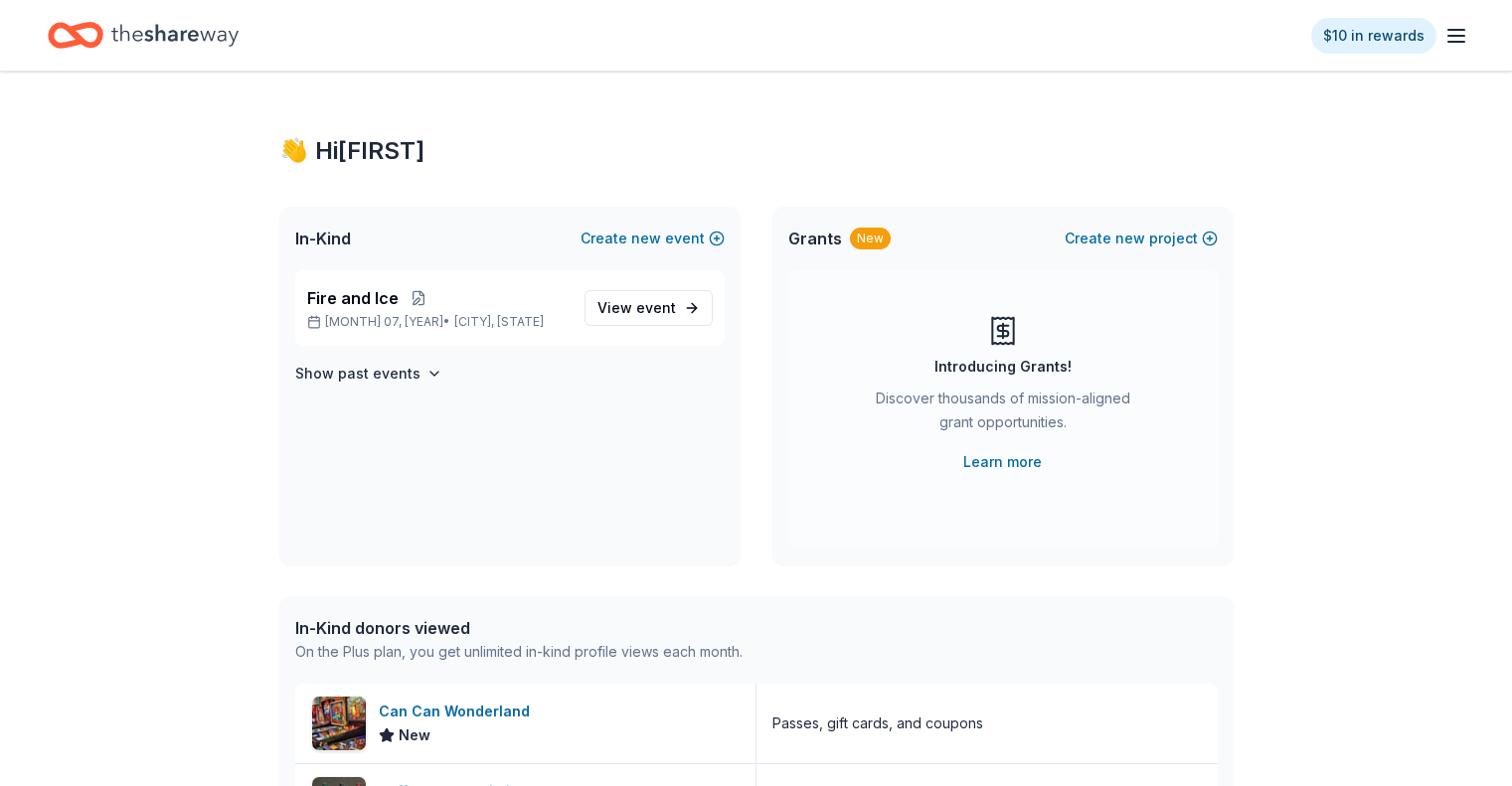 scroll, scrollTop: 0, scrollLeft: 0, axis: both 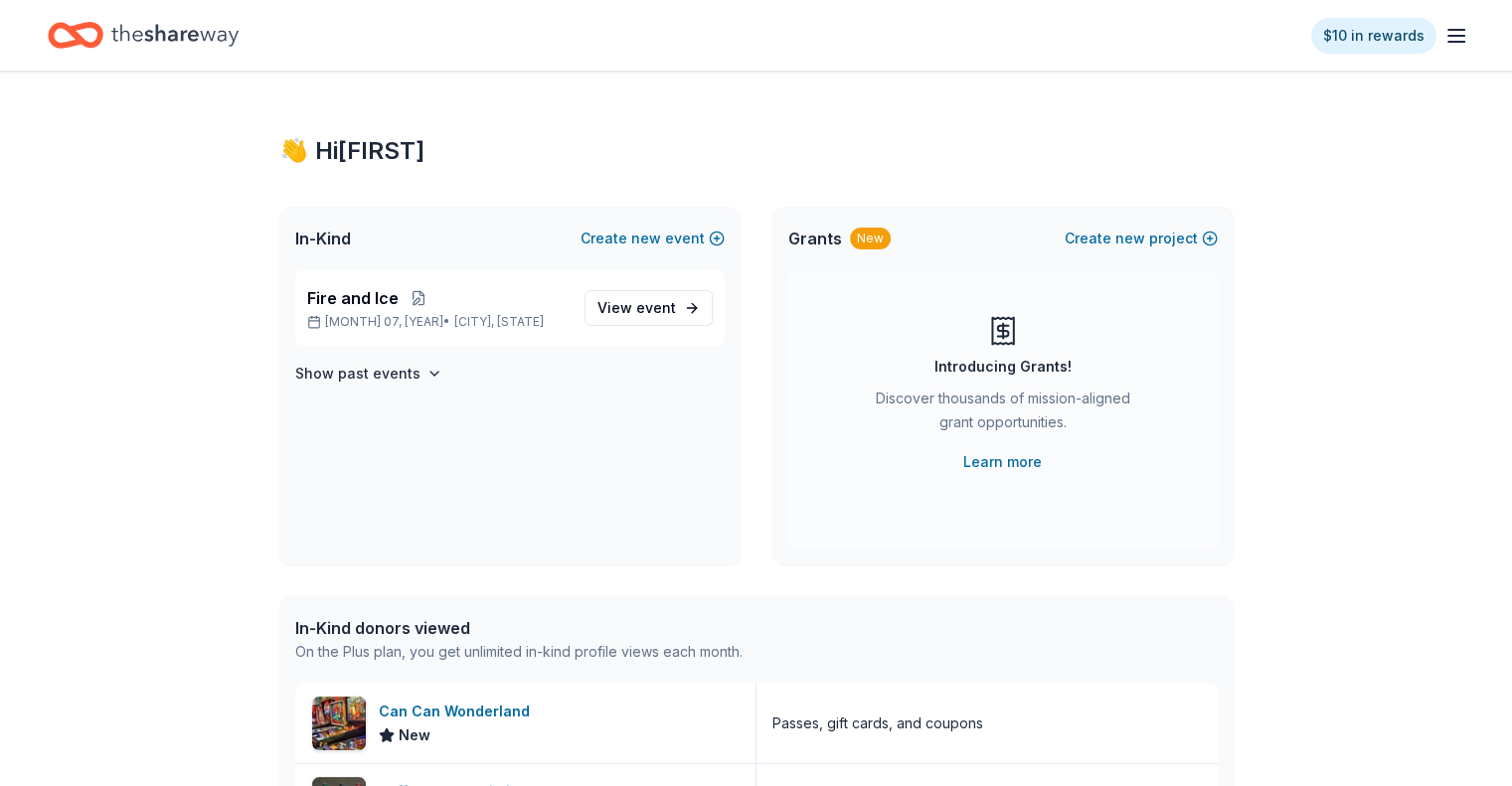click on "View   event" at bounding box center [636, 308] 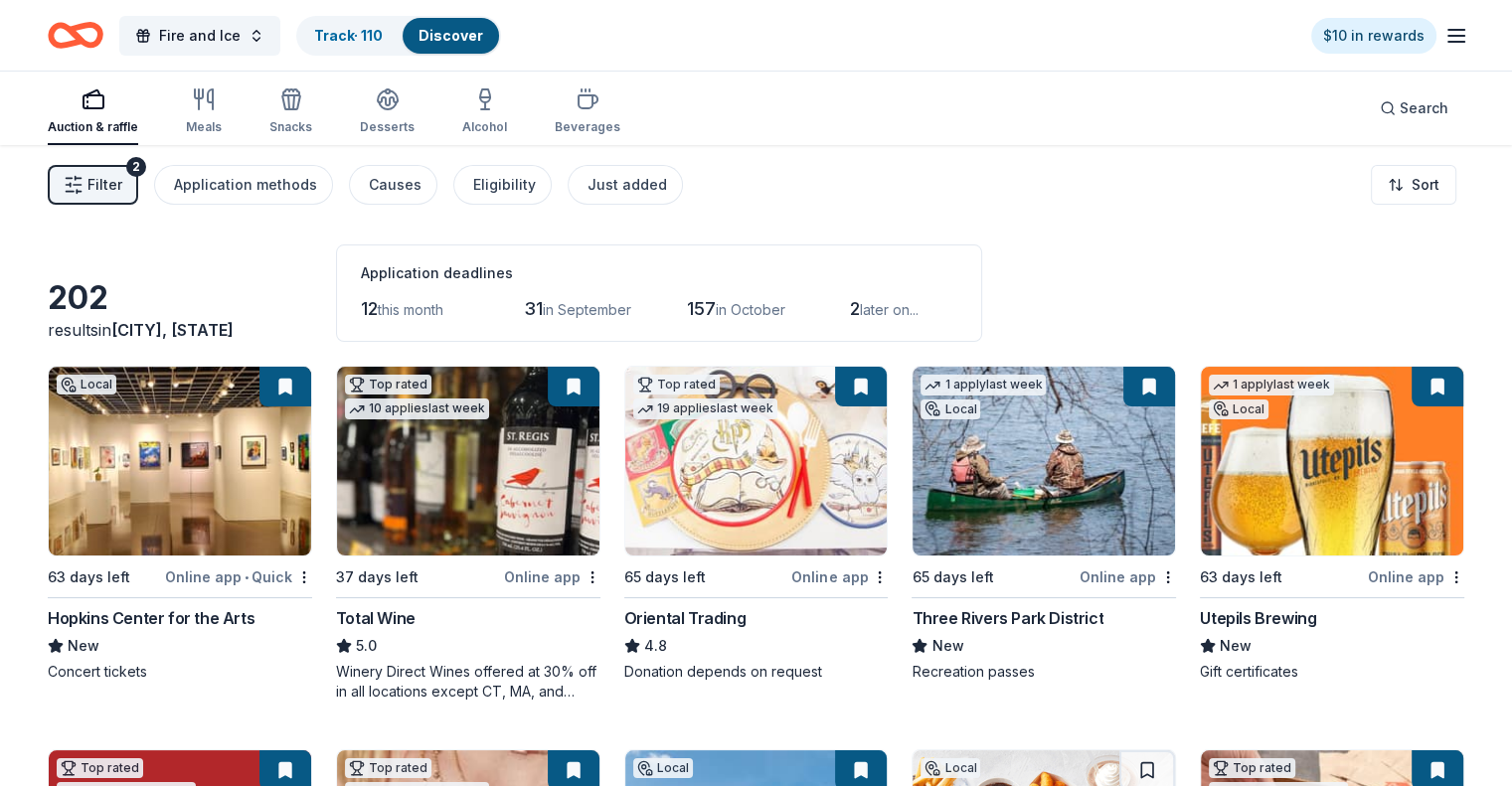 scroll, scrollTop: 99, scrollLeft: 0, axis: vertical 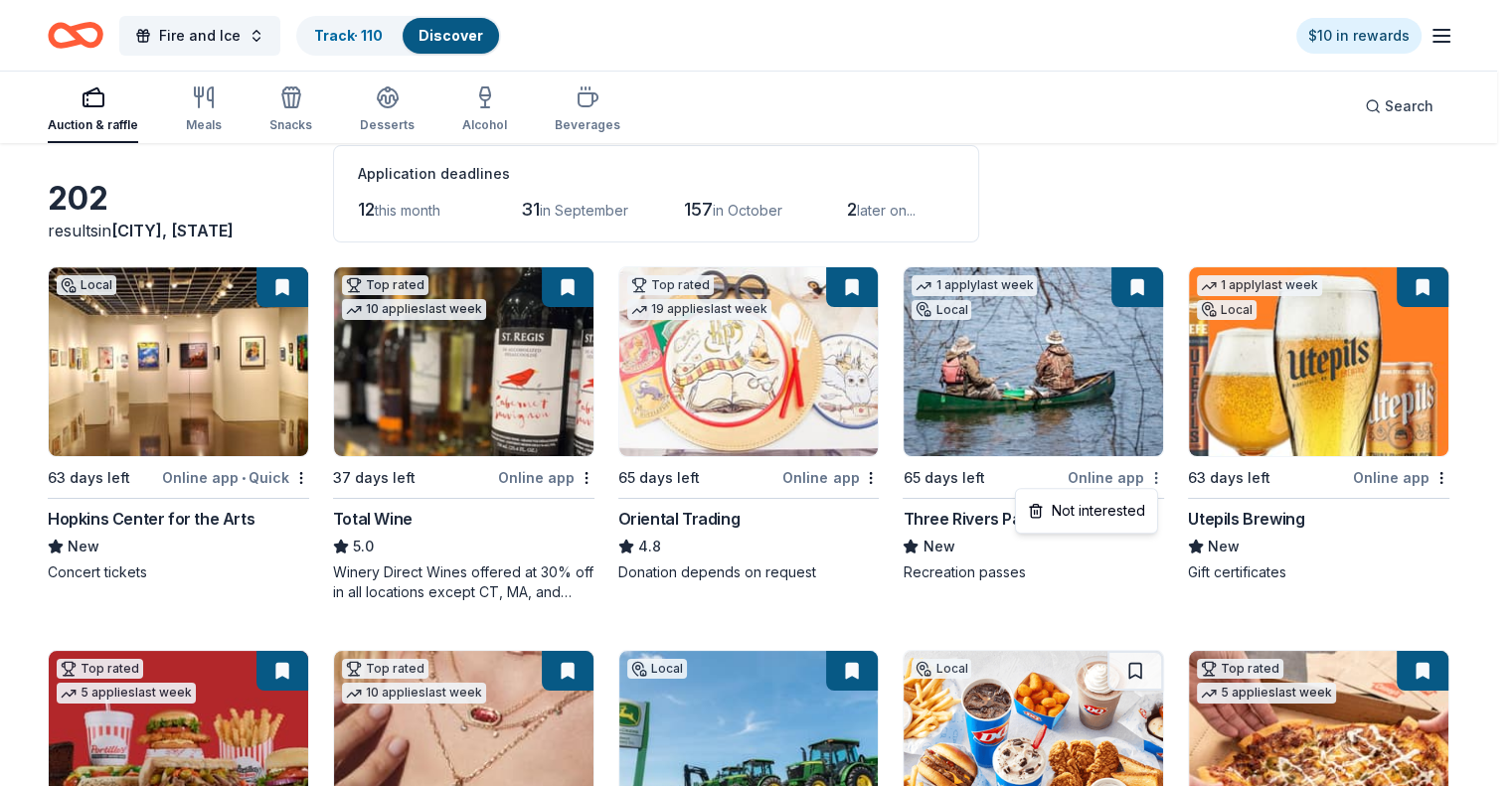 click on "Fire and Ice  Track  · 110 Discover $10 in rewards Auction & raffle Meals Snacks Desserts Alcohol Beverages Search 202 results  in  Lakeville, MN Application deadlines 12  this month 31  in September 157  in October 2  later on... Local 63 days left Online app • Quick Hopkins Center for the Arts New Concert tickets Top rated 10   applies  last week 37 days left Online app Total Wine 5.0 Winery Direct Wines offered at 30% off in all locations except CT, MA, and other select markets; Private Wine Class for 20 people in all locations except available in WI, CO, and other select markets Top rated 19   applies  last week 65 days left Online app Oriental Trading 4.8 Donation depends on request 1   apply  last week Local 65 days left Online app Three Rivers Park District New Recreation passes 1   apply  last week Local 63 days left Online app Utepils Brewing New Gift certificates Top rated 5   applies  last week 79 days left Online app Portillo's 5.0 Food, gift card(s) Top rated 10   applies  last week Online app" at bounding box center (756, 293) 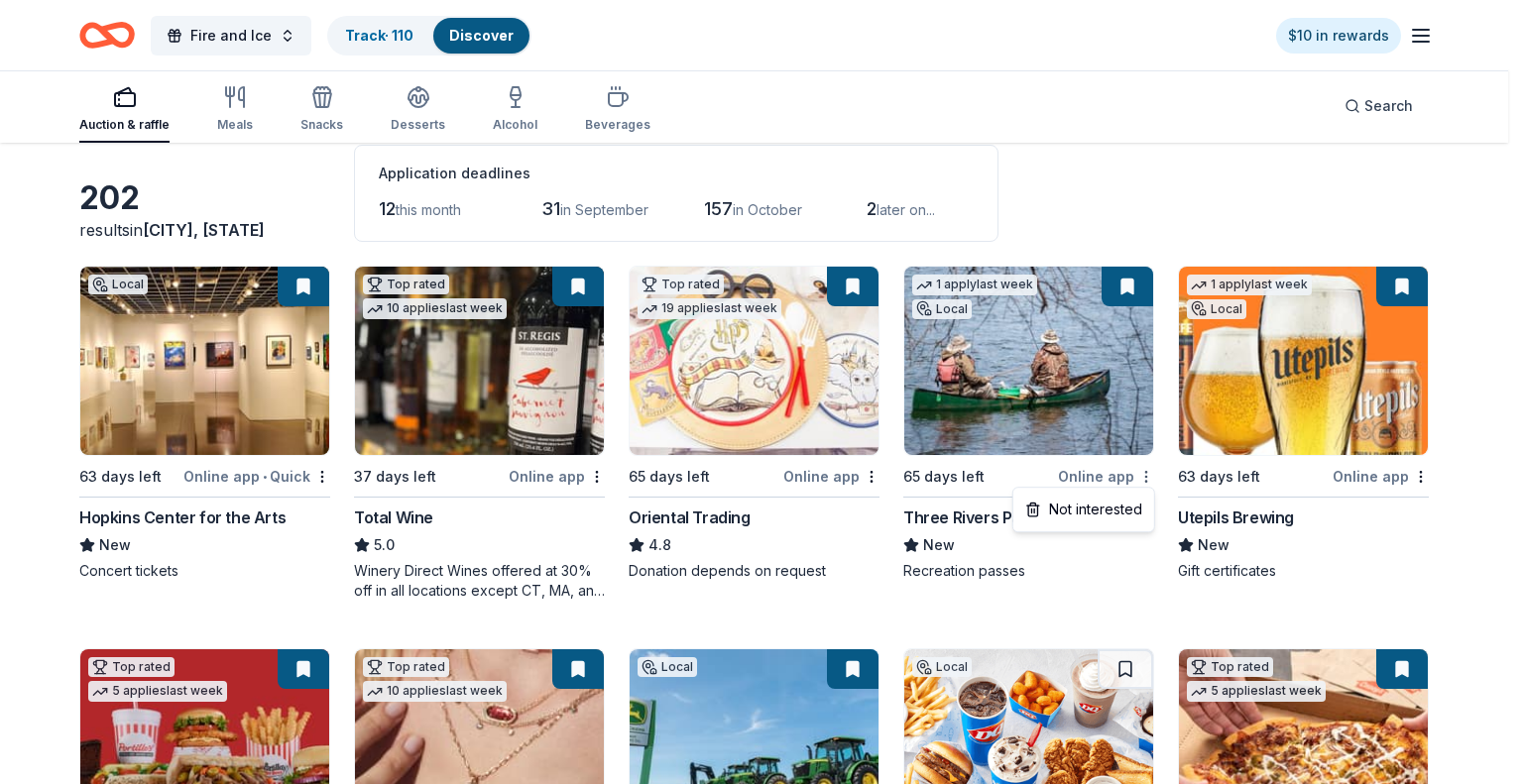 click on "Fire and Ice  Track  · 110 Discover $10 in rewards Auction & raffle Meals Snacks Desserts Alcohol Beverages Search 202 results  in  Lakeville, MN Application deadlines 12  this month 31  in September 157  in October 2  later on... Local 63 days left Online app • Quick Hopkins Center for the Arts New Concert tickets Top rated 10   applies  last week 37 days left Online app Total Wine 5.0 Winery Direct Wines offered at 30% off in all locations except CT, MA, and other select markets; Private Wine Class for 20 people in all locations except available in WI, CO, and other select markets Top rated 19   applies  last week 65 days left Online app Oriental Trading 4.8 Donation depends on request 1   apply  last week Local 65 days left Online app Three Rivers Park District New Recreation passes 1   apply  last week Local 63 days left Online app Utepils Brewing New Gift certificates Top rated 5   applies  last week 79 days left Online app Portillo's 5.0 Food, gift card(s) Top rated 10   applies  last week Online app" at bounding box center (762, 292) 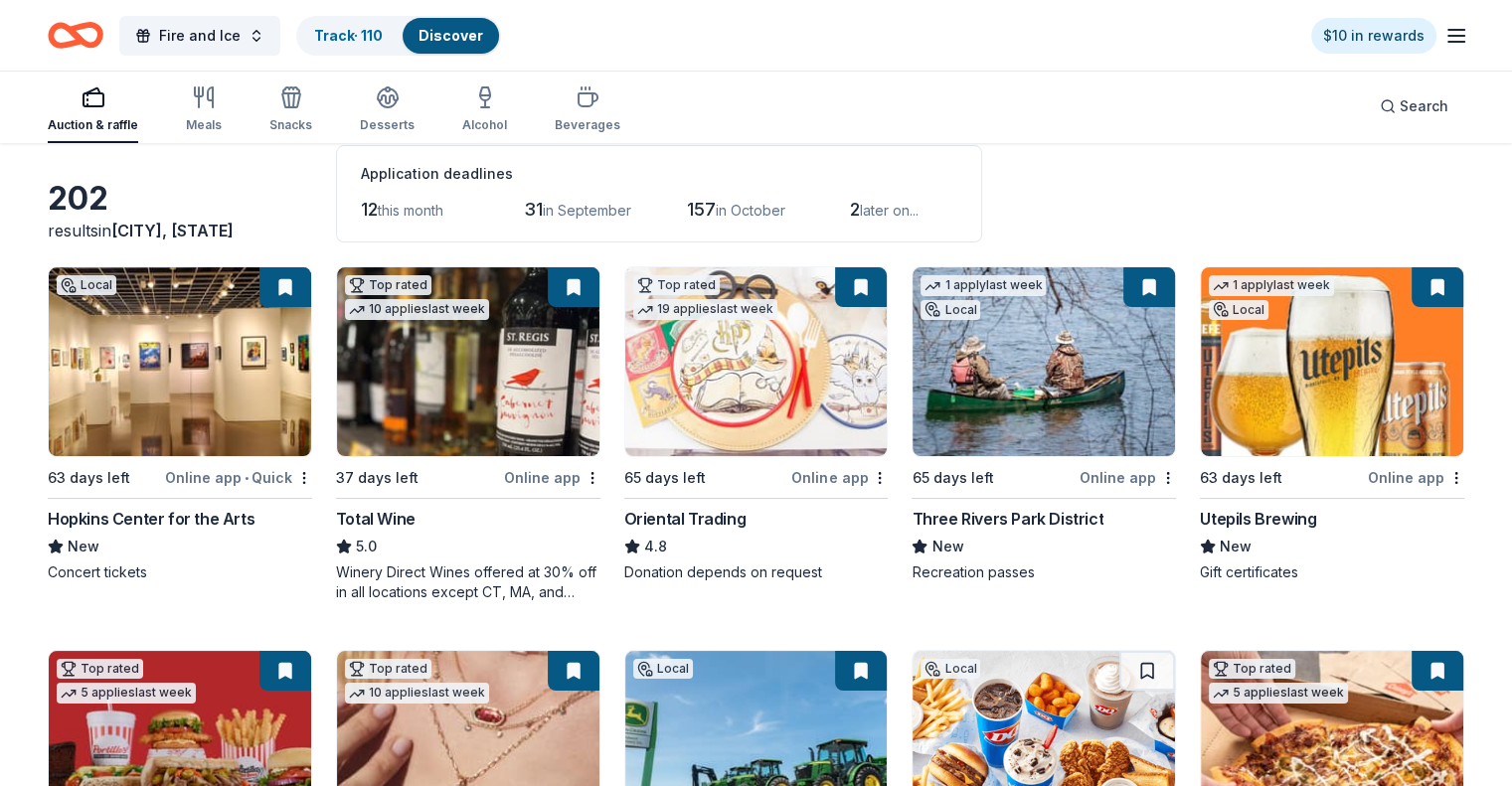 click at bounding box center [1044, 362] 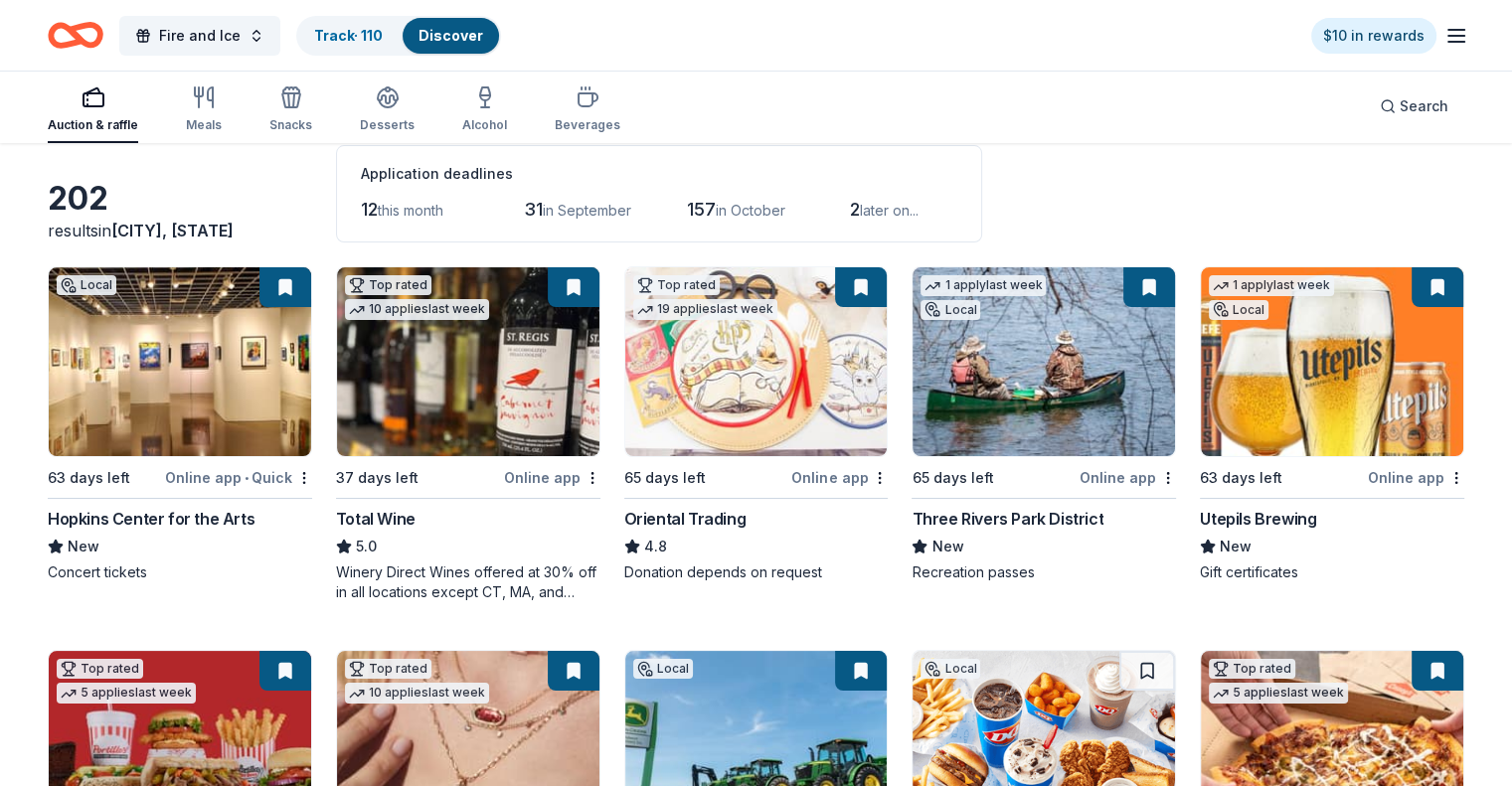 click at bounding box center (1044, 362) 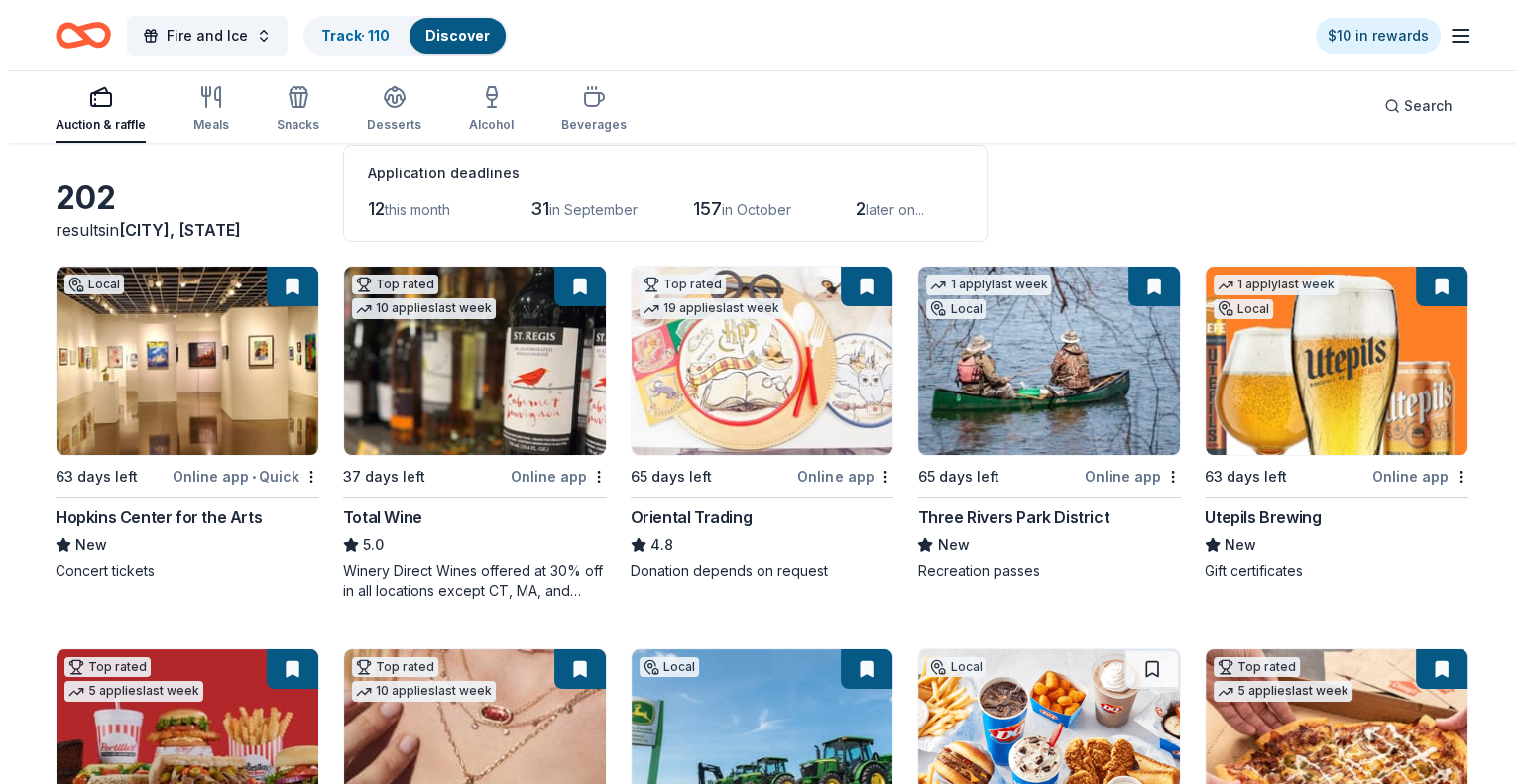 scroll, scrollTop: 0, scrollLeft: 0, axis: both 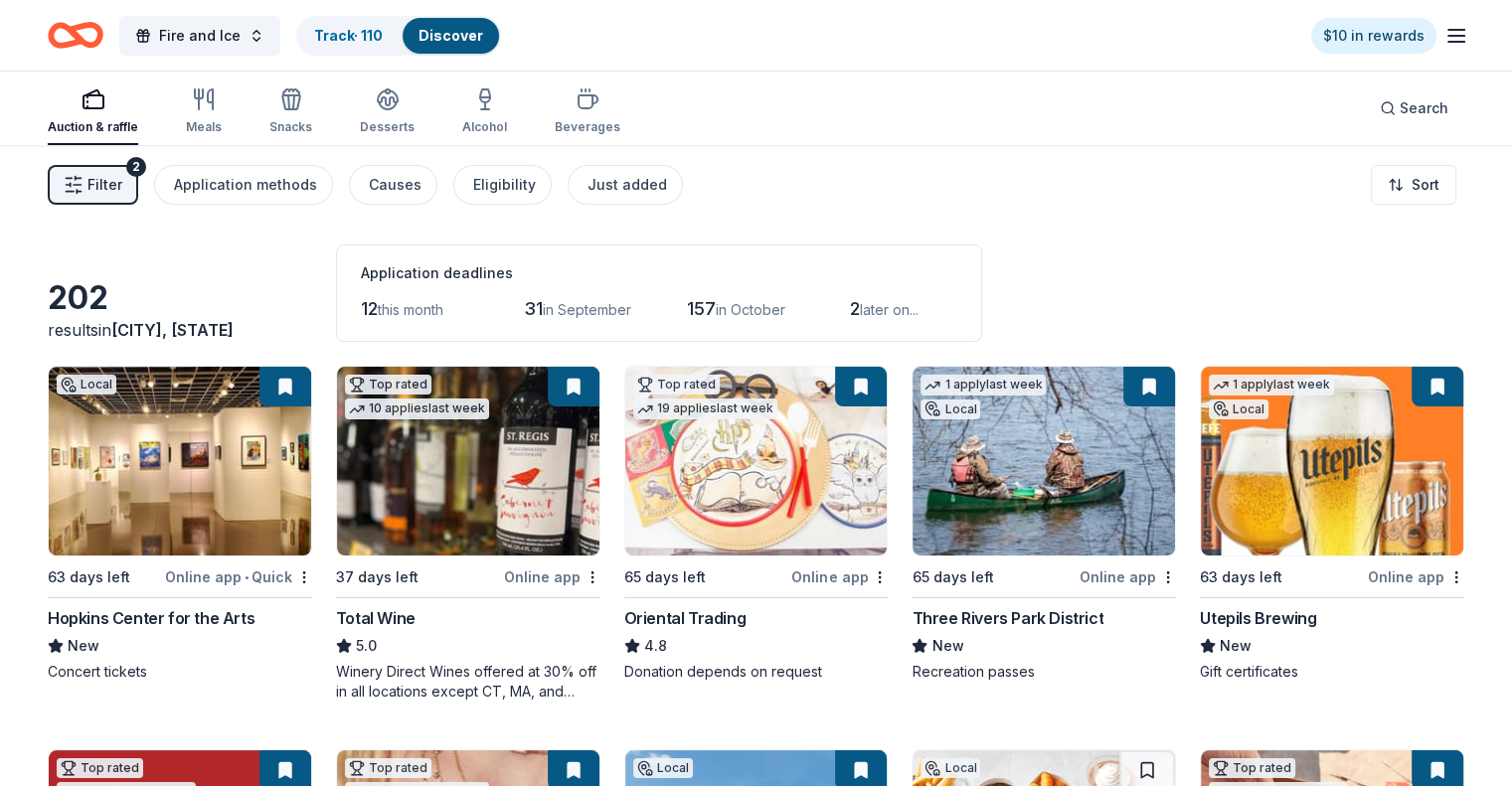 click on "Filter 2" at bounding box center (92, 185) 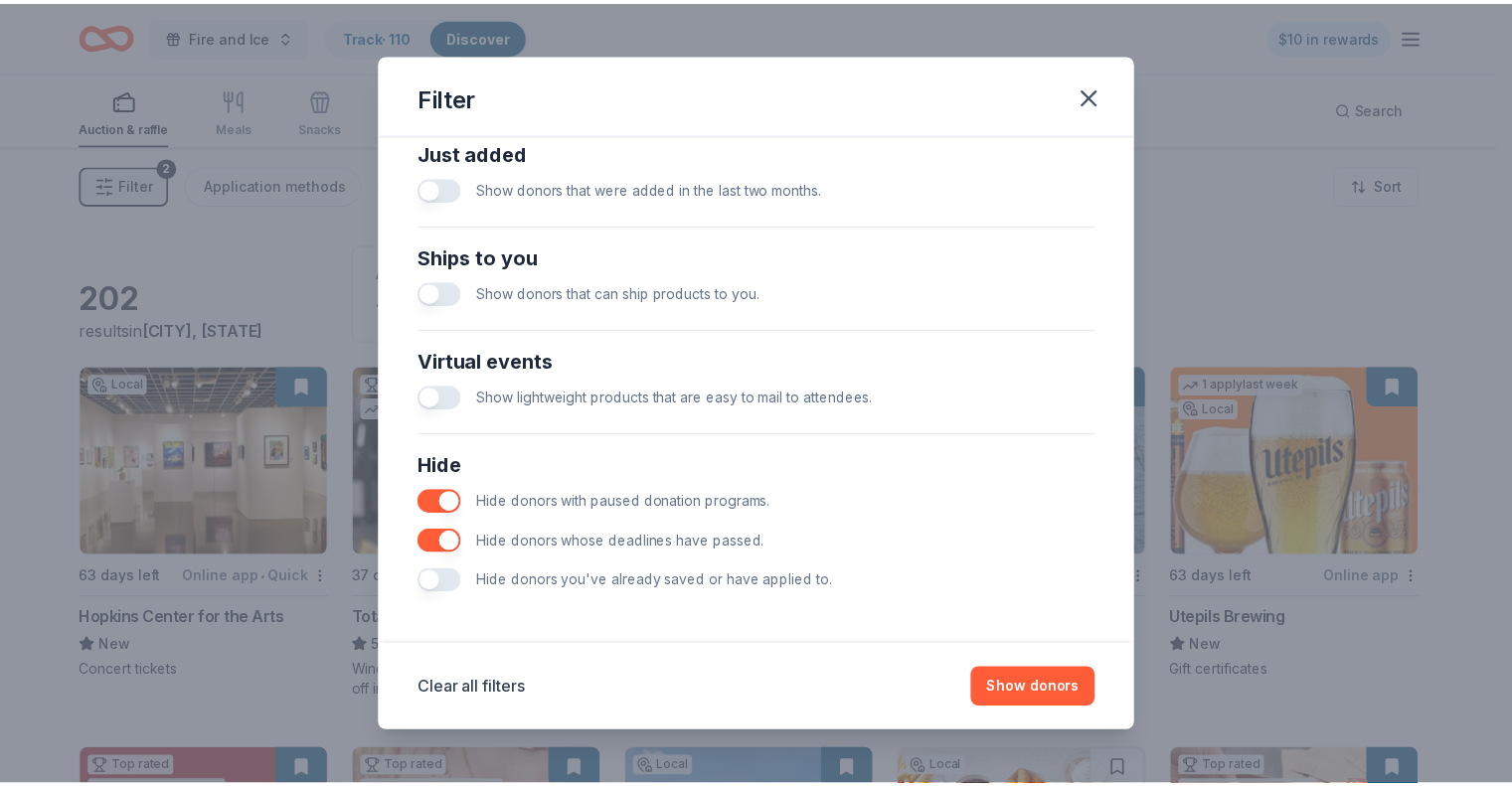 scroll, scrollTop: 796, scrollLeft: 0, axis: vertical 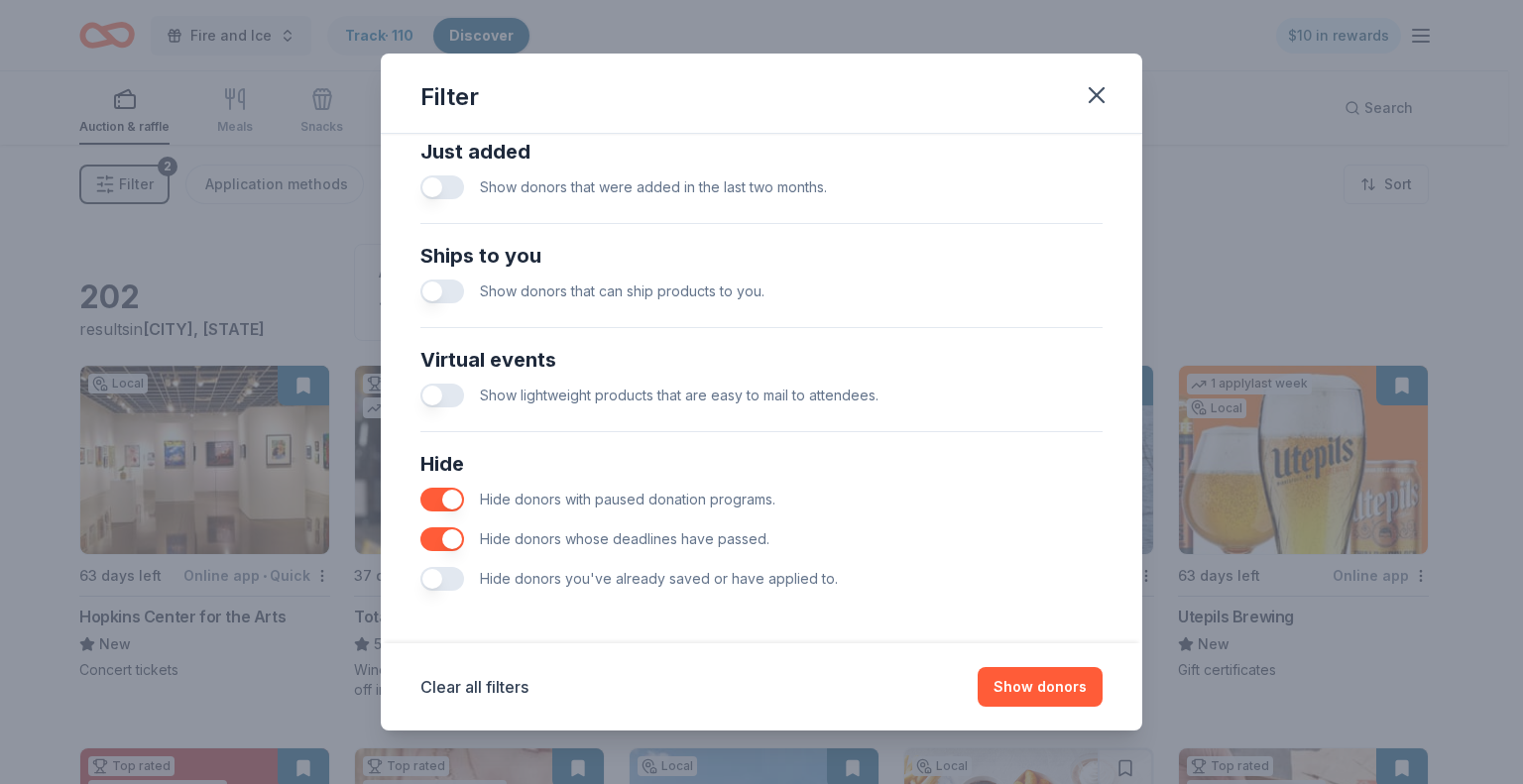 click at bounding box center [442, 579] 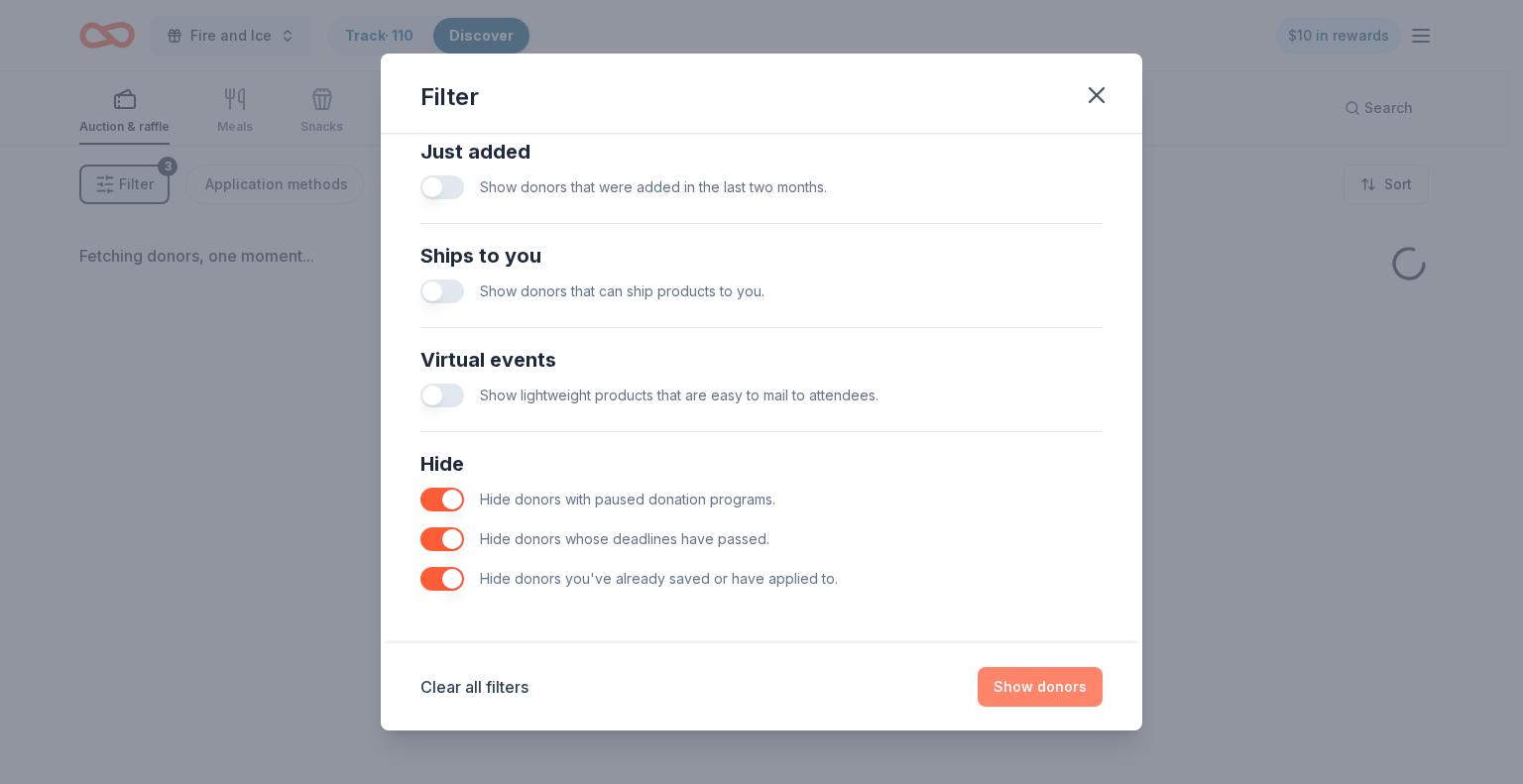 click on "Show    donors" at bounding box center [1040, 687] 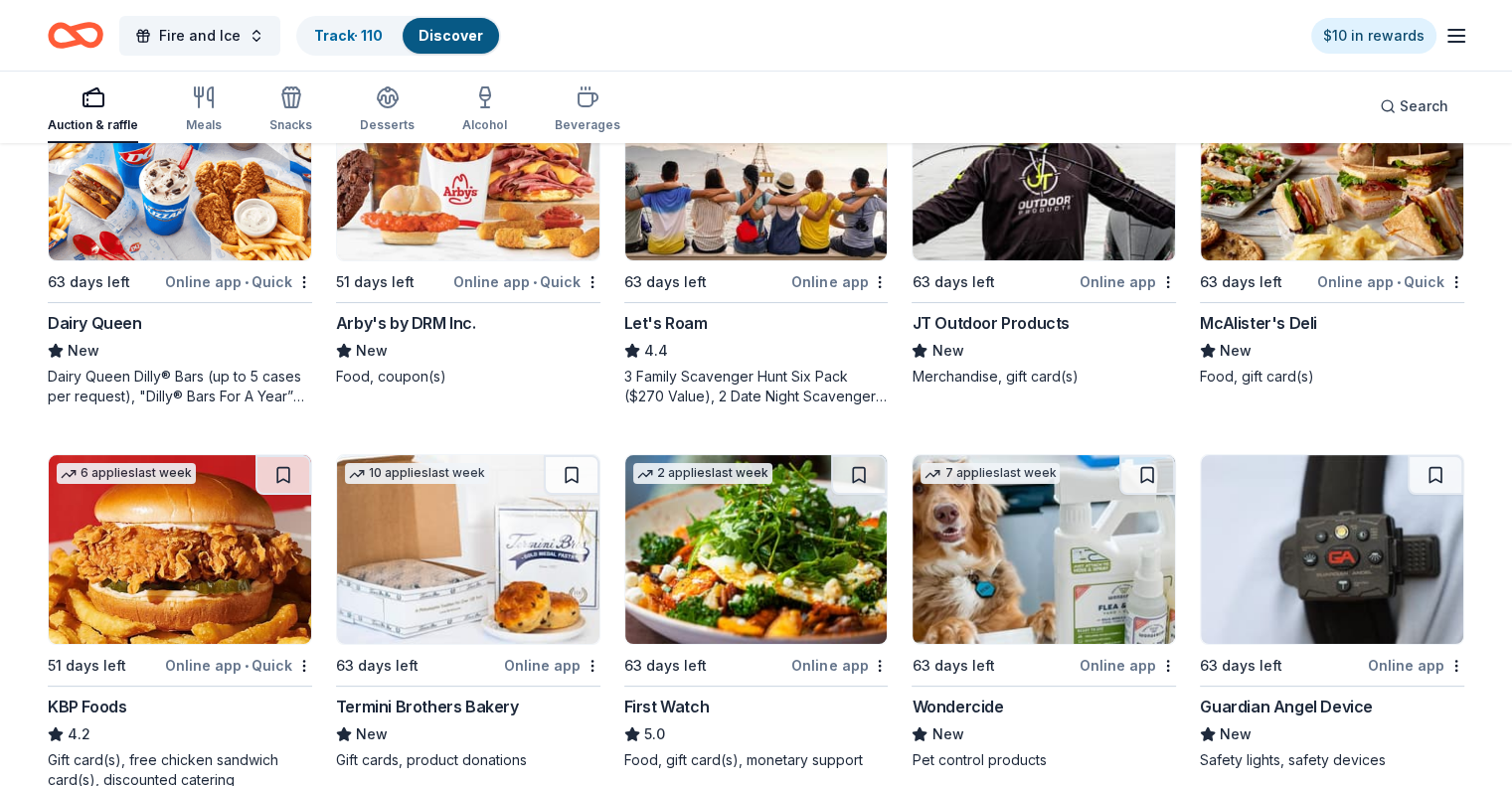 scroll, scrollTop: 298, scrollLeft: 0, axis: vertical 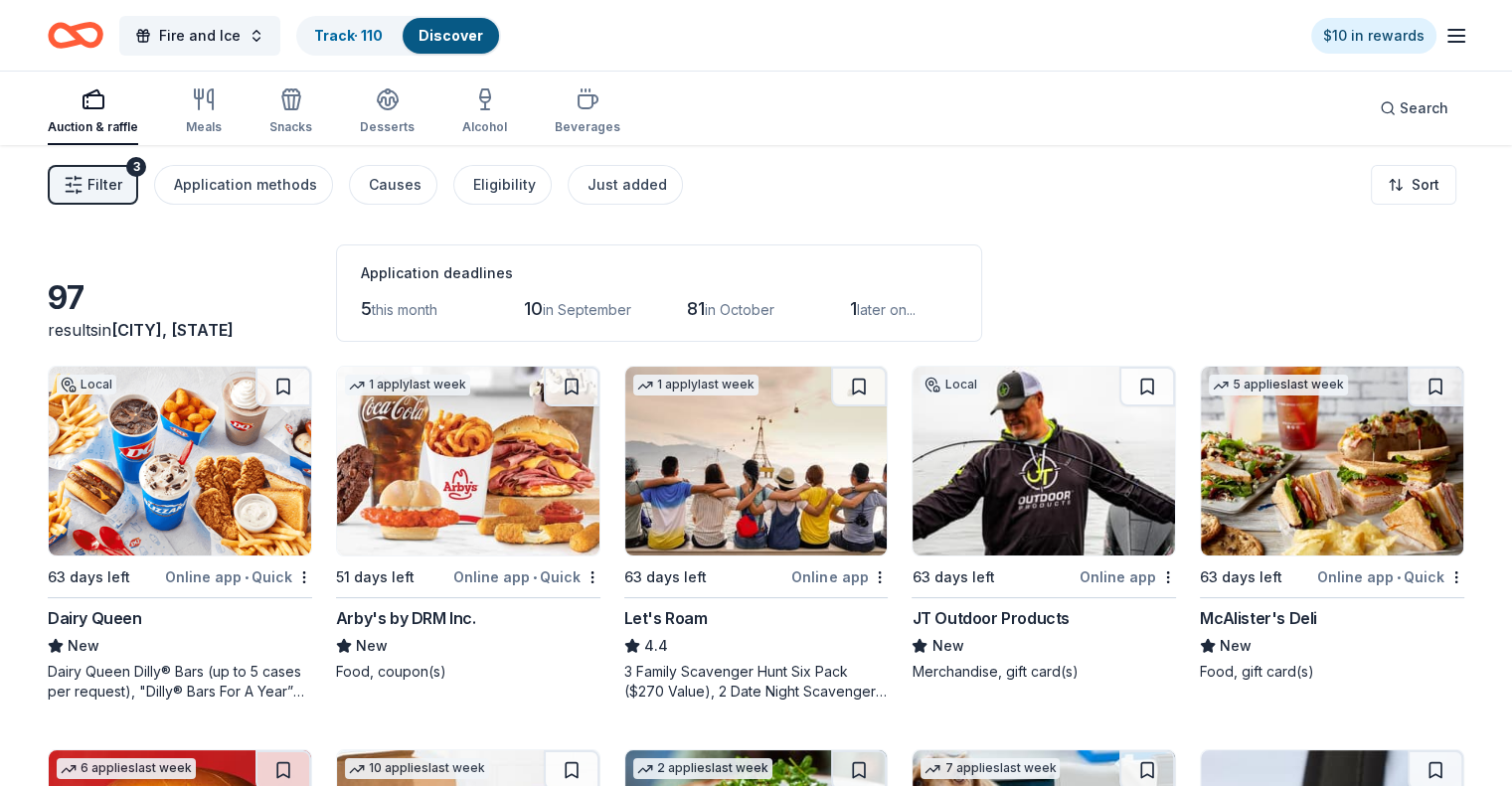 click on "Filter" at bounding box center (104, 185) 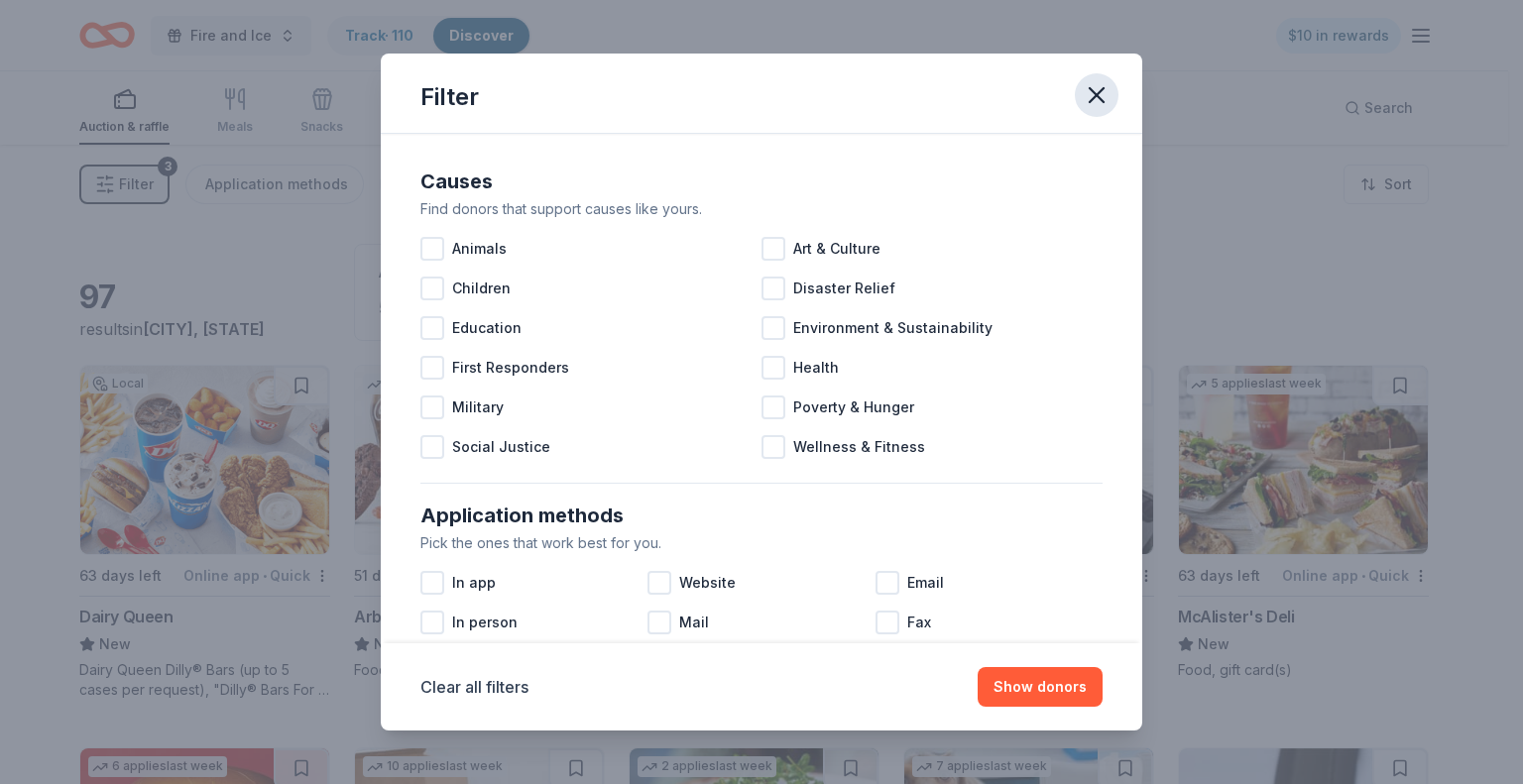click at bounding box center [1097, 95] 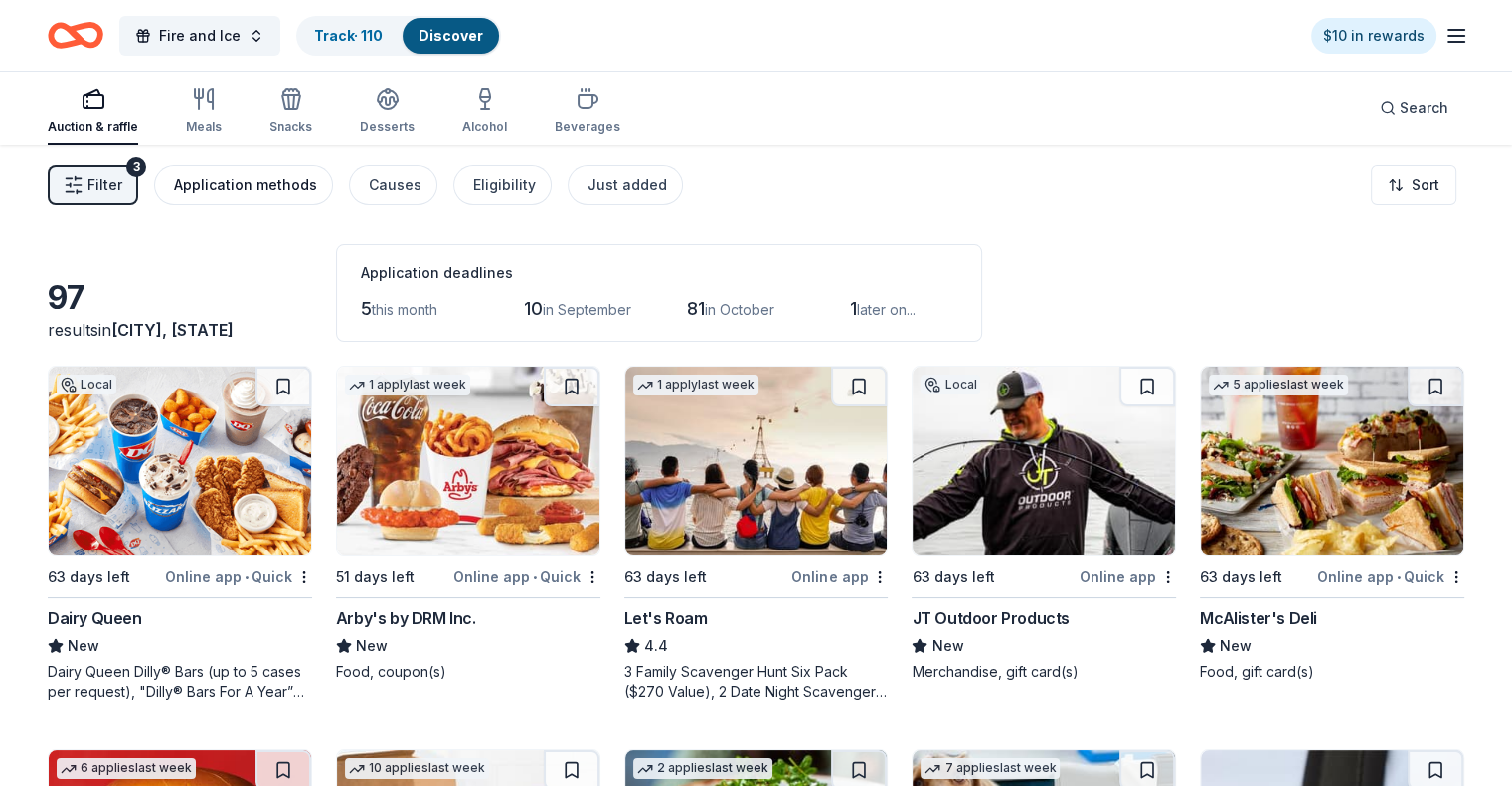 click on "Application methods" at bounding box center [246, 185] 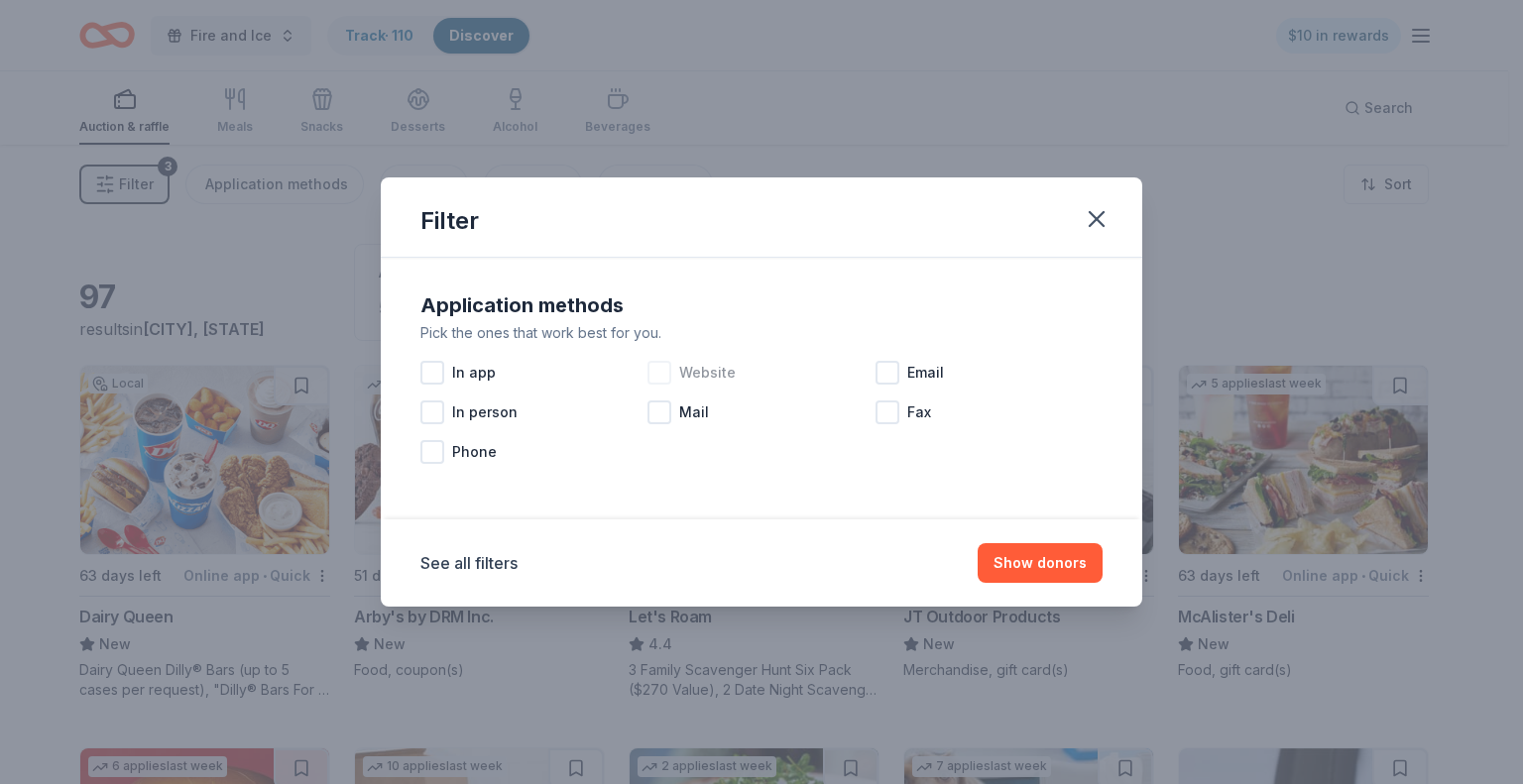 click on "Website" at bounding box center (707, 373) 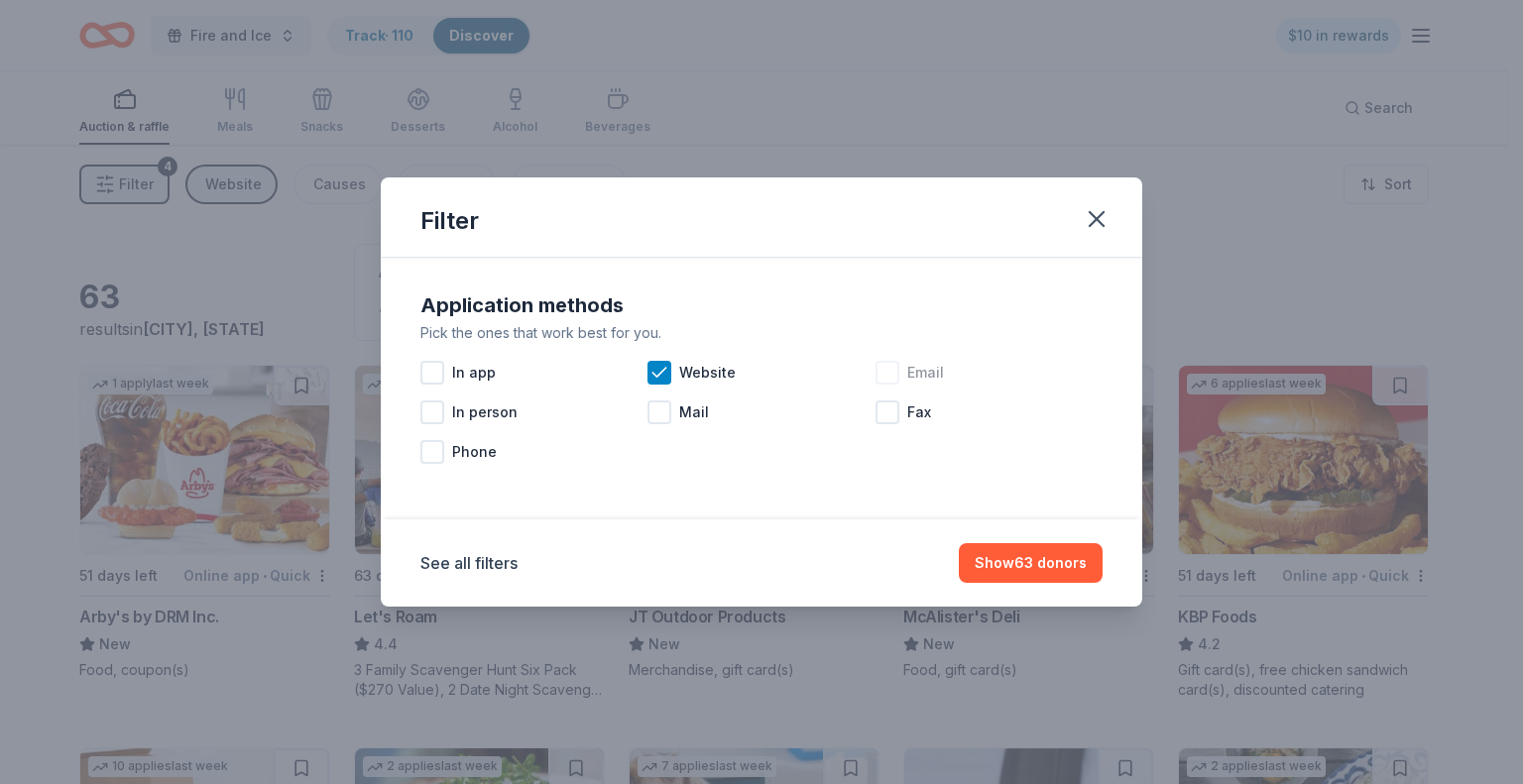 click at bounding box center (887, 373) 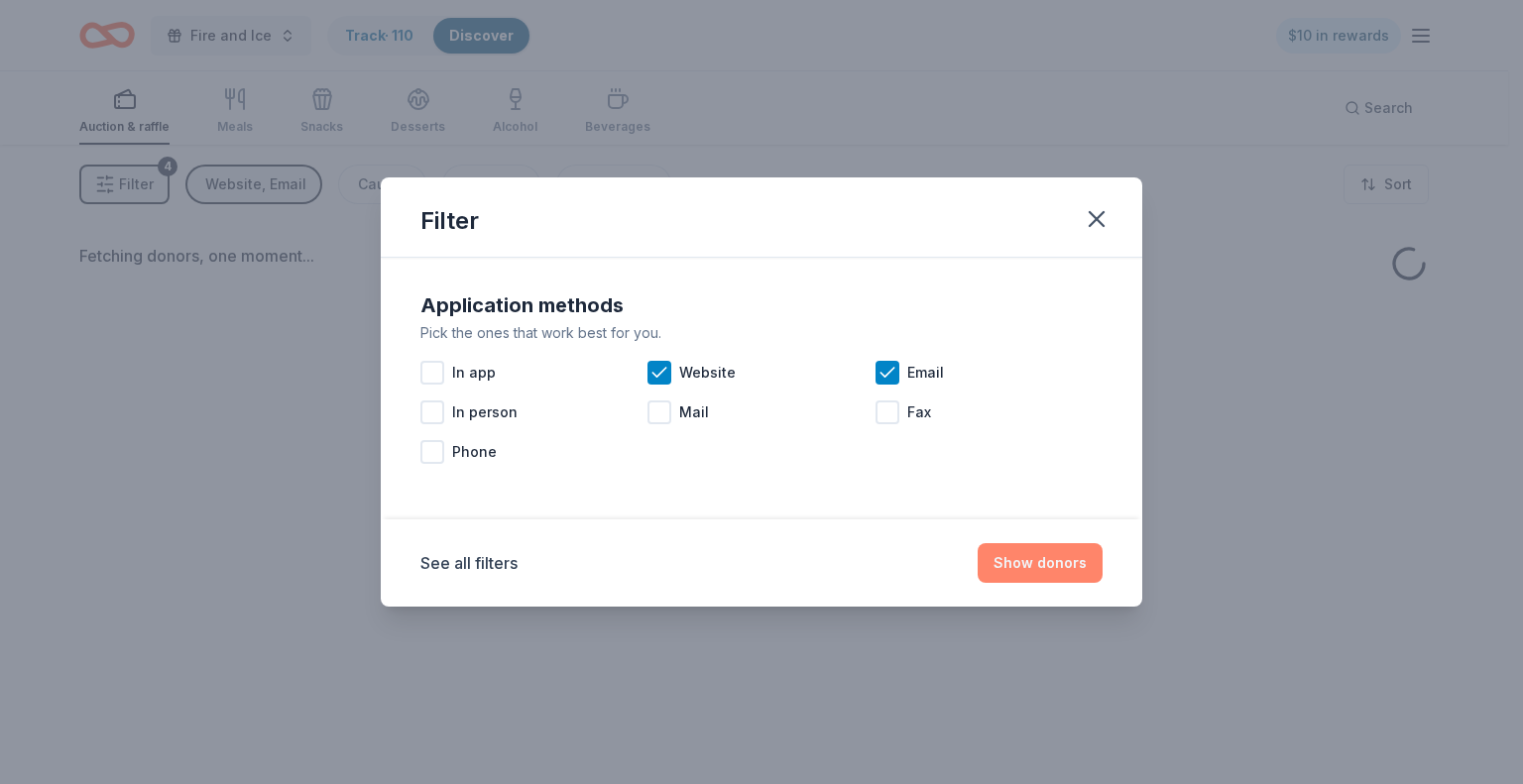 click on "Show    donors" at bounding box center [1040, 563] 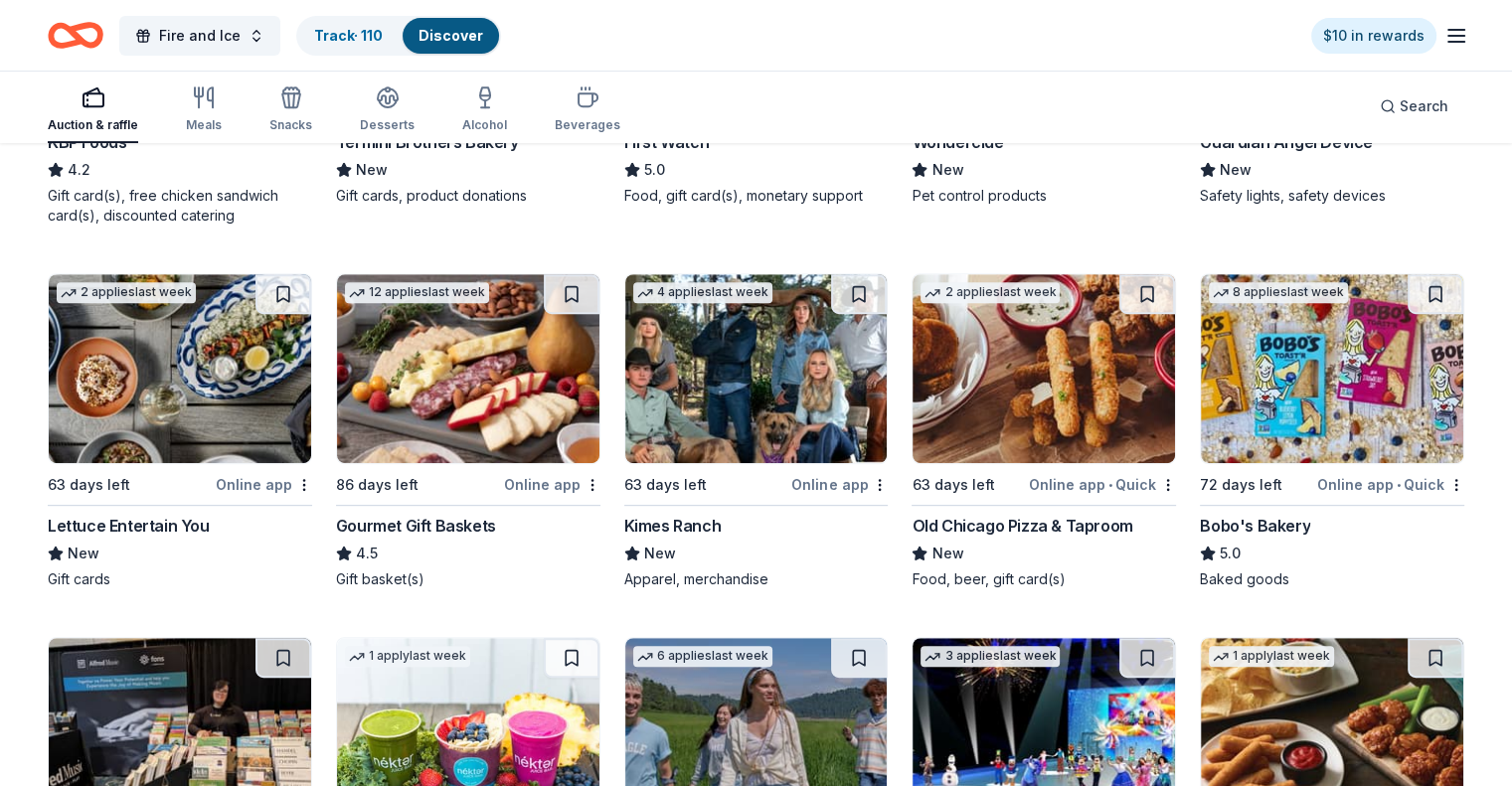 scroll, scrollTop: 894, scrollLeft: 0, axis: vertical 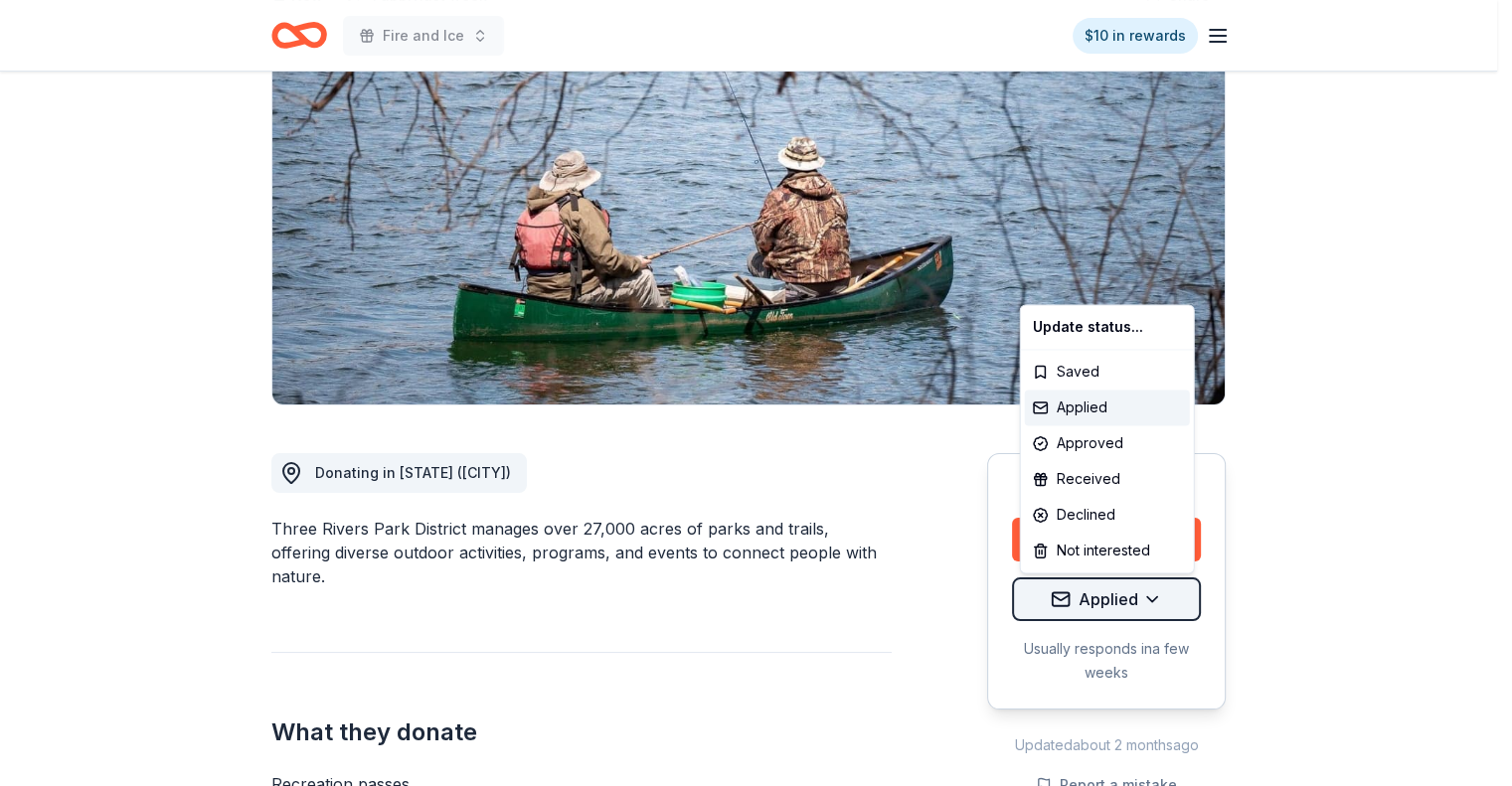 click on "Fire and Ice  $10 in rewards Due in 65 days Share Three Rivers Park District New 1   apply  last week Share Donating in [STATE] ([CITY]) Three Rivers Park District manages over 27,000 acres of parks and trails, offering diverse outdoor activities, programs, and events to connect people with nature. What they donate Recreation passes Auction & raffle Donation can be shipped to you Donation is small & easy to send to guests You may submit applications every   year .    You may receive donations every   year Who they donate to  Preferred 501(c)(3) required  Ineligible For-profit entities; Political causes, candidates, organizations or campaigns; Advertising, marketing or promotional materials; "Goody bag" or "grab bag" requests to provide a product for all event attendees For profit Political Upgrade to Pro to view approval rates and average donation values Due in 65 days Apply Applied Usually responds in  a few weeks Updated  about 2 months  ago Report a mistake New Be the first to review this company! 10   5.0" at bounding box center [756, 194] 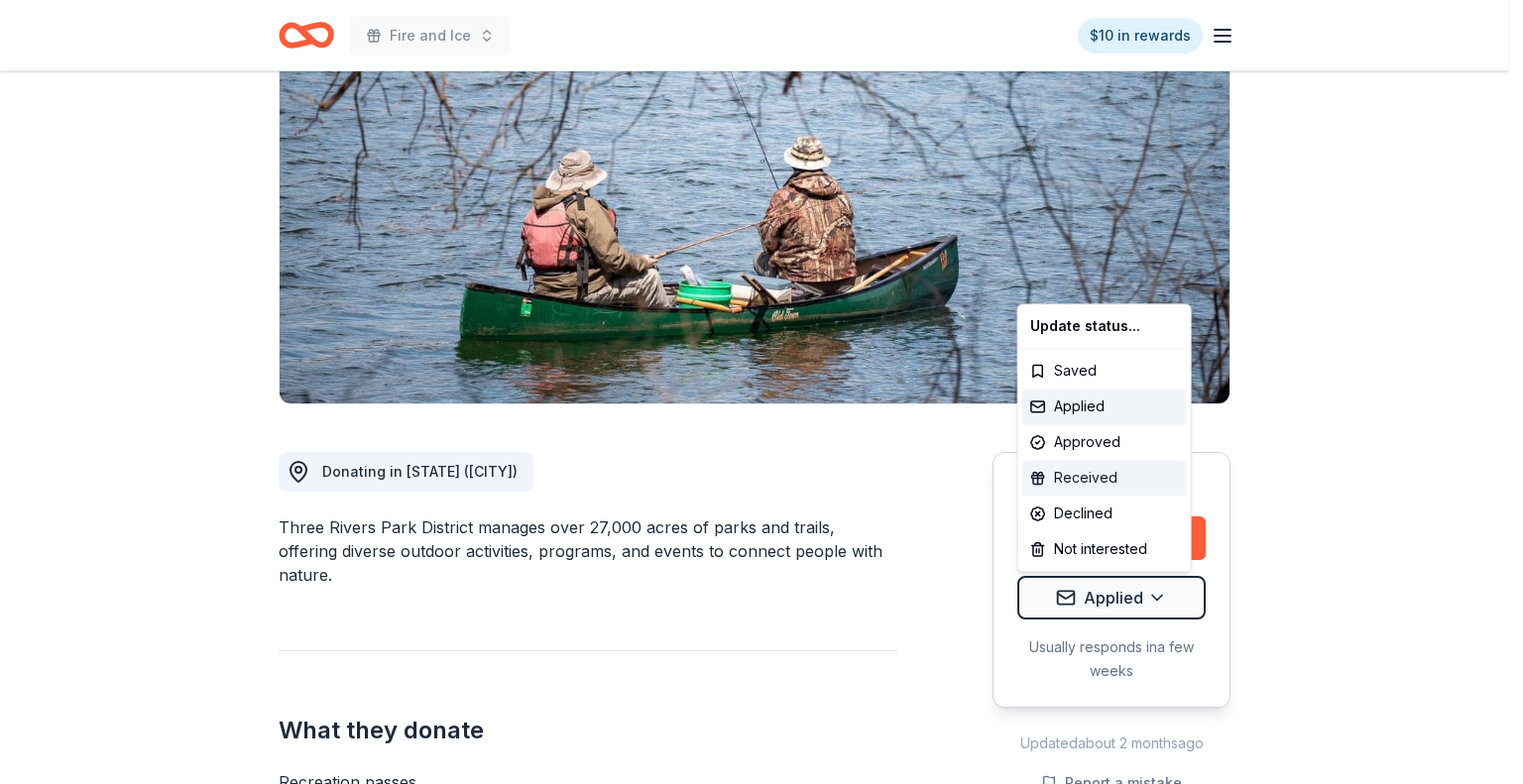 click on "Received" at bounding box center (1105, 478) 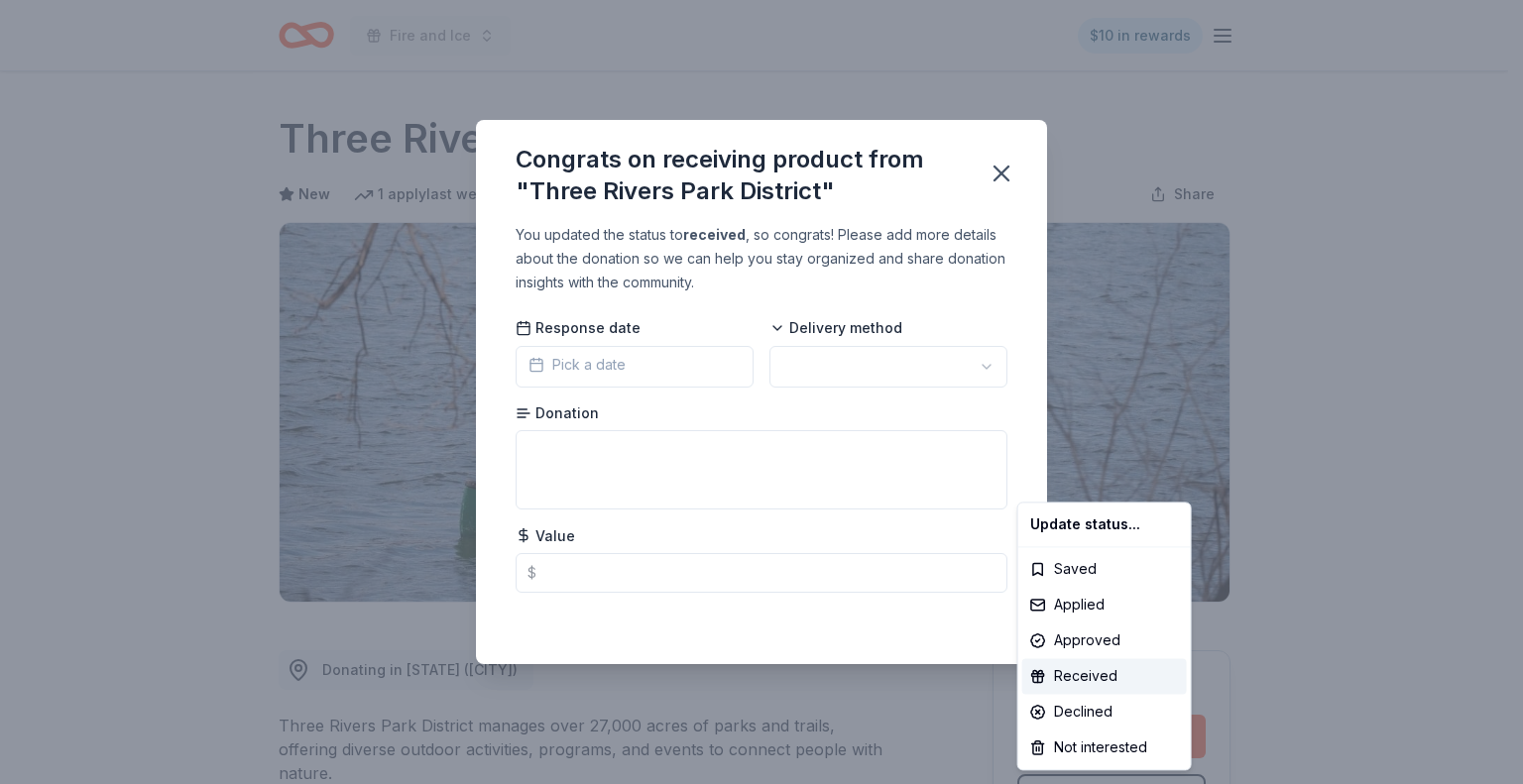 scroll, scrollTop: 0, scrollLeft: 0, axis: both 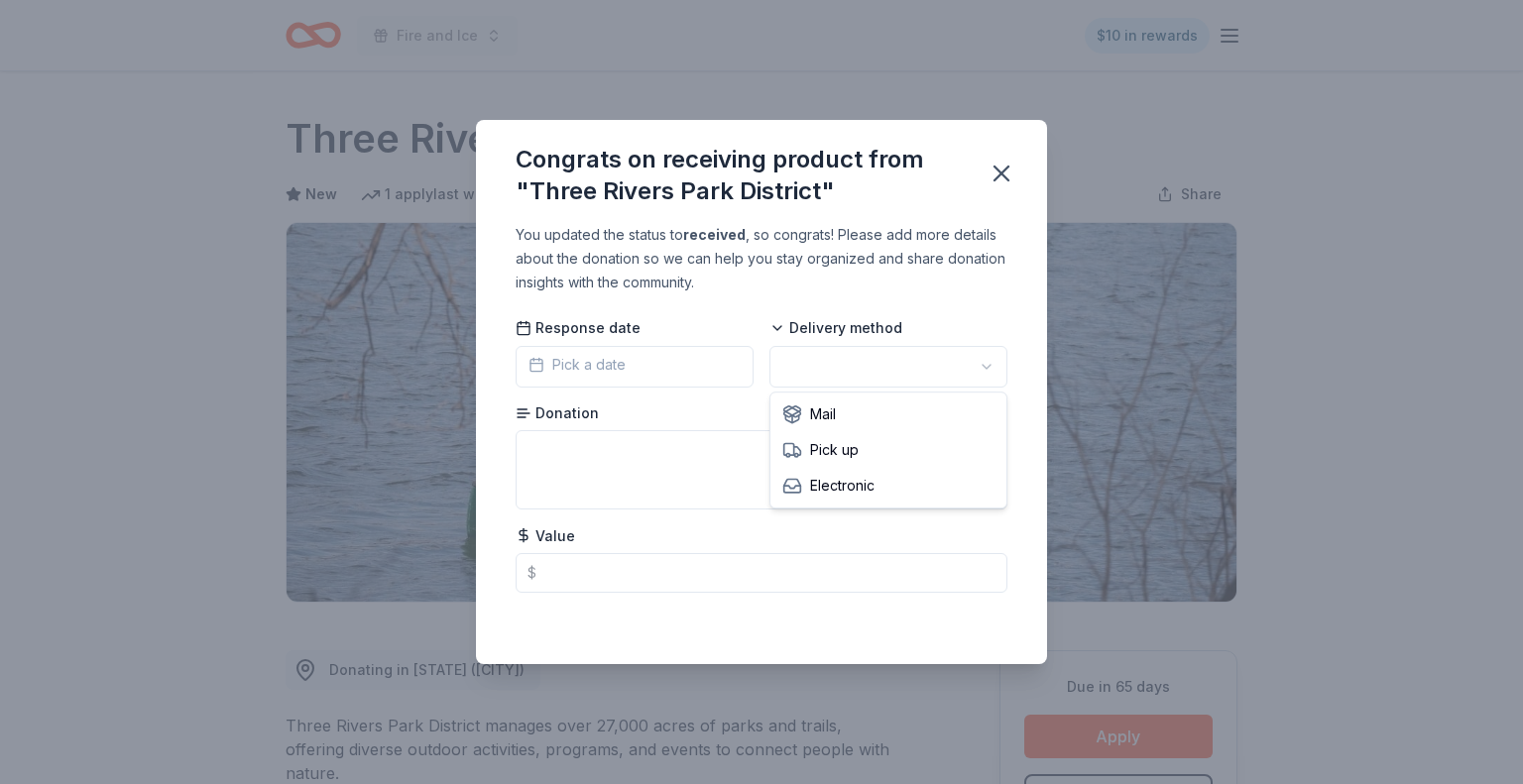 click on "Fire and Ice  $10 in rewards Due in 65 days Share Three Rivers Park District New 1   apply  last week Share Donating in MN (Twin Cities) Three Rivers Park District manages over 27,000 acres of parks and trails, offering diverse outdoor activities, programs, and events to connect people with nature. What they donate Recreation passes Auction & raffle Donation can be shipped to you Donation is small & easy to send to guests You may submit applications every   year .    You may receive donations every   year Who they donate to  Preferred 501(c)(3) required  Ineligible For-profit entities; Political causes, candidates, organizations or campaigns; Advertising, marketing or promotional materials; "Goody bag" or "grab bag" requests to provide a product for all event attendees For profit Political Upgrade to Pro to view approval rates and average donation values Due in 65 days Apply Received Usually responds in  a few weeks Updated  about 2 months  ago Report a mistake New Be the first to review this company! 10   1" at bounding box center (762, 392) 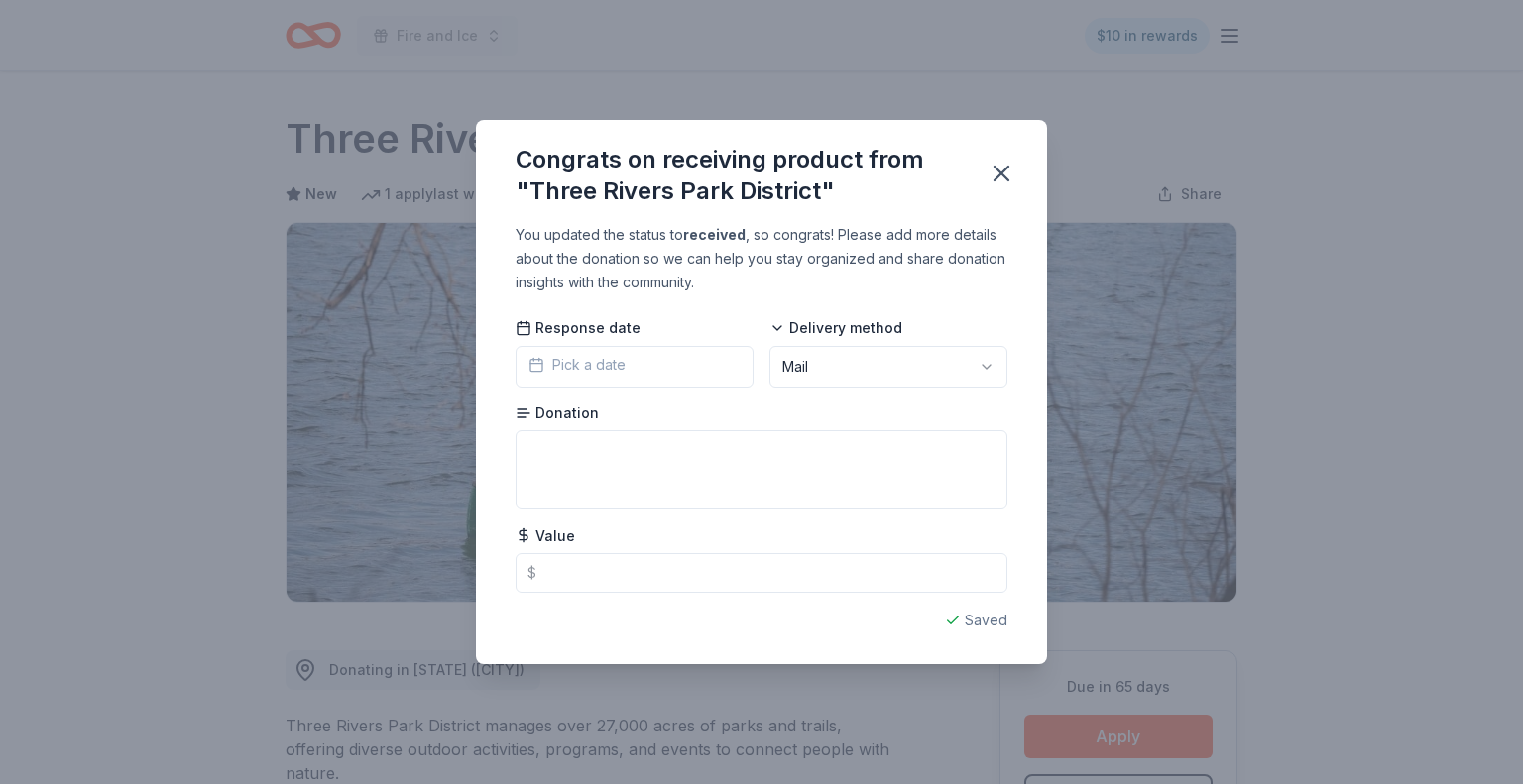 click on "Pick a date" at bounding box center [635, 367] 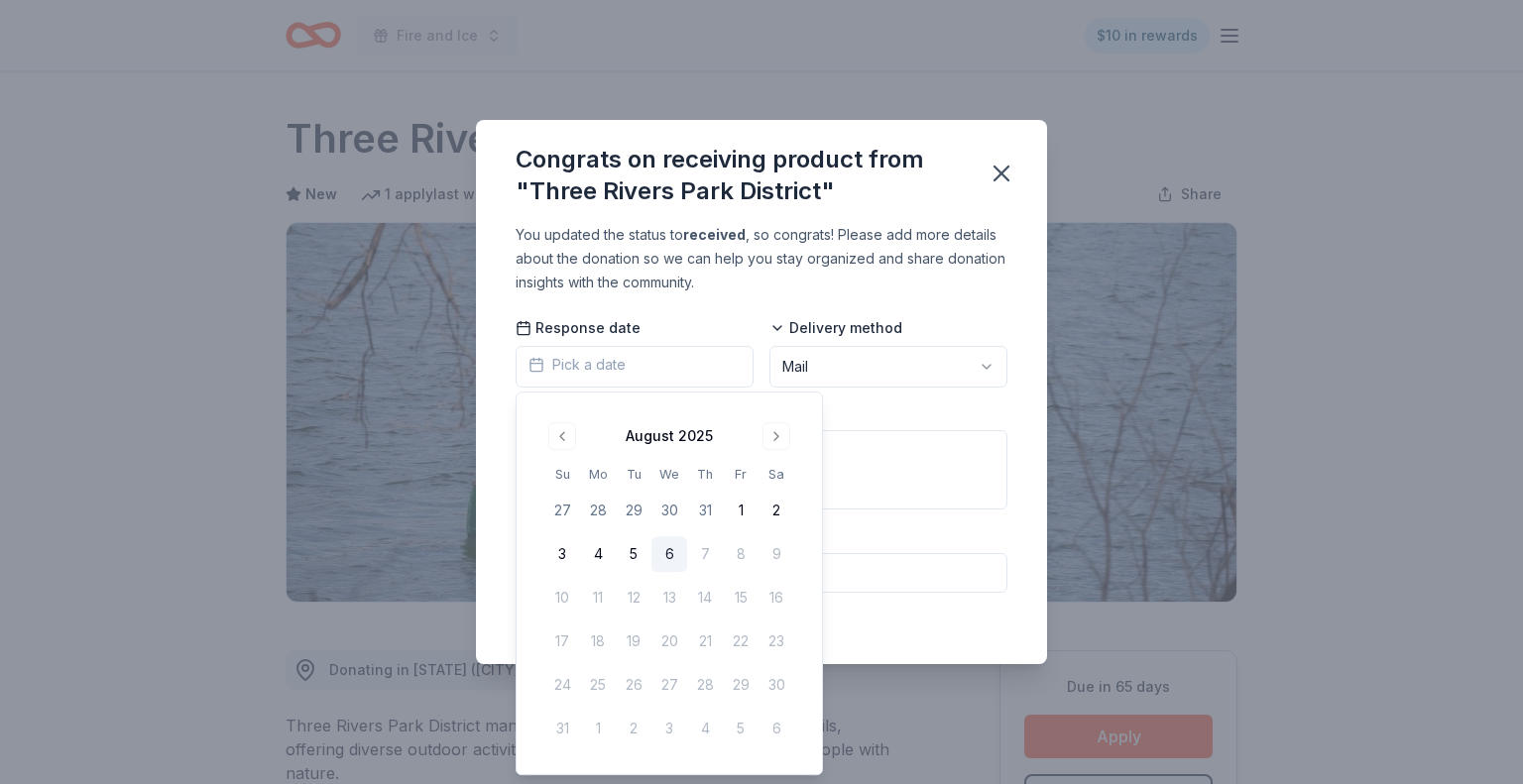 click on "6" at bounding box center [669, 554] 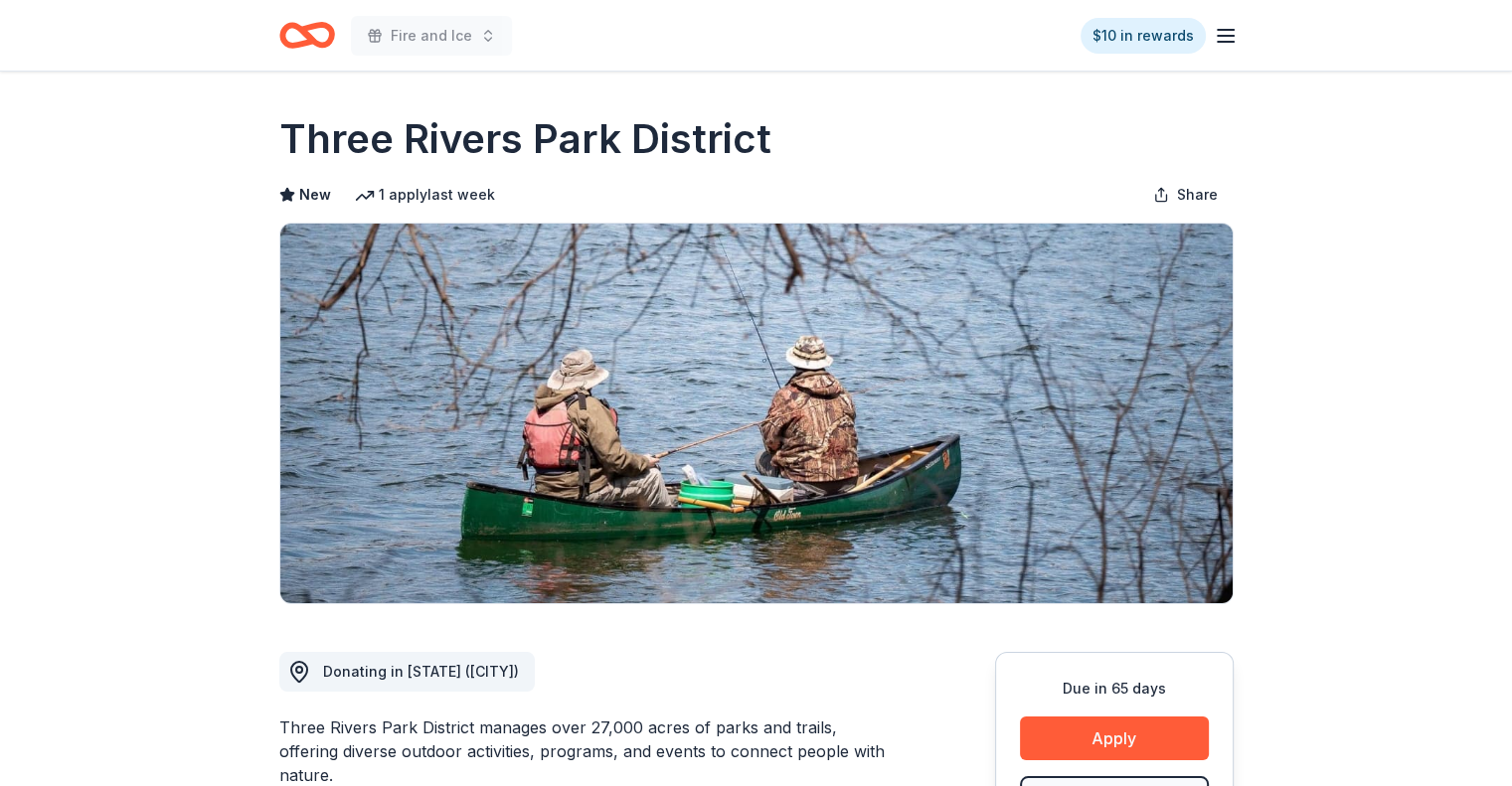 scroll, scrollTop: 199, scrollLeft: 0, axis: vertical 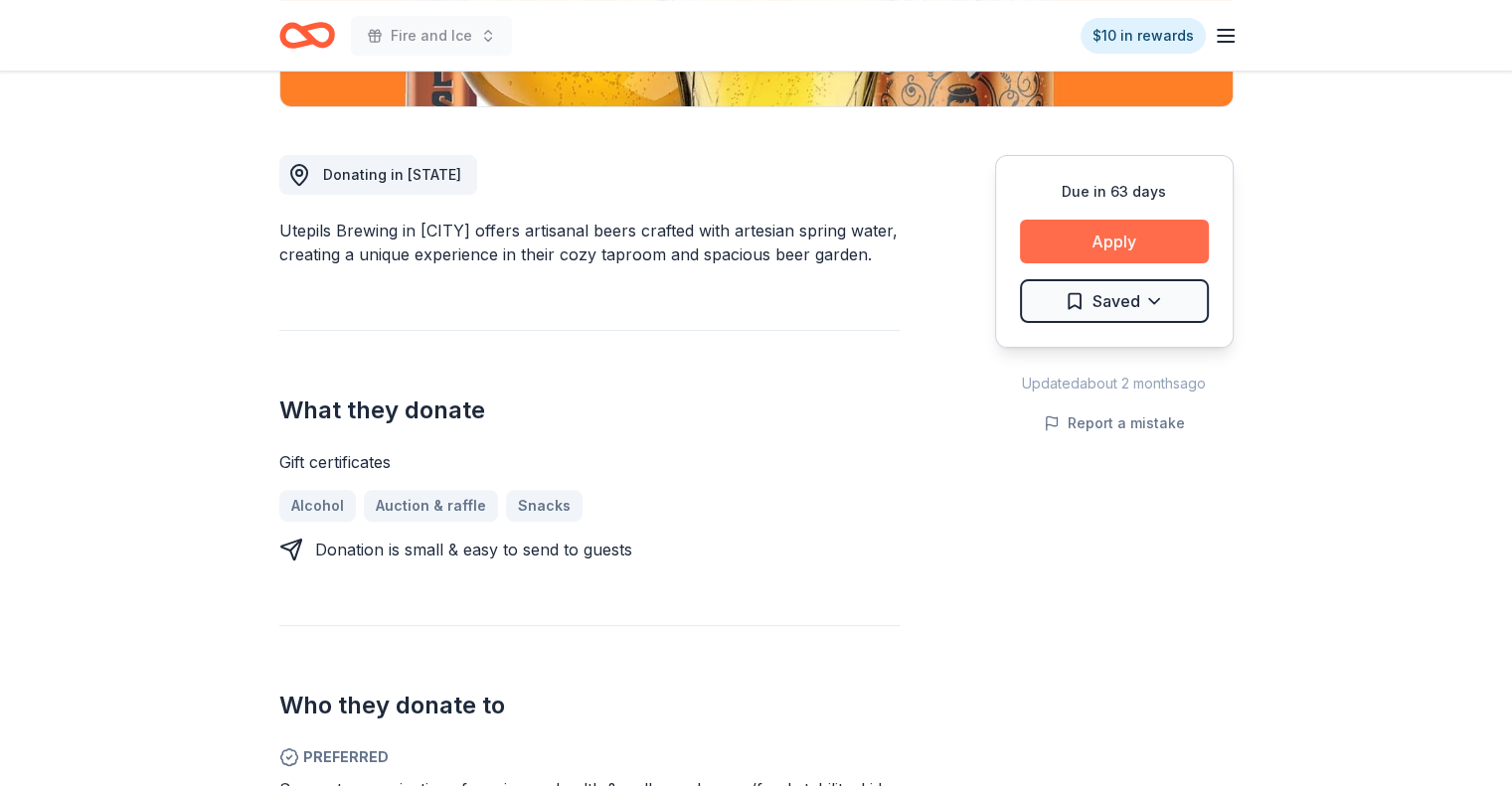 click on "Apply" at bounding box center [1114, 241] 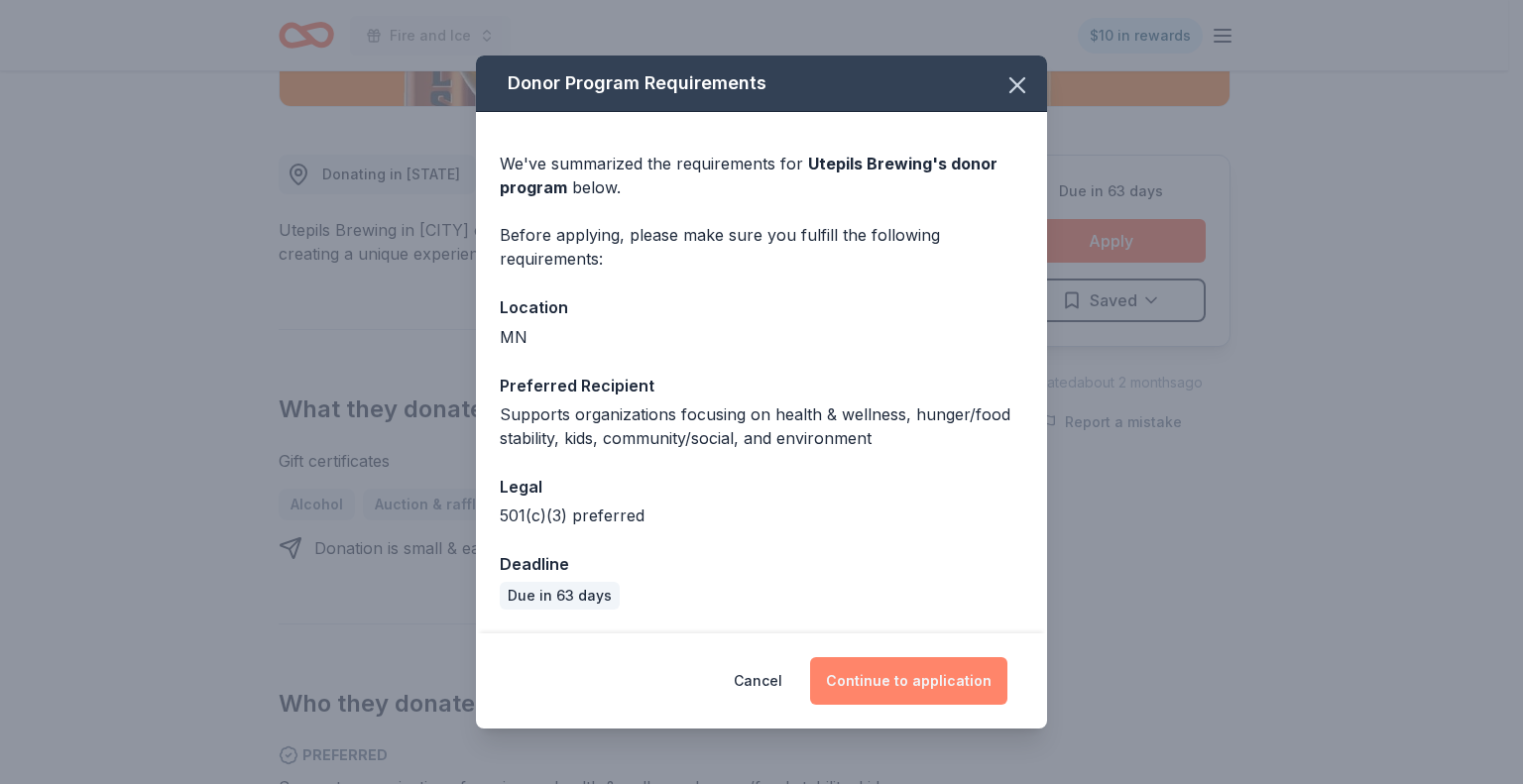 click on "Continue to application" at bounding box center (908, 681) 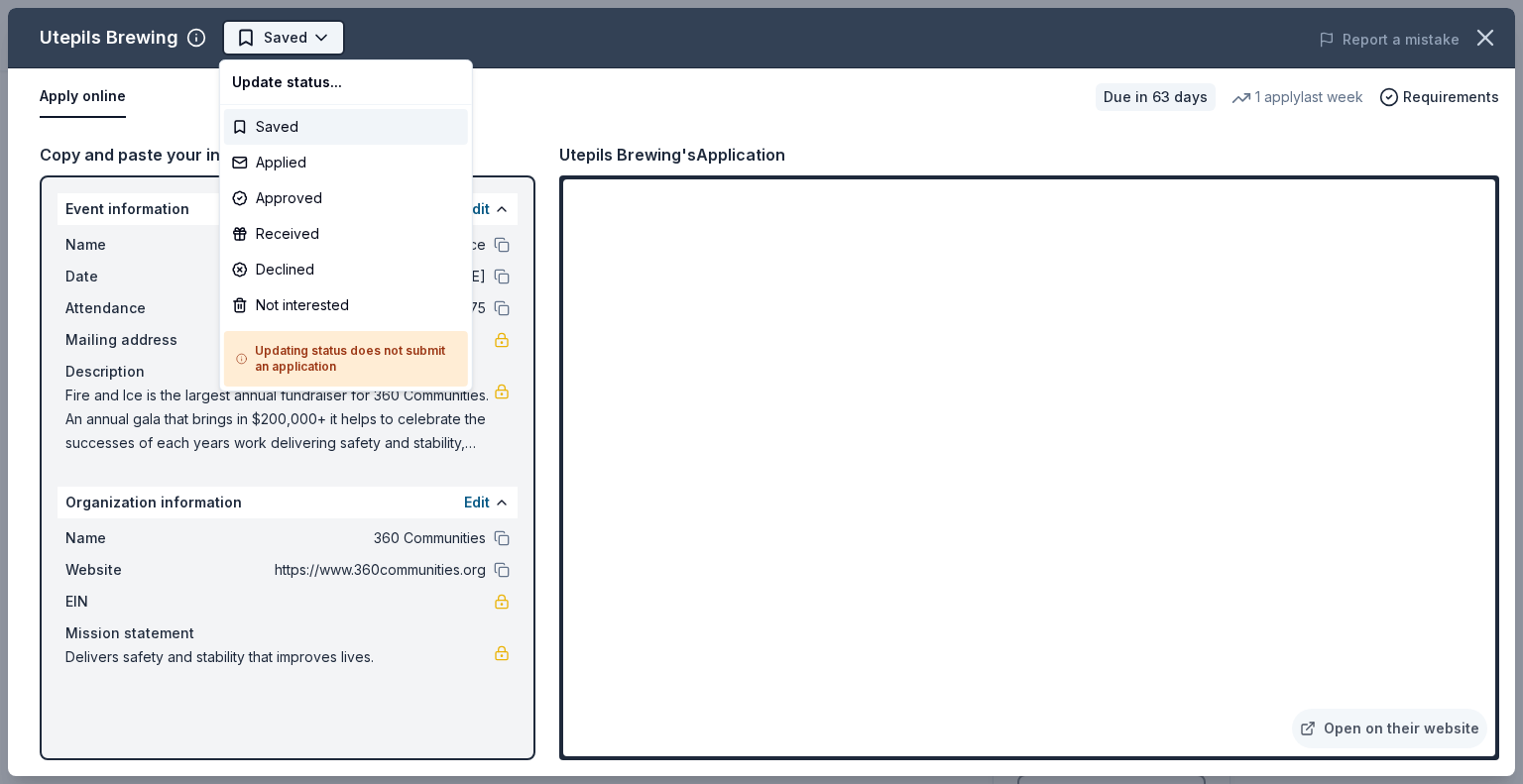 scroll, scrollTop: 0, scrollLeft: 0, axis: both 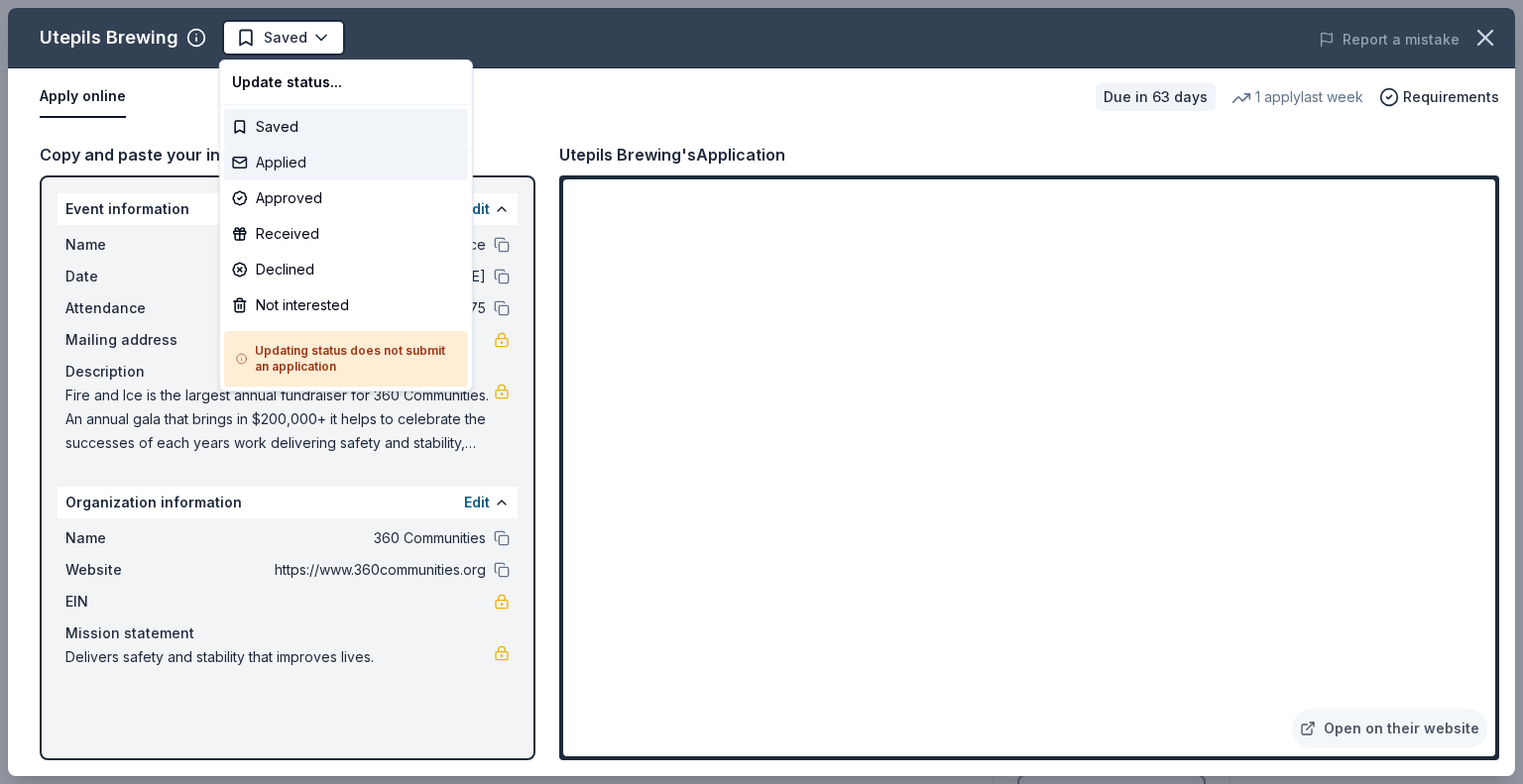 click on "Applied" at bounding box center (346, 163) 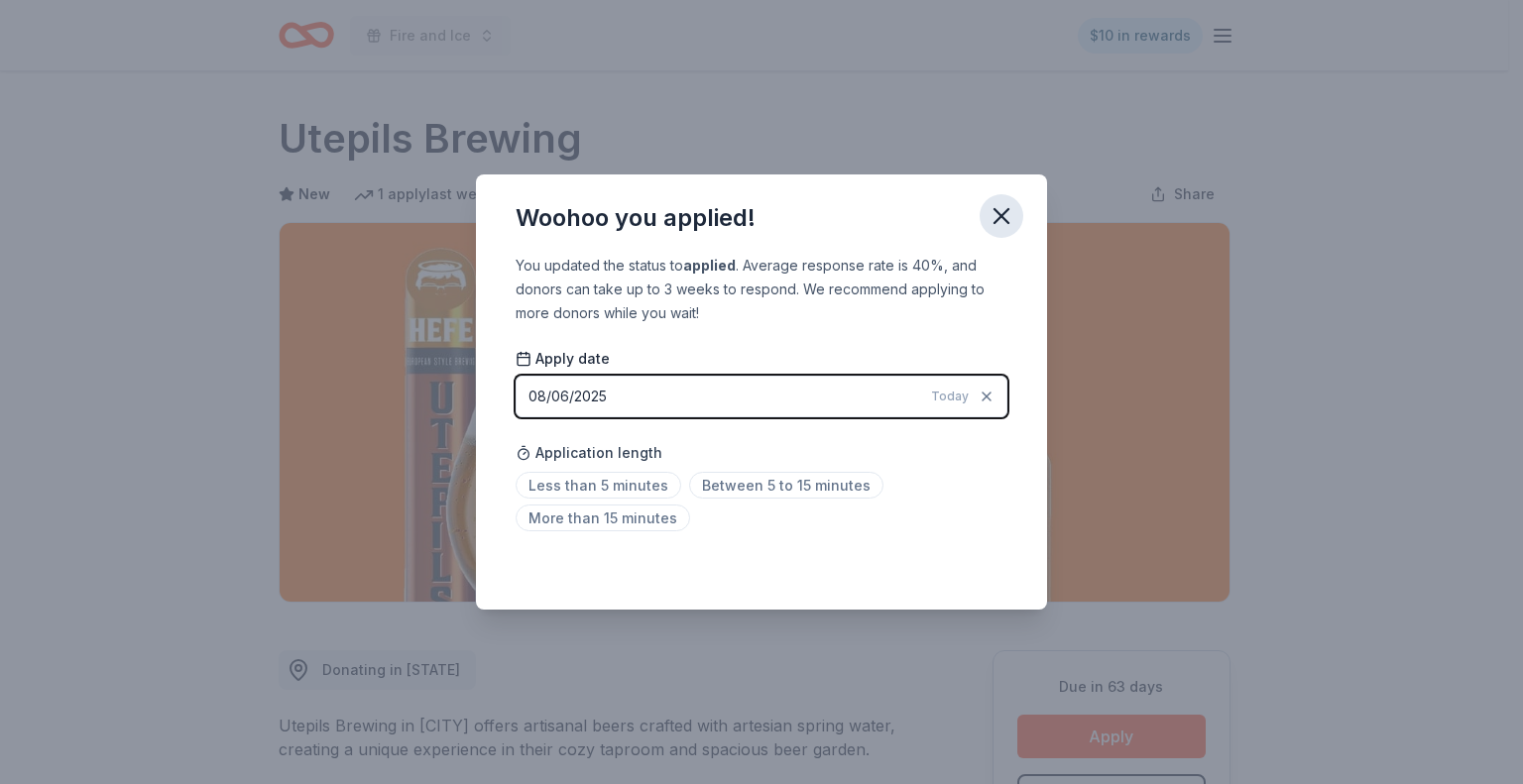 click 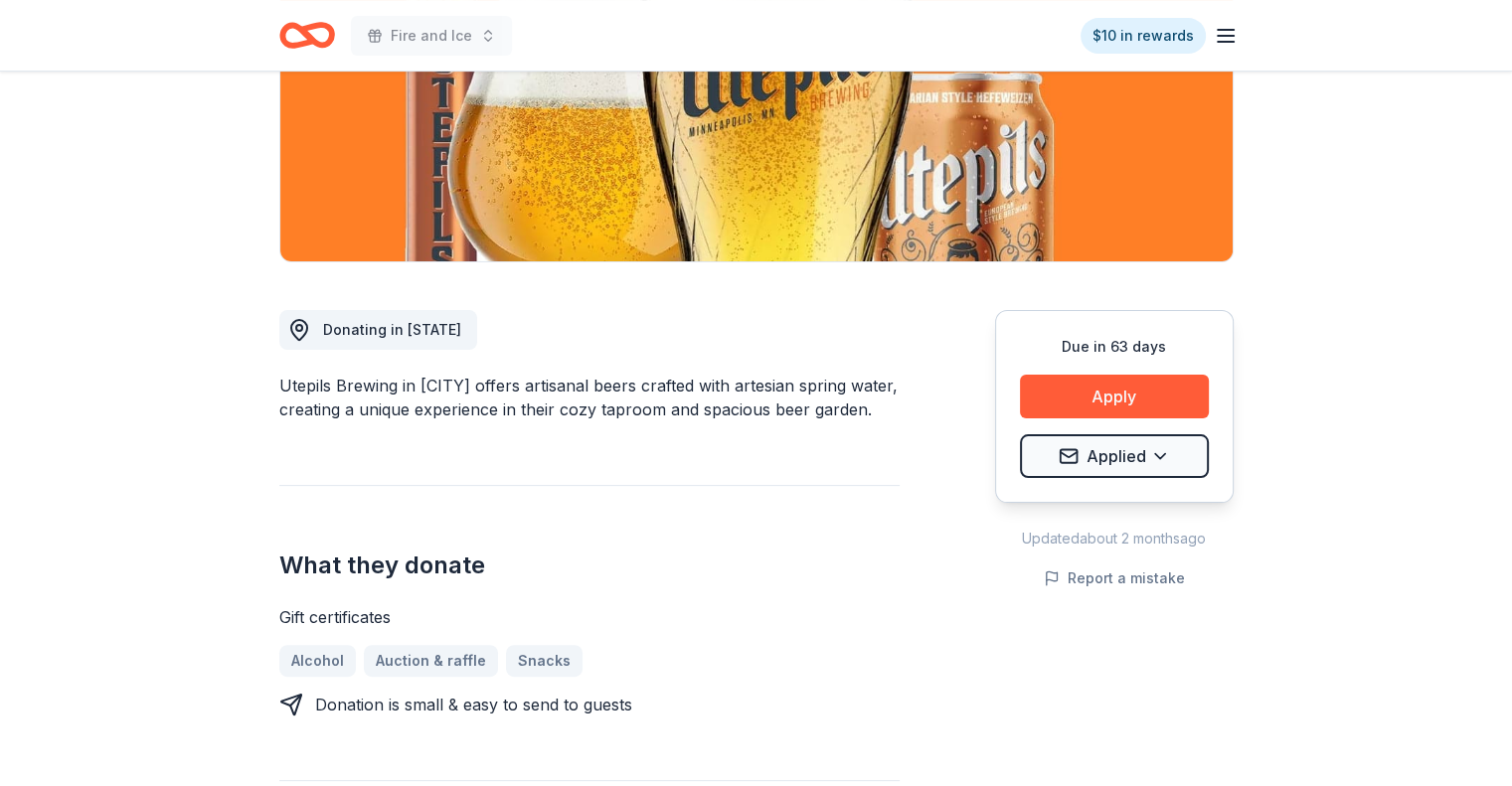 scroll, scrollTop: 360, scrollLeft: 0, axis: vertical 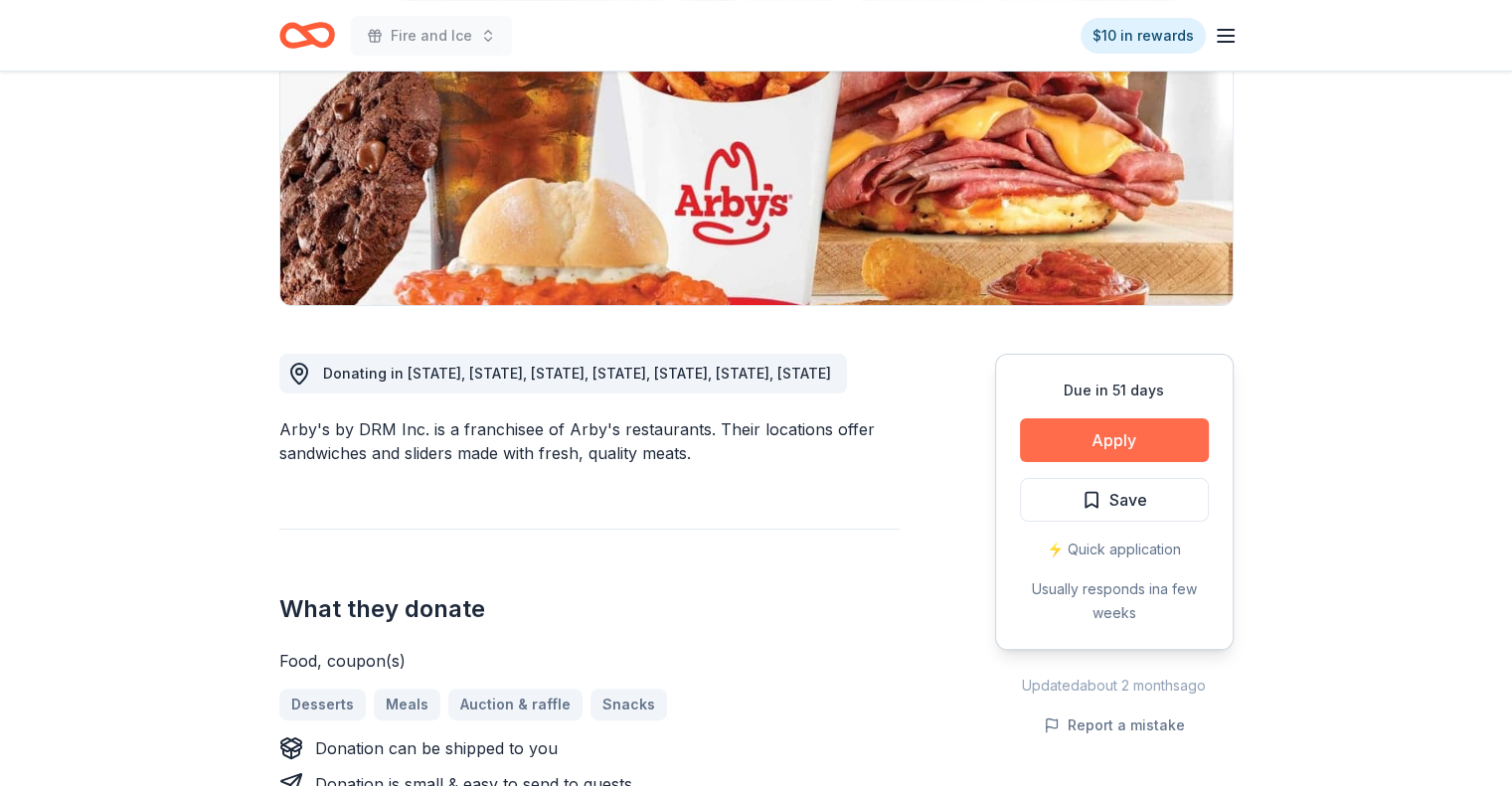 click on "Apply" at bounding box center (1114, 440) 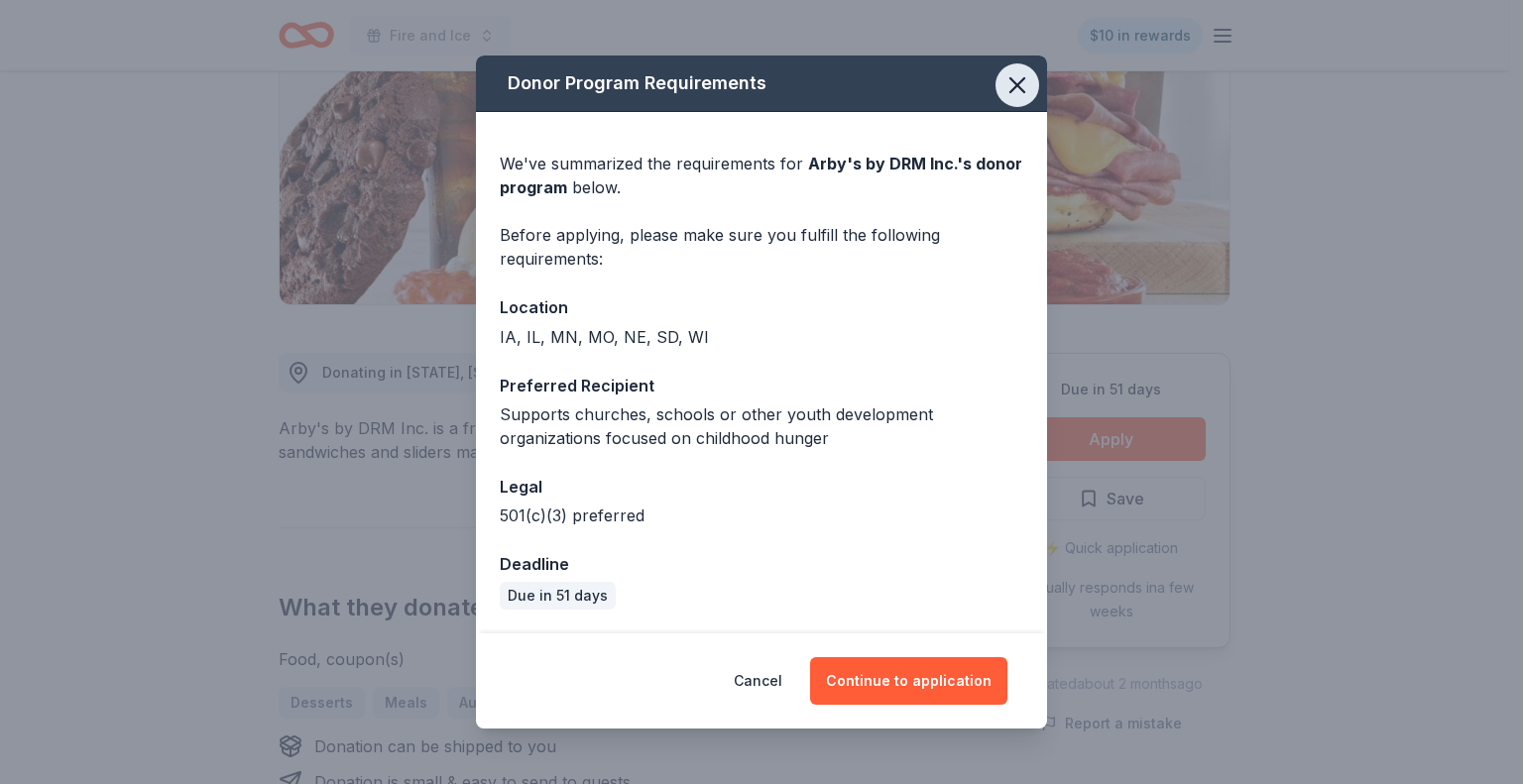 click 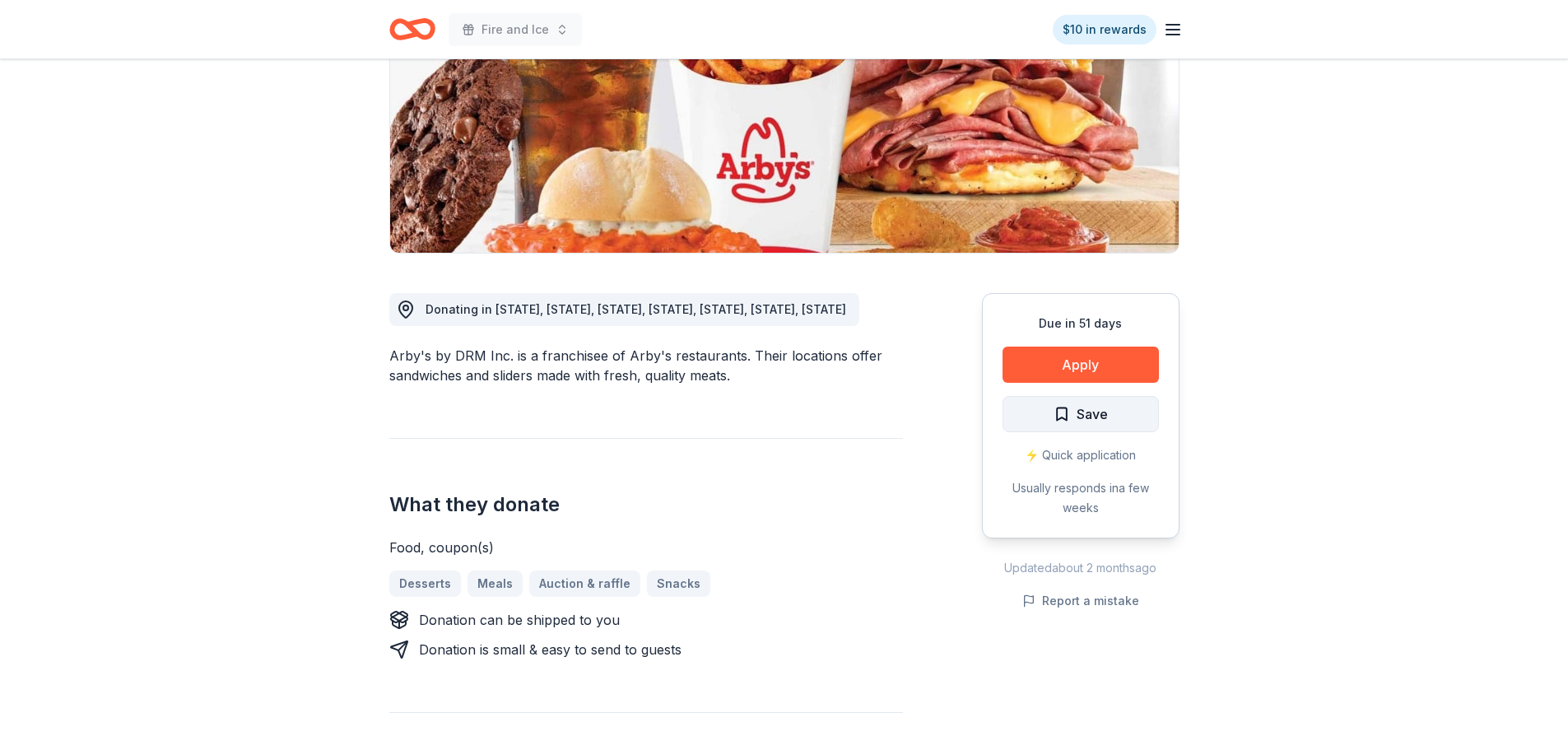 click on "Save" at bounding box center [1081, 414] 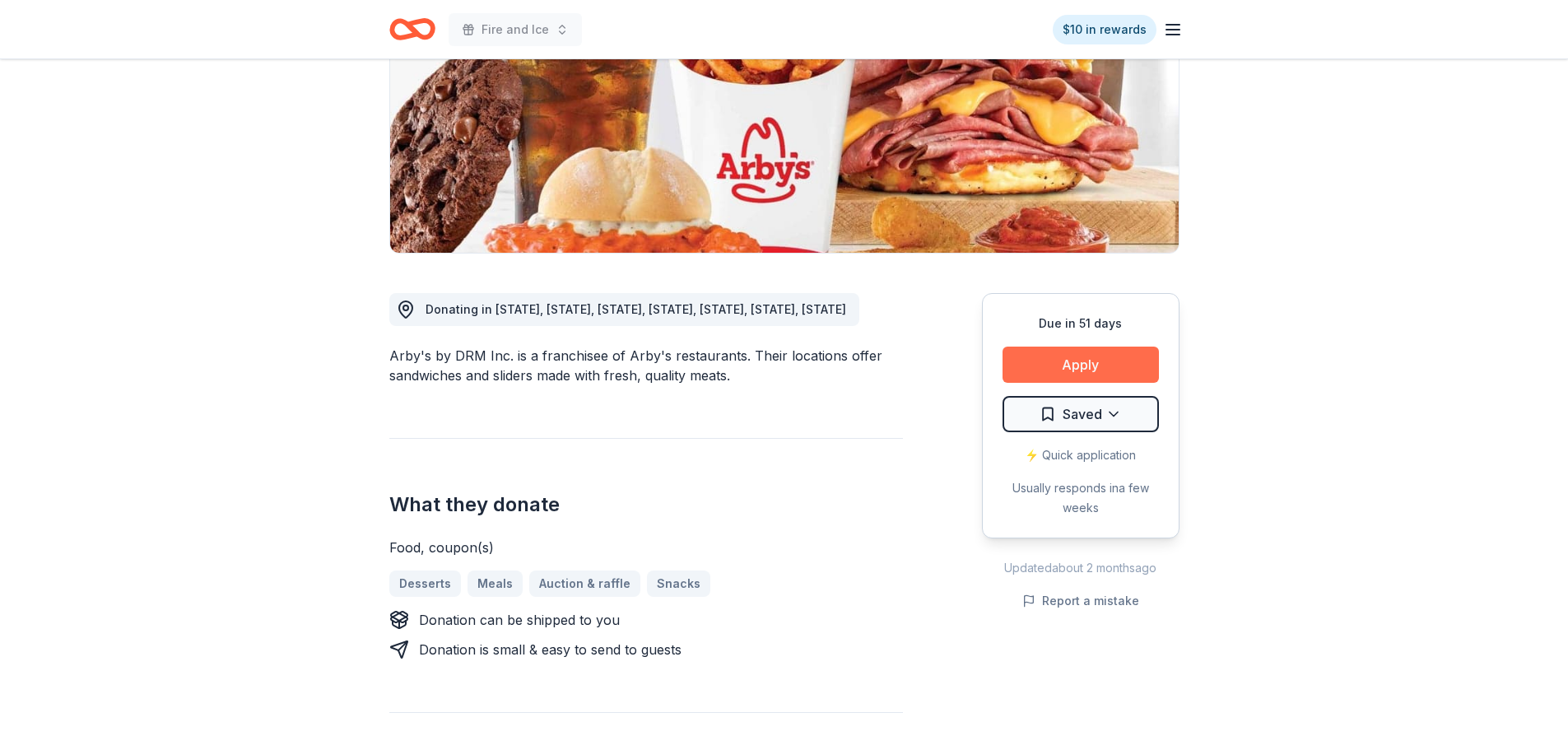 click on "Apply" at bounding box center [1081, 365] 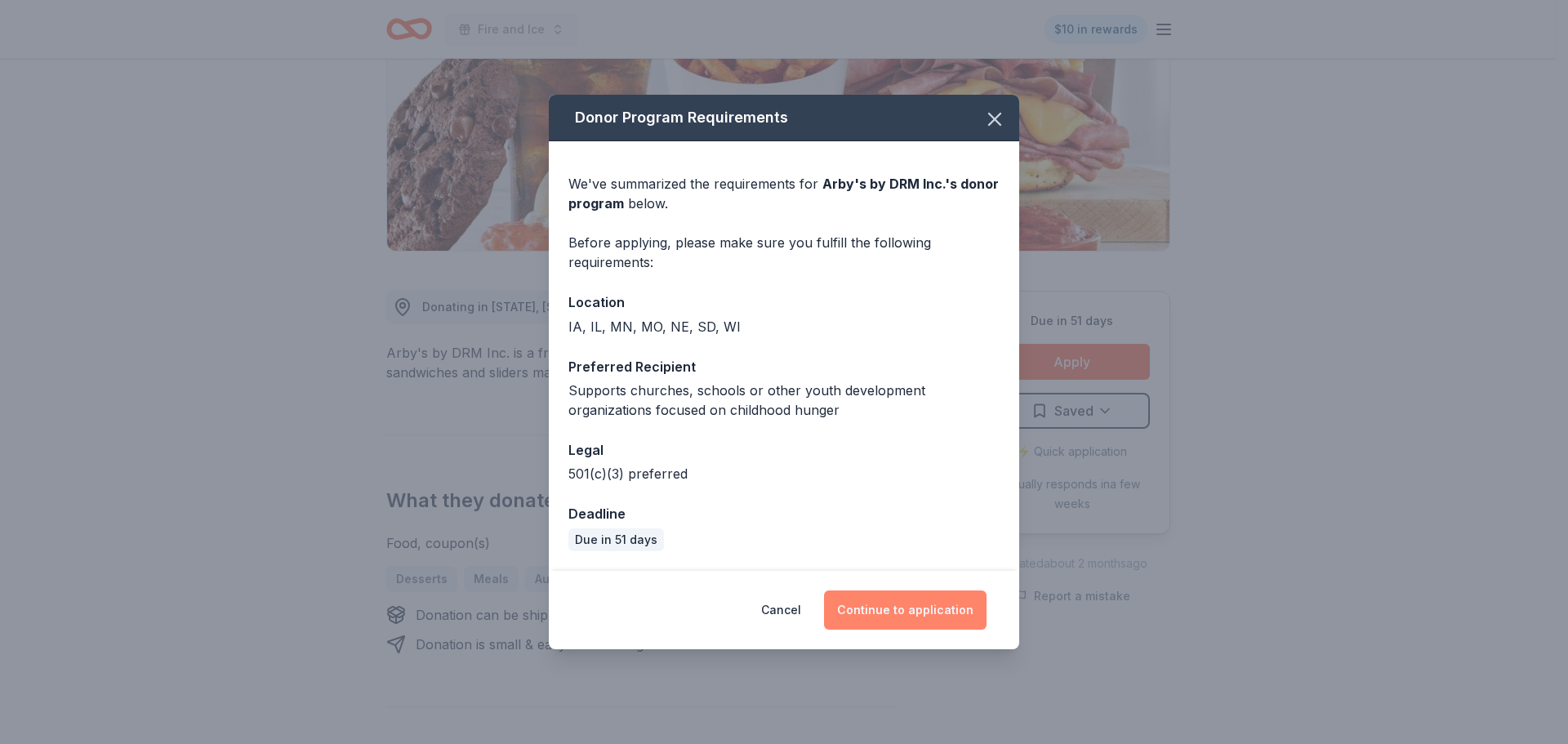 click on "Continue to application" at bounding box center [905, 610] 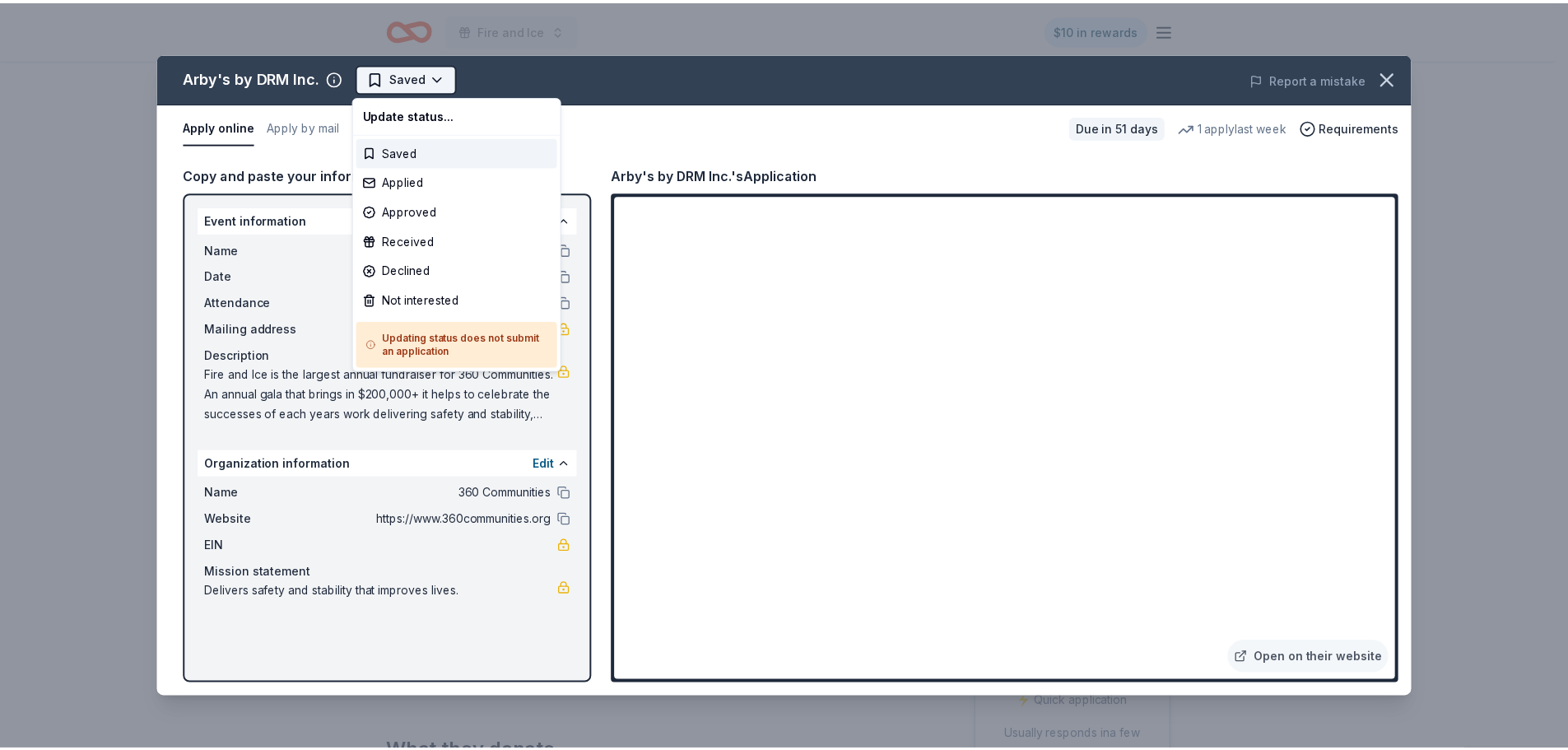 scroll, scrollTop: 0, scrollLeft: 0, axis: both 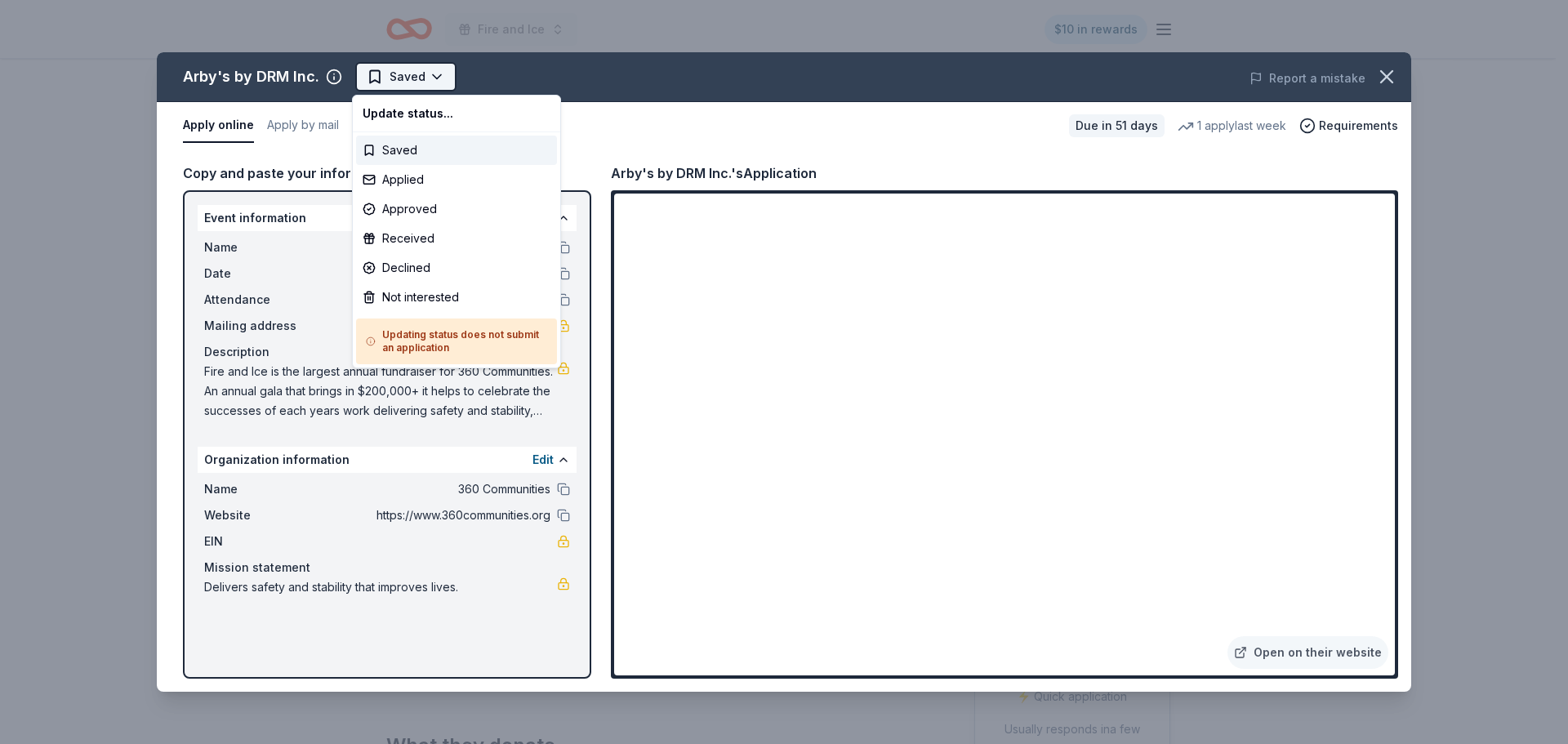 click on "Fire and Ice  $10 in rewards Due in 51 days Share Arby's by DRM Inc. New 1   apply  last week approval rate donation value Share Donating in IA, IL, MN, MO, NE, SD, WI Arby's by DRM Inc. is a franchisee of Arby's restaurants. Their locations offer sandwiches and sliders made with fresh, quality meats.  What they donate Food, coupon(s) Desserts Meals Auction & raffle Snacks Donation can be shipped to you Donation is small & easy to send to guests Who they donate to  Preferred Supports churches, schools or other youth development organizations focused on childhood hunger Children Education Poverty & Hunger 501(c)(3) preferred Due in 51 days Apply Saved ⚡️ Quick application Usually responds in  a few weeks Updated  about 2 months  ago Report a mistake approval rate 20 % approved 30 % declined 50 % no response donation value (average) 20% 70% 0% 10% $xx - $xx $xx - $xx $xx - $xx $xx - $xx Upgrade to Pro to view approval rates and average donation values New Be the first to review this company! Leave a review" at bounding box center (784, 372) 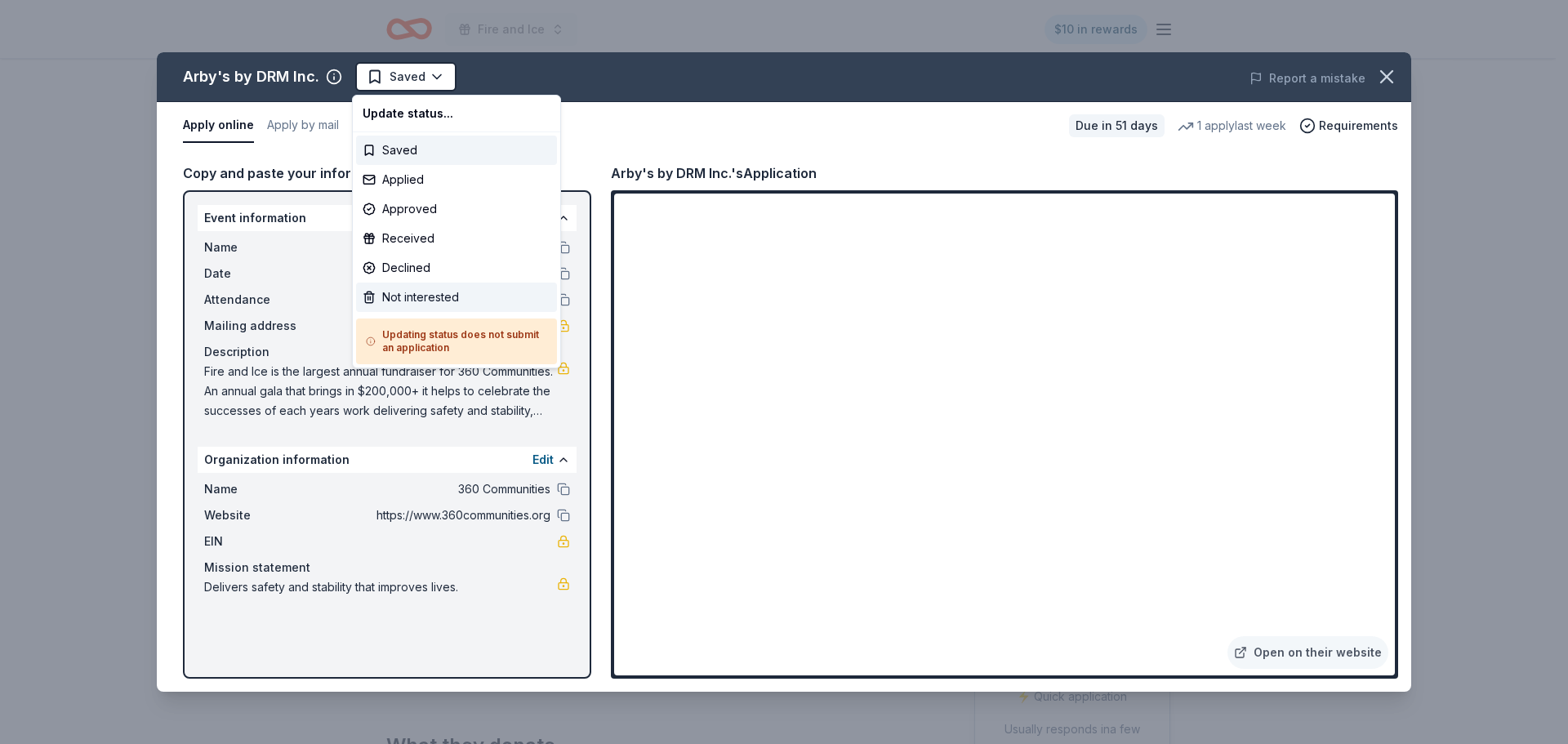click on "Not interested" at bounding box center (457, 297) 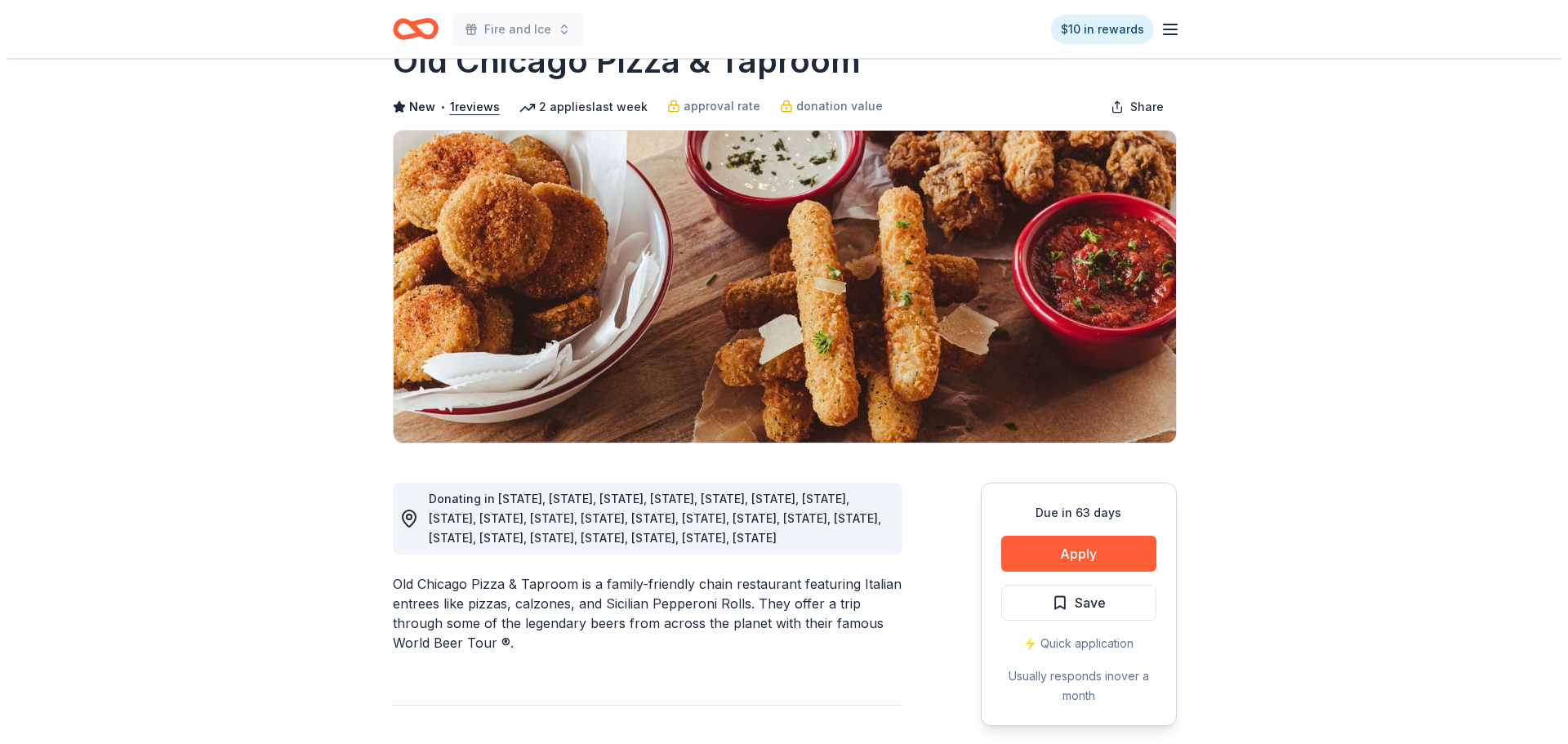 scroll, scrollTop: 82, scrollLeft: 0, axis: vertical 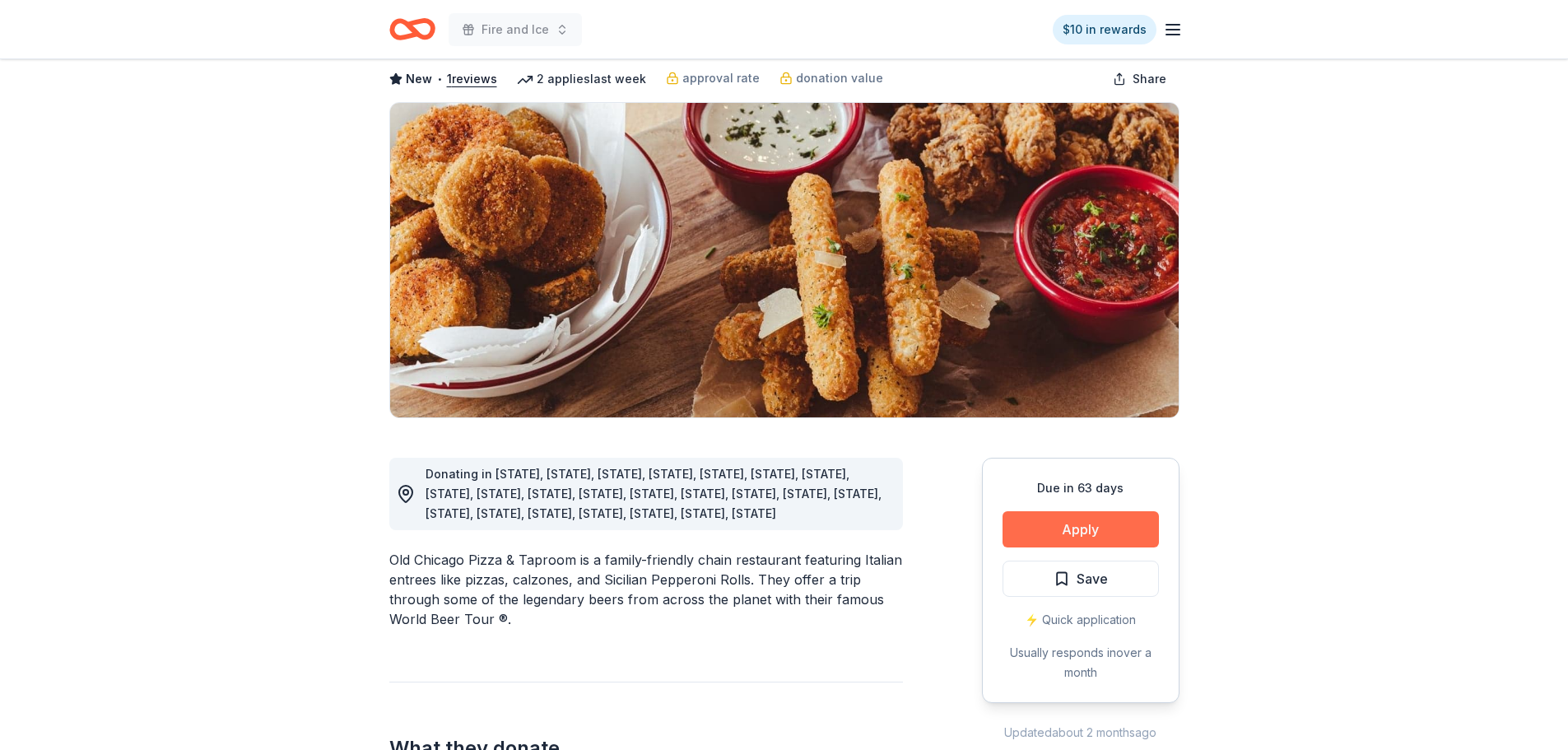 click on "Apply" at bounding box center (1081, 529) 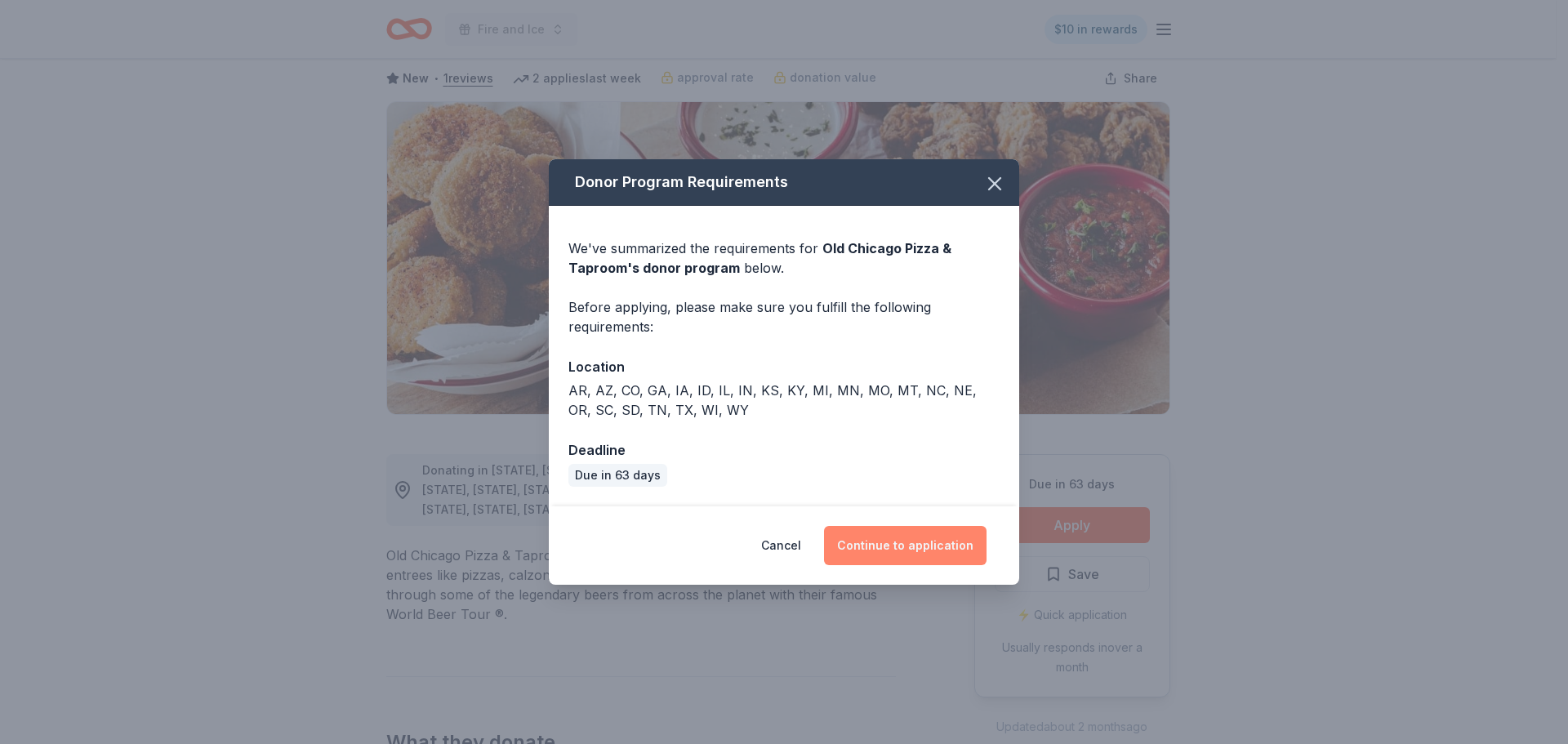 click on "Continue to application" at bounding box center (905, 546) 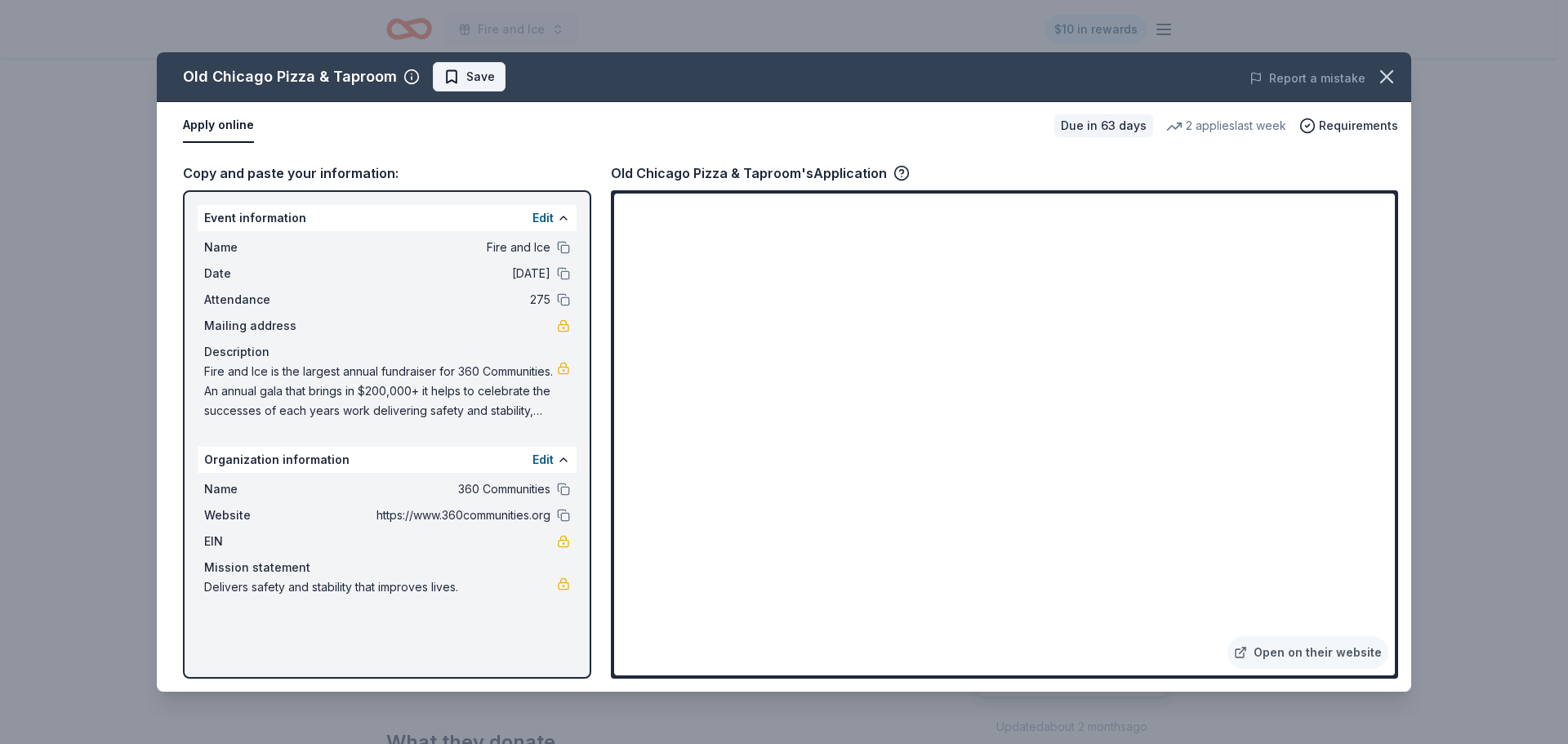 click on "Save" at bounding box center (469, 77) 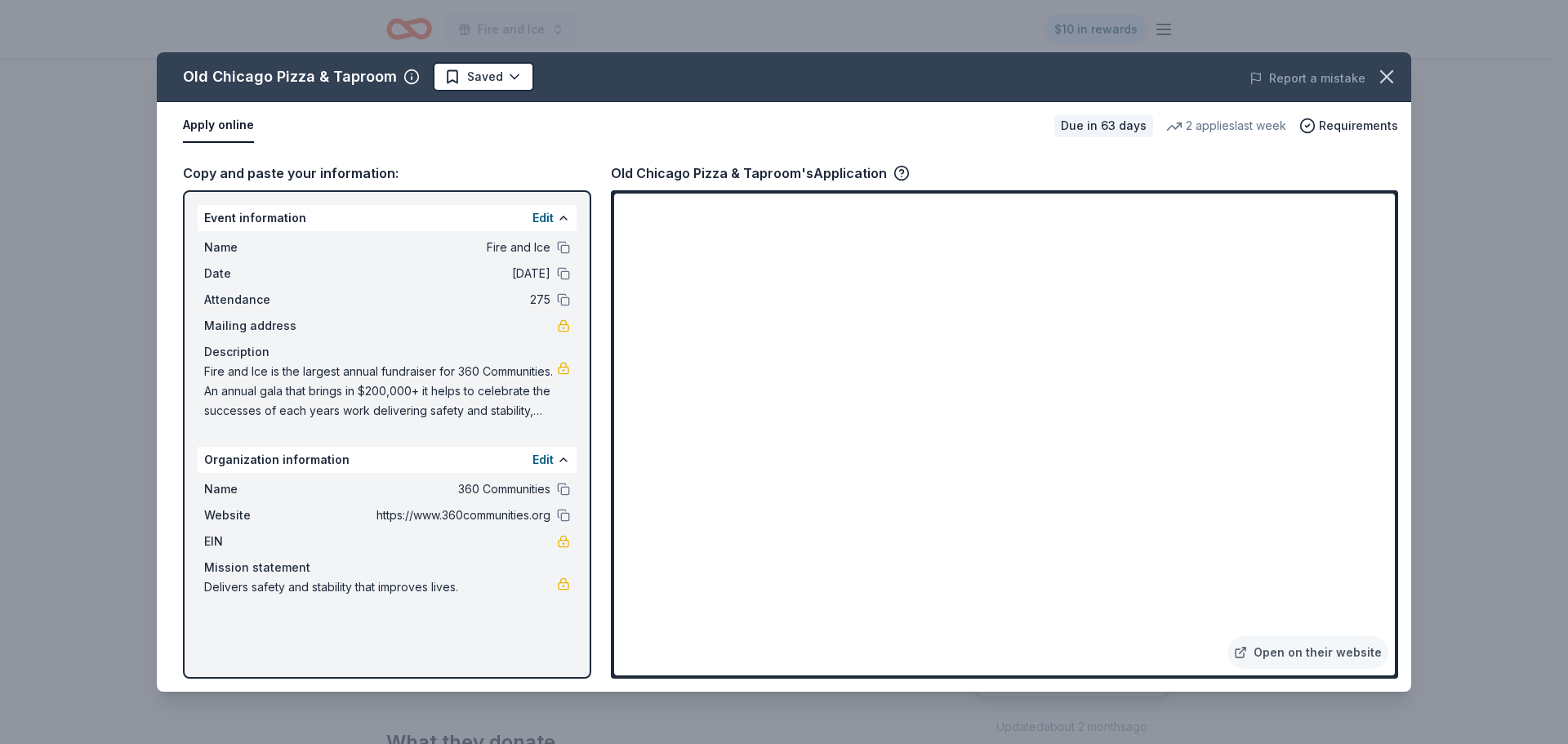 scroll, scrollTop: 0, scrollLeft: 0, axis: both 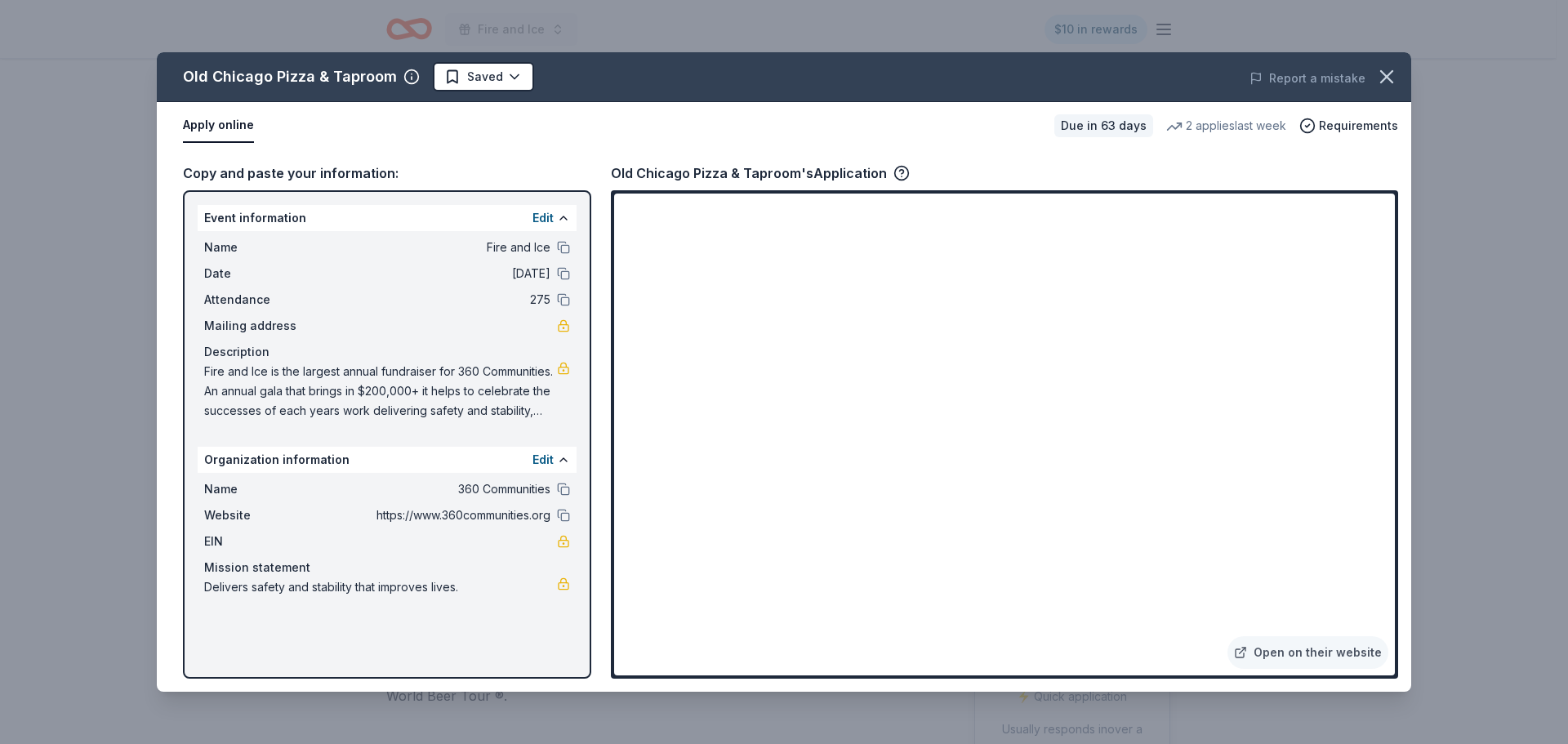 click on "Fire and Ice  $10 in rewards Due in 63 days Share Old Chicago Pizza & Taproom New • 1  reviews 2   applies  last week approval rate donation value Share Donating in AR, AZ, CO, GA, IA, ID, IL, IN, KS, KY, MI, MN, MO, MT, NC, NE, OR, SC, SD, TN, TX, WI, WY Old Chicago Pizza & Taproom is a family-friendly chain restaurant featuring Italian entrees like pizzas, calzones, and Sicilian Pepperoni Rolls. They offer a trip through some of the legendary beers from across the planet with their famous World Beer Tour ®.  What they donate Food, beer, gift card(s) Alcohol Meals Auction & raffle Snacks Donation is small & easy to send to guests Who they donate to Old Chicago Pizza & Taproom  hasn ' t listed any preferences or eligibility criteria. Due in 63 days Apply Saved ⚡️ Quick application Usually responds in  over a month Updated  about 2 months  ago Report a mistake approval rate 20 % approved 30 % declined 50 % no response donation value (average) 20% 70% 0% 10% $xx - $xx $xx - $xx $xx - $xx $xx - $xx New 1" at bounding box center (784, 372) 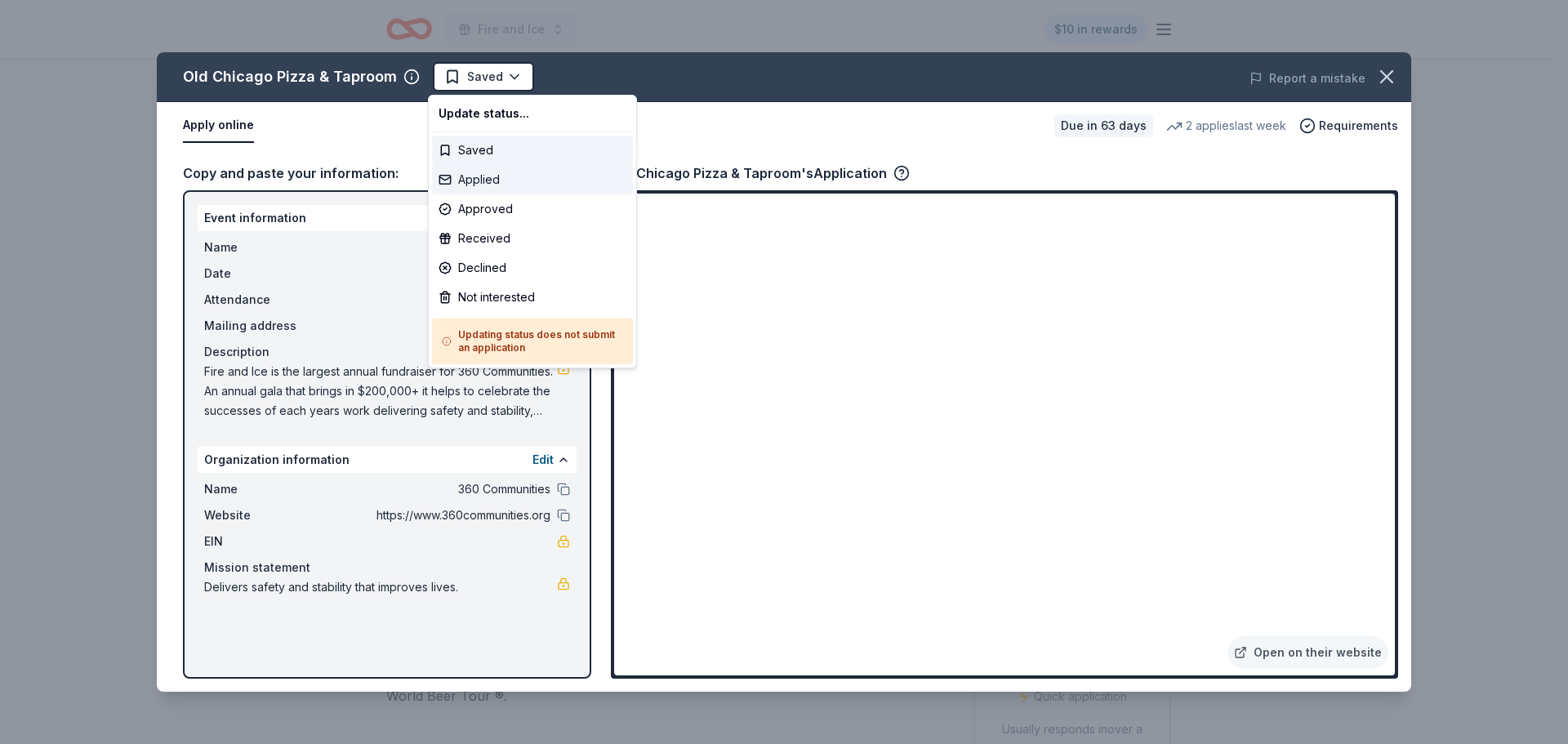 click on "Applied" at bounding box center (532, 180) 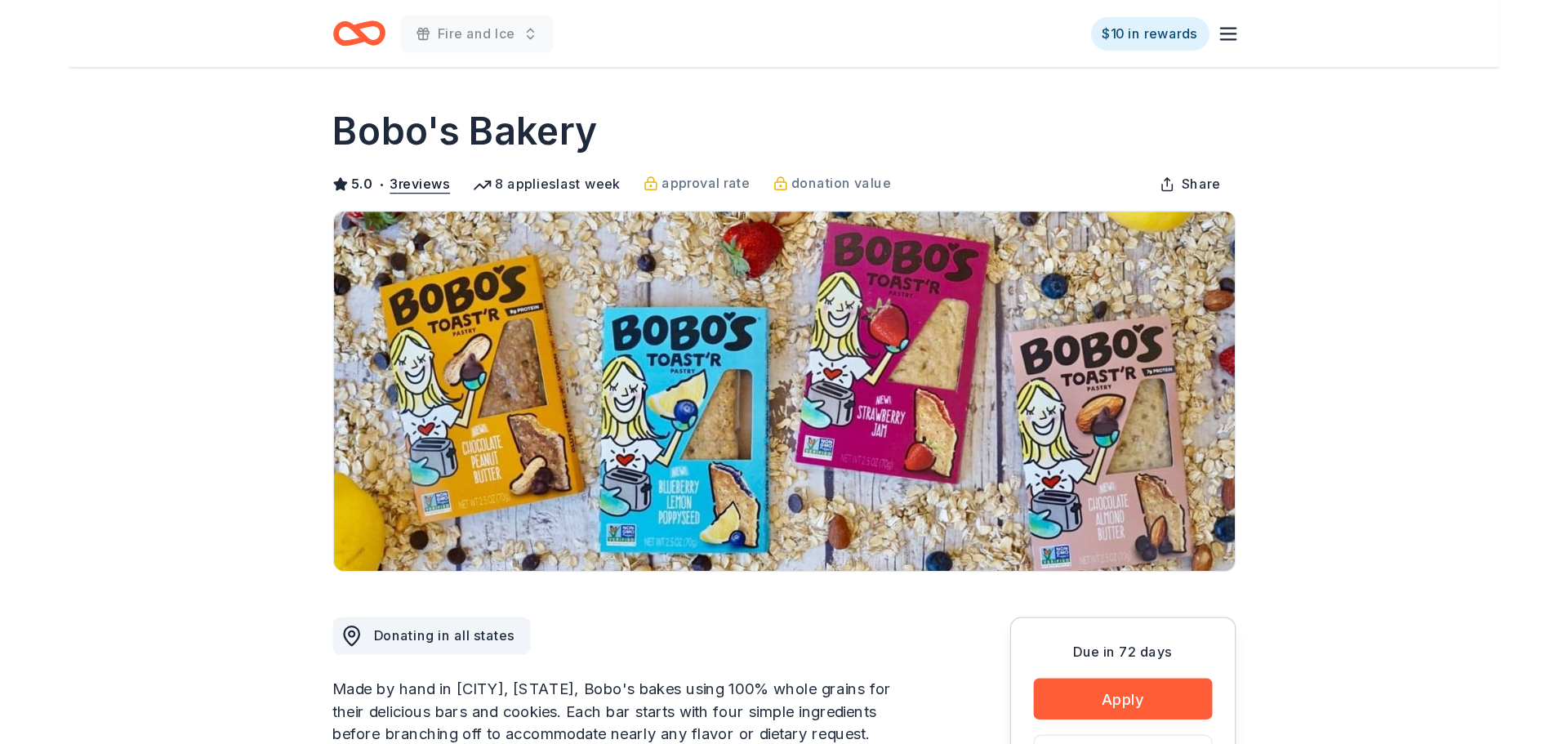 scroll, scrollTop: 0, scrollLeft: 0, axis: both 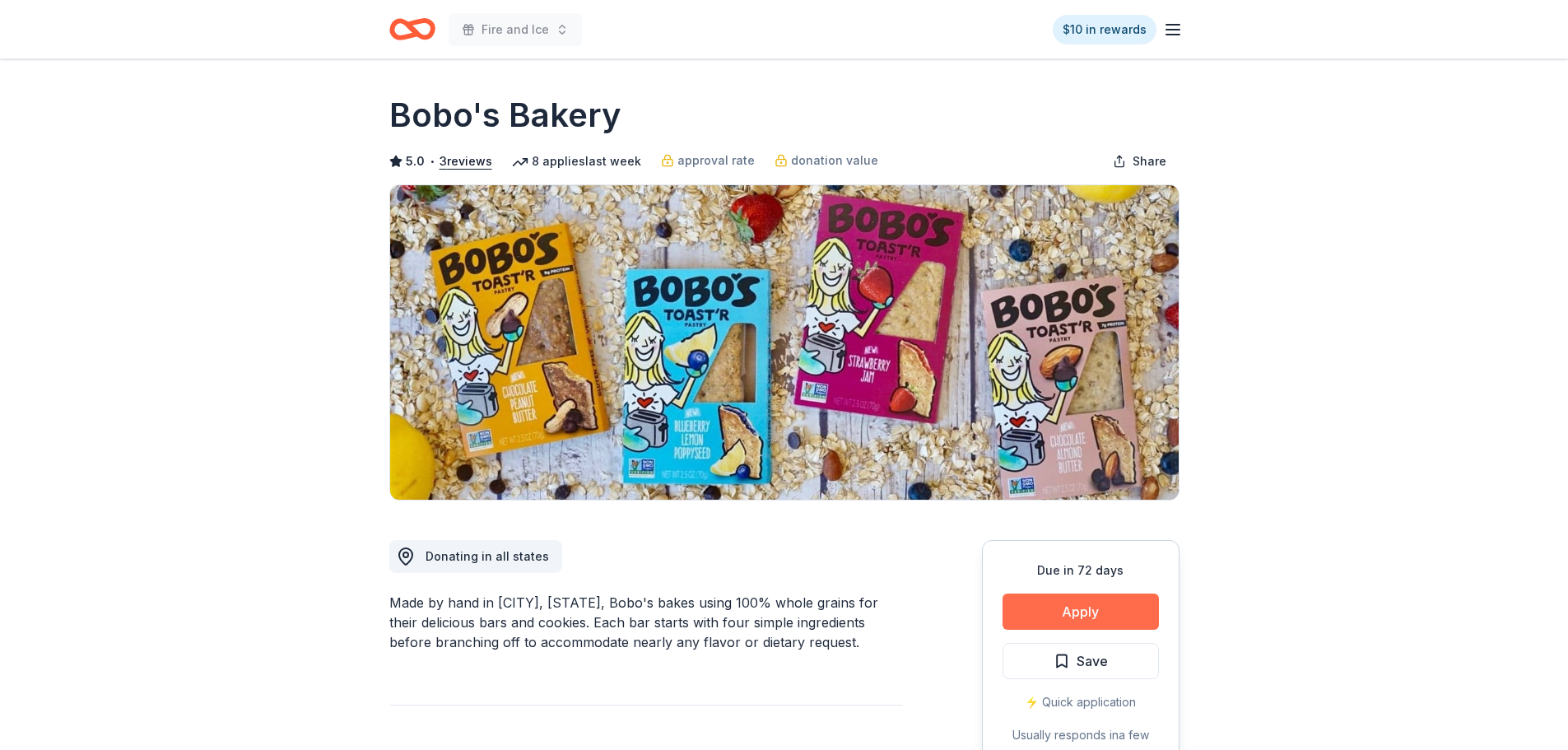 click on "Apply" at bounding box center (1081, 612) 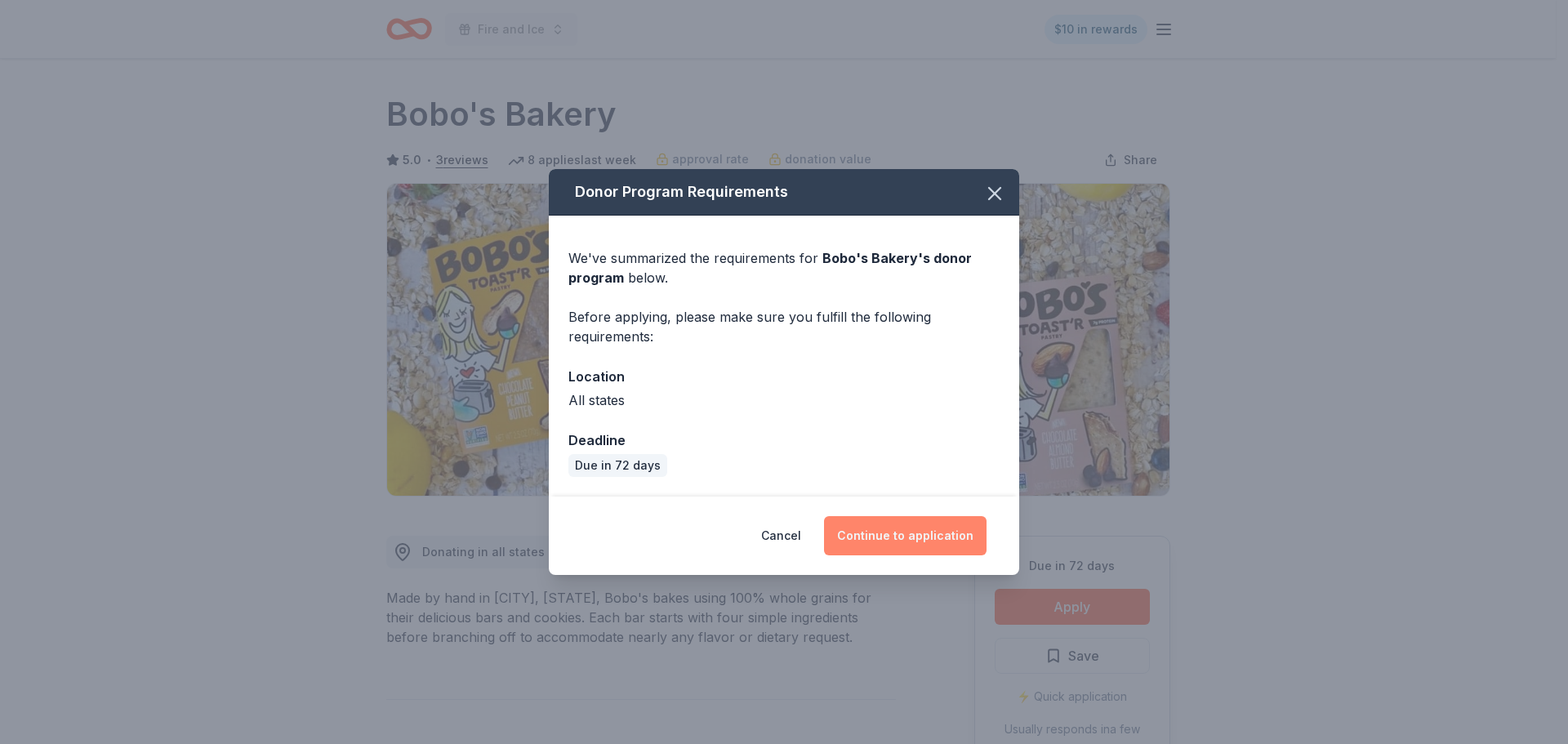 click on "Continue to application" at bounding box center (905, 536) 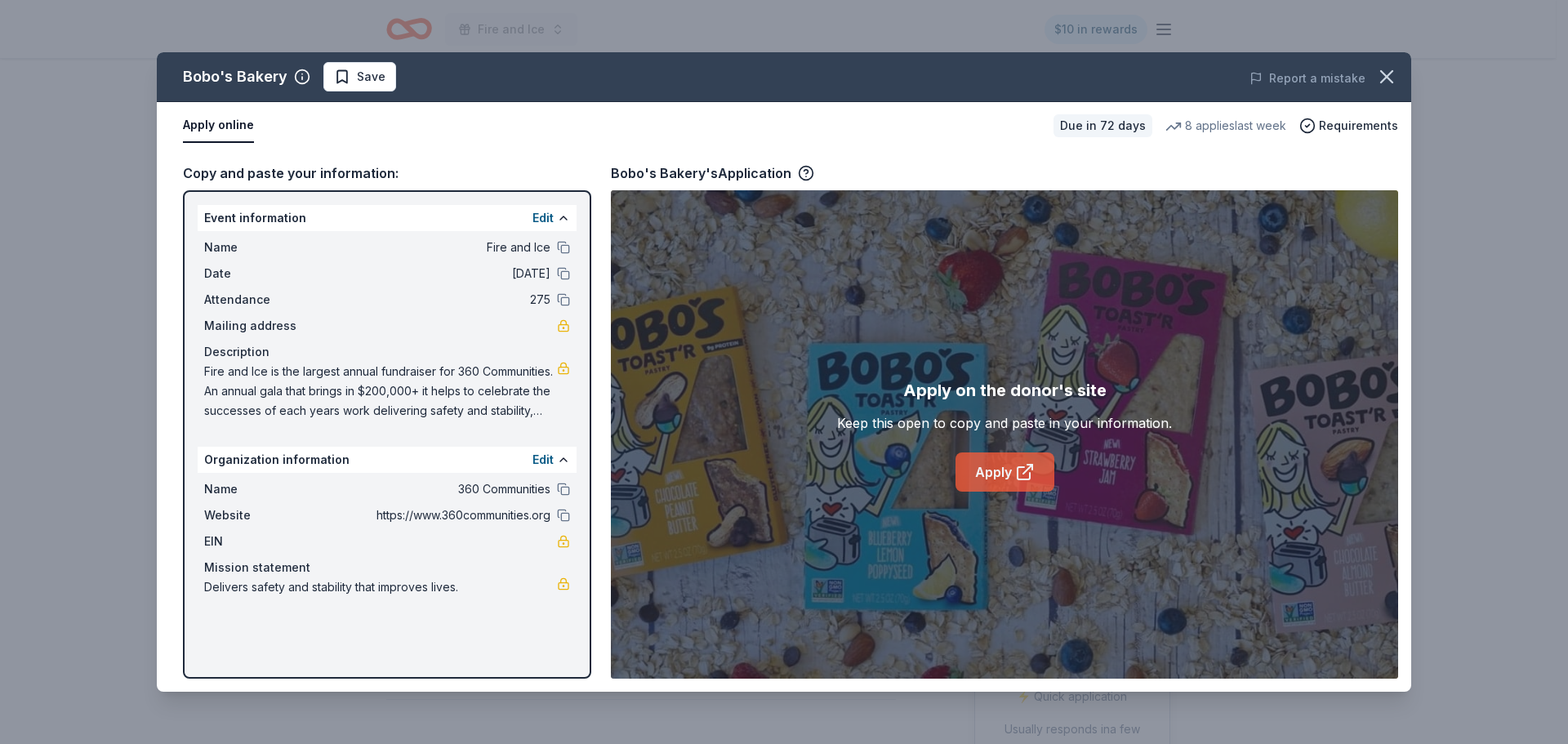 click 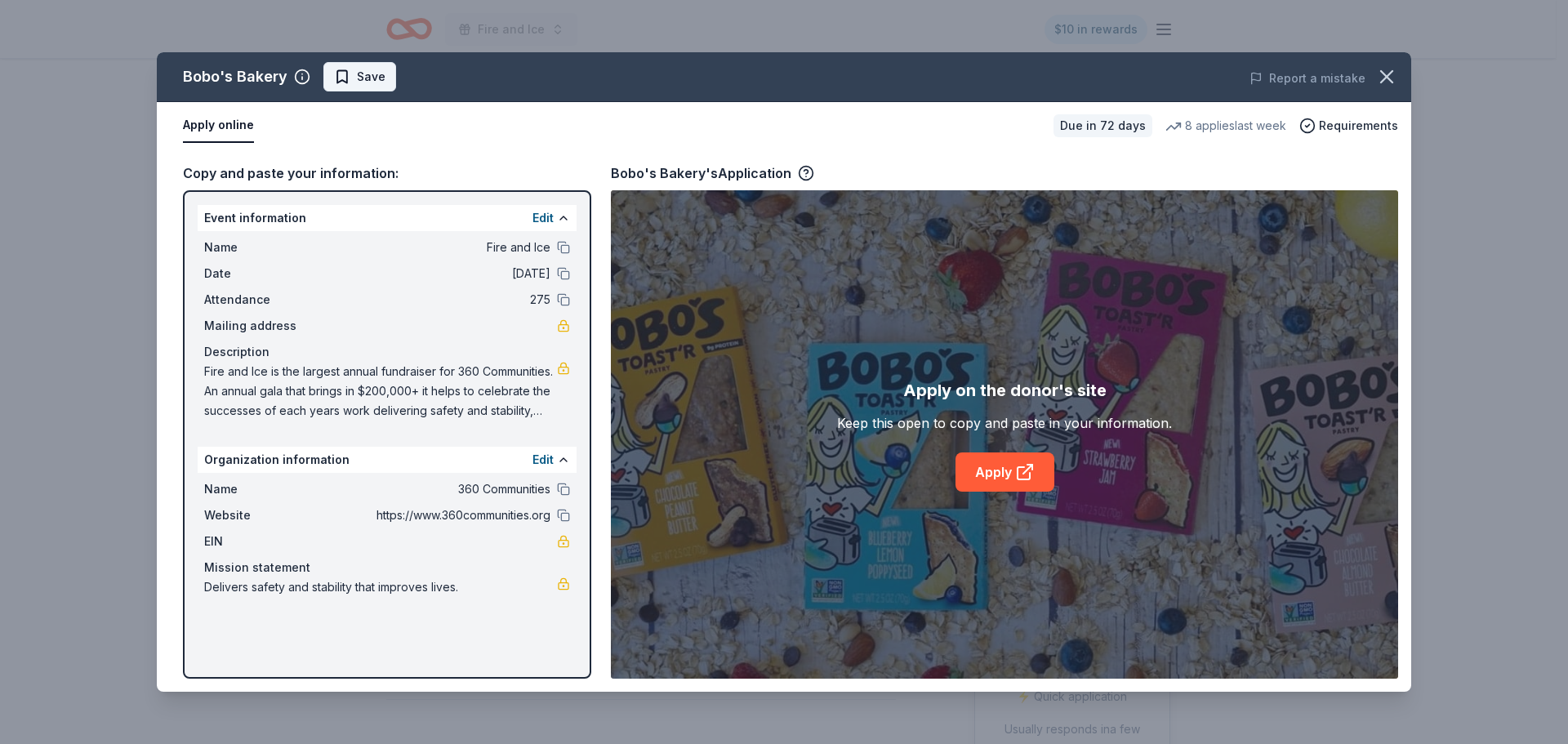click on "Save" at bounding box center [359, 77] 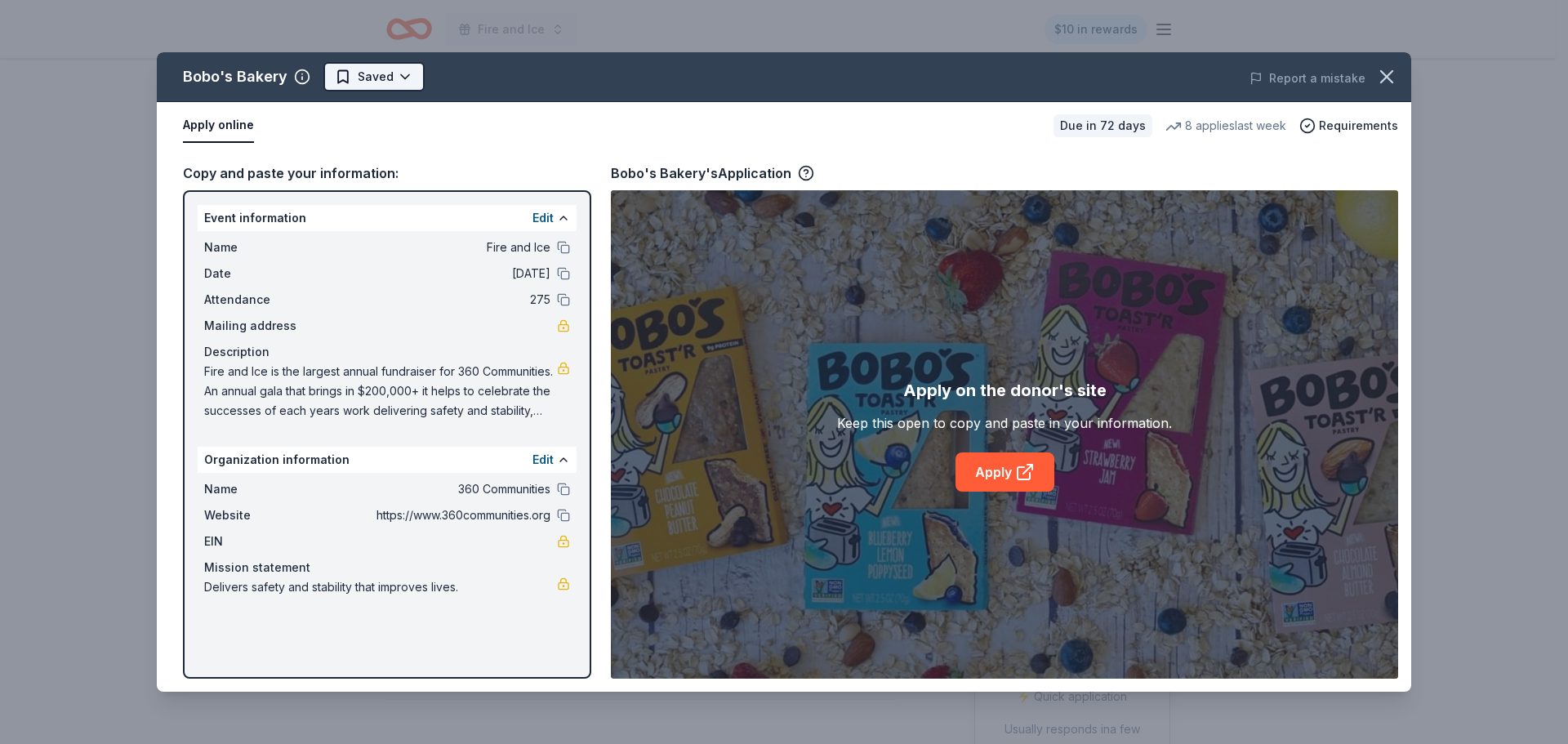 click on "Fire and Ice  $10 in rewards Due in 72 days Share Bobo's Bakery 5.0 • 3  reviews 8   applies  last week approval rate donation value Share Donating in all states Made by hand in Boulder, CO, Bobo's bakes using 100% whole grains for their delicious bars and cookies. Each bar starts with four simple ingredients before branching off to accommodate nearly any flavor or dietary request. What they donate Baked goods  Auction & raffle Snacks Donation can be shipped to you Who they donate to Bobo's Bakery  hasn ' t listed any preferences or eligibility criteria. Due in 72 days Apply Saved ⚡️ Quick application Usually responds in  a few weeks Updated  about 2 months  ago Report a mistake approval rate 20 % approved 30 % declined 50 % no response donation value (average) 20% 70% 0% 10% $xx - $xx $xx - $xx $xx - $xx $xx - $xx Upgrade to Pro to view approval rates and average donation values 5.0 • 3  reviews Guardians of the Ribbon - Central NJ Pink Heals June 2025 • Approved Catholic Academy of Niagara Falls 3" at bounding box center [784, 372] 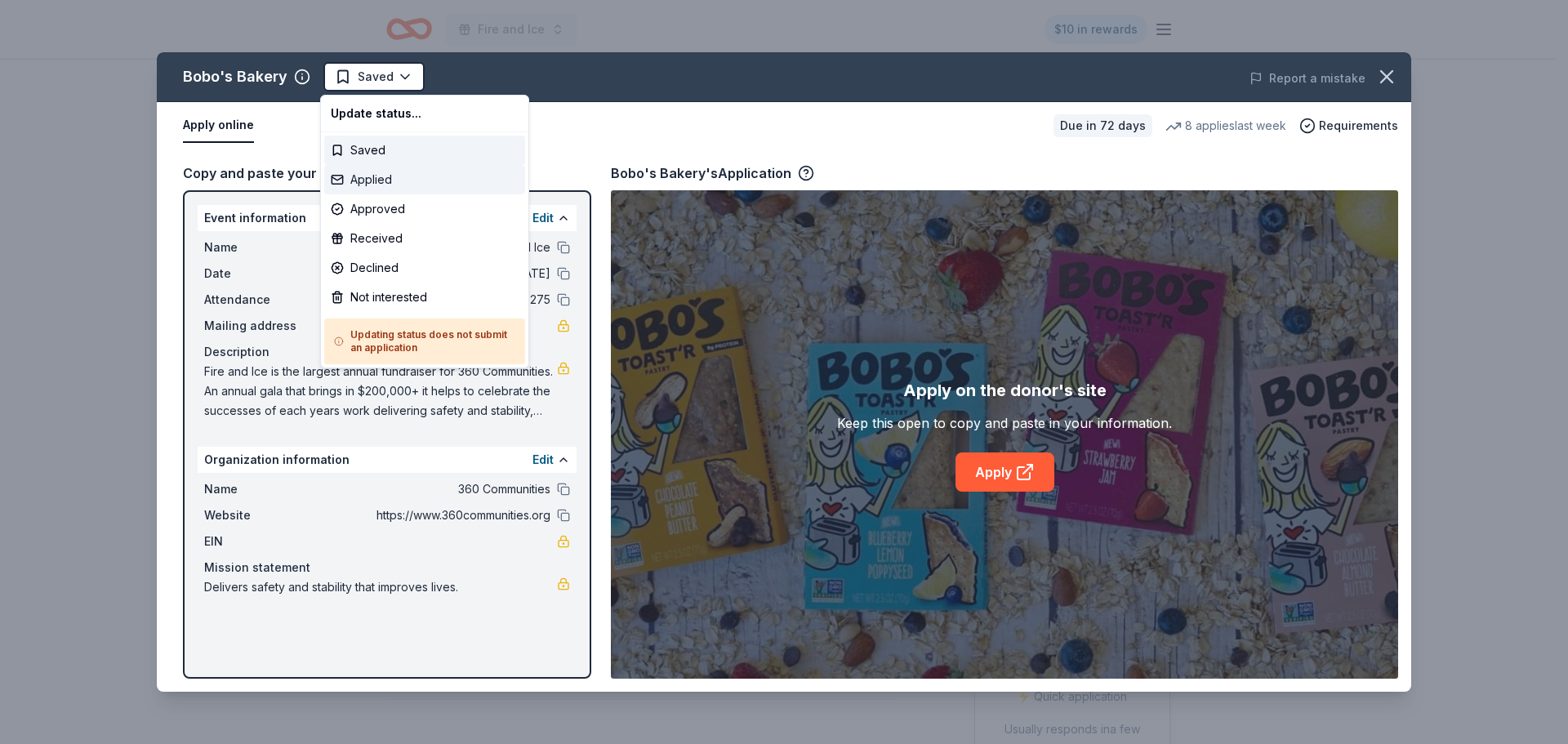 click on "Applied" at bounding box center (425, 180) 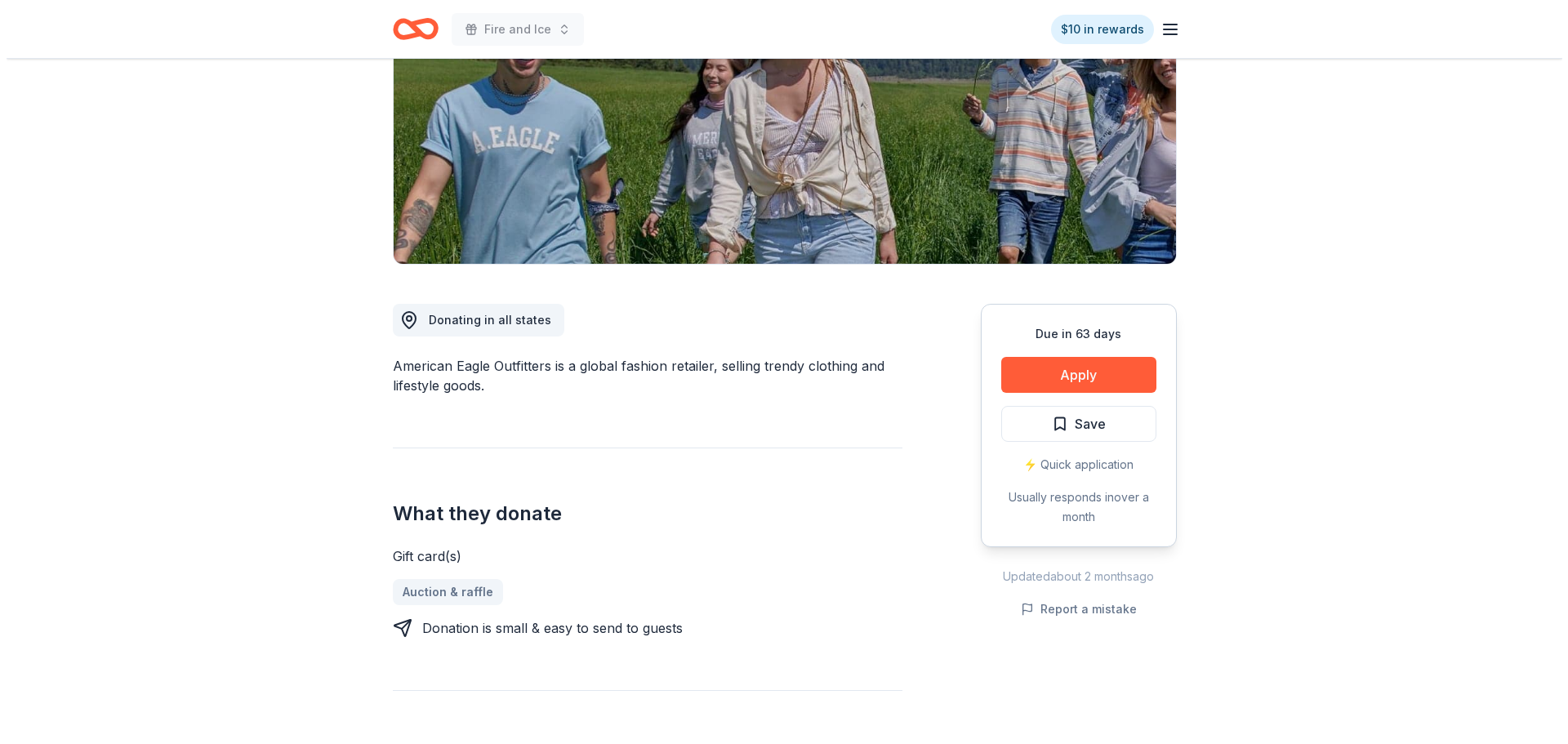 scroll, scrollTop: 327, scrollLeft: 0, axis: vertical 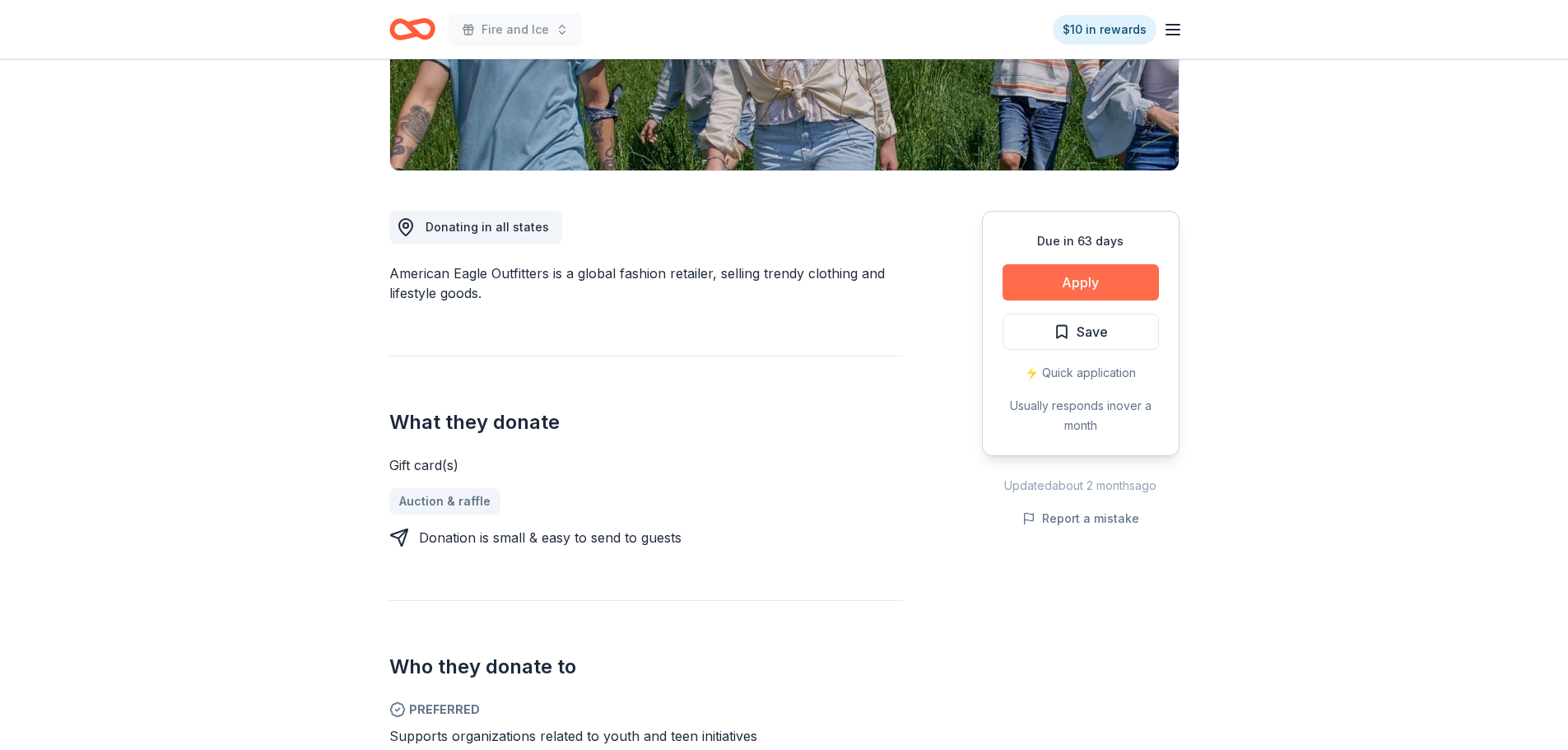 click on "Apply" at bounding box center [1081, 282] 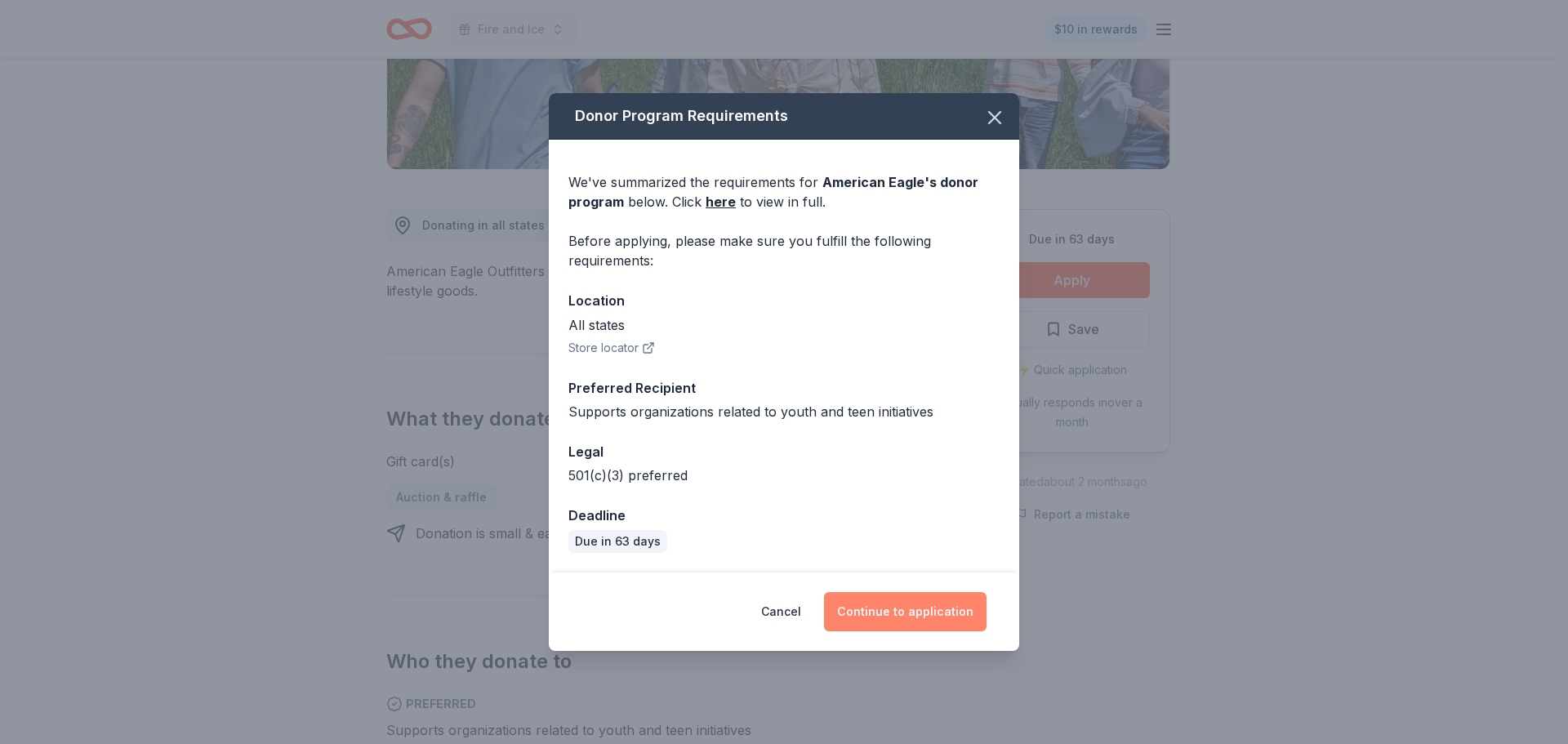 click on "Continue to application" at bounding box center [905, 612] 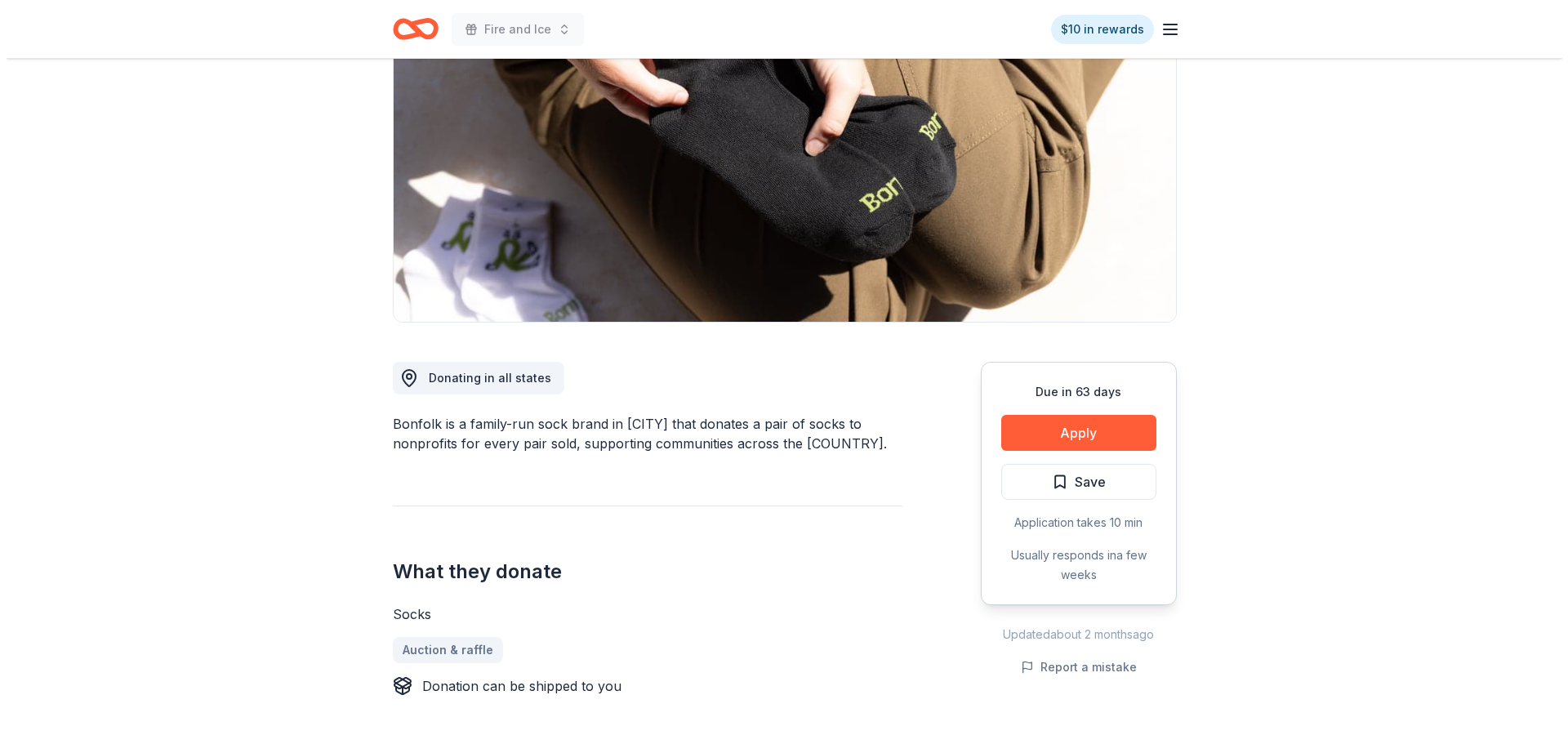 scroll, scrollTop: 245, scrollLeft: 0, axis: vertical 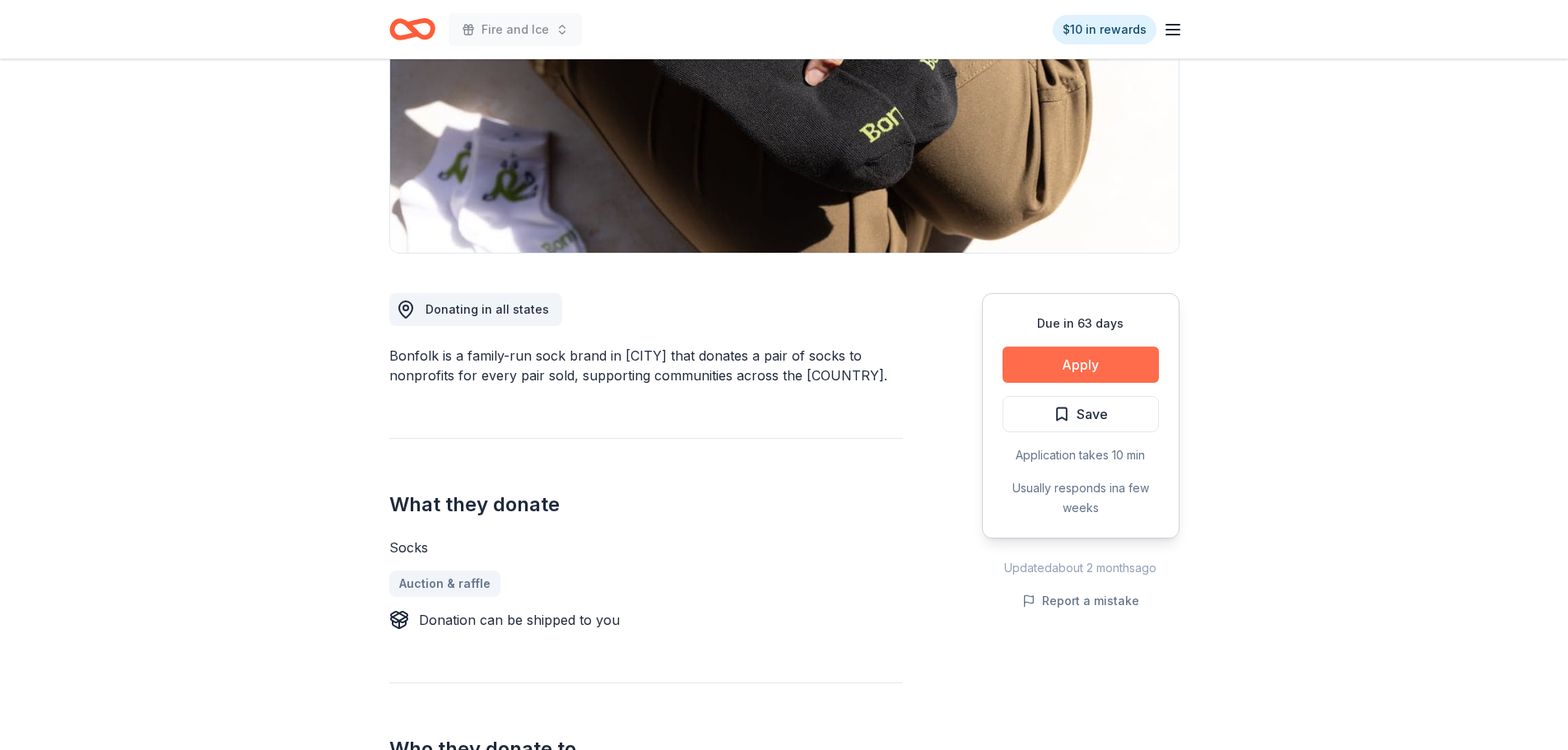 click on "Apply" at bounding box center [1081, 365] 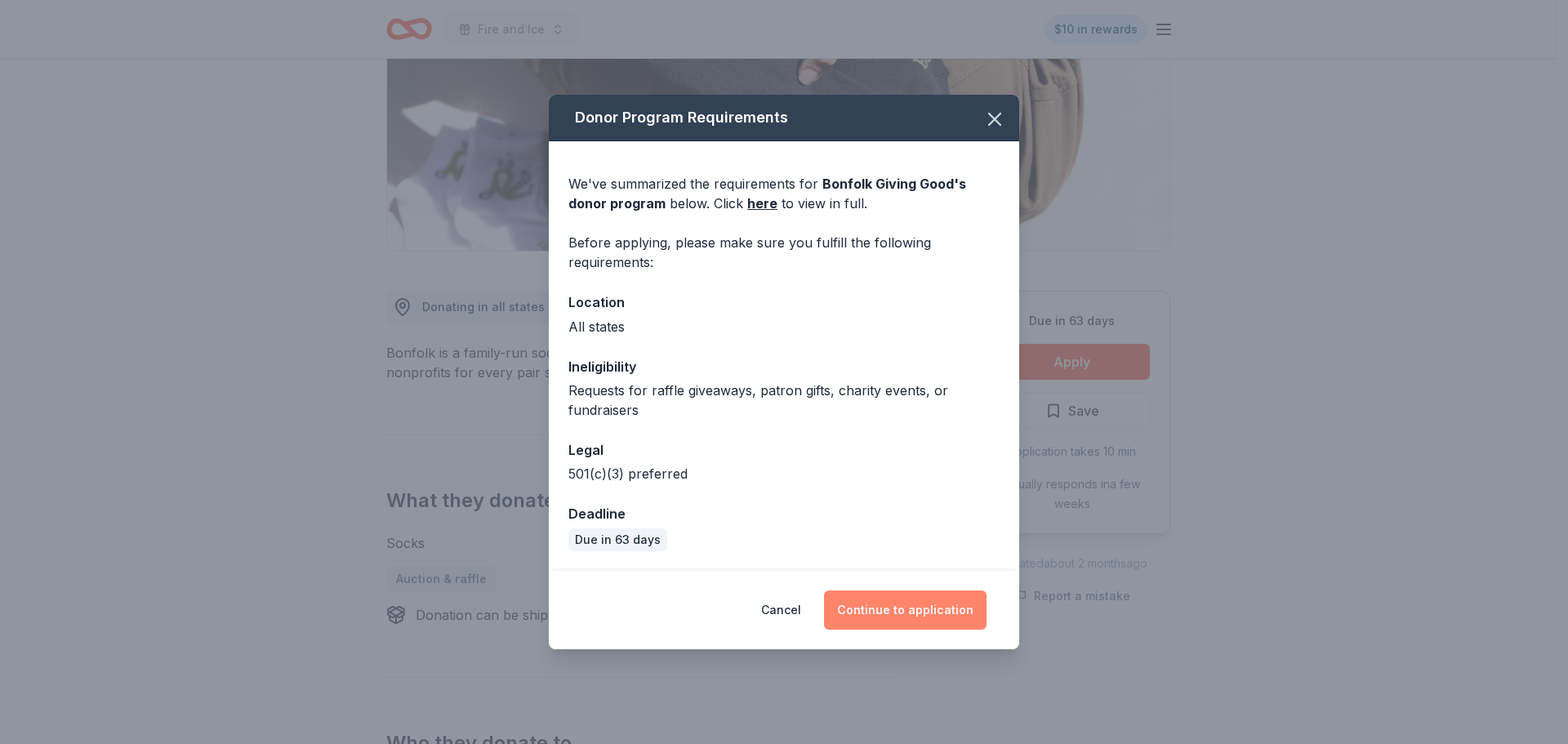 click on "Continue to application" at bounding box center (905, 610) 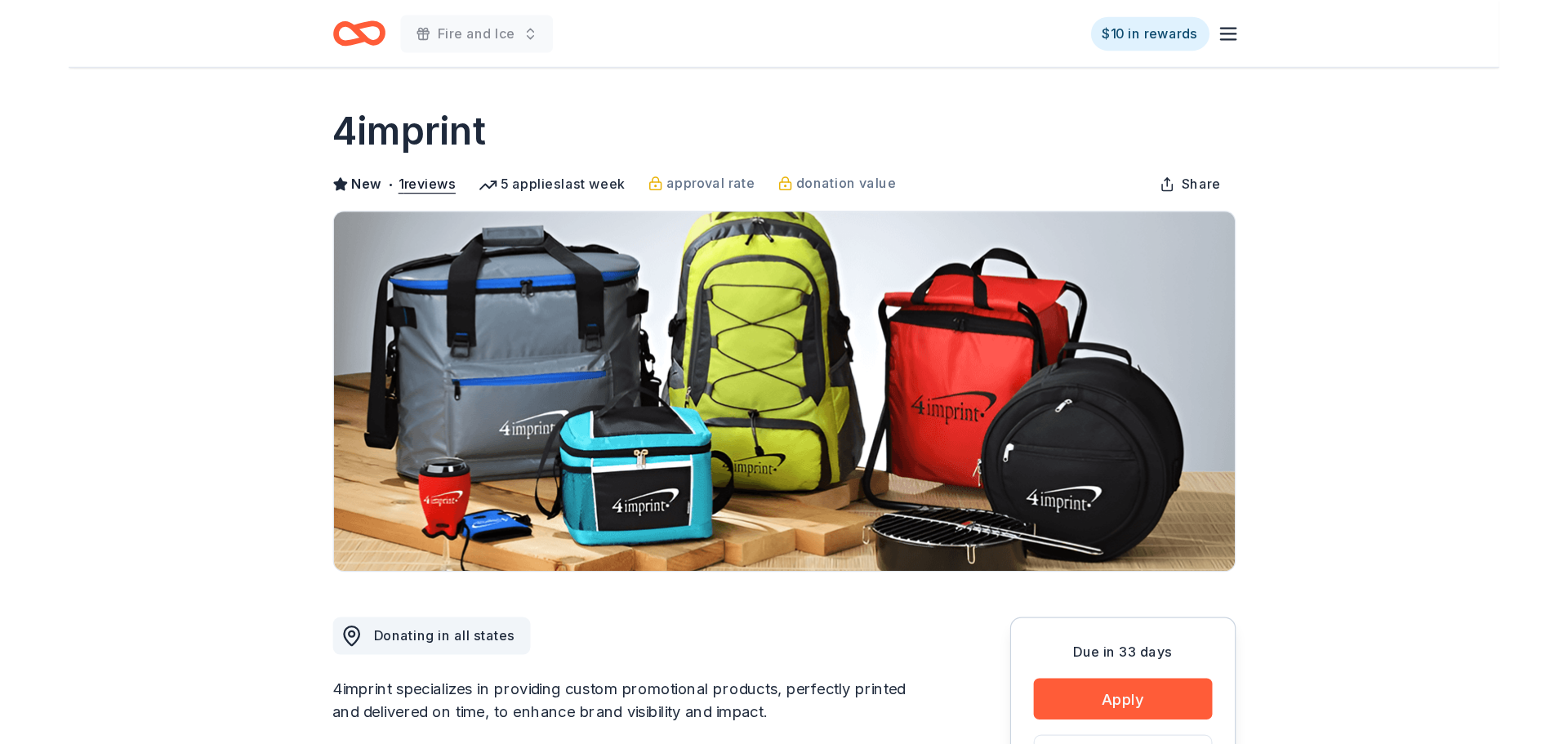 scroll, scrollTop: 0, scrollLeft: 0, axis: both 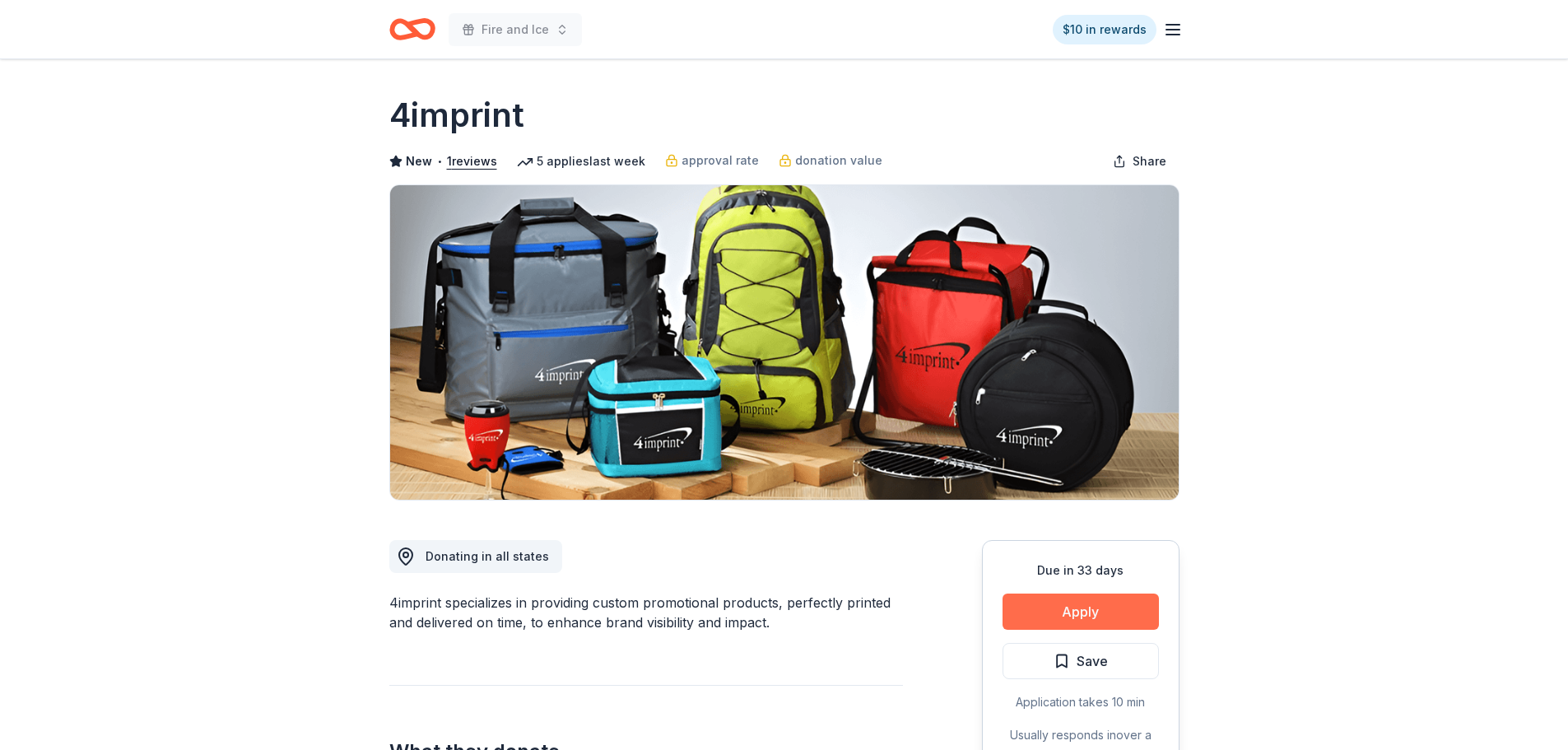 click on "Apply" at bounding box center [1081, 612] 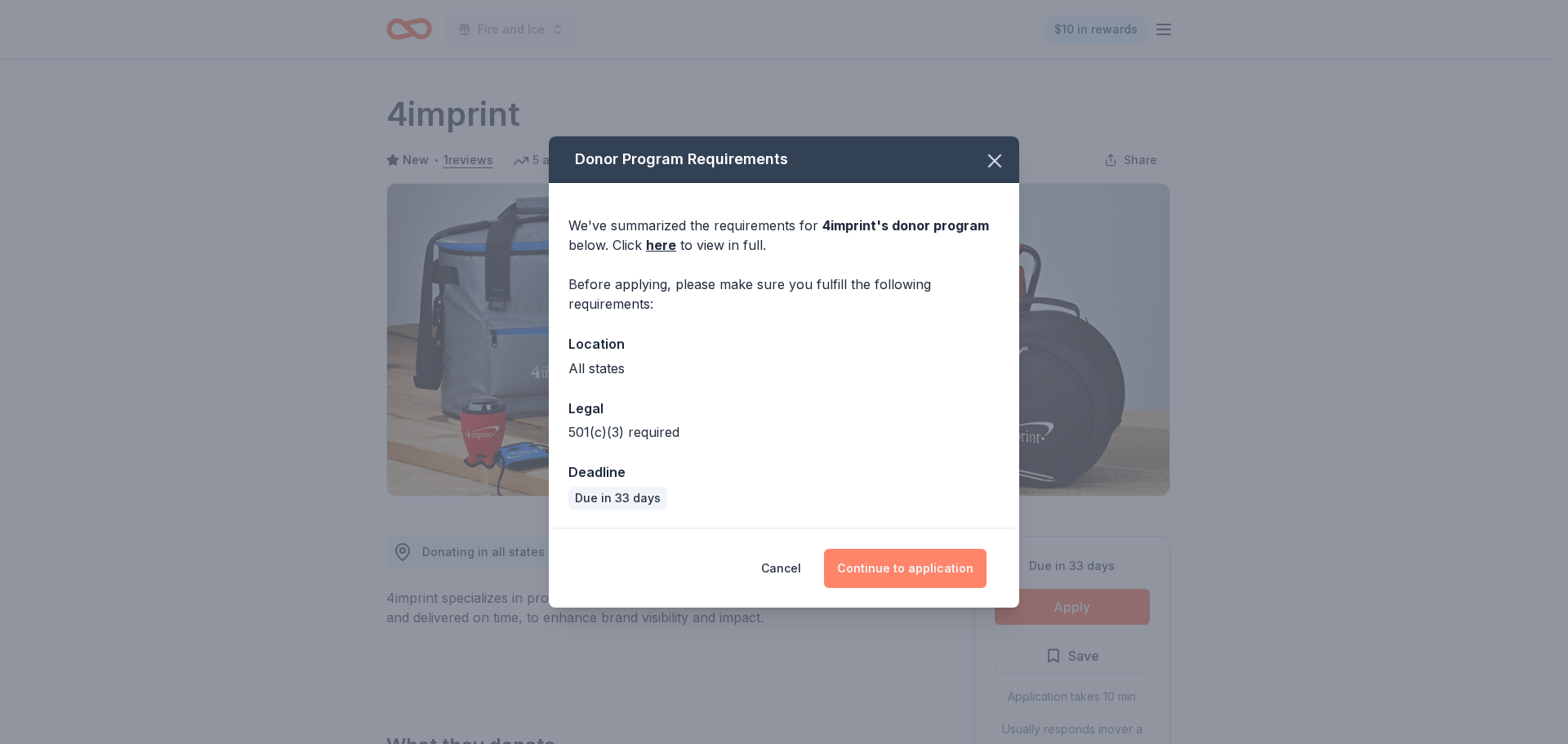 click on "Continue to application" at bounding box center (905, 568) 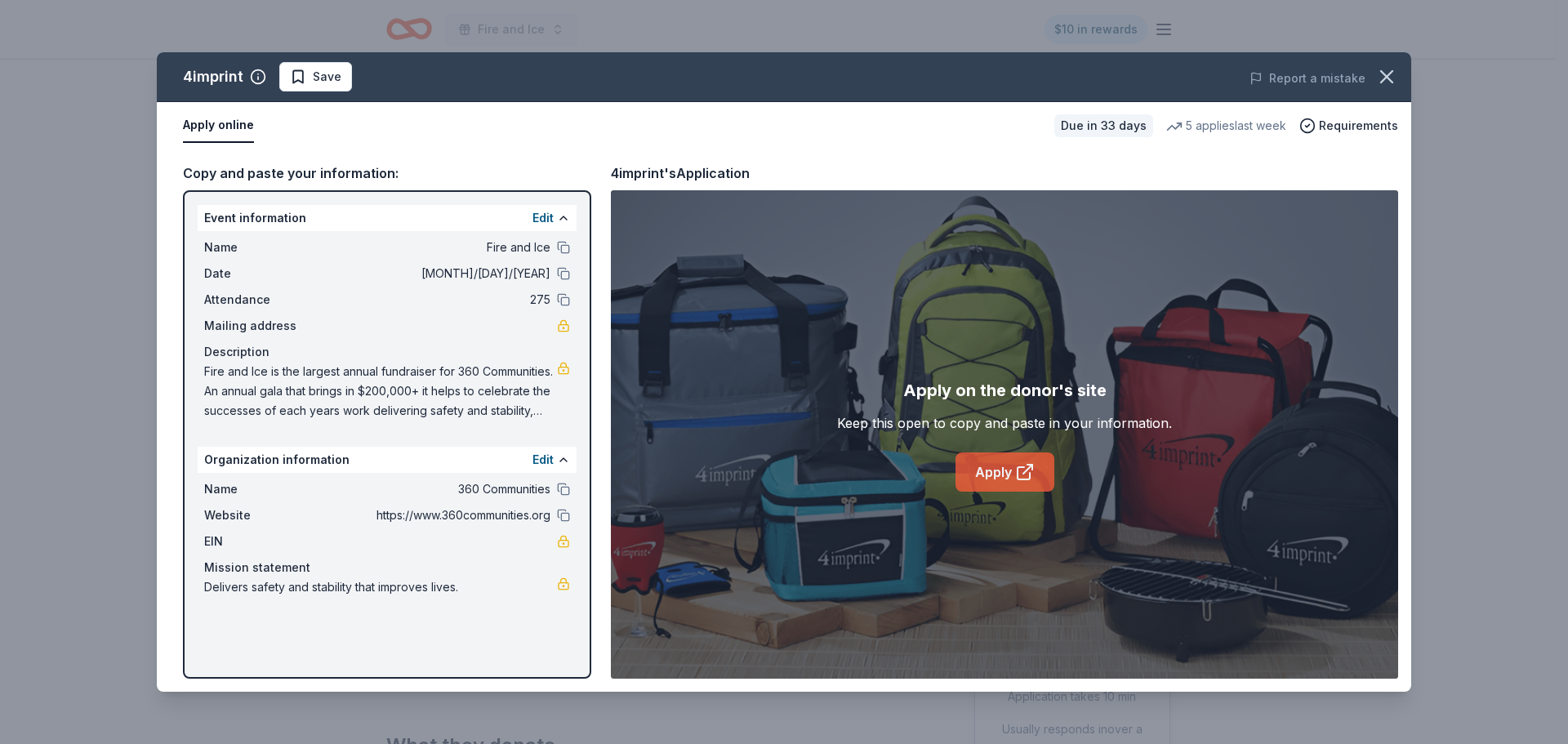 click on "Apply" at bounding box center (1004, 472) 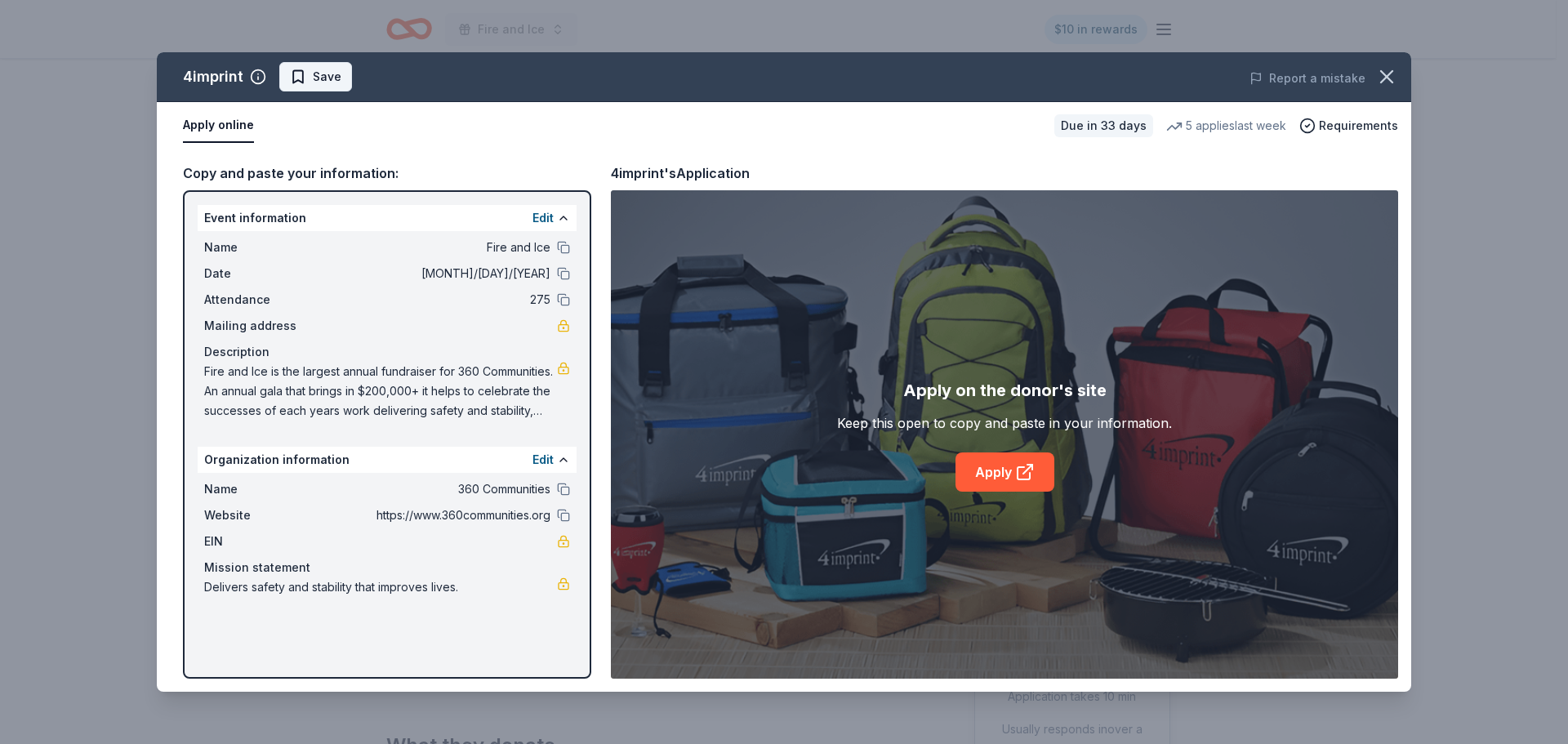 click on "Save" at bounding box center [327, 77] 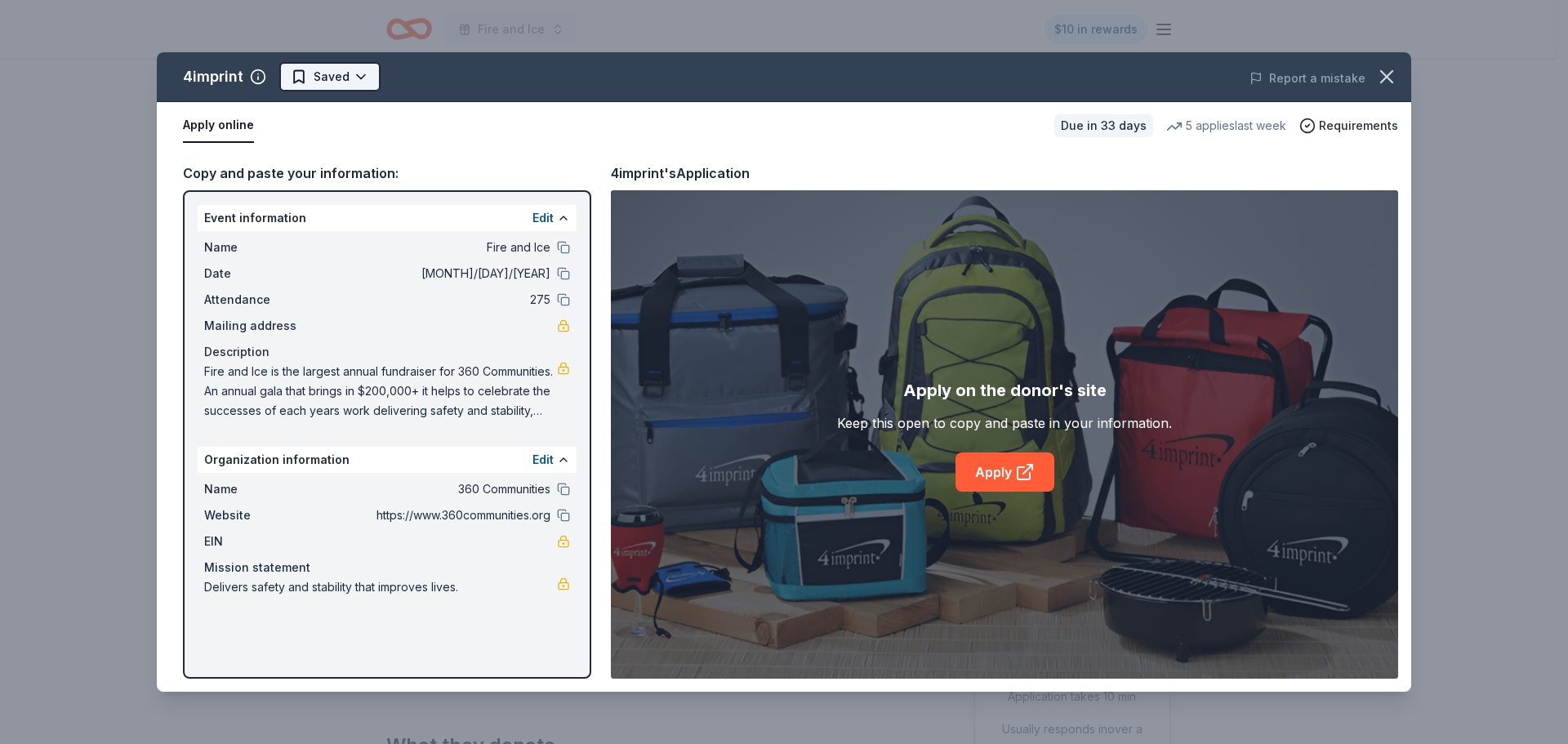 click on "Fire and Ice  $10 in rewards Due in 33 days Share 4imprint New • 1  reviews 5   applies  last week approval rate donation value Share Donating in all states 4imprint specializes in providing custom promotional products, perfectly printed and delivered on time, to enhance brand visibility and impact. What they donate Pre-imprinted products Auction & raffle Donation can be shipped to you You may submit applications every   6 months .    You may receive donations every   year Who they donate to  Preferred 501(c)(3) required Due in 33 days Apply Saved Application takes 10 min Usually responds in  over a month Updated  about 2 months  ago Report a mistake approval rate 20 % approved 30 % declined 50 % no response donation value (average) 20% 70% 0% 10% $xx - $xx $xx - $xx $xx - $xx $xx - $xx Upgrade to Pro to view approval rates and average donation values New • 1  reviews JC YOUTH FOUNDATION  May 2025 • Approved Excellent customer service.  Fast turnaround.  No complaints from start to finish. Top rated 5.0" at bounding box center [784, 372] 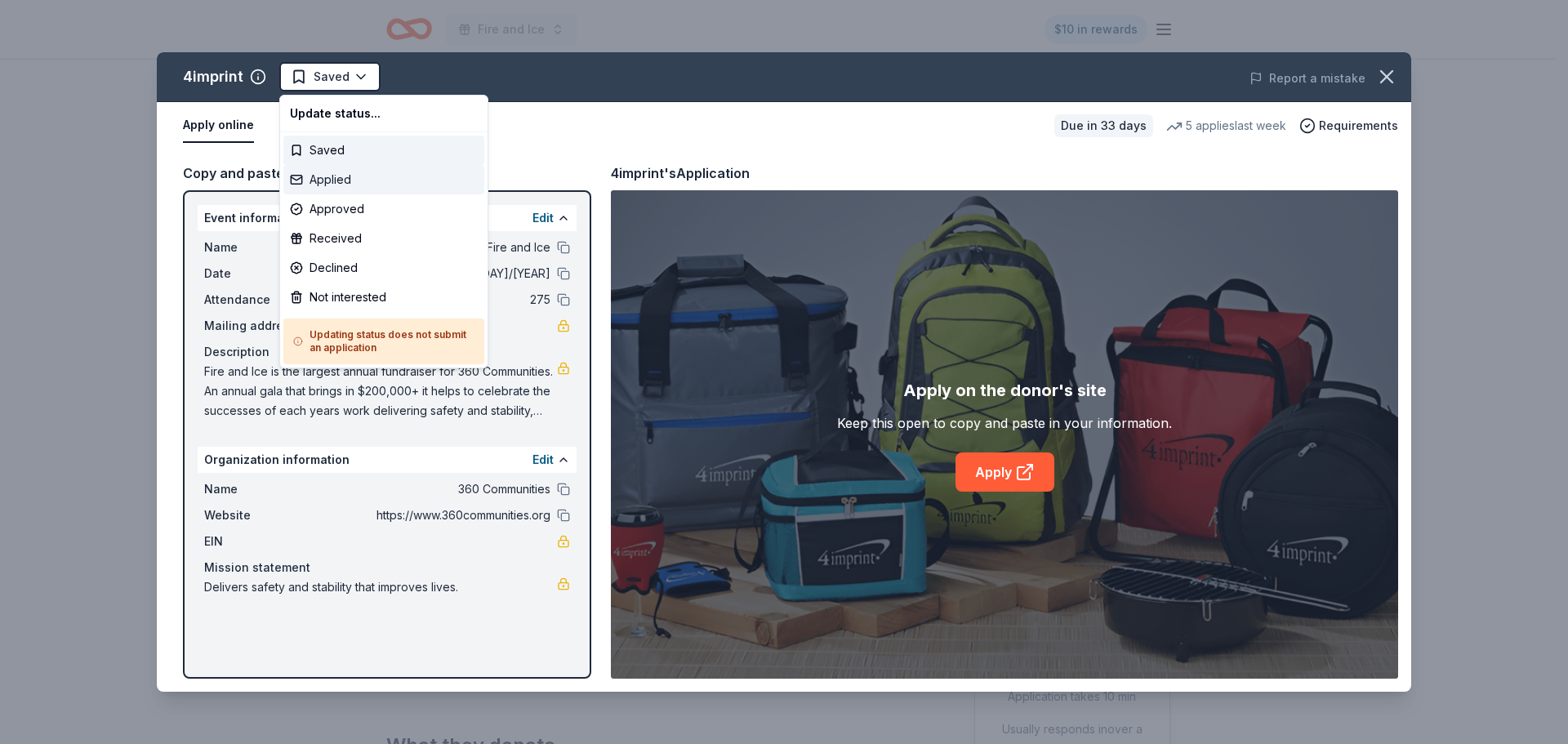 click on "Applied" at bounding box center (384, 180) 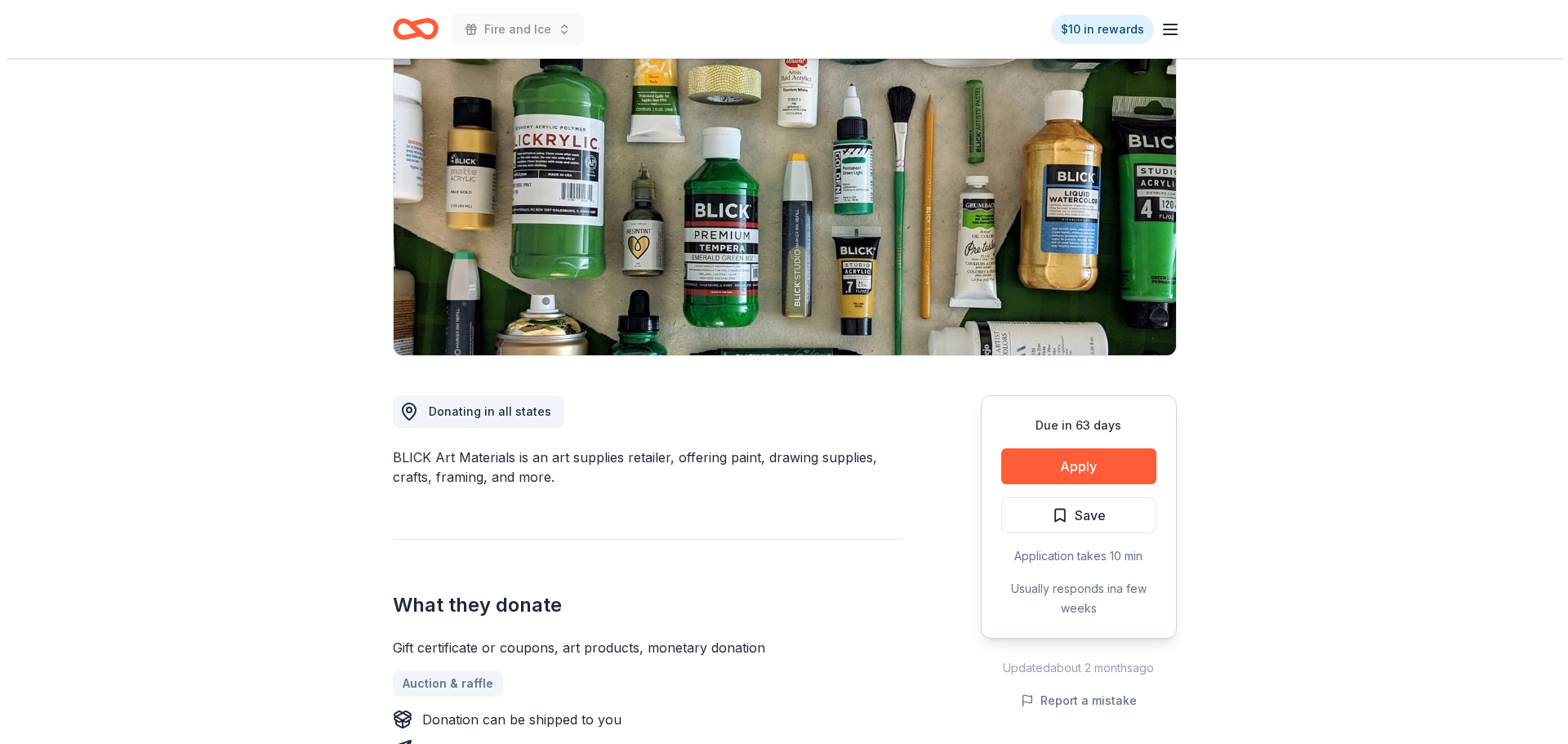 scroll, scrollTop: 163, scrollLeft: 0, axis: vertical 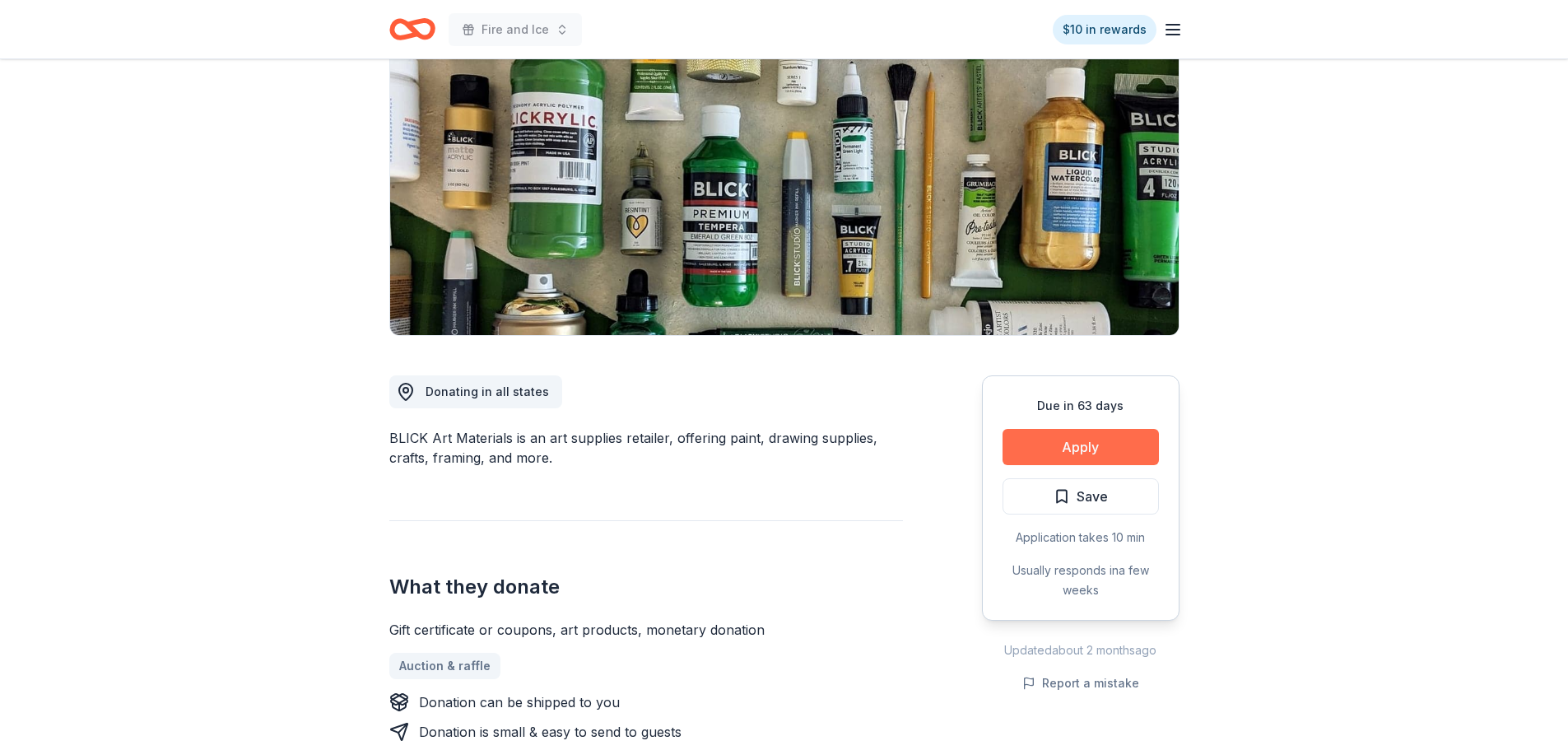 click on "Apply" at bounding box center (1081, 447) 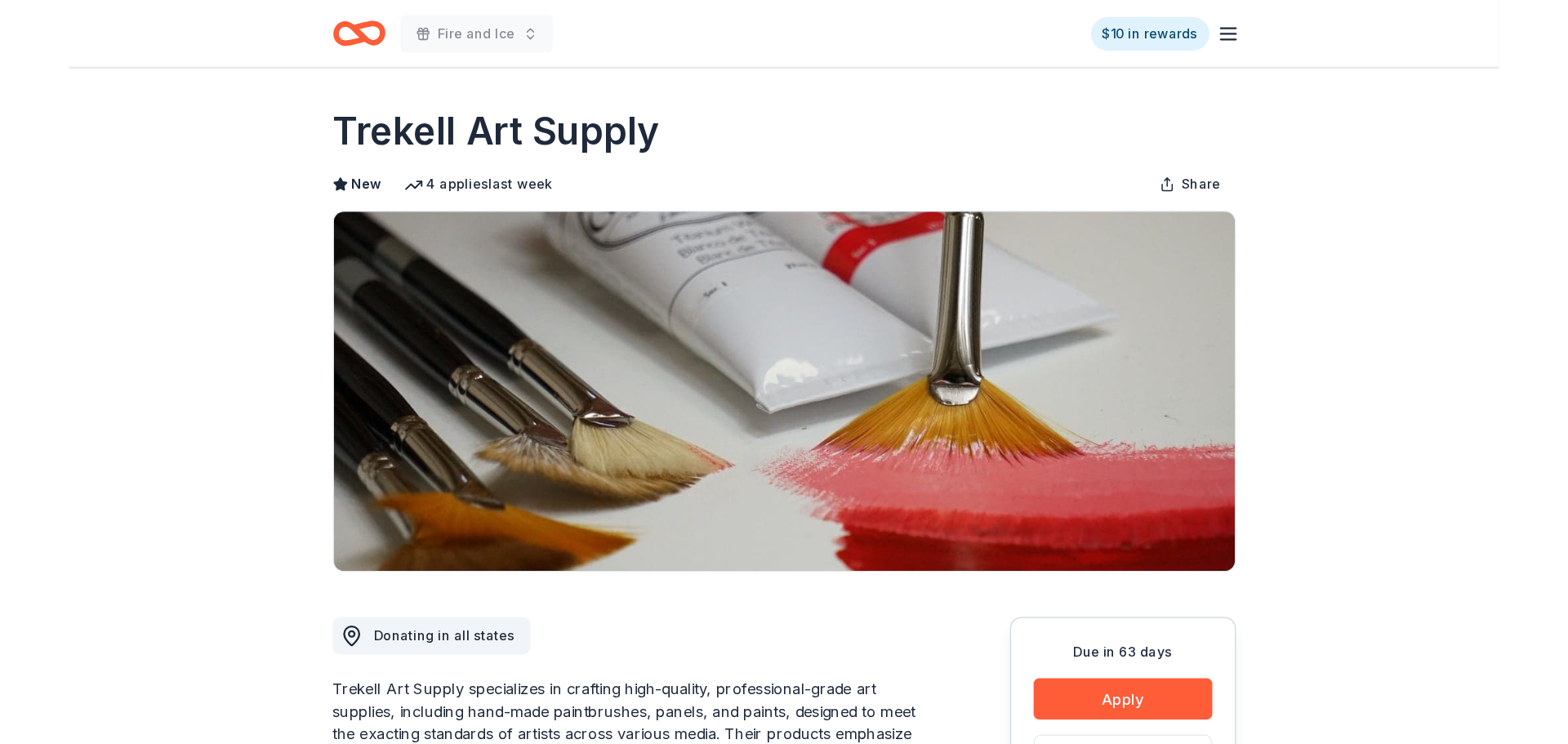 scroll, scrollTop: 0, scrollLeft: 0, axis: both 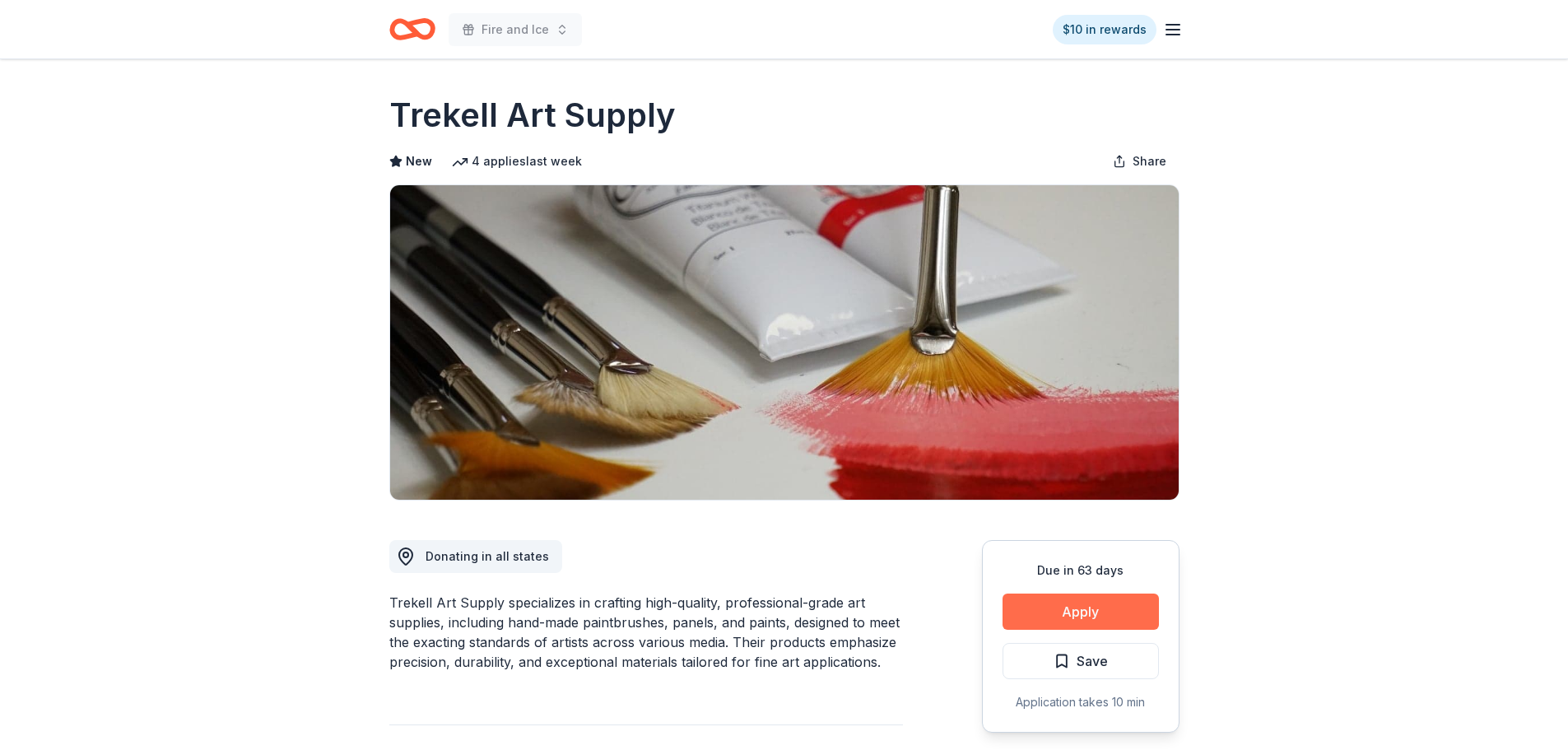 click on "Apply" at bounding box center (1081, 612) 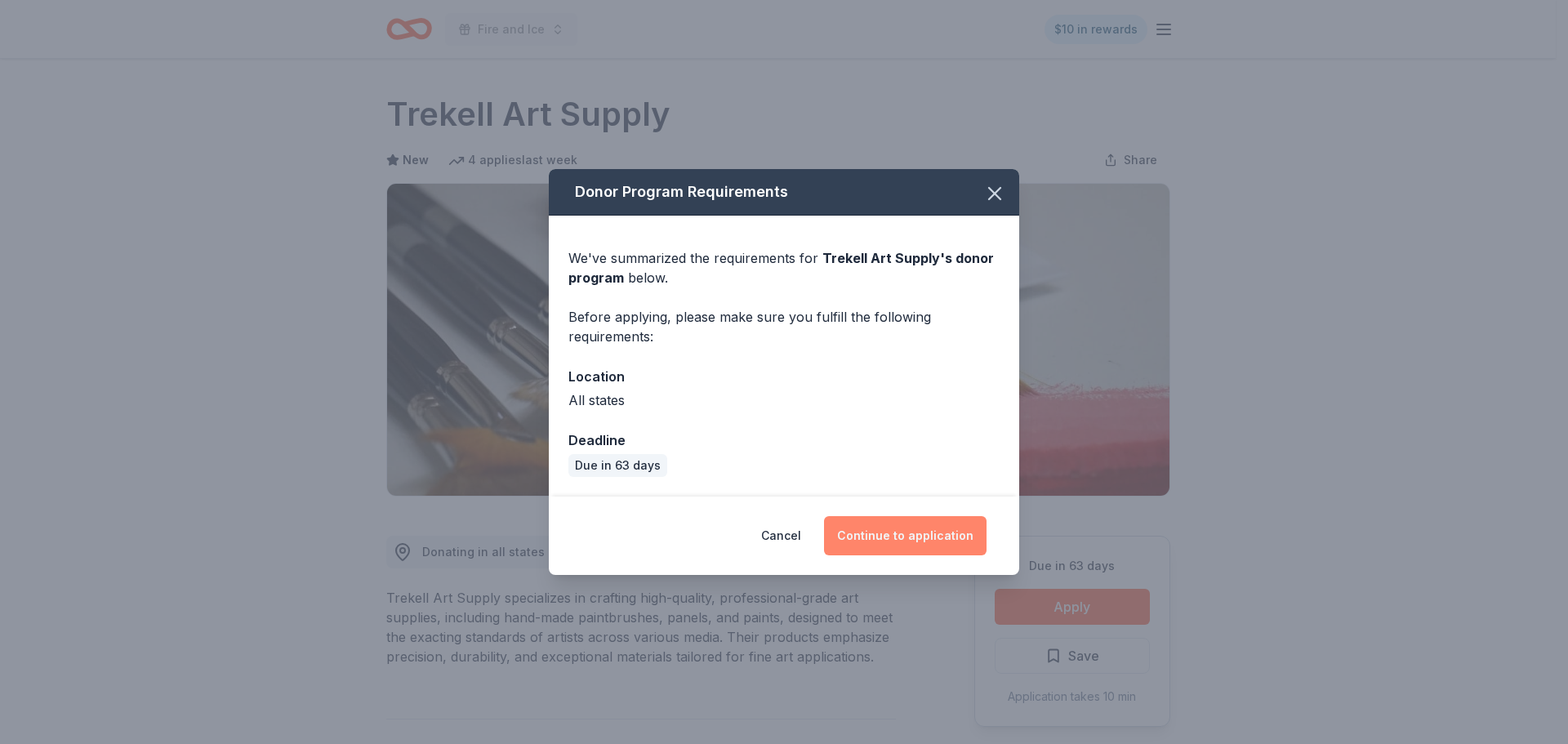 click on "Continue to application" at bounding box center (905, 536) 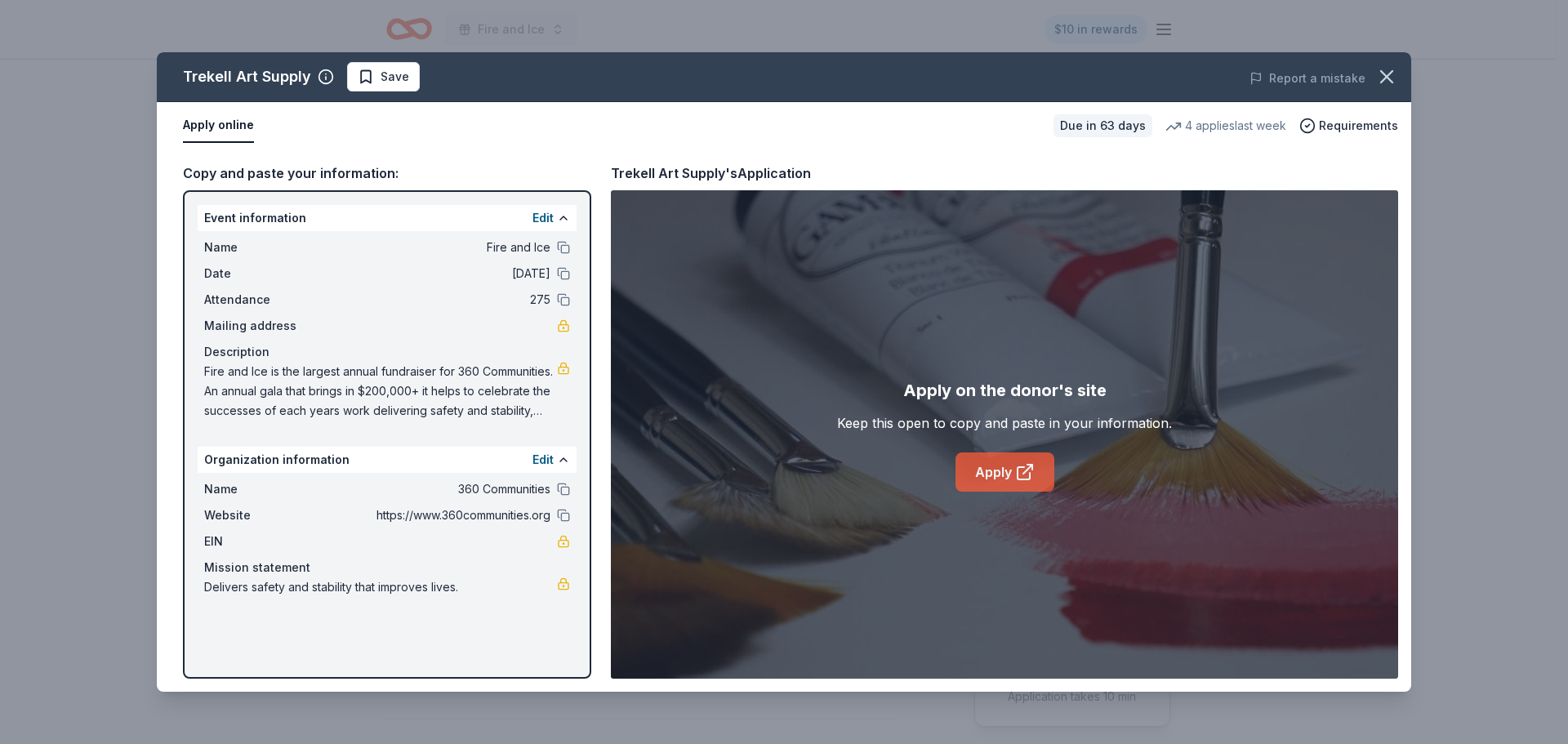 click 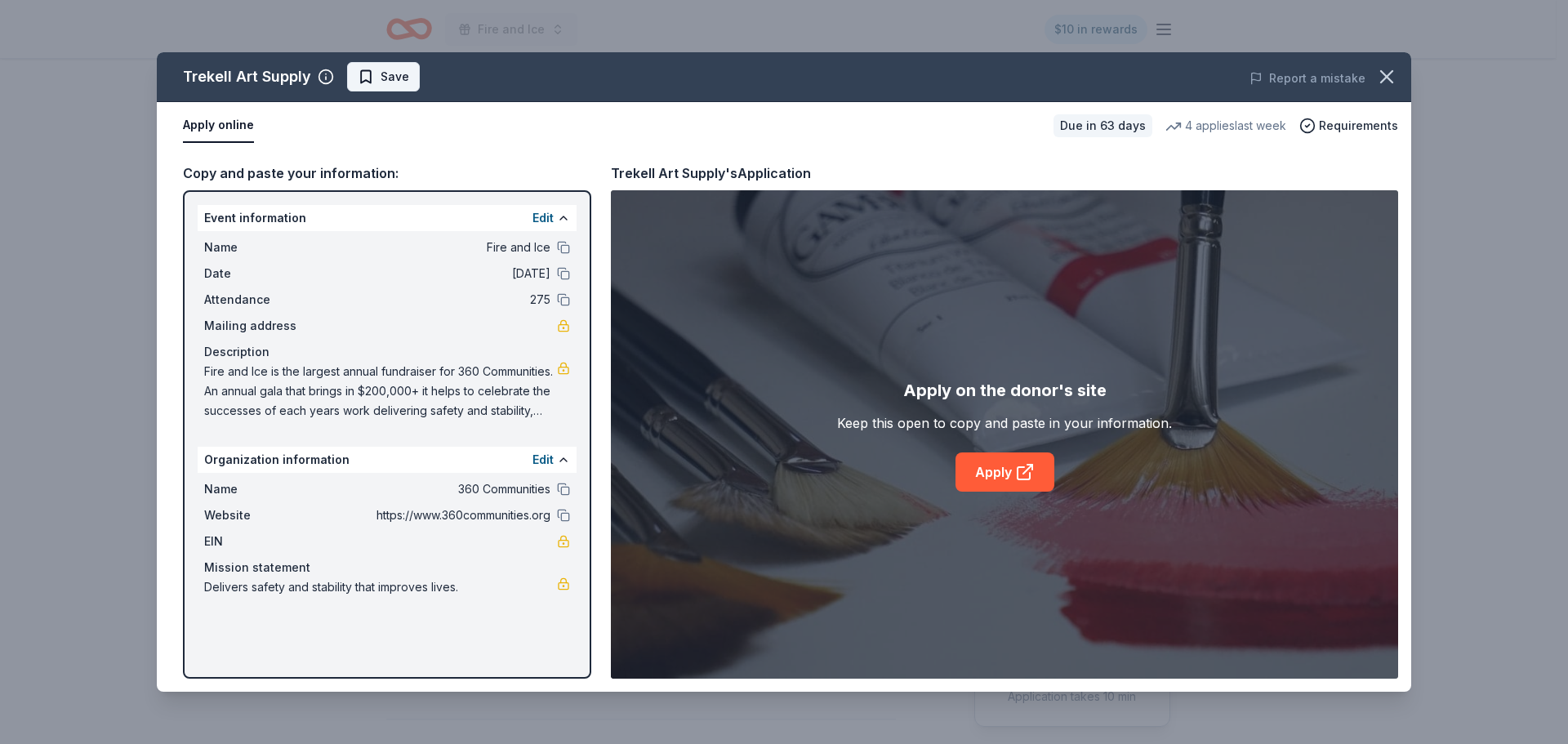 click on "Save" at bounding box center [394, 77] 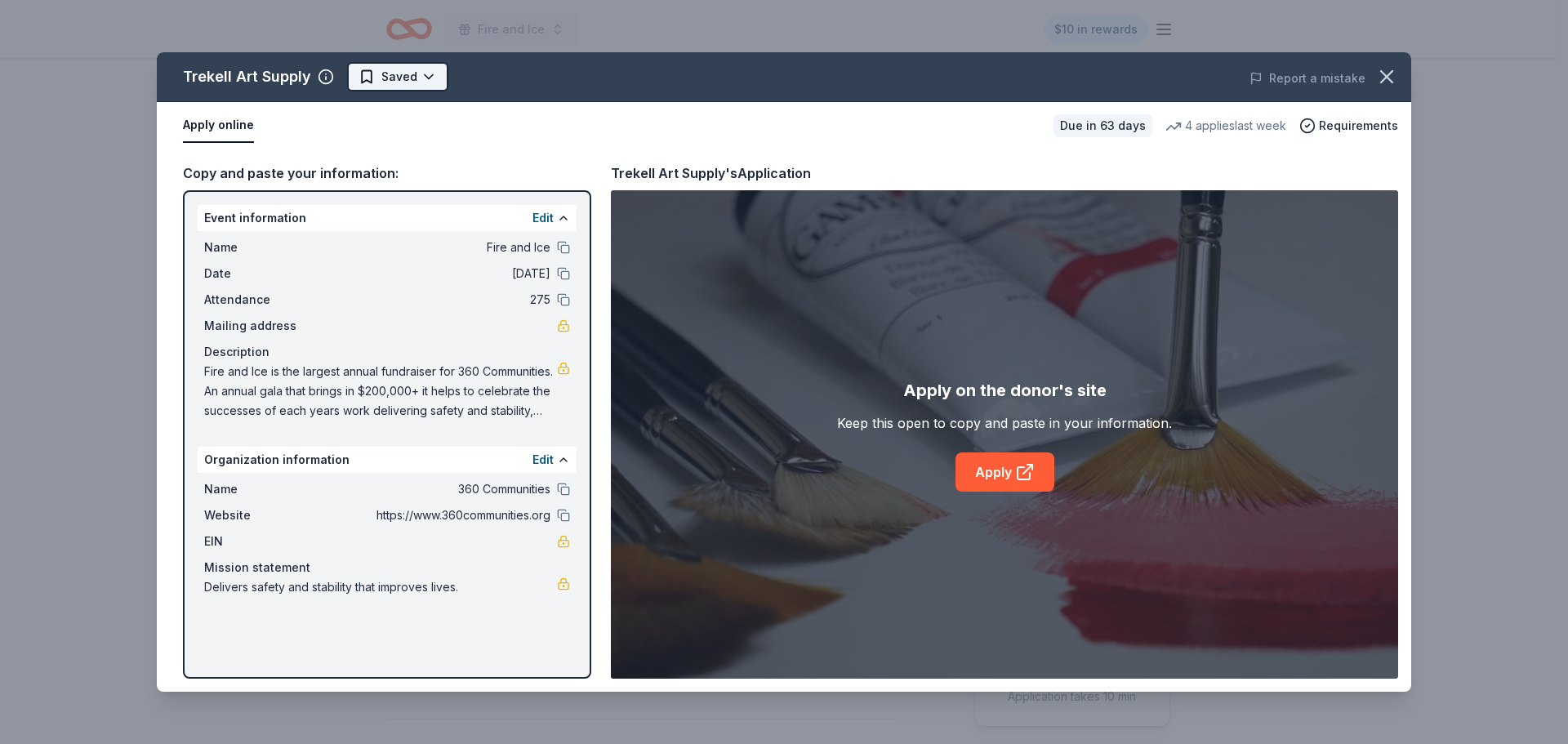 click on "Fire and Ice  $[PRICE] in rewards Due in [DAYS] Share Trekell Art Supply New 4   applies  last week Share Donating in all [STATE] Trekell Art Supply specializes in crafting high-quality, professional-grade art supplies, including hand-made paintbrushes, panels, and paints, designed to meet the exacting standards of artists across various media. Their products emphasize precision, durability, and exceptional materials tailored for fine art applications. What they donate Art supplies, gift certificate(s), monetary donation Auction & raffle Donation can be shipped to you Donation is small & easy to send to guests Who they donate to Trekell Art Supply hasn't listed any preferences or eligibility criteria. Upgrade to Pro to view approval rates and average donation values Due in [DAYS] days Apply Saved Application takes 10 min Updated about [MONTHS] months ago Report a mistake New Be the first to review this company! Leave a review Similar donors 1 apply last week Local [DAYS] days left Online app Bay Area Discovery Museum 4.5" at bounding box center [784, 372] 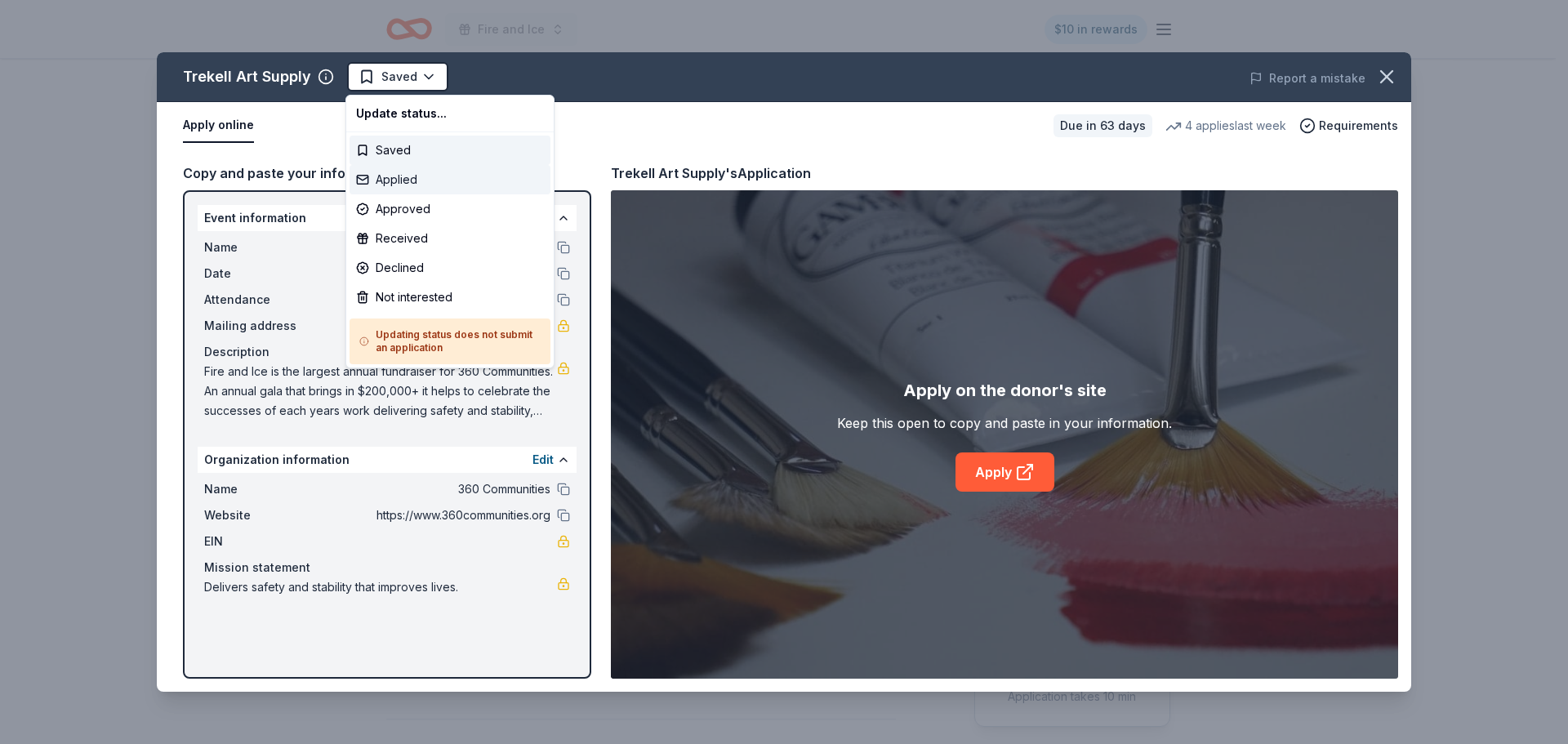 click on "Applied" at bounding box center (450, 180) 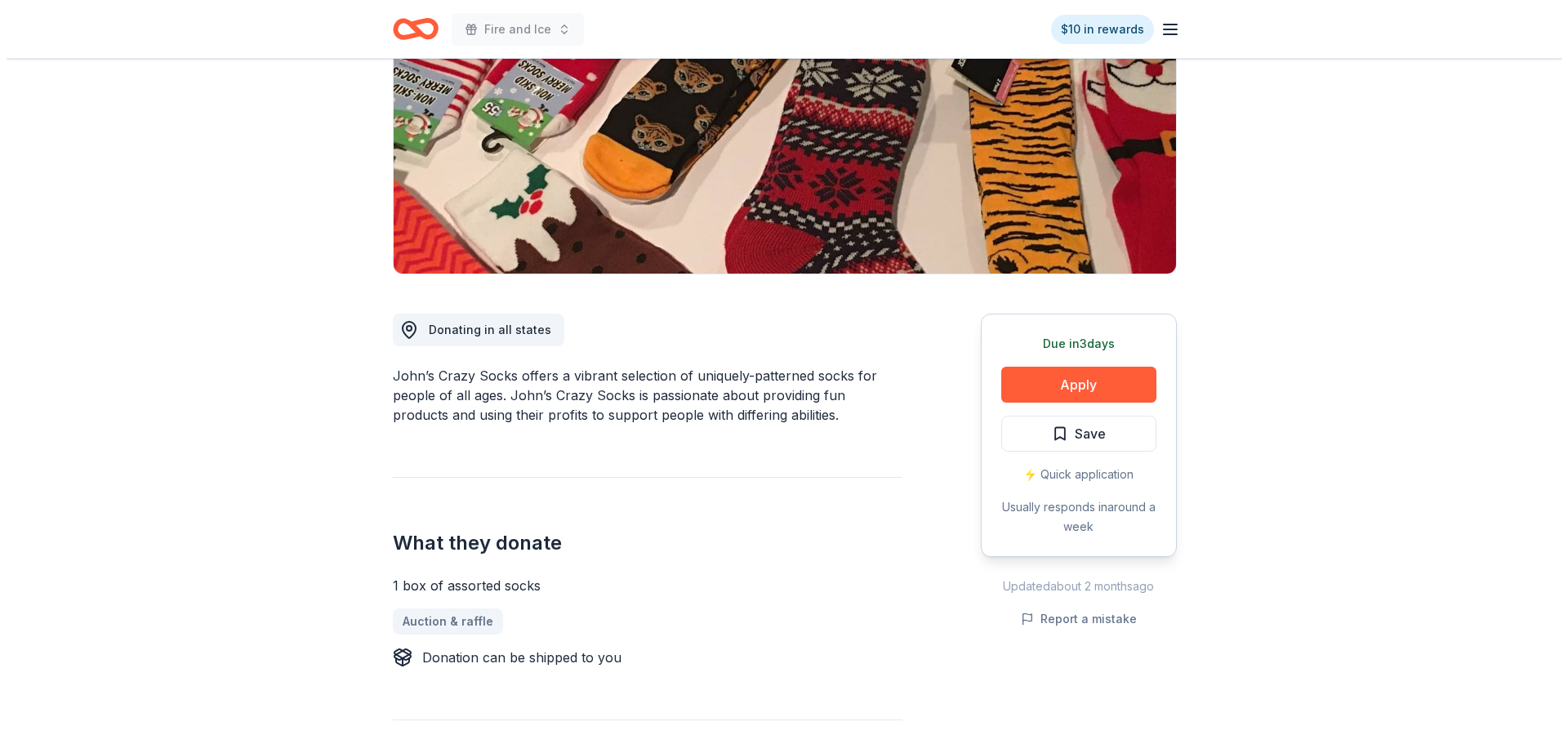 scroll, scrollTop: 223, scrollLeft: 0, axis: vertical 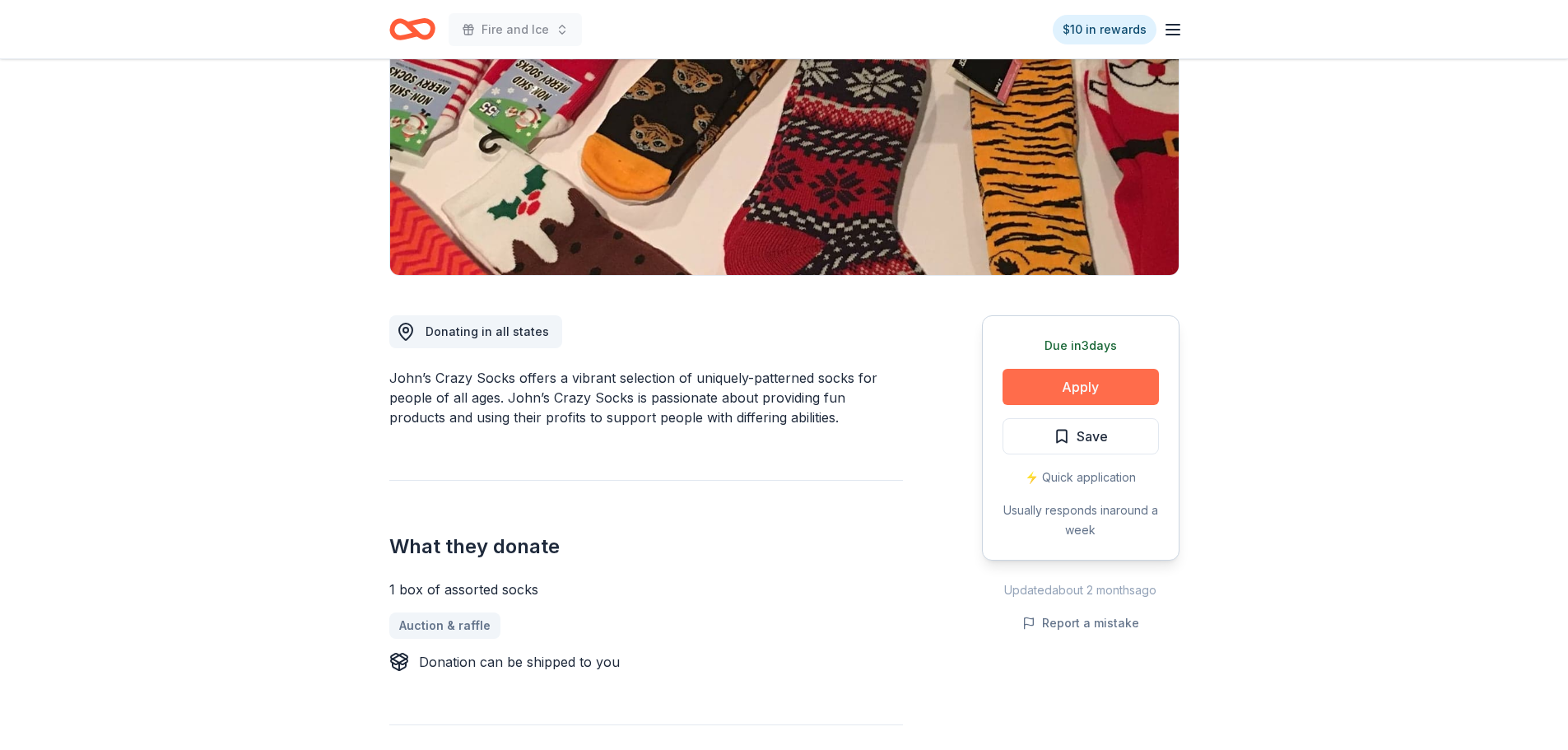 click on "Apply" at bounding box center [1081, 387] 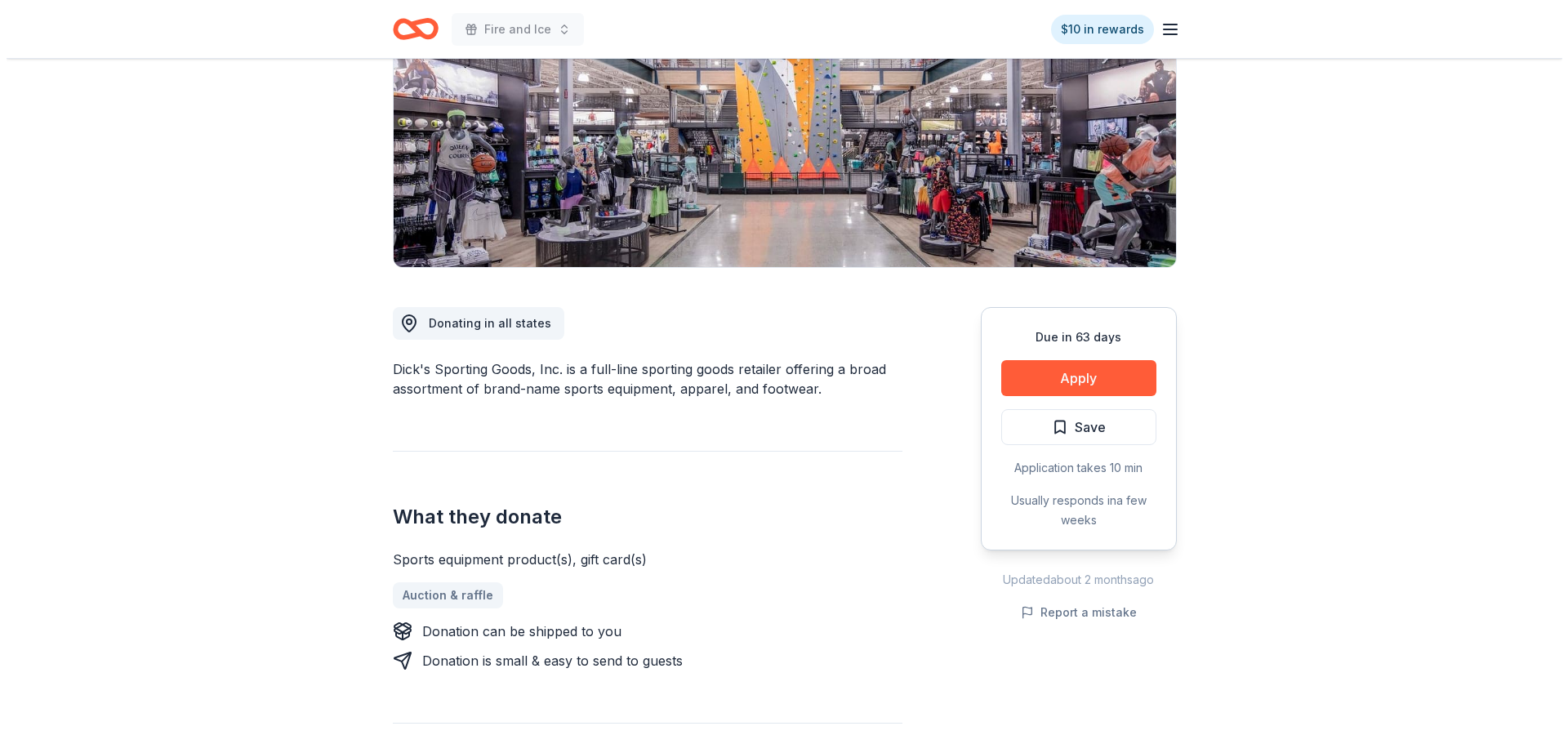 scroll, scrollTop: 229, scrollLeft: 0, axis: vertical 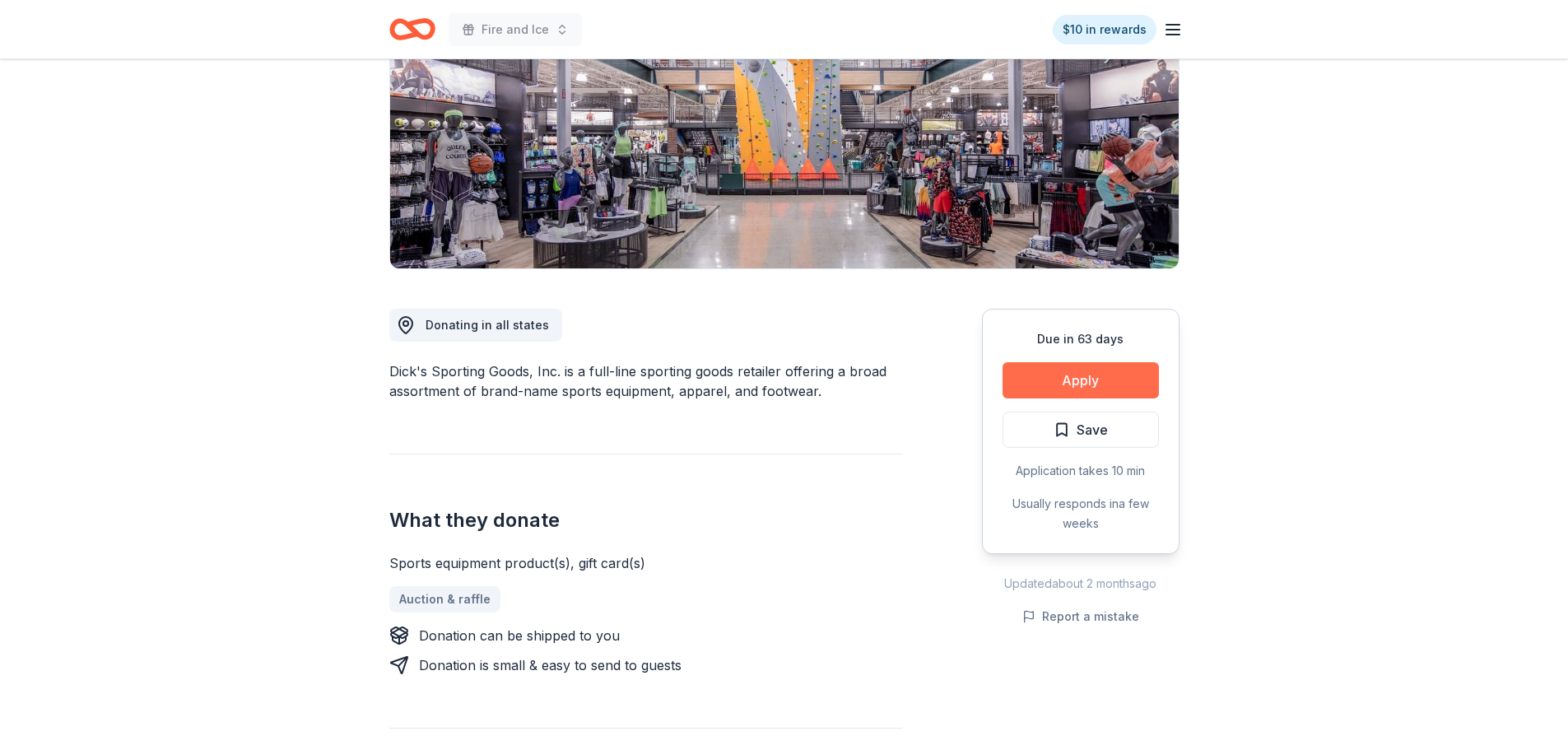 click on "Apply" at bounding box center [1081, 380] 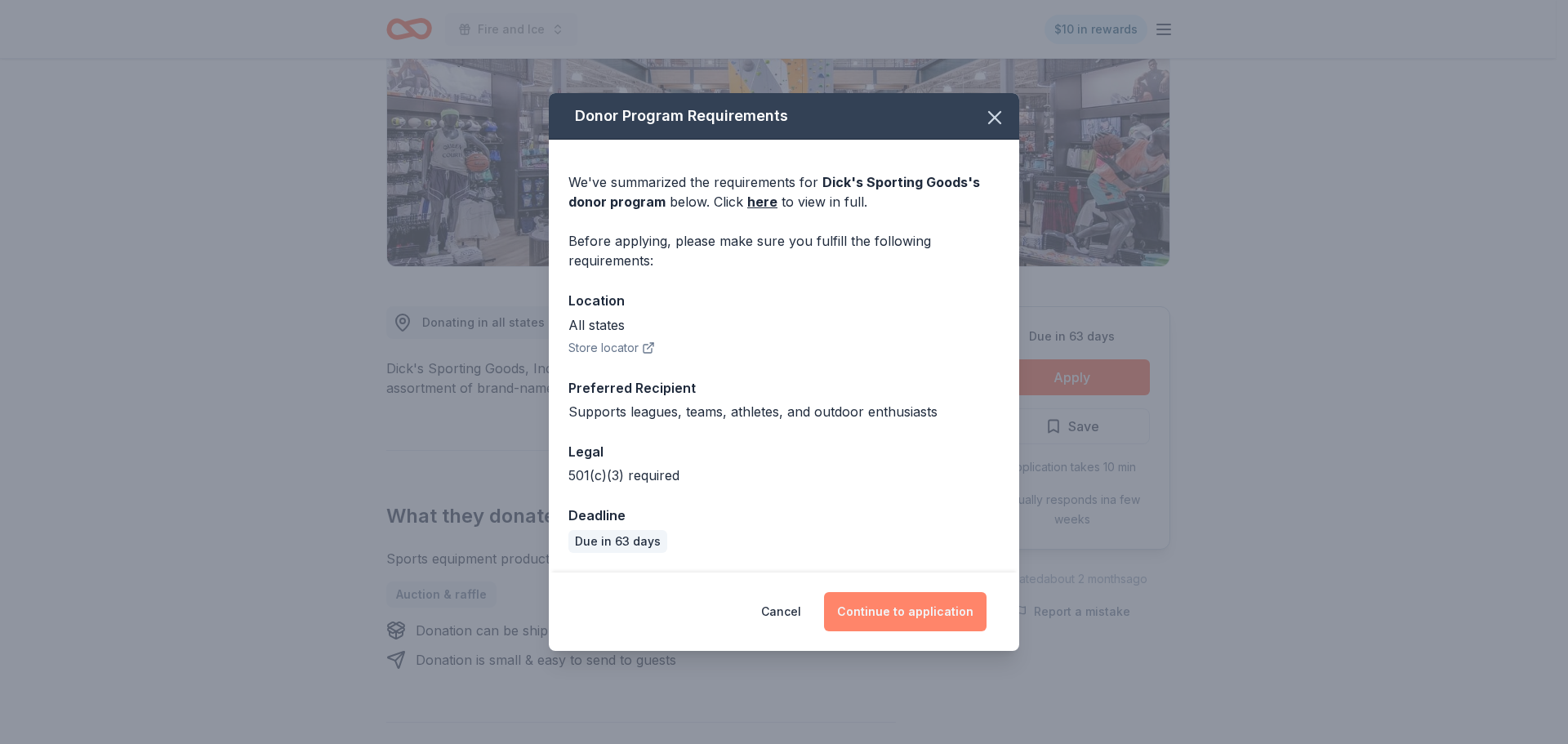 click on "Continue to application" at bounding box center [905, 612] 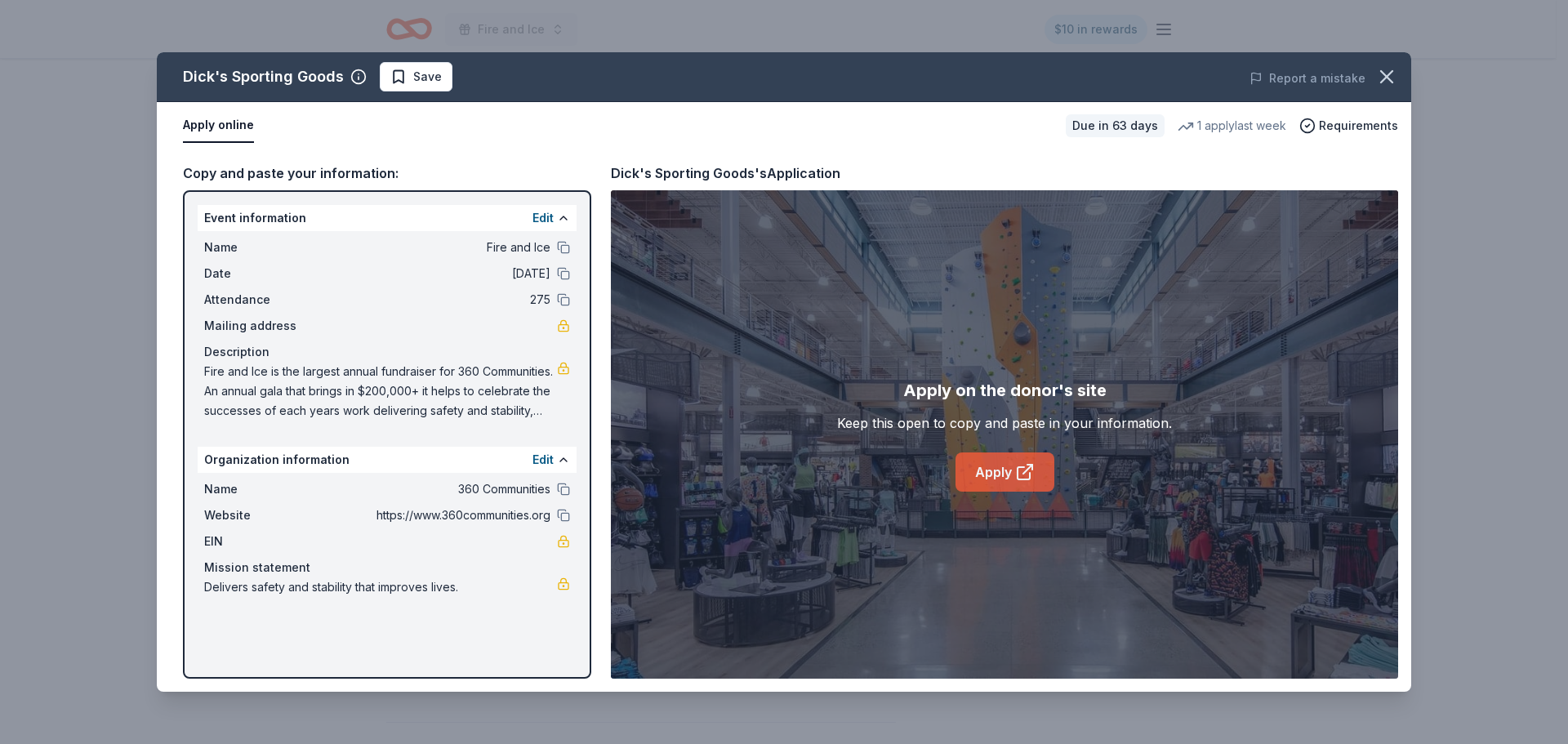 click on "Apply" at bounding box center [1004, 472] 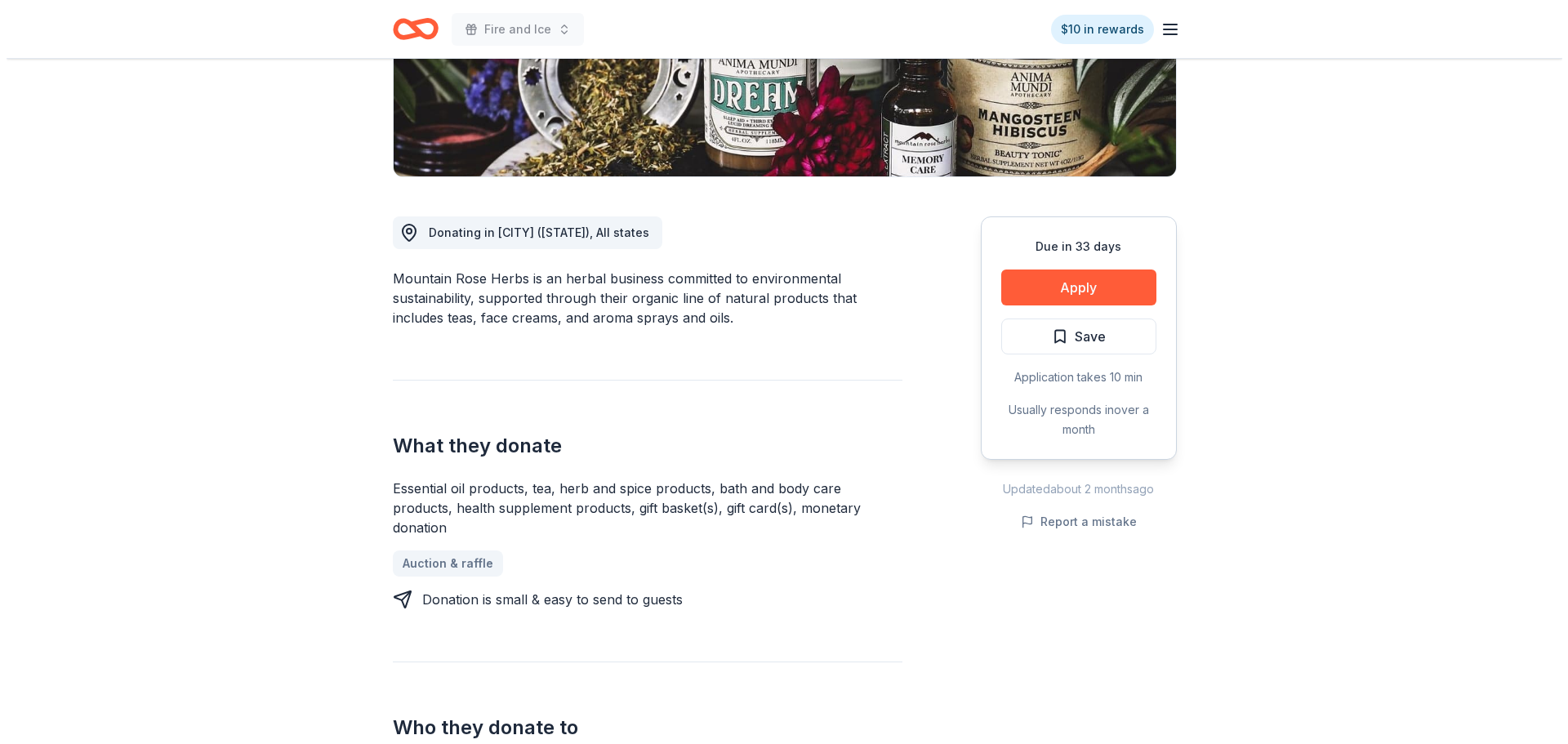 scroll, scrollTop: 320, scrollLeft: 0, axis: vertical 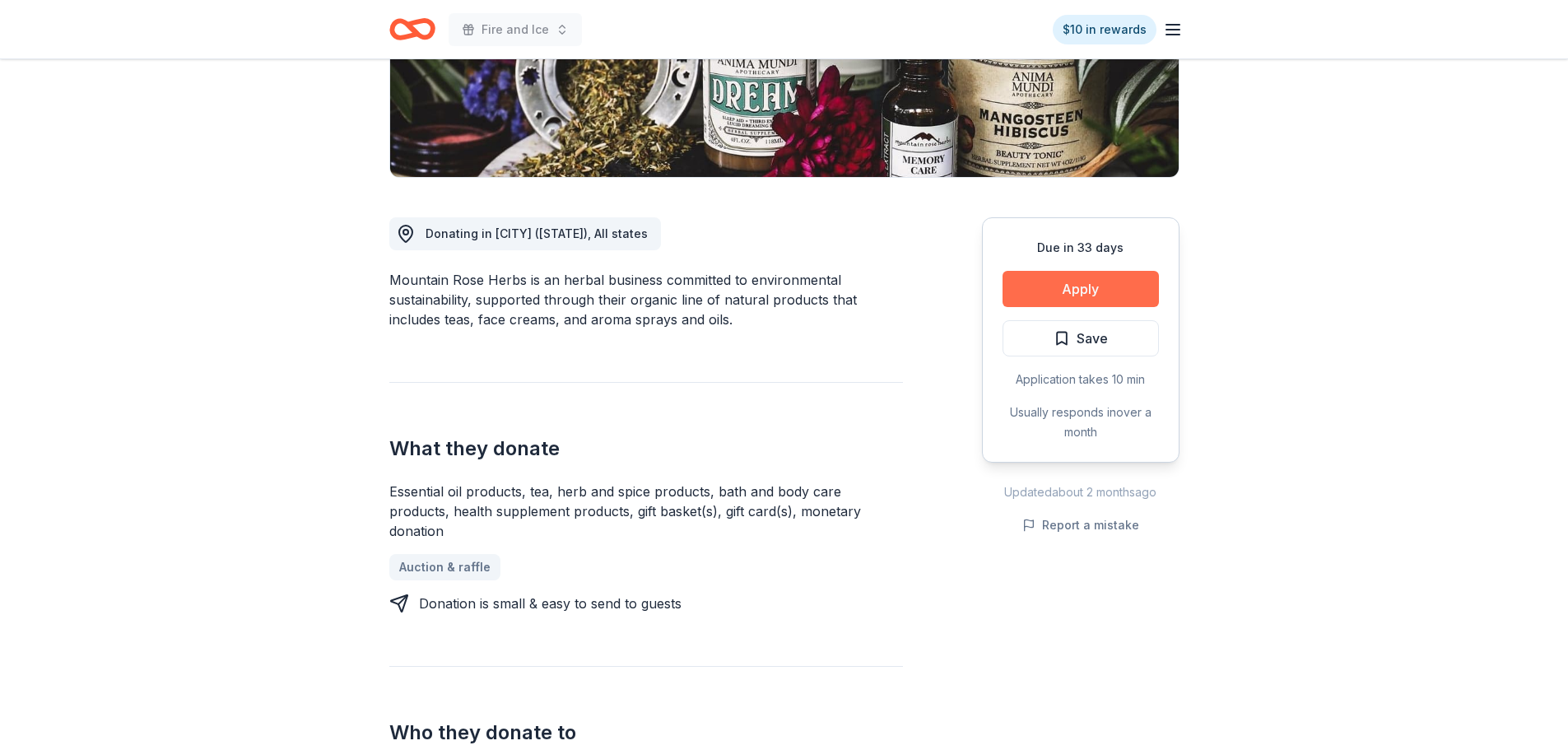 click on "Apply" at bounding box center (1081, 289) 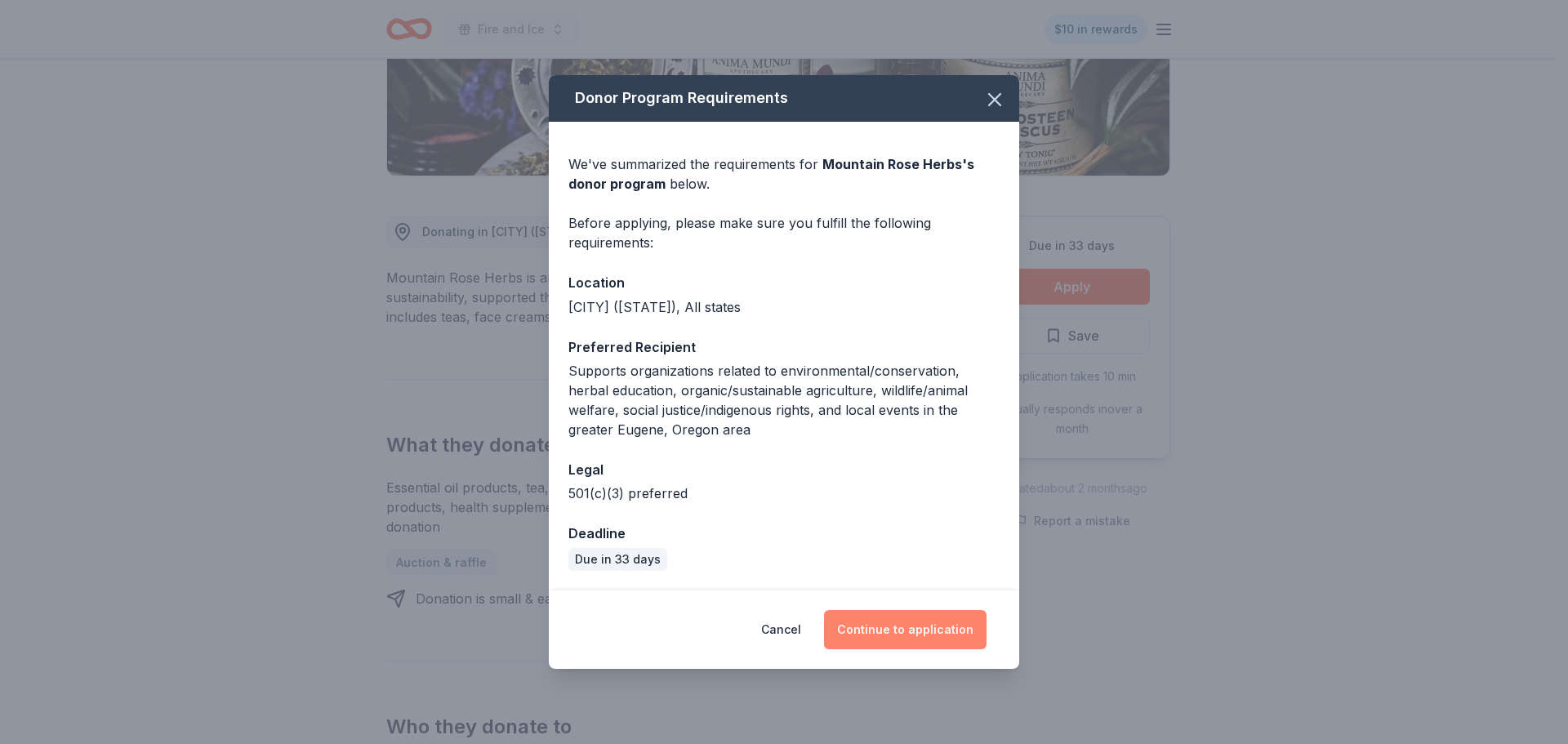 click on "Continue to application" at bounding box center (905, 630) 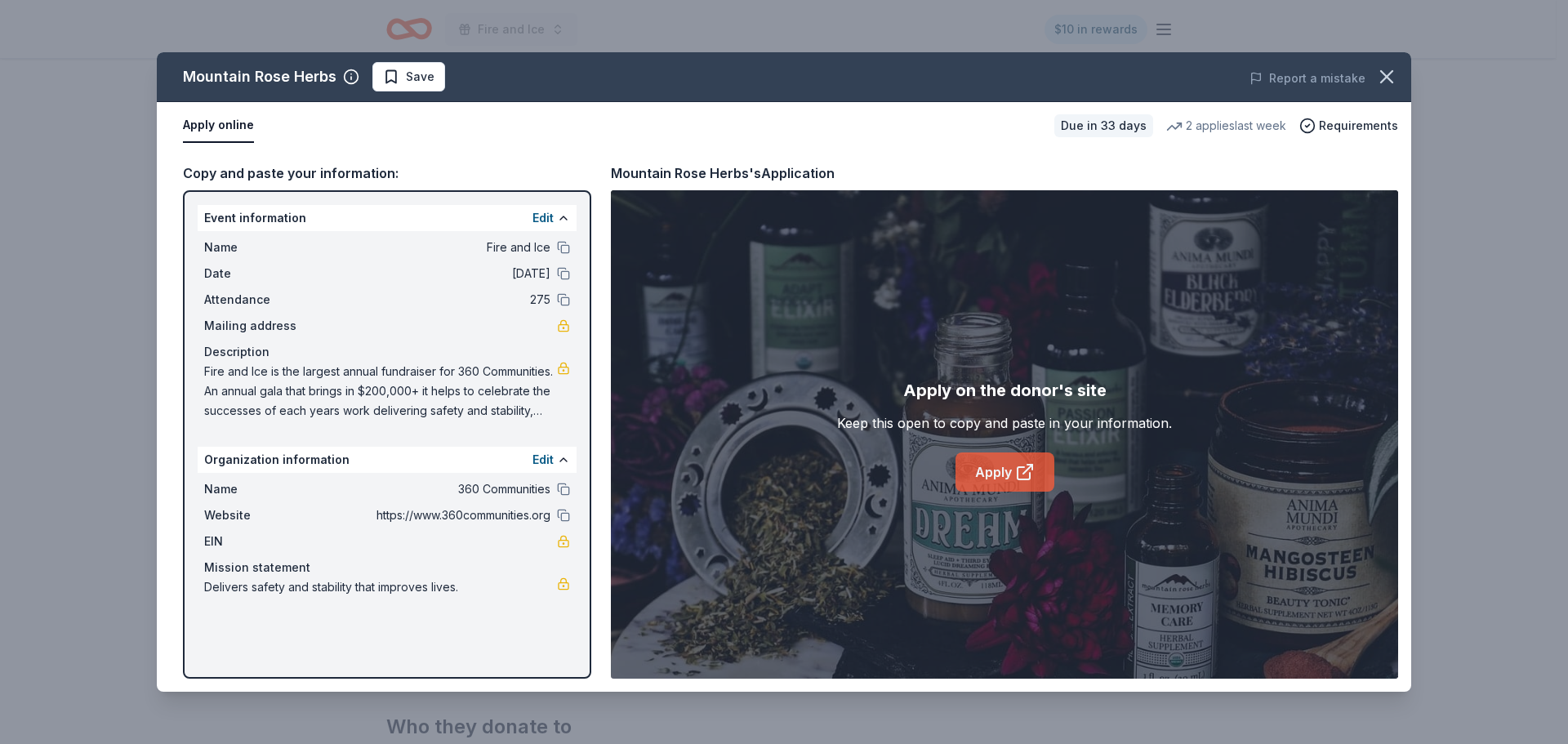 click on "Apply" 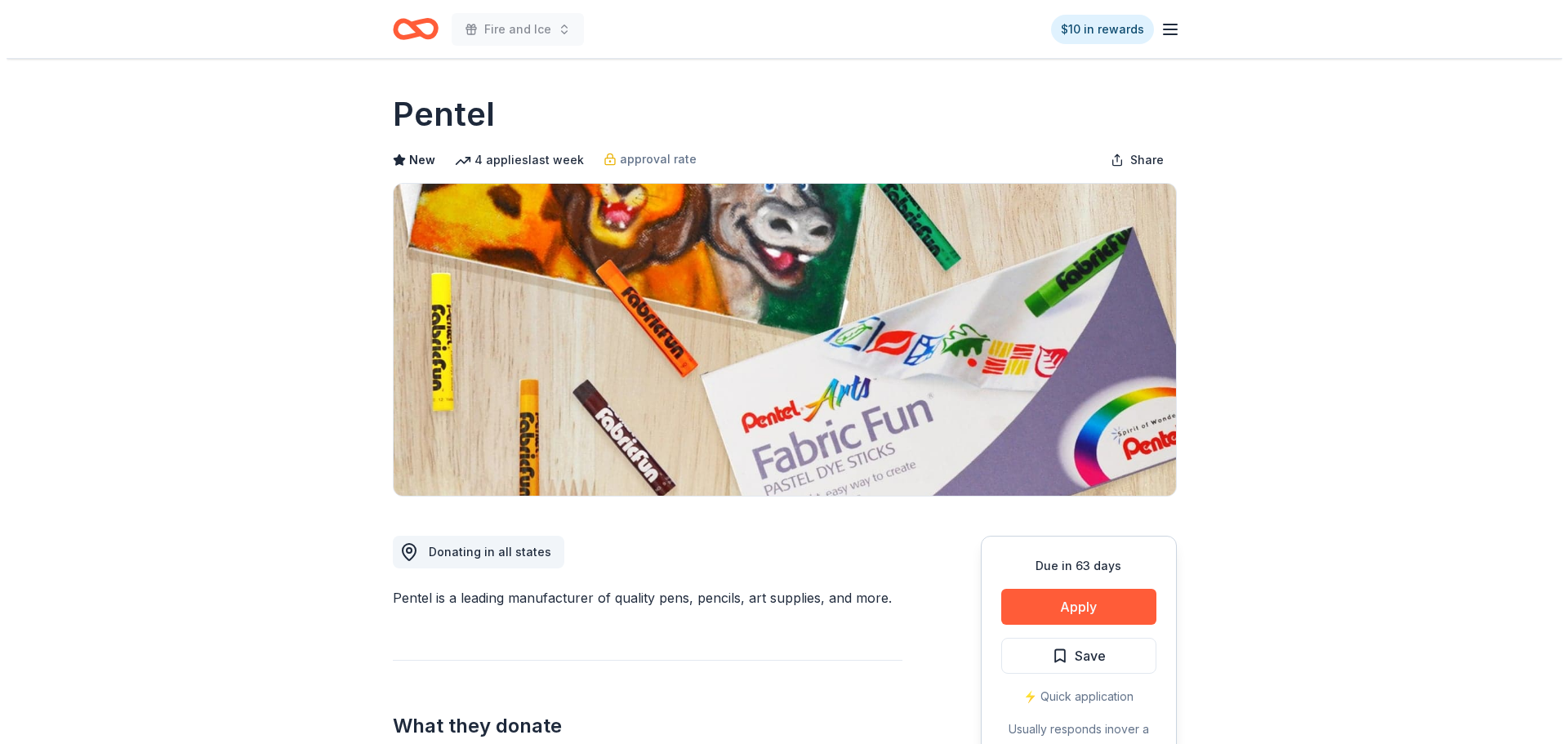 scroll, scrollTop: 327, scrollLeft: 0, axis: vertical 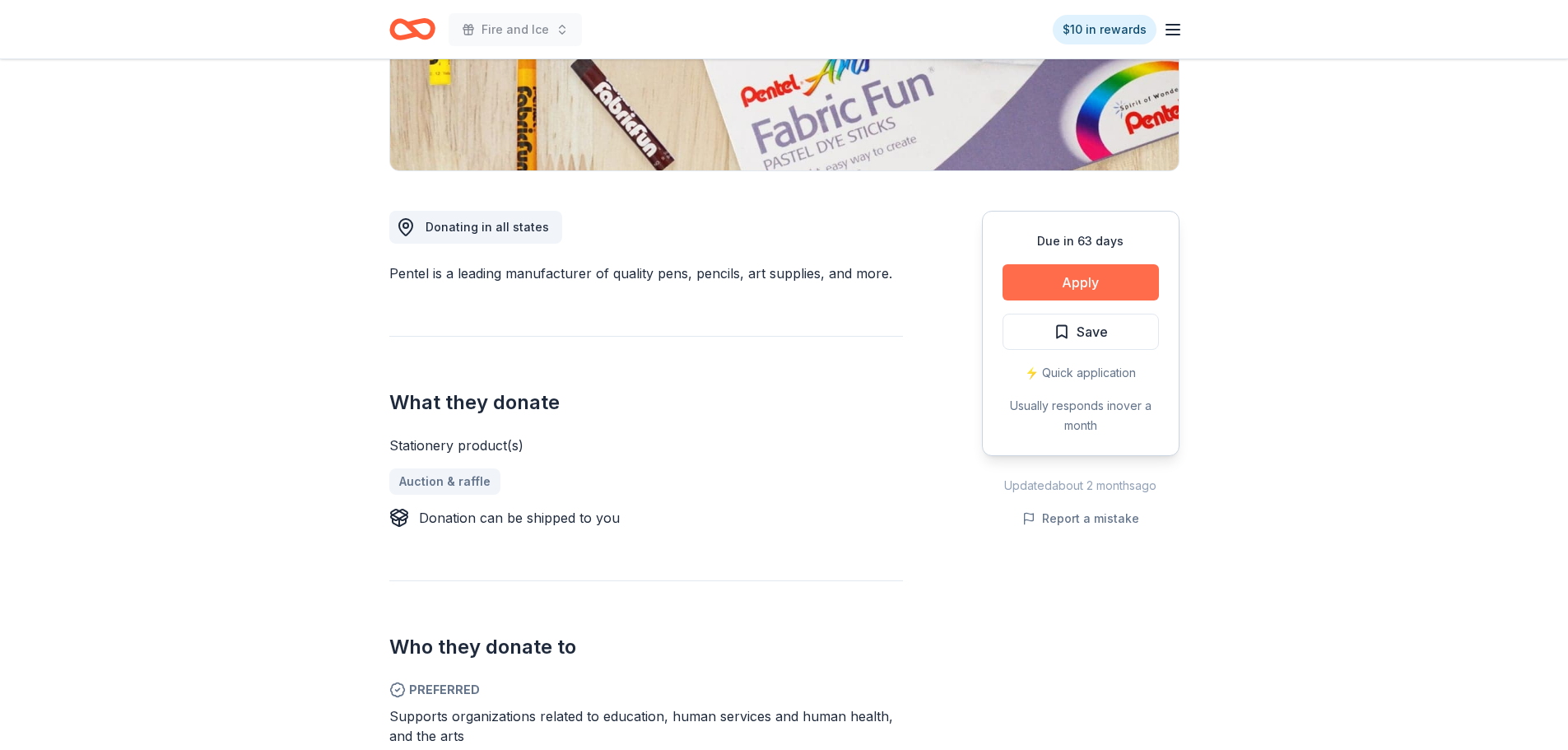 click on "Apply" at bounding box center [1081, 282] 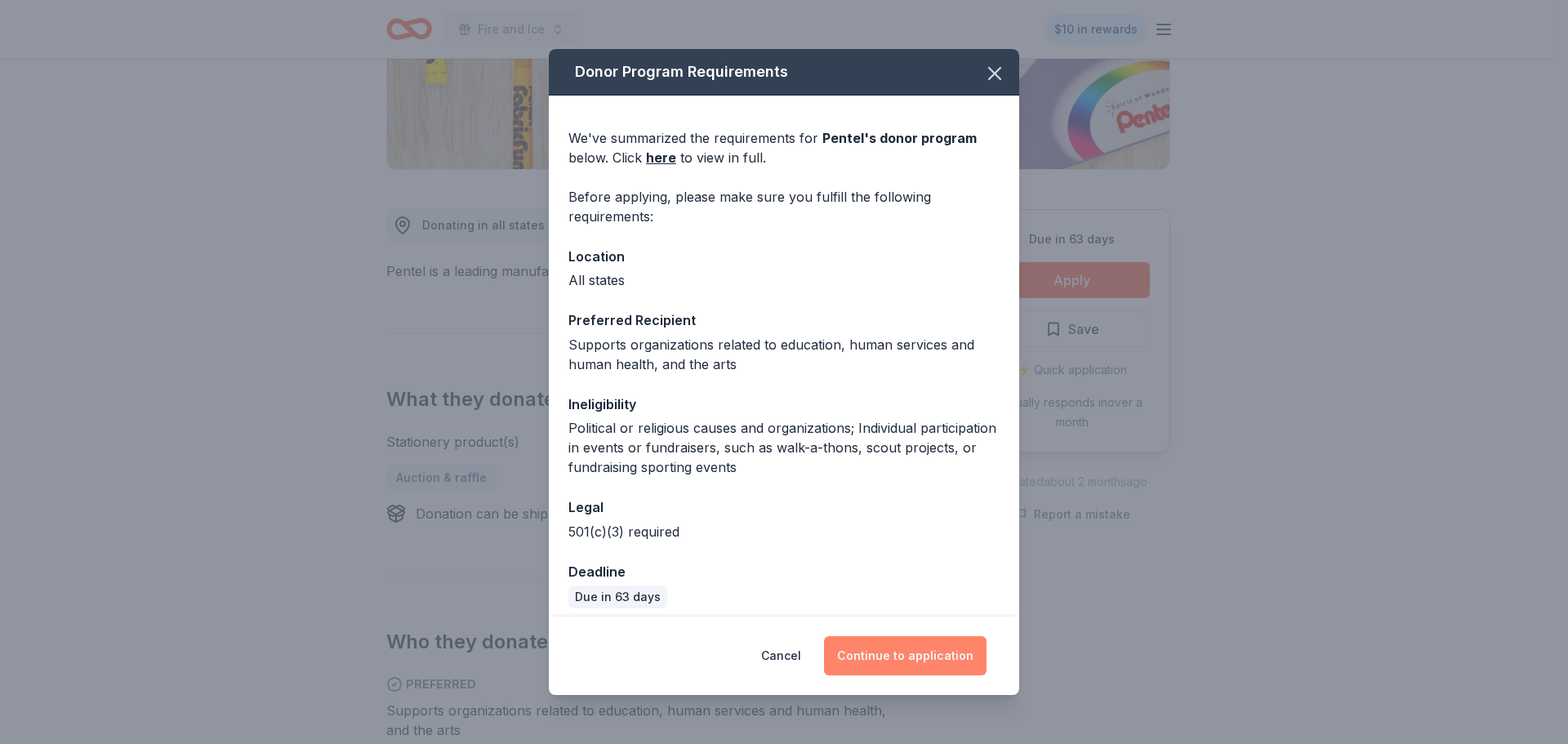 click on "Continue to application" at bounding box center (905, 656) 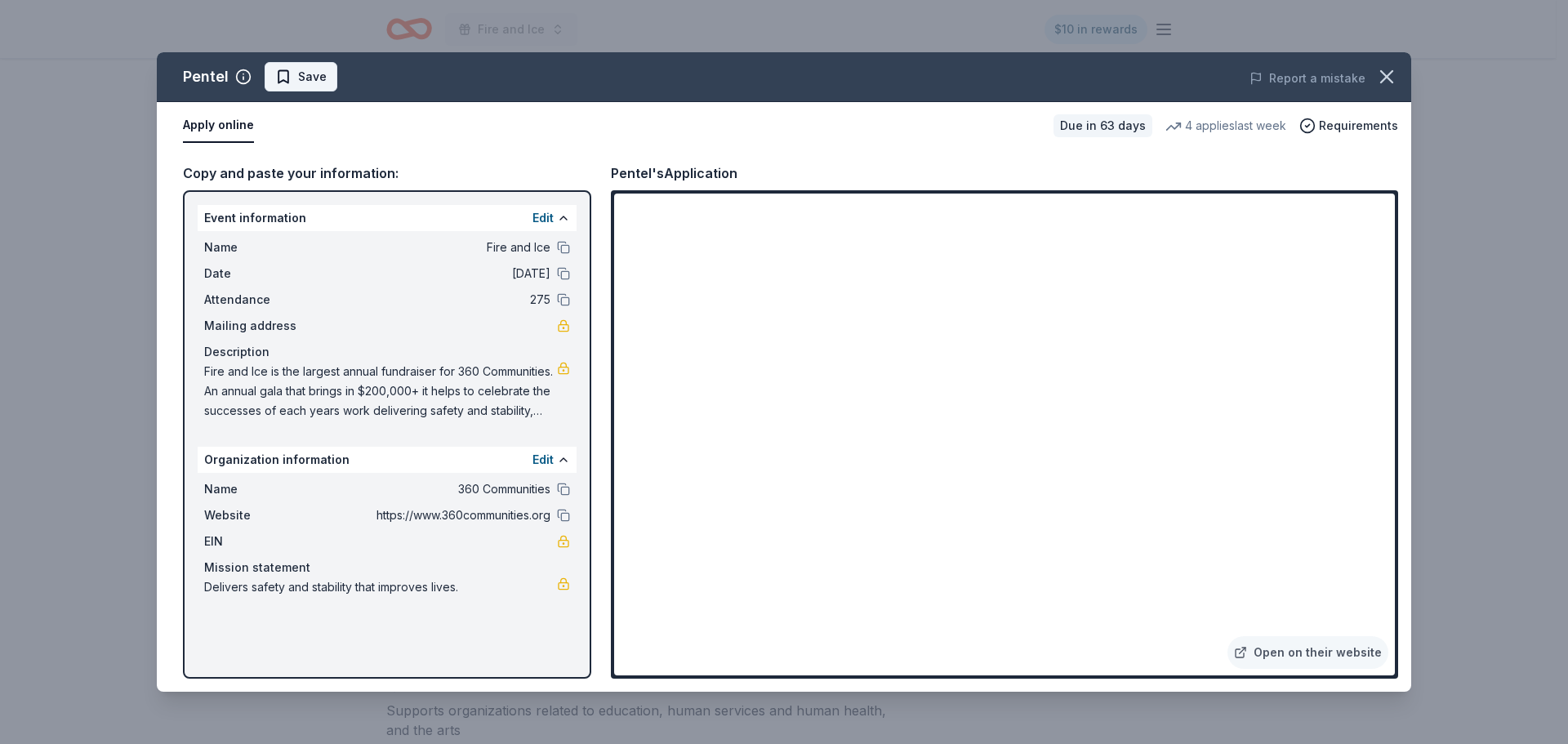 click on "Save" at bounding box center [301, 77] 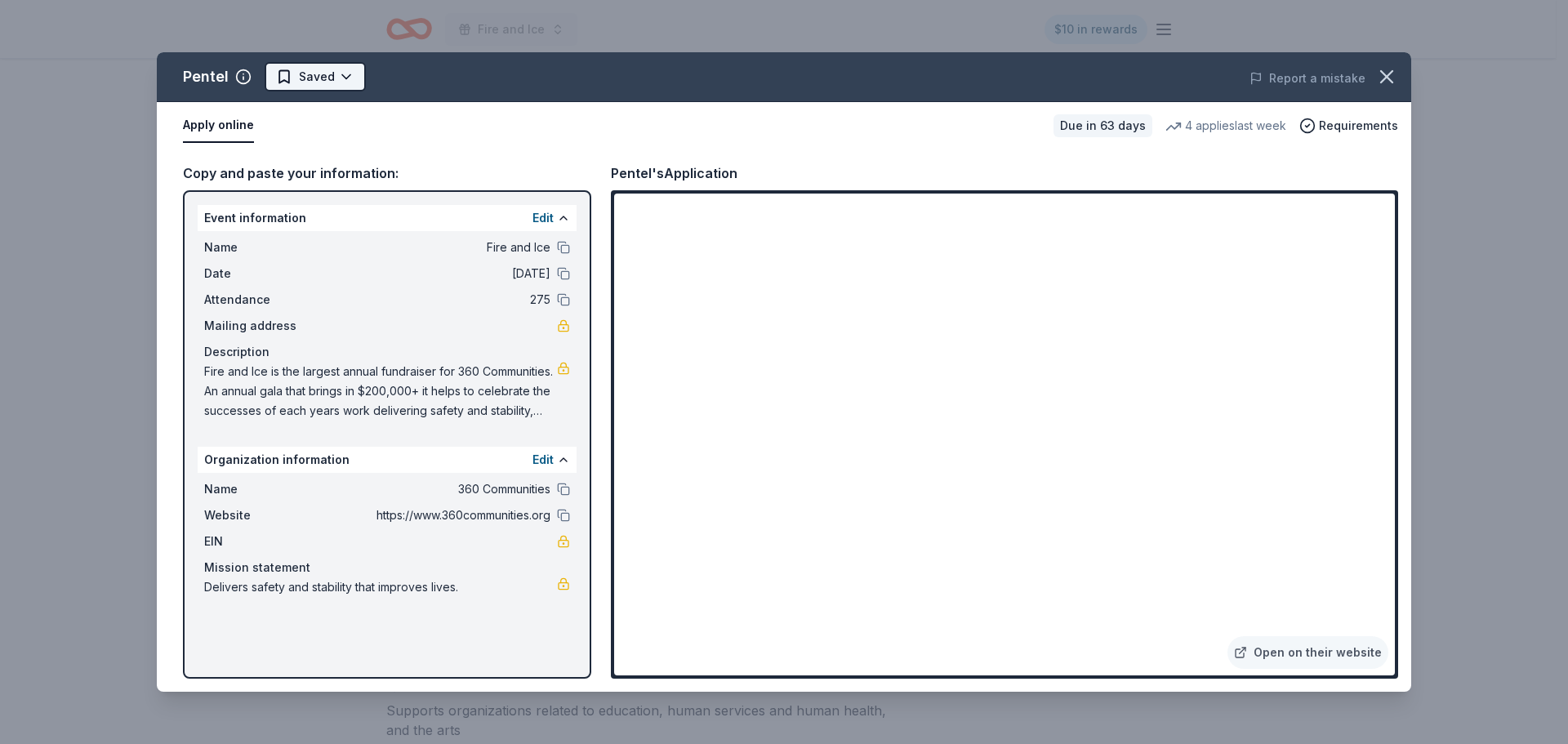 scroll, scrollTop: 0, scrollLeft: 0, axis: both 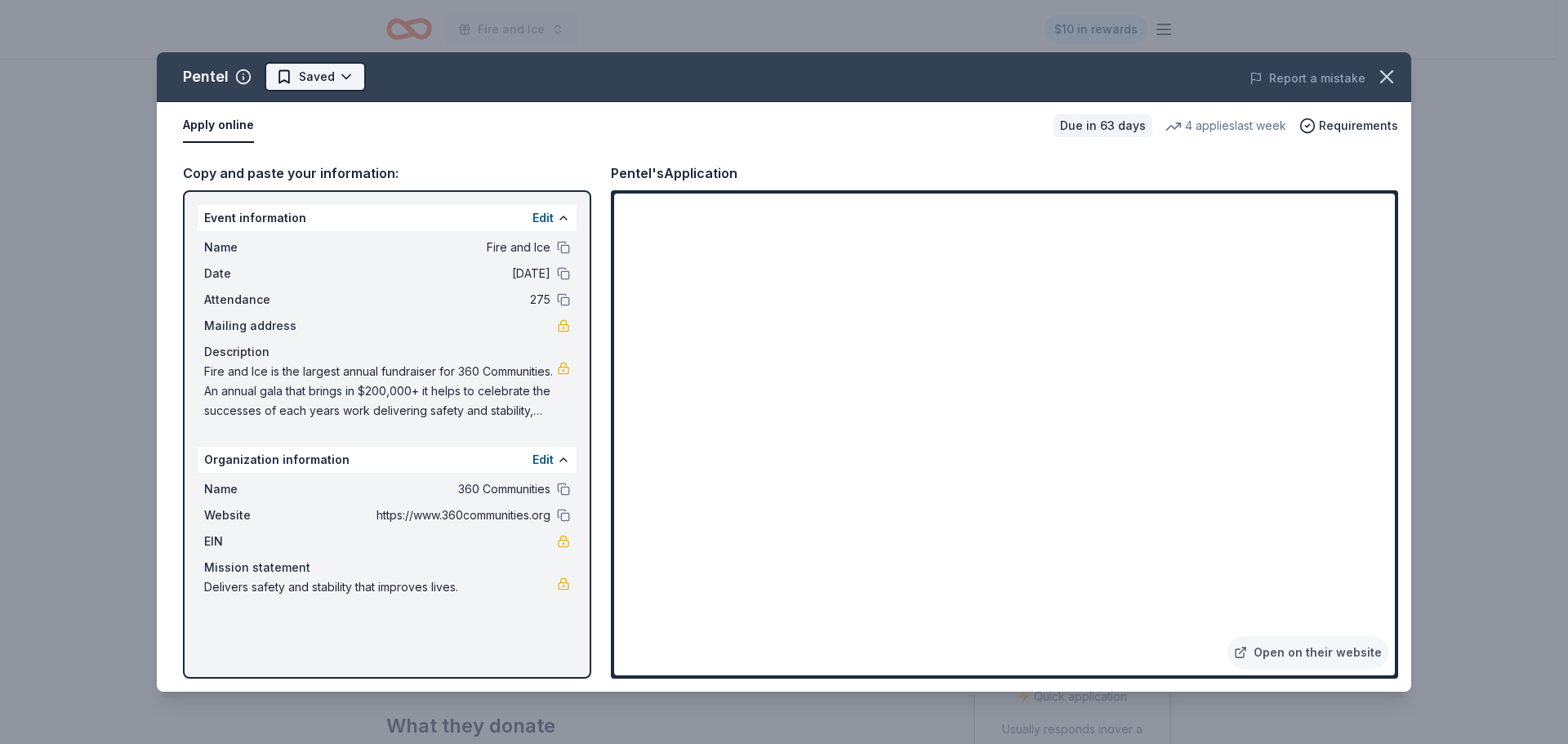click on "Fire and Ice  $10 in rewards Due in 63 days Share Pentel New 4   applies  last week approval rate Share Donating in all states Pentel is a leading manufacturer of quality pens, pencils, art supplies, and more. What they donate Stationery product(s) Auction & raffle Donation can be shipped to you Who they donate to  Preferred Supports organizations related to education, human services and human health, and the arts  Art & Culture Education Health Poverty & Hunger 501(c)(3) required  Ineligible Political or religious causes and organizations; Individual participation in events or fundraisers, such as walk-a-thons, scout projects, or fundraising sporting events Political Religious Individuals Sports Teams approval rate 20 % approved 30 % declined 50 % no response Upgrade to Pro to view approval rates and average donation values Due in 63 days Apply Saved ⚡️ Quick application Usually responds in  over a month Updated  about 2 months  ago Report a mistake New Be the first to review this company! Leave a review" at bounding box center [784, 372] 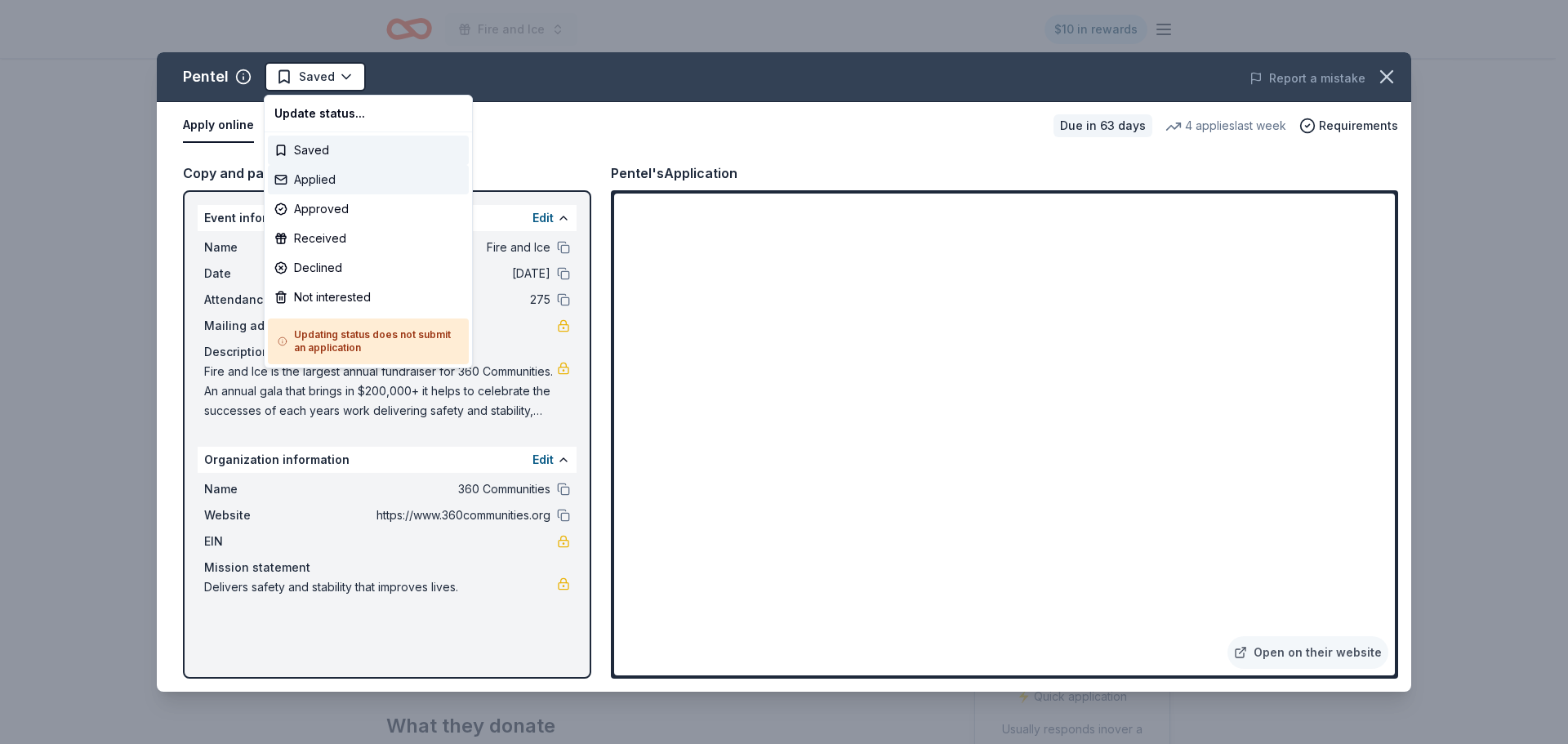 click on "Applied" at bounding box center [368, 180] 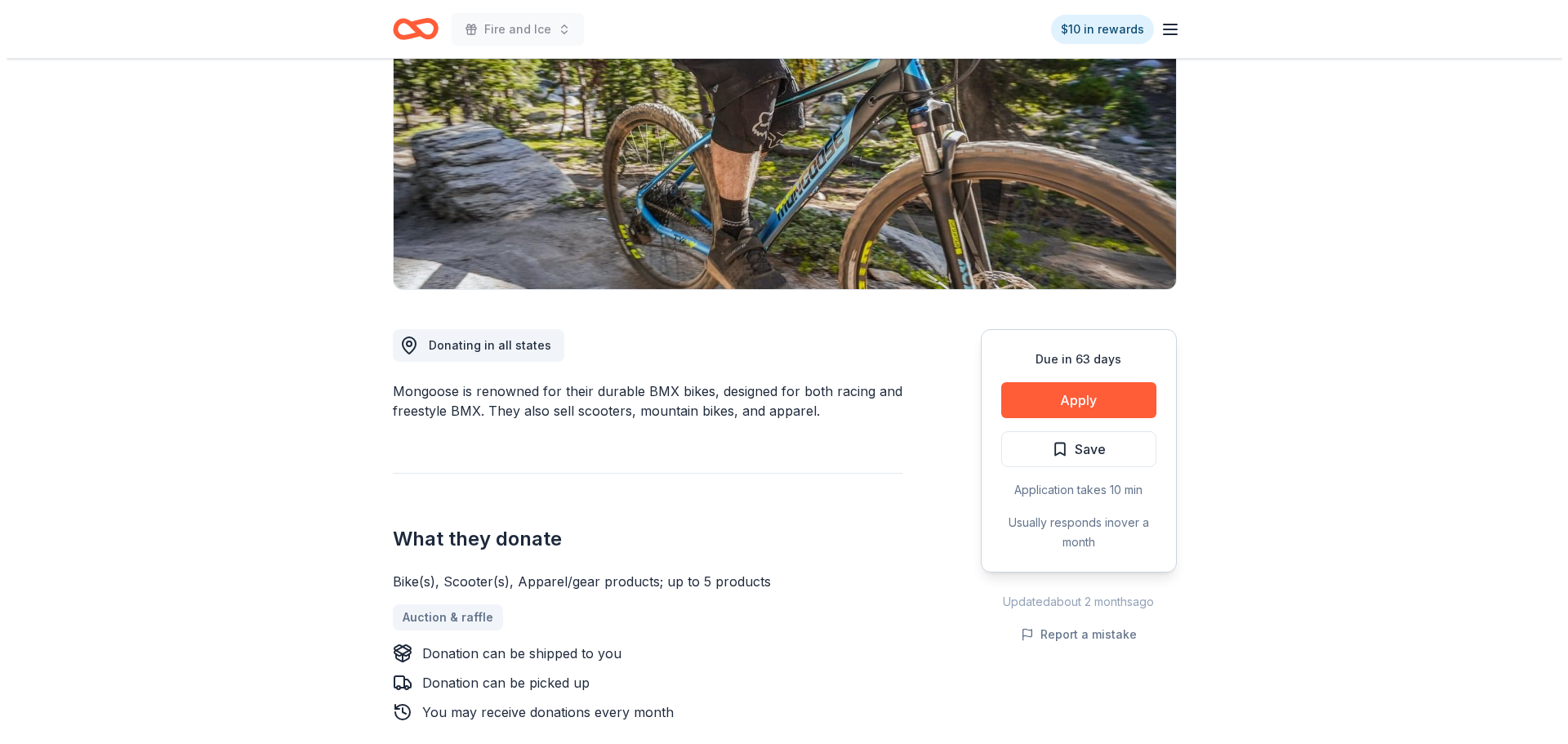 scroll, scrollTop: 245, scrollLeft: 0, axis: vertical 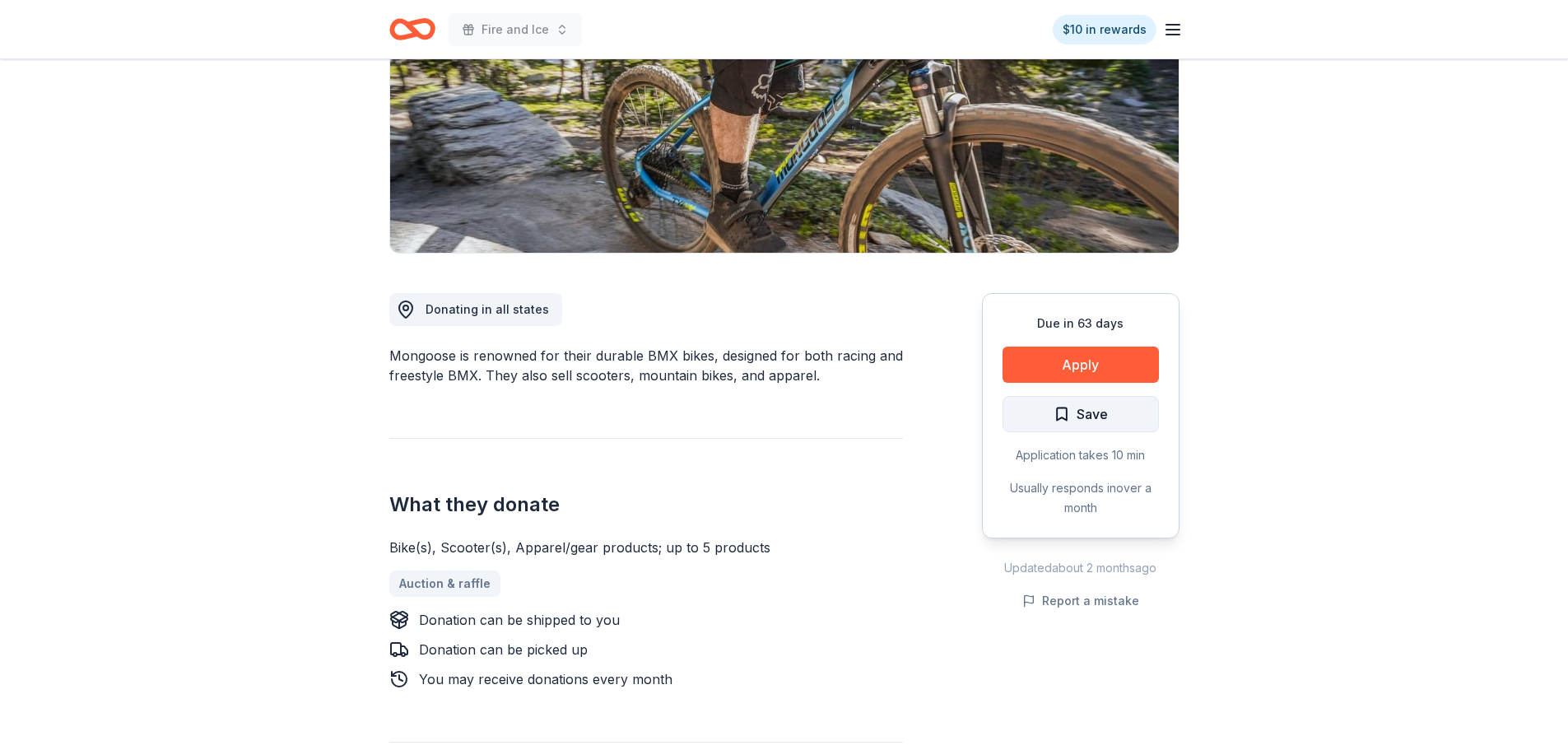 click on "Save" at bounding box center [1081, 414] 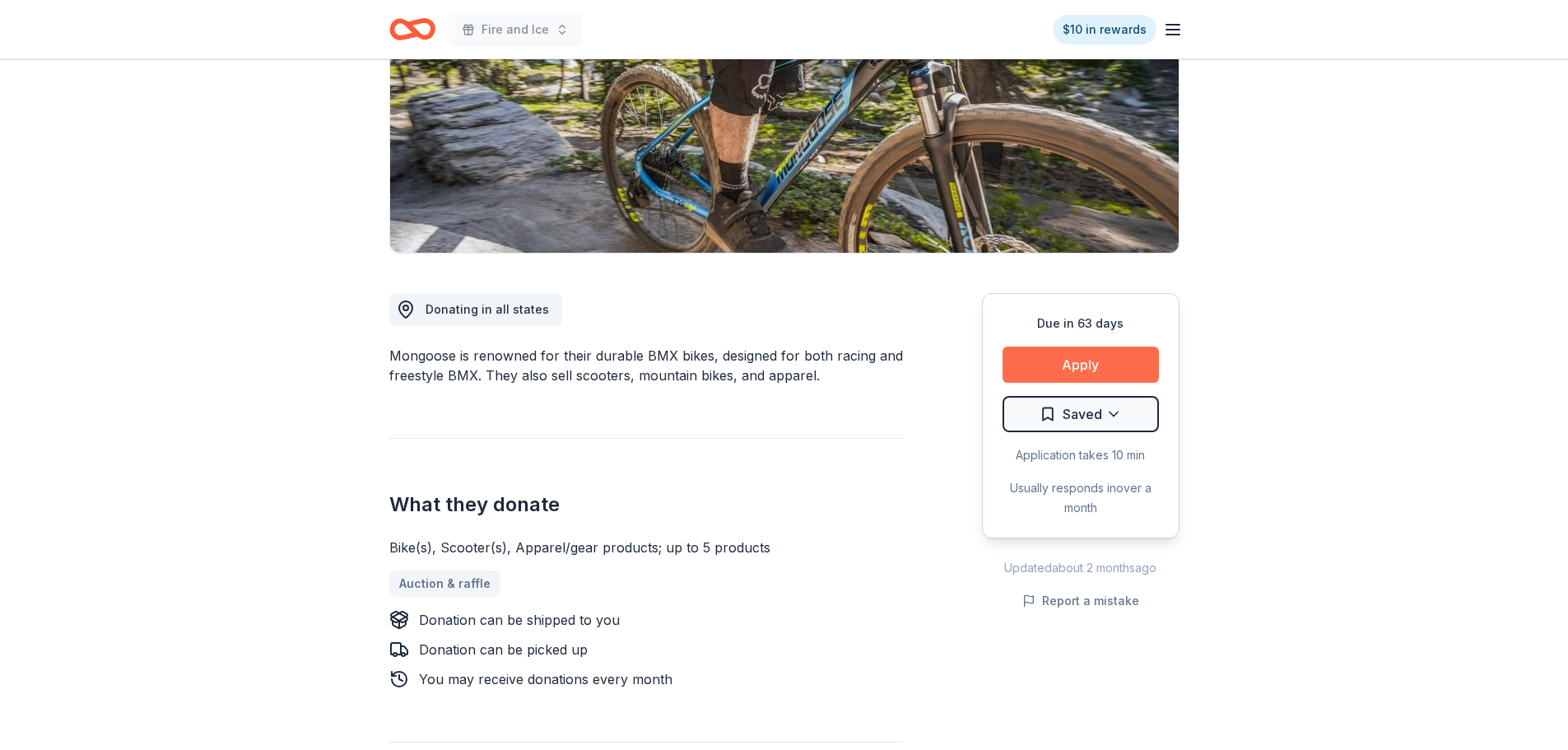 click on "Apply" at bounding box center (1081, 365) 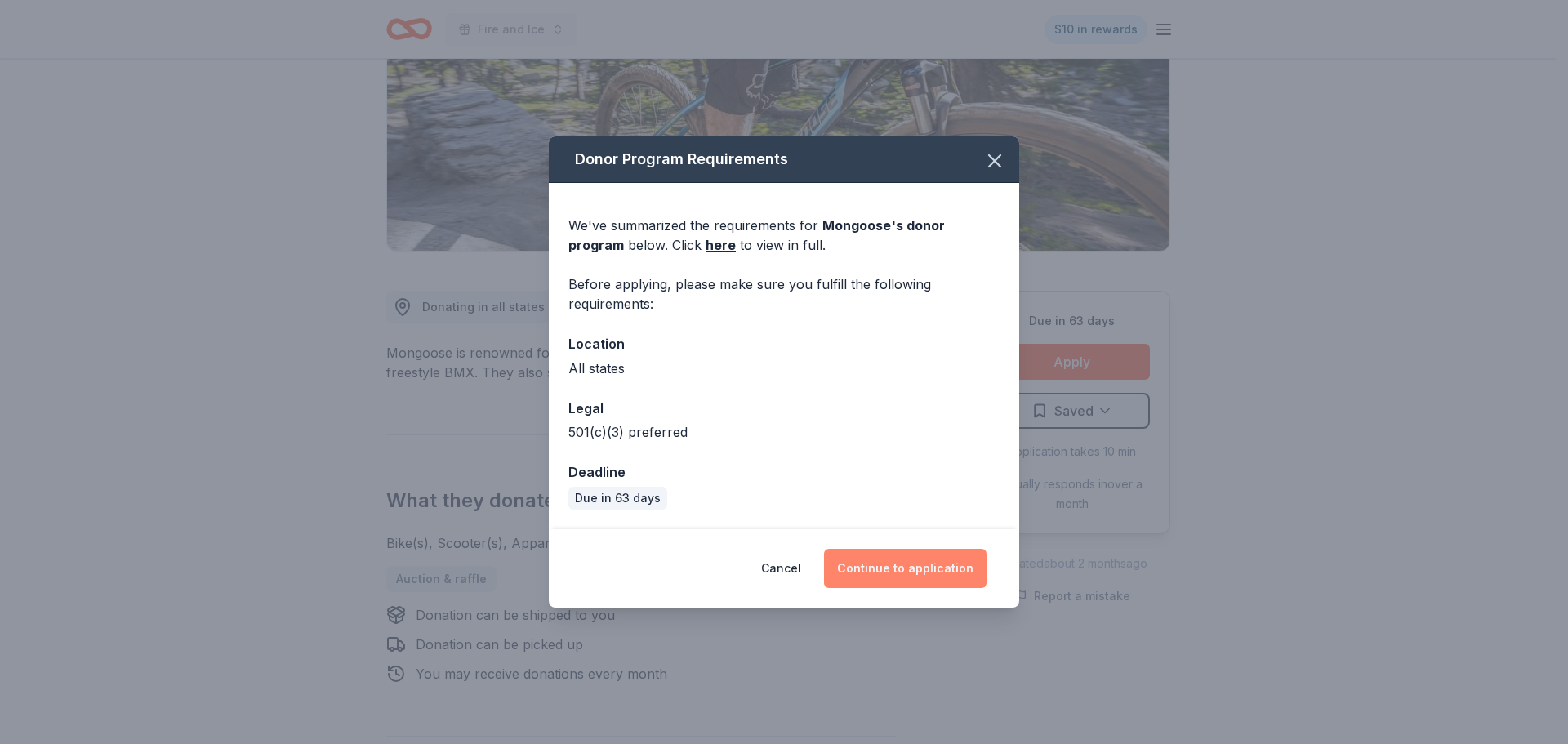 click on "Continue to application" at bounding box center [905, 568] 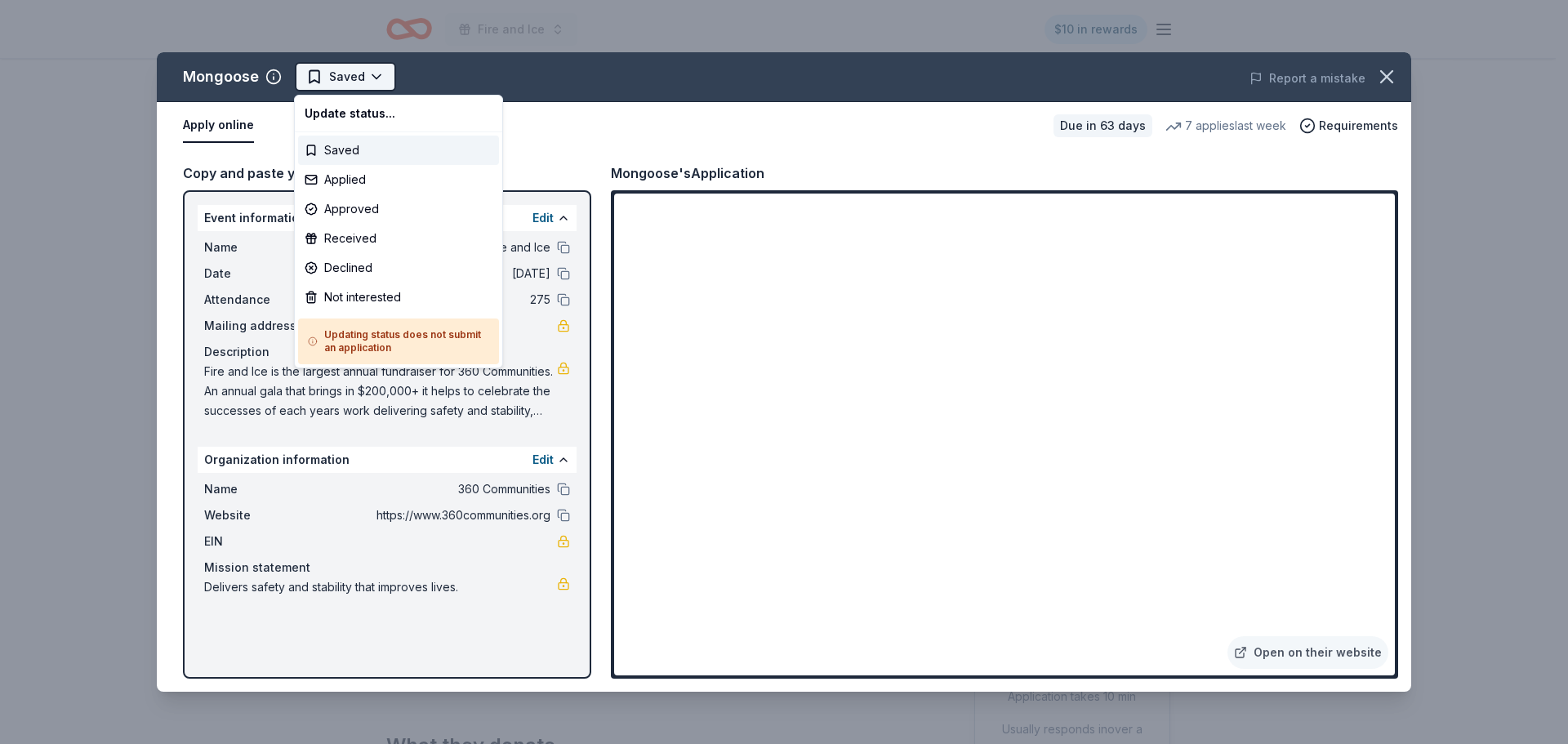 click on "Fire and Ice  $10 in rewards Due in 63 days Share Mongoose New • 1  reviews 7   applies  last week approval rate Share Donating in all states Mongoose is renowned for their durable BMX bikes, designed for both racing and freestyle BMX. They also sell scooters, mountain bikes, and apparel. What they donate Bike(s), Scooter(s), Apparel/gear products; up to 5 products Auction & raffle Donation can be shipped to you Donation can be picked up   You may receive donations every   month Who they donate to  Preferred 501(c)(3) preferred approval rate 20 % approved 30 % declined 50 % no response Upgrade to Pro to view approval rates and average donation values Due in 63 days Apply Saved Application takes 10 min Usually responds in  over a month Updated  about 2 months  ago Report a mistake New • 1  reviews JTB HOPE FOUNDATION INC November 2023 • Declined NO REPLY Leave a review Similar donors Top rated Local 63 days left Online app Oakland Zoo 5.0 Local 63 days left Online app Children's Museum of Pittsburgh 3.7" at bounding box center (784, 372) 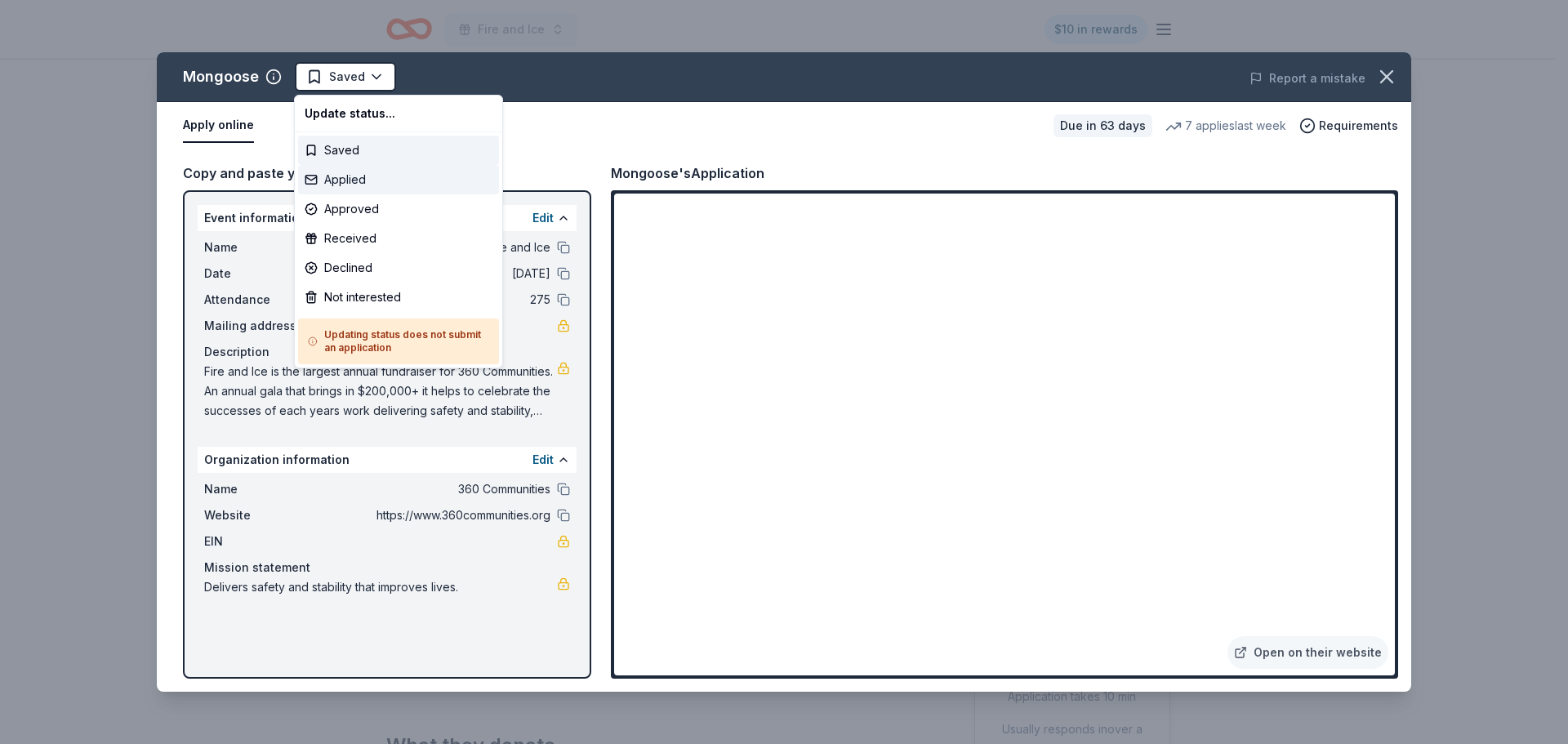 click on "Applied" at bounding box center (399, 180) 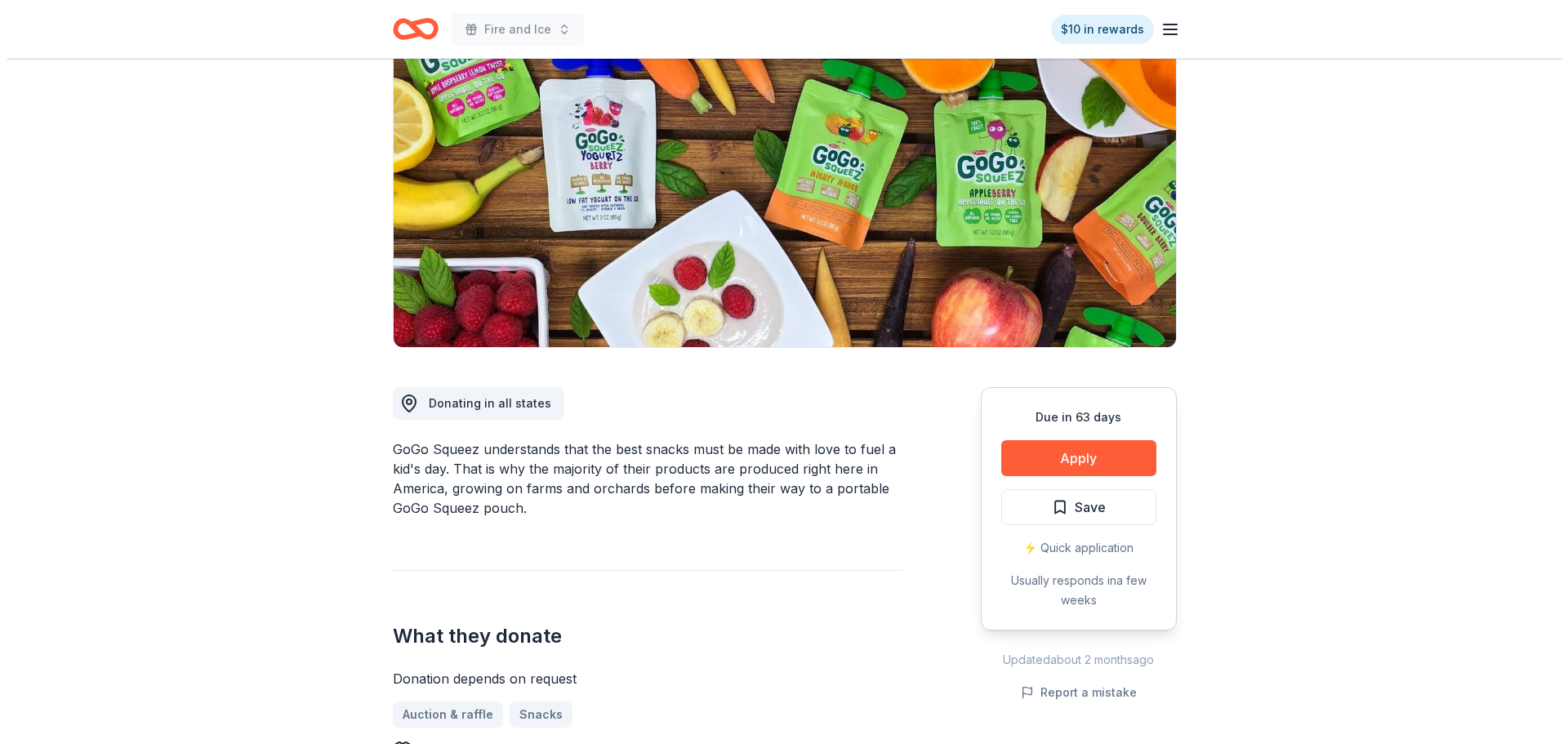 scroll, scrollTop: 245, scrollLeft: 0, axis: vertical 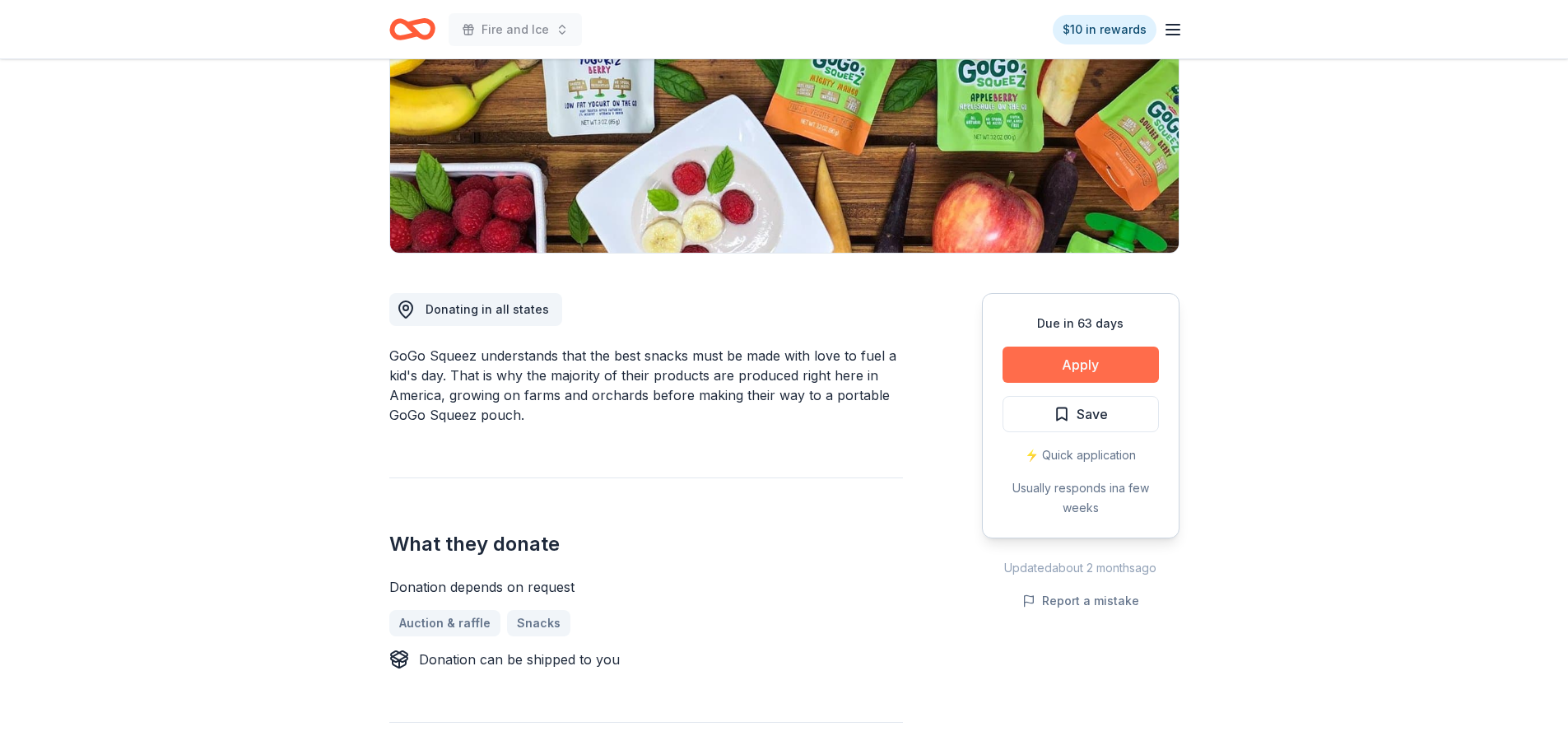click on "Apply" at bounding box center (1081, 365) 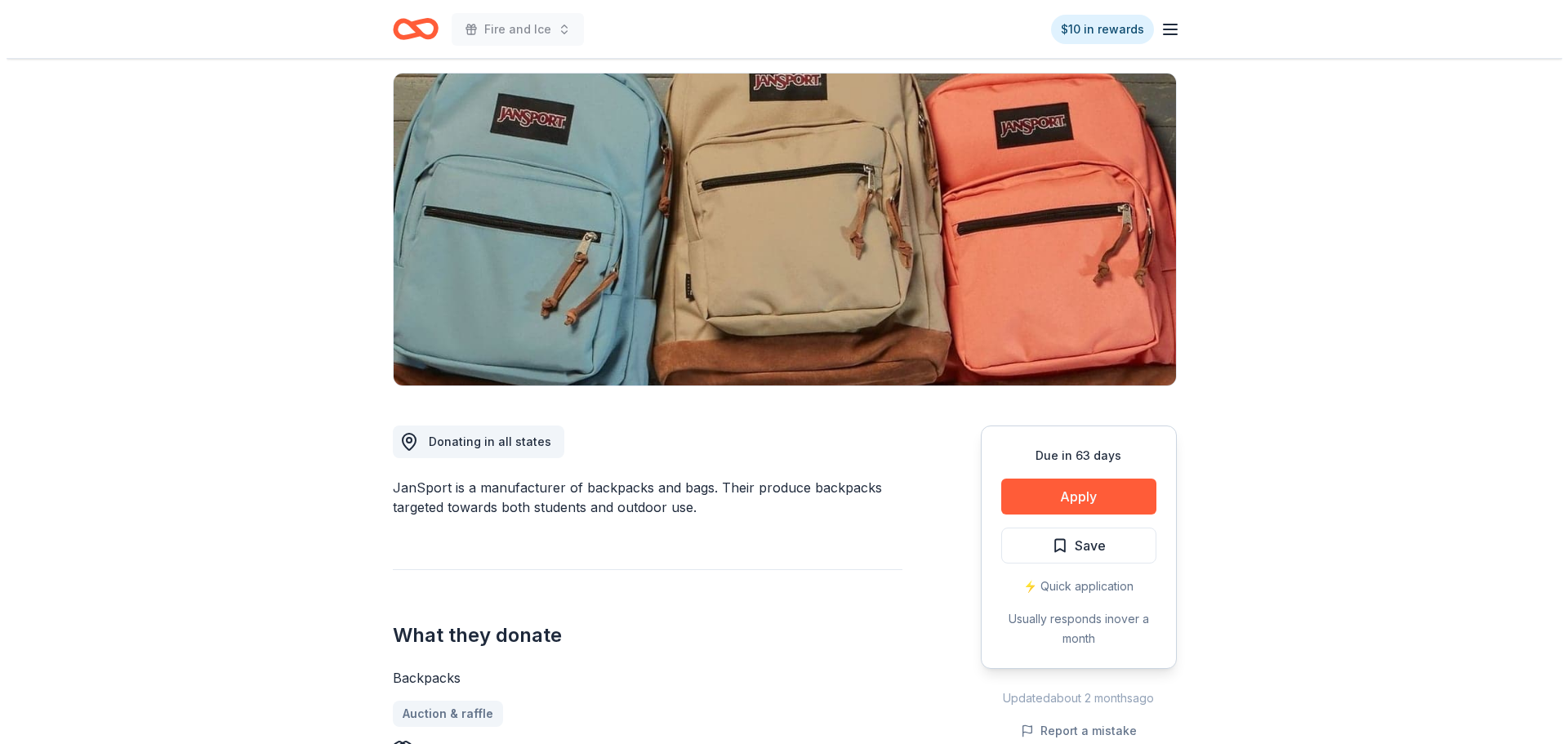 scroll, scrollTop: 163, scrollLeft: 0, axis: vertical 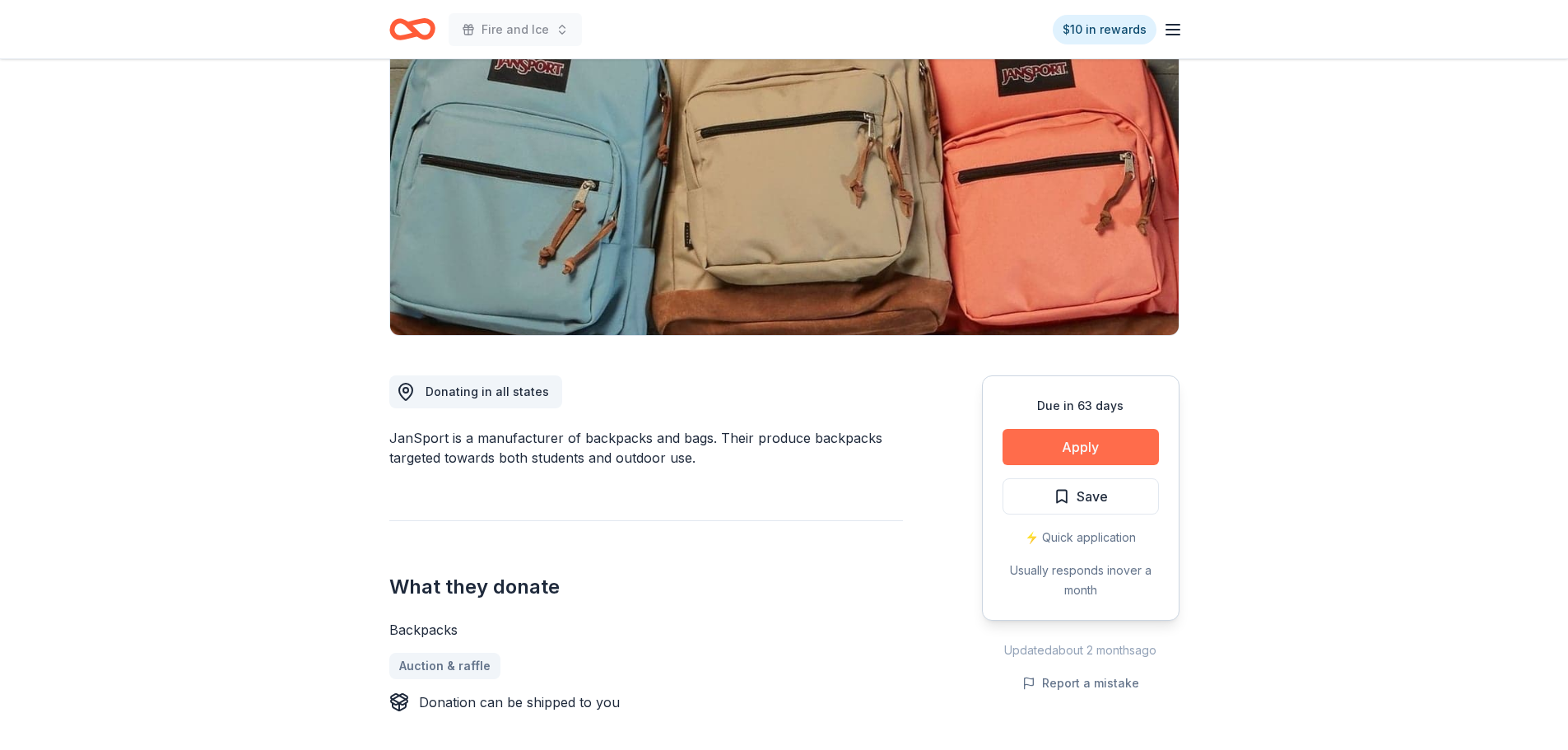 click on "Apply" at bounding box center (1081, 447) 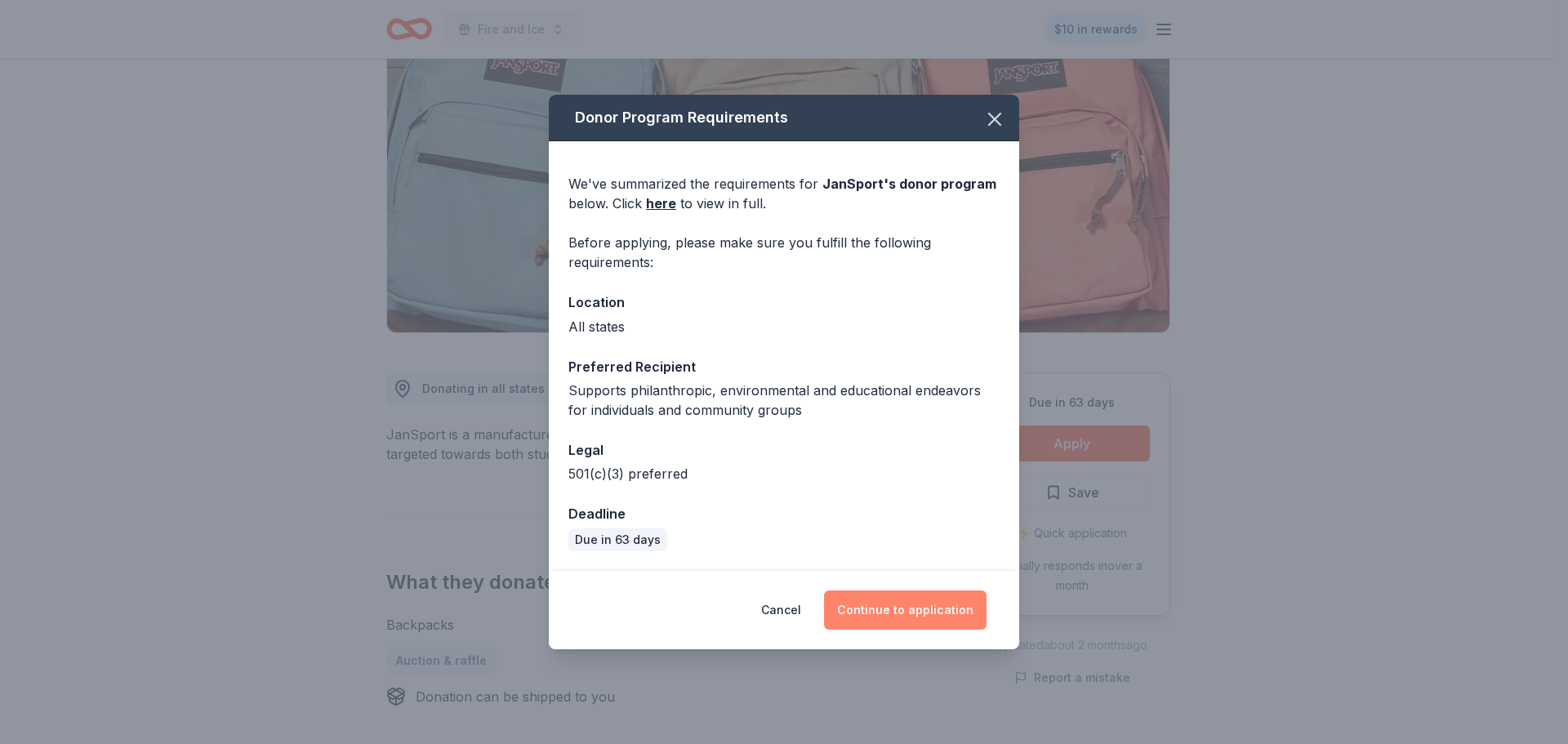 click on "Continue to application" at bounding box center (905, 610) 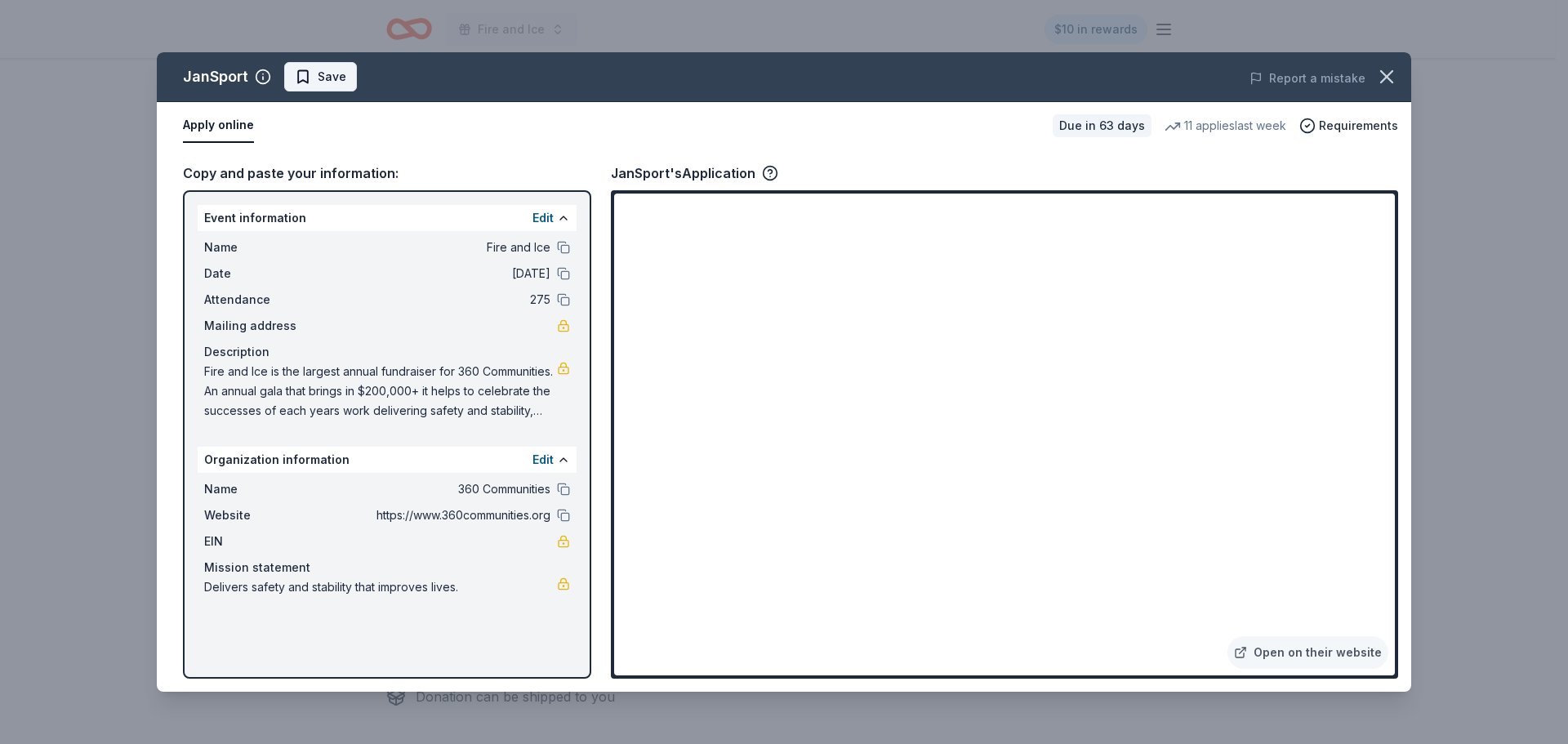 click on "Save" at bounding box center (332, 77) 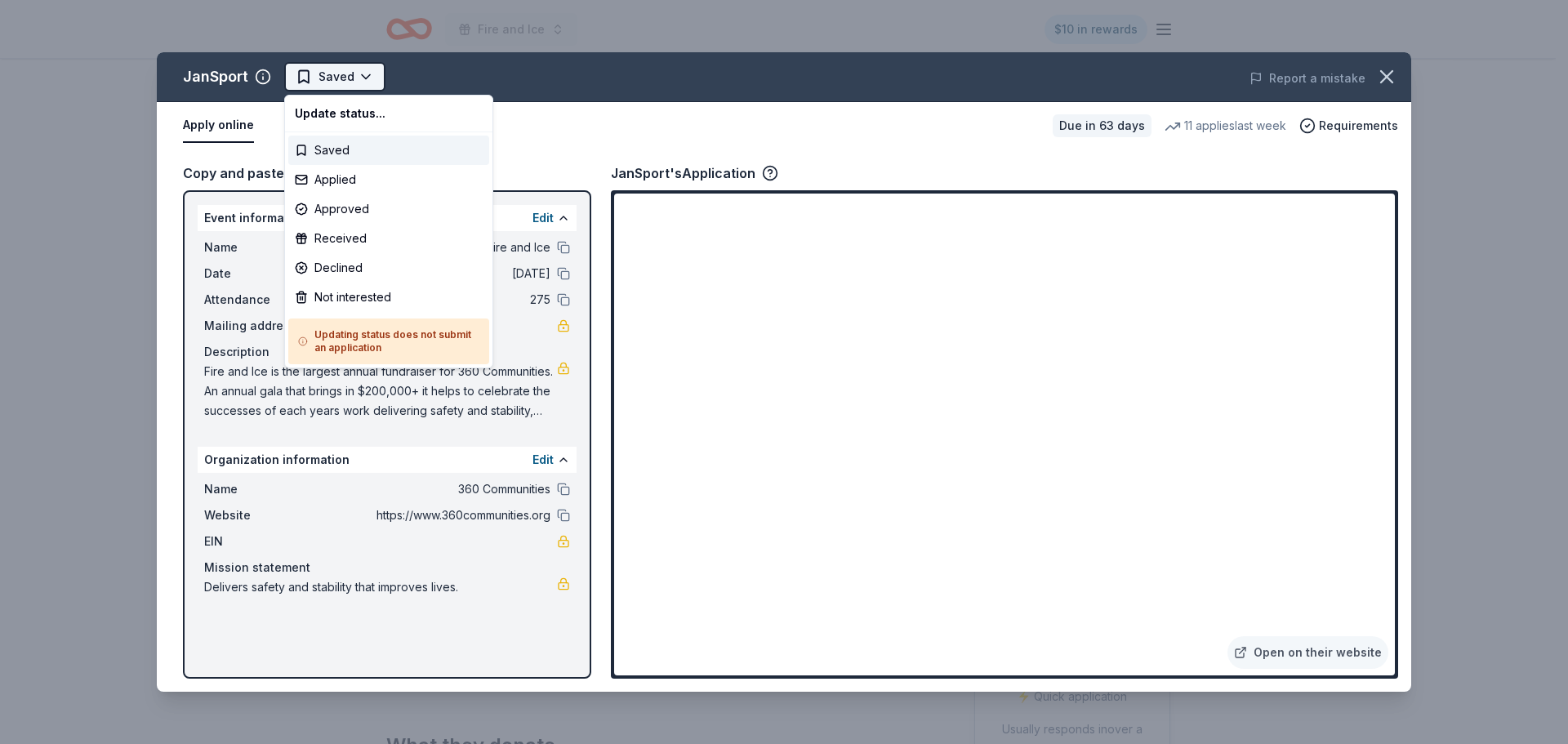 scroll, scrollTop: 0, scrollLeft: 0, axis: both 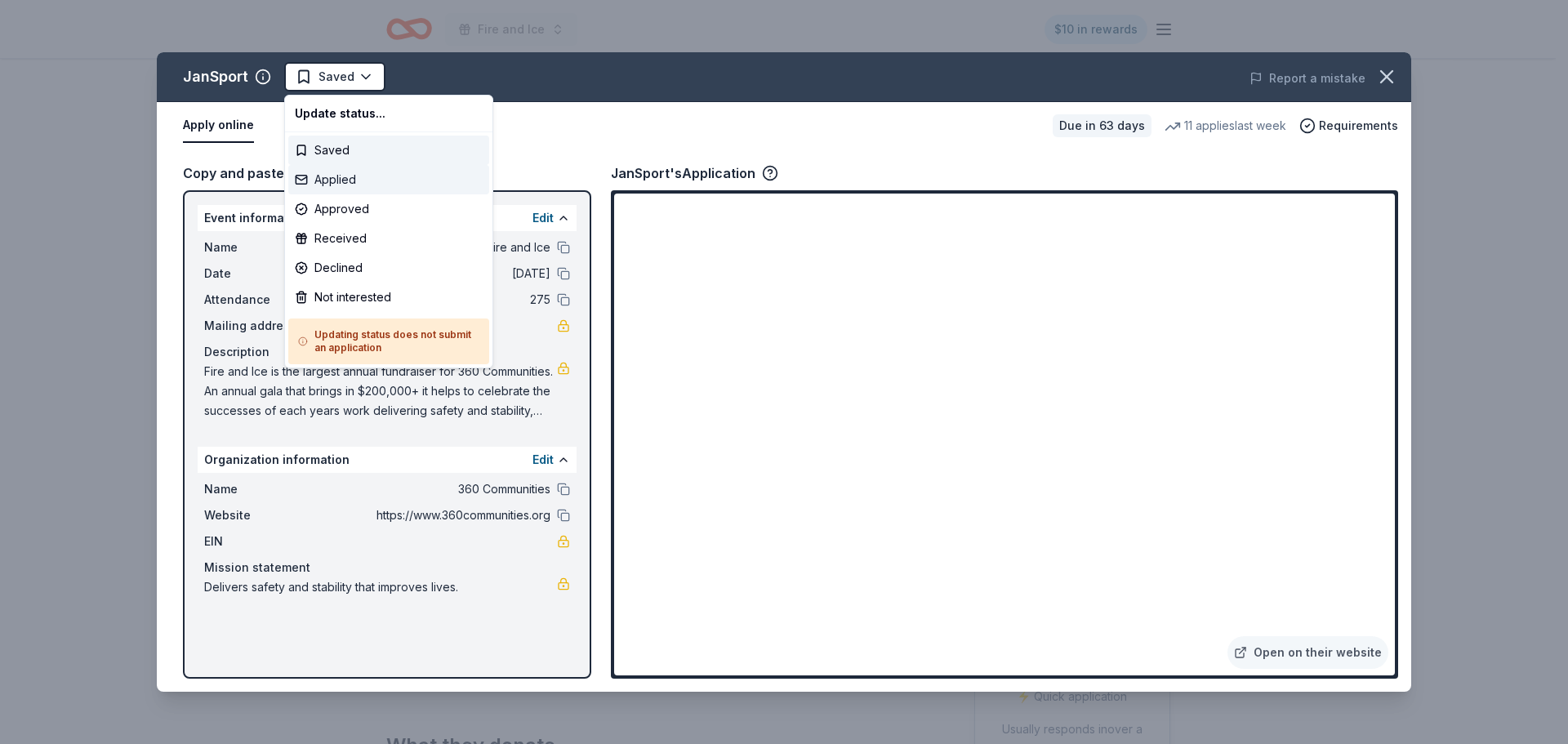 click on "Applied" at bounding box center (389, 180) 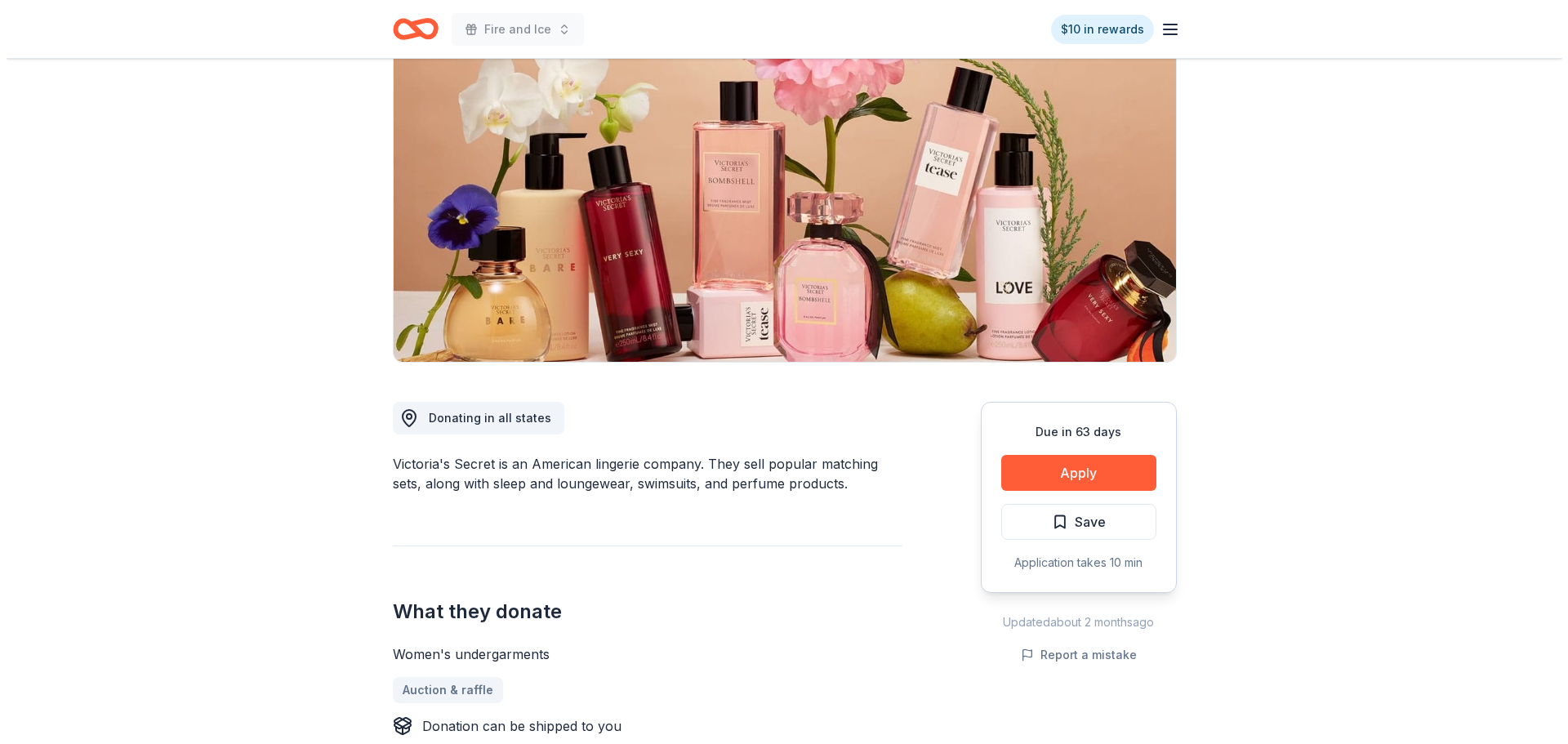 scroll, scrollTop: 163, scrollLeft: 0, axis: vertical 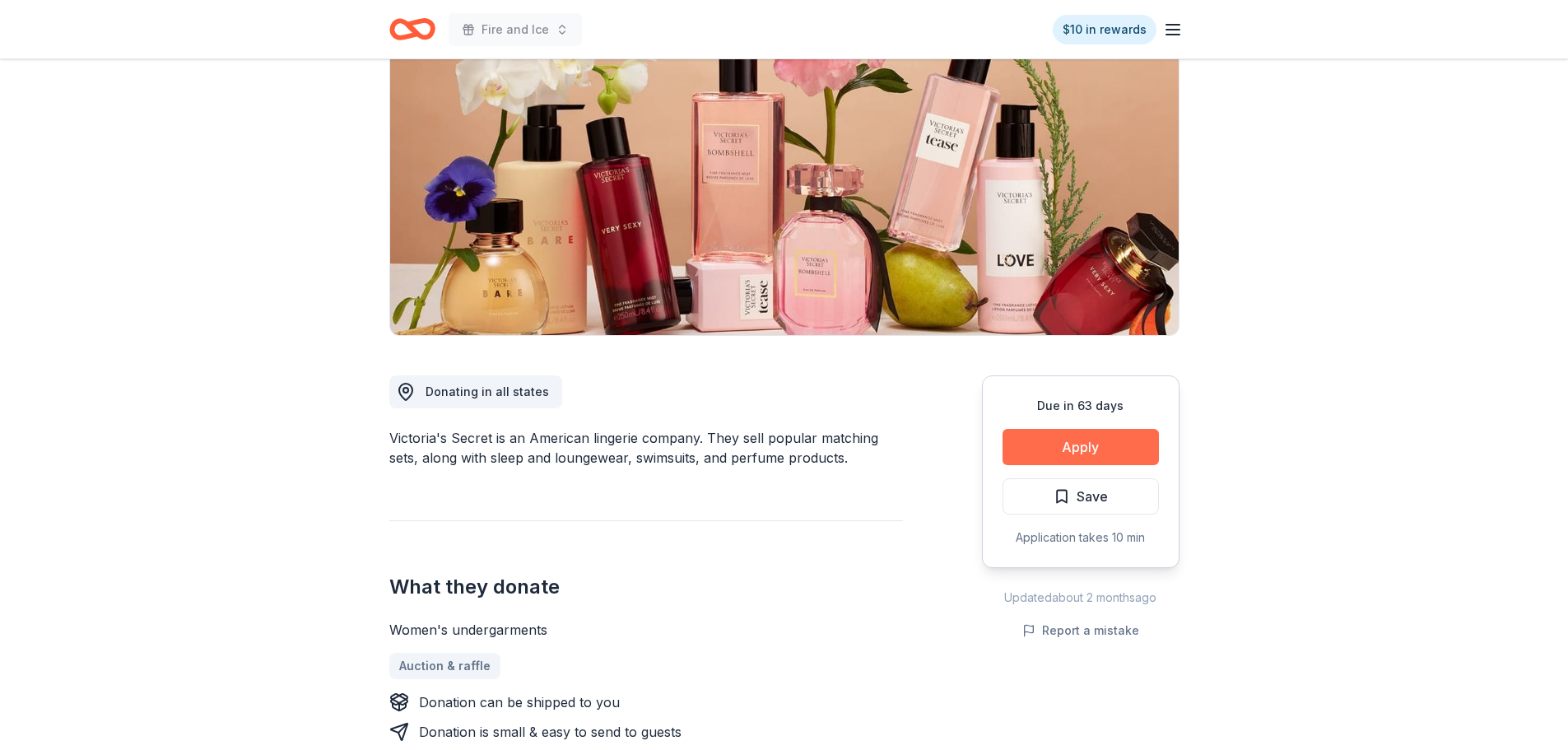 click on "Apply" at bounding box center [1081, 447] 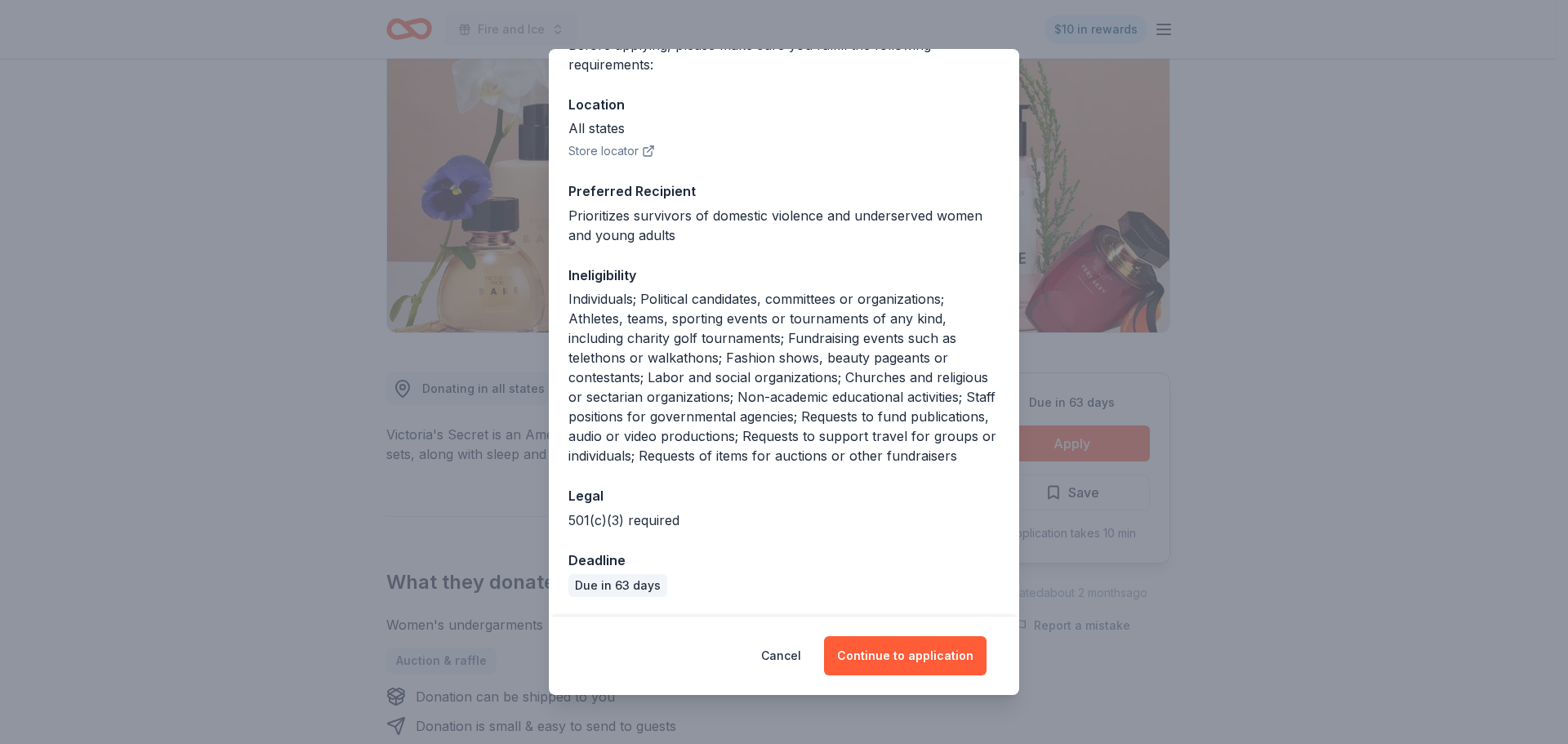 scroll, scrollTop: 163, scrollLeft: 0, axis: vertical 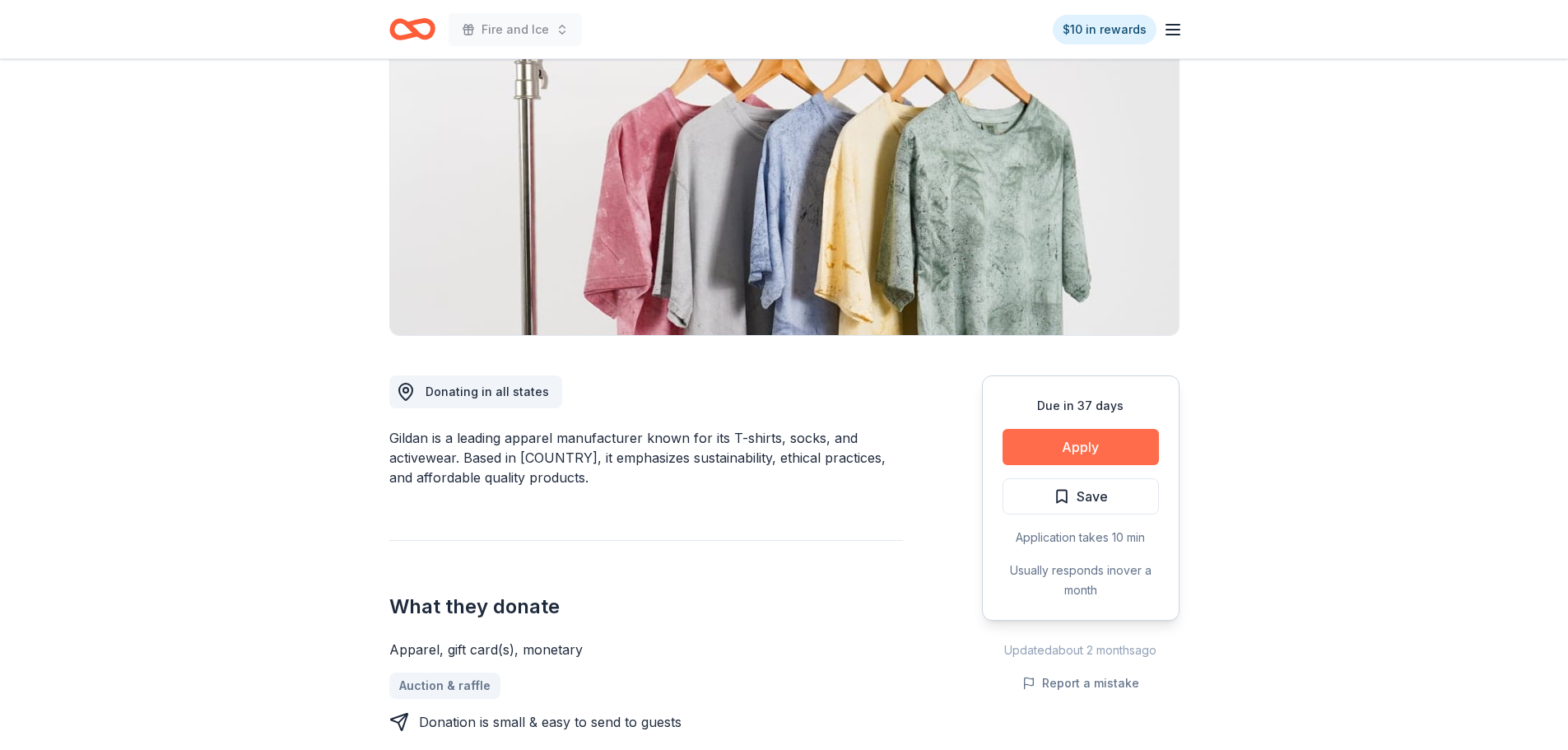click on "Apply" at bounding box center (1081, 447) 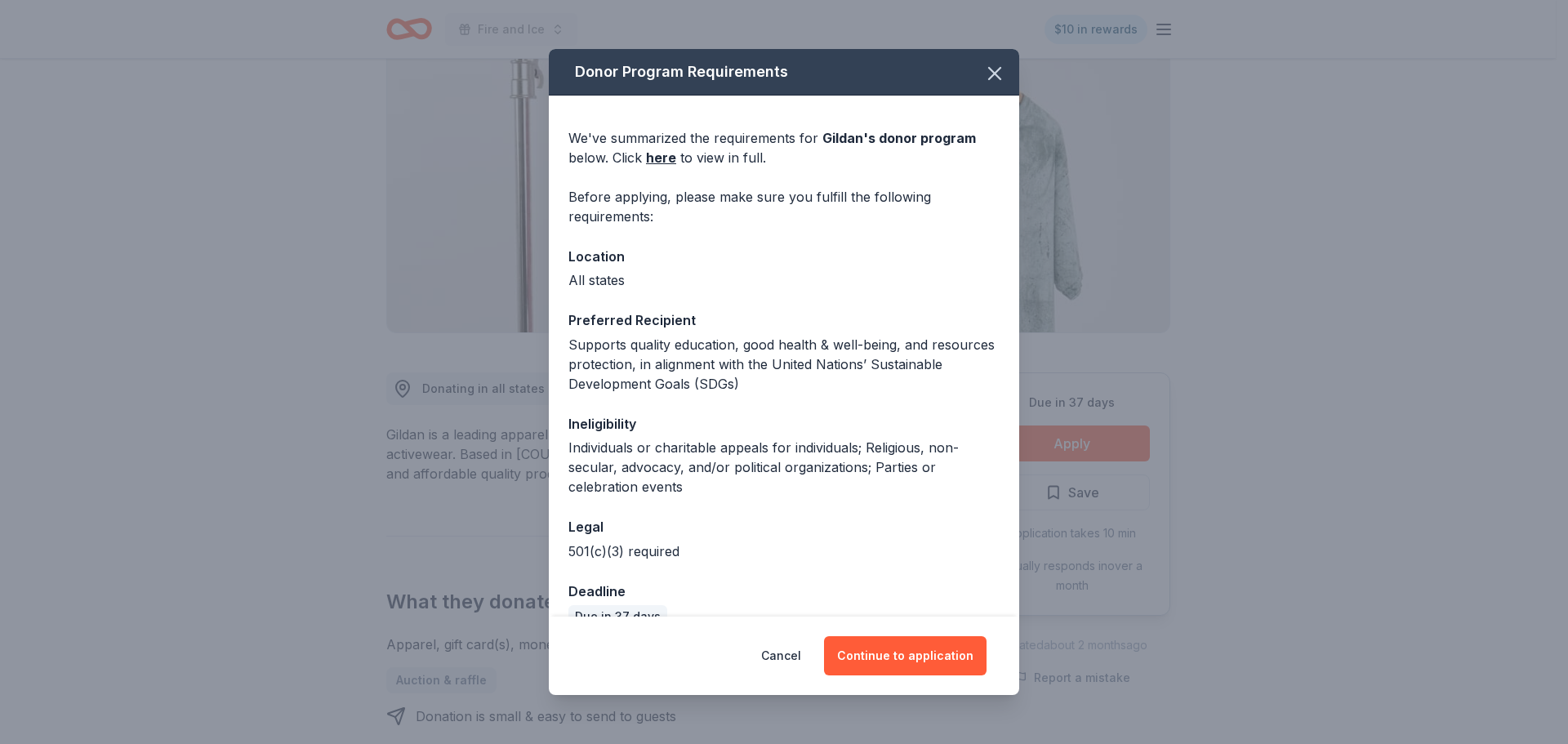 scroll, scrollTop: 31, scrollLeft: 0, axis: vertical 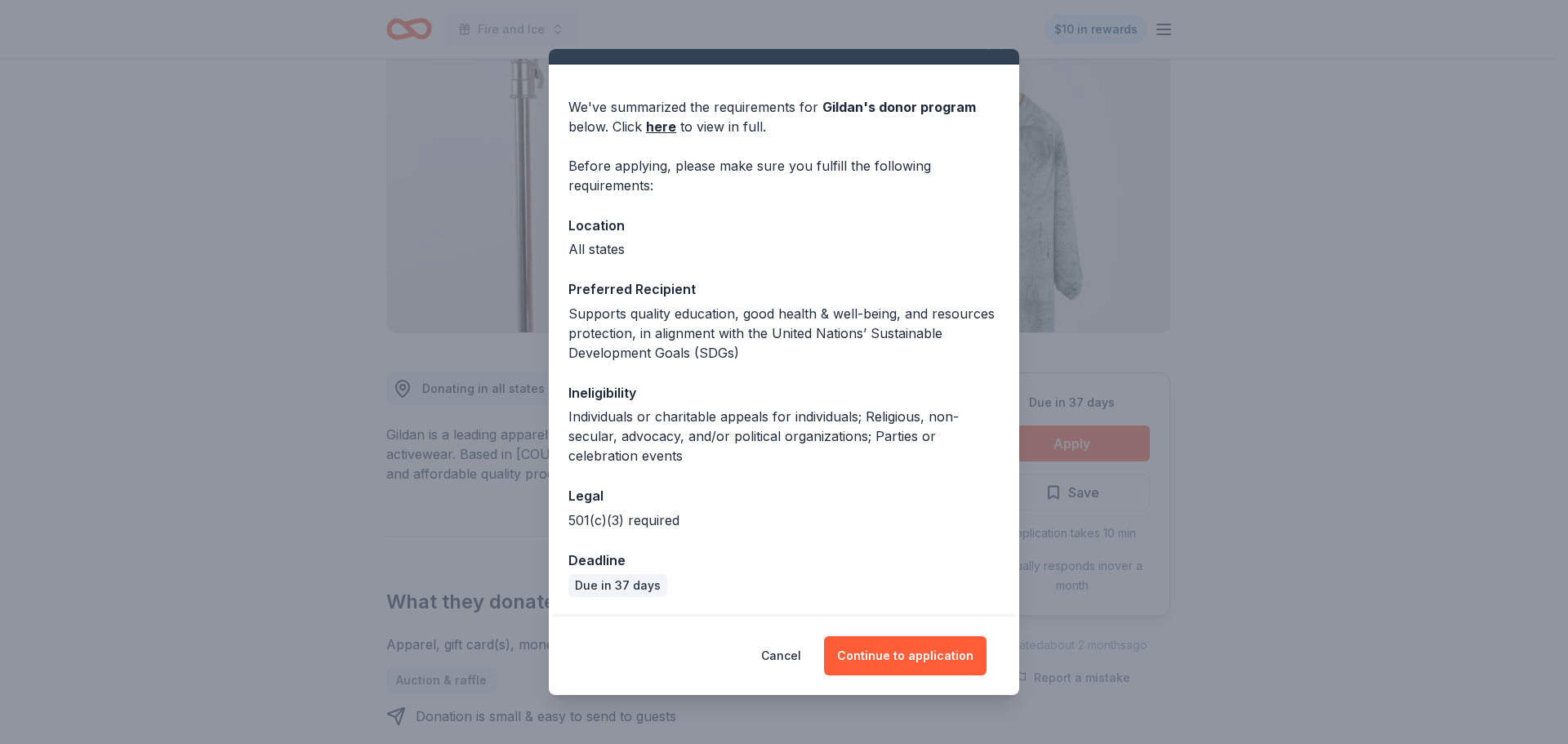 click on "Cancel Continue to application" at bounding box center [784, 656] 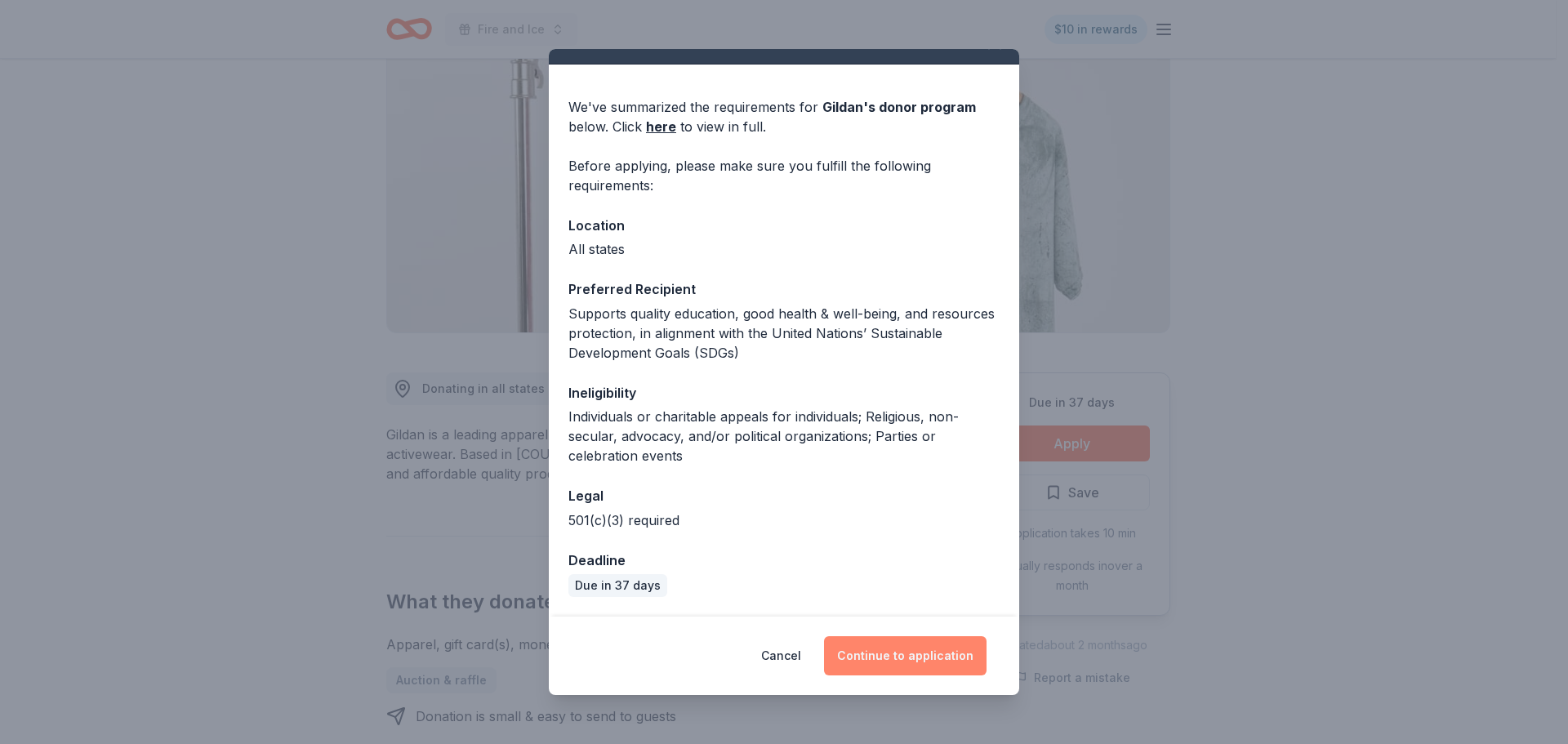 click on "Continue to application" at bounding box center (905, 656) 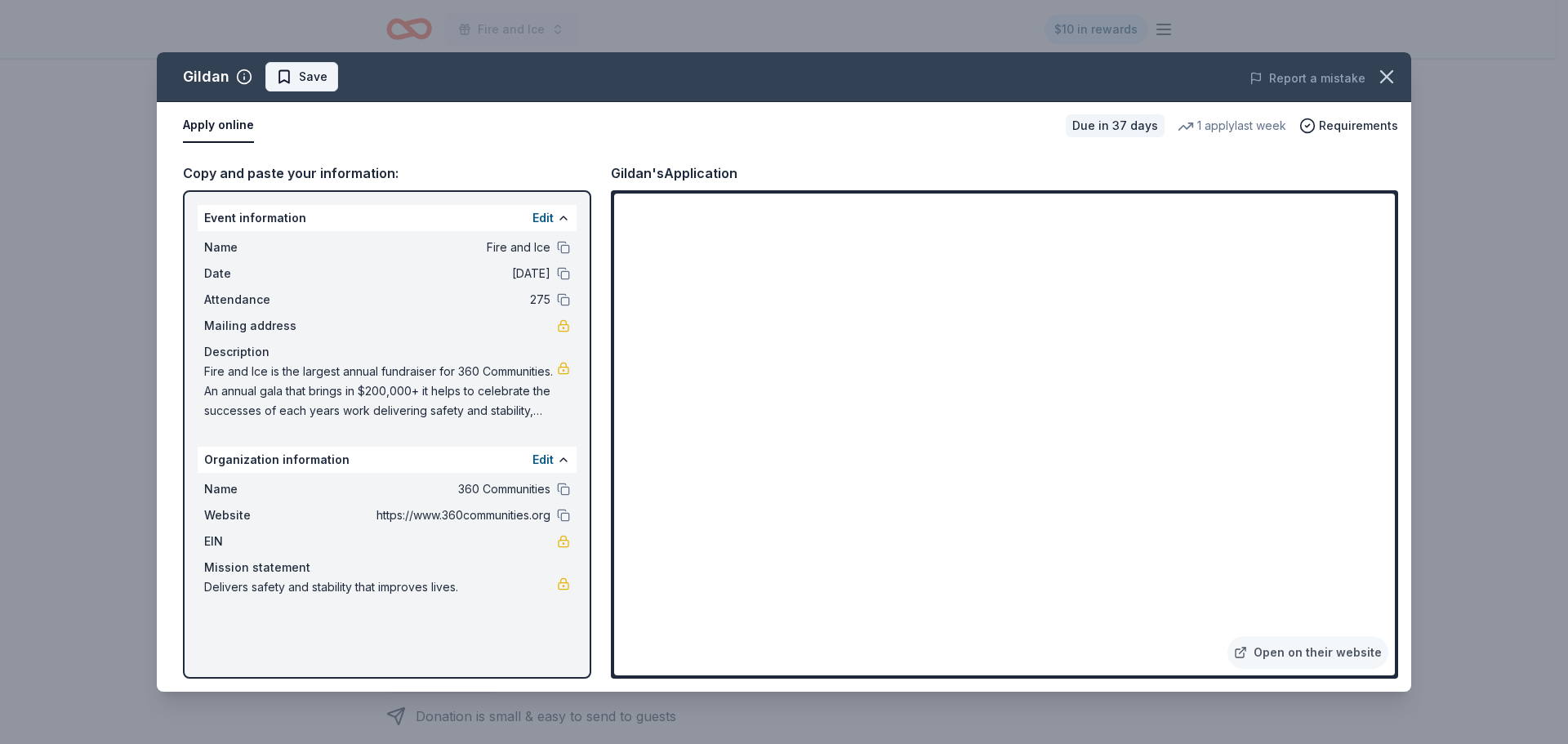 click on "Save" at bounding box center (301, 77) 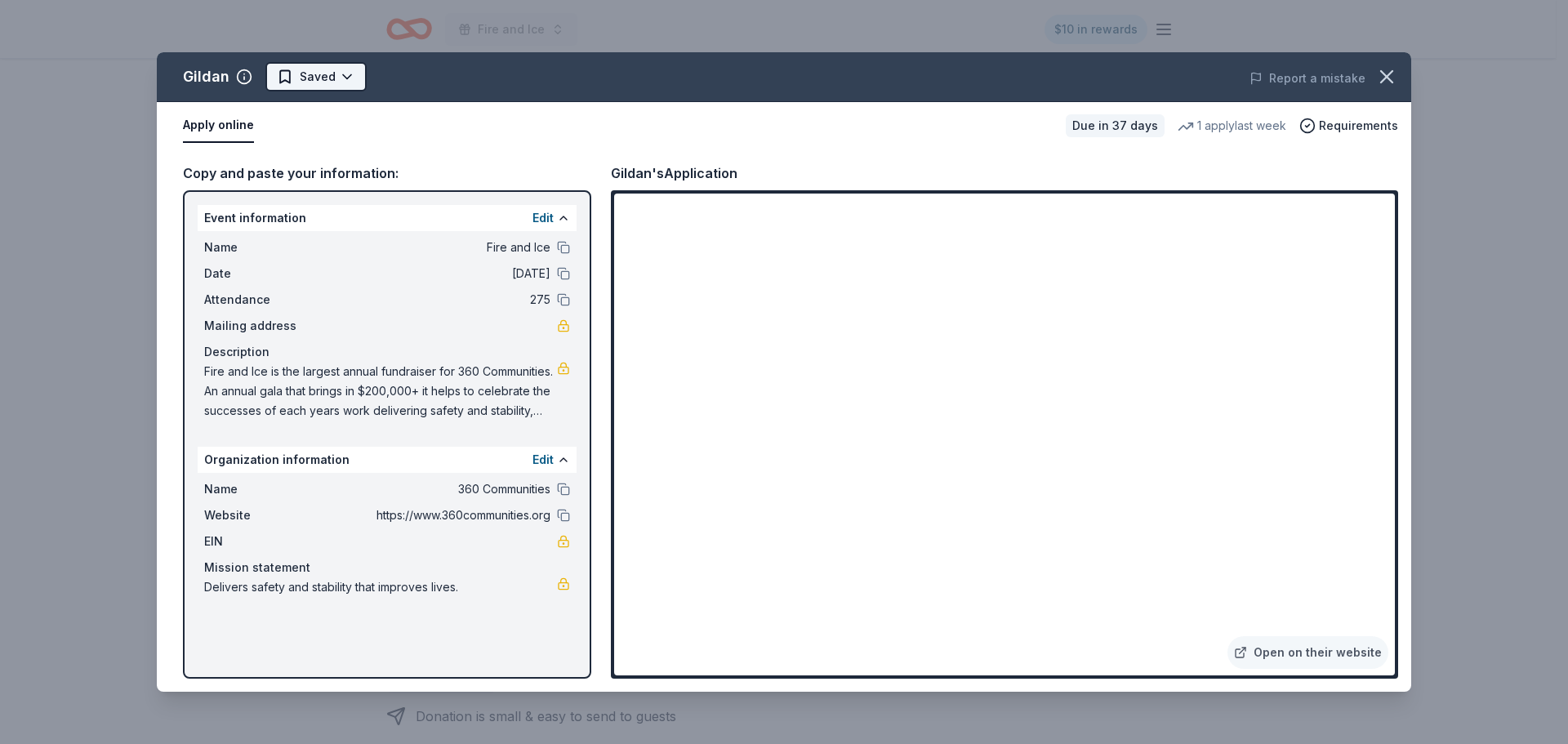 click on "Fire and Ice  $10 in rewards Due in 37 days Share Gildan New 1   apply  last week approval rate Share Donating in all states Gildan is a leading apparel manufacturer known for its T-shirts, socks, and activewear. Based in Canada, it emphasizes sustainability, ethical practices, and affordable quality products. What they donate Apparel, gift card(s), monetary Auction & raffle Donation is small & easy to send to guests Who they donate to  Preferred Supports quality education, good health & well-being, and resources protection, in alignment with the United Nations’ Sustainable Development Goals (SDGs) Education Environment & Sustainability Wellness & Fitness 501(c)(3) required  Ineligible Individuals or charitable appeals for individuals; Religious, non-secular, advocacy, and/or political organizations; Parties or celebration events  Lobbying & advocacy Religious Political approval rate 20 % approved 30 % declined 50 % no response Upgrade to Pro to view approval rates and average donation values Due in 37 days" at bounding box center (784, 208) 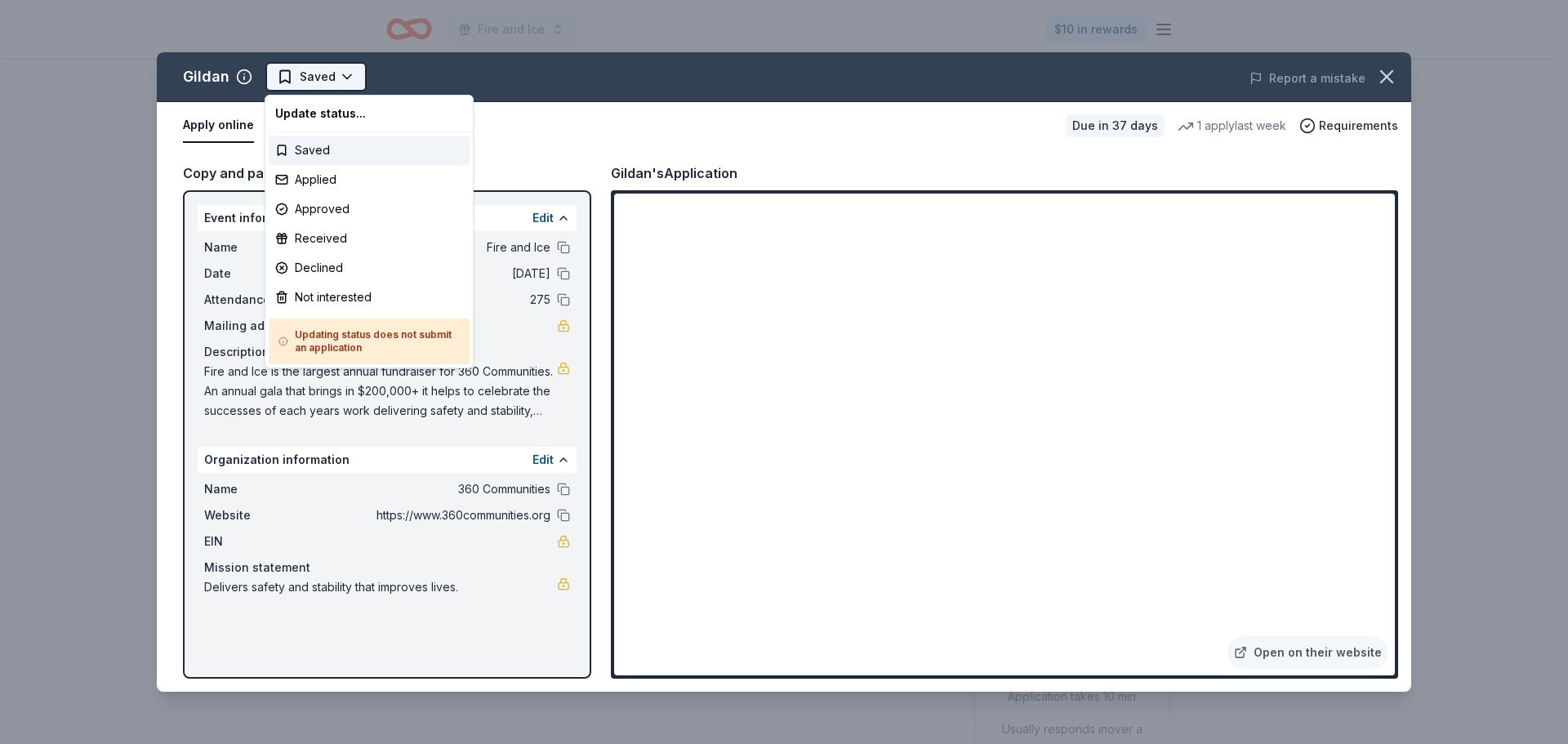 scroll, scrollTop: 0, scrollLeft: 0, axis: both 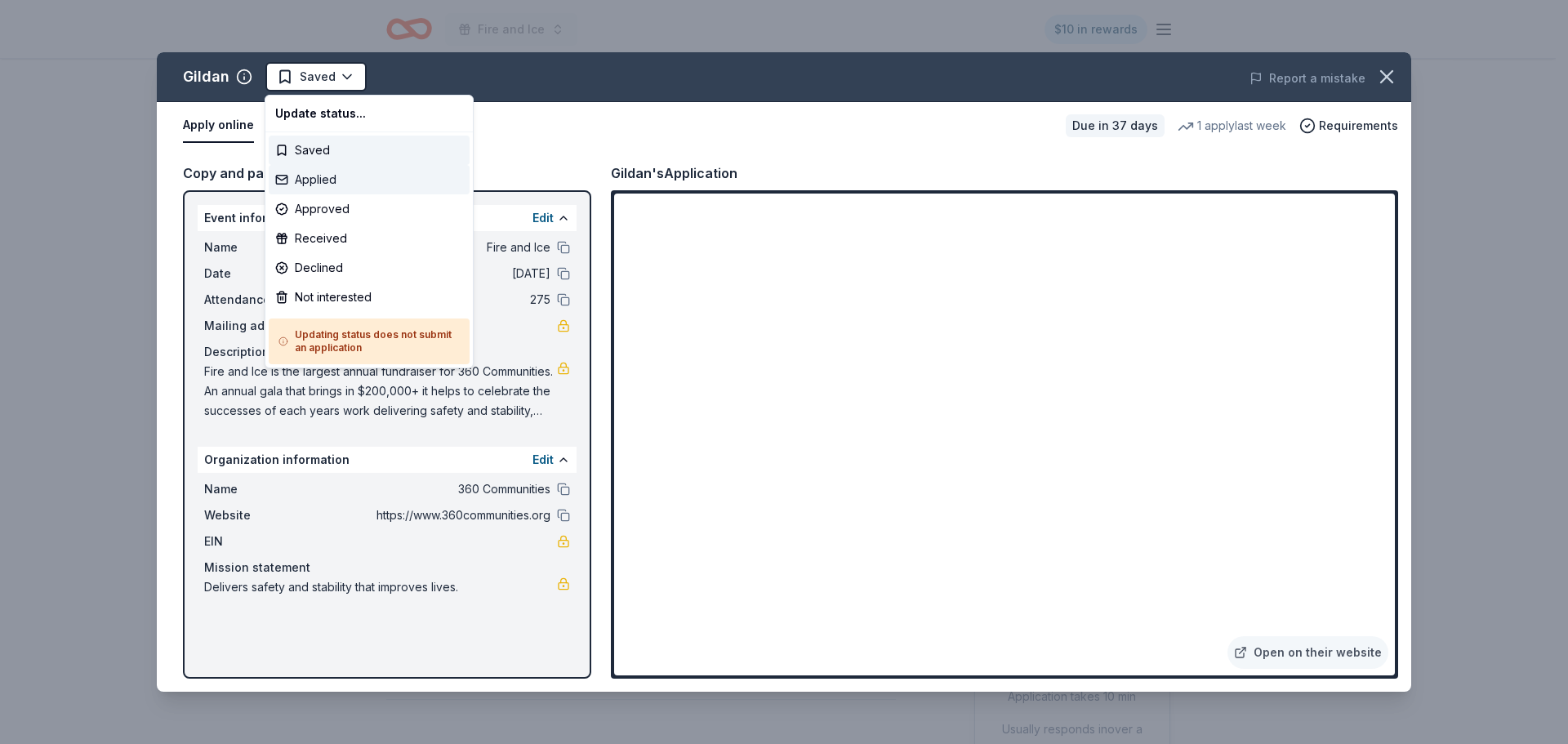 click on "Applied" at bounding box center [369, 180] 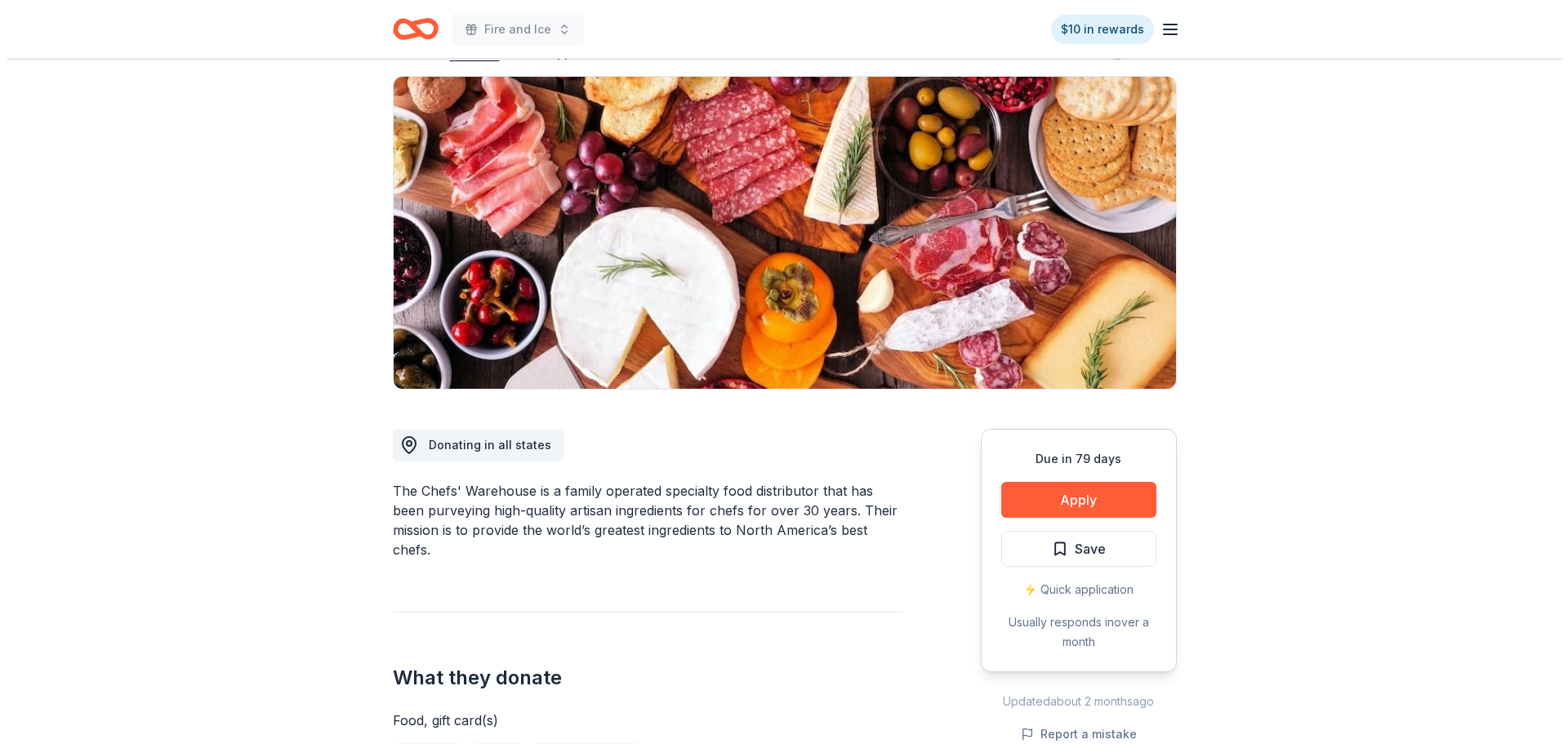 scroll, scrollTop: 327, scrollLeft: 0, axis: vertical 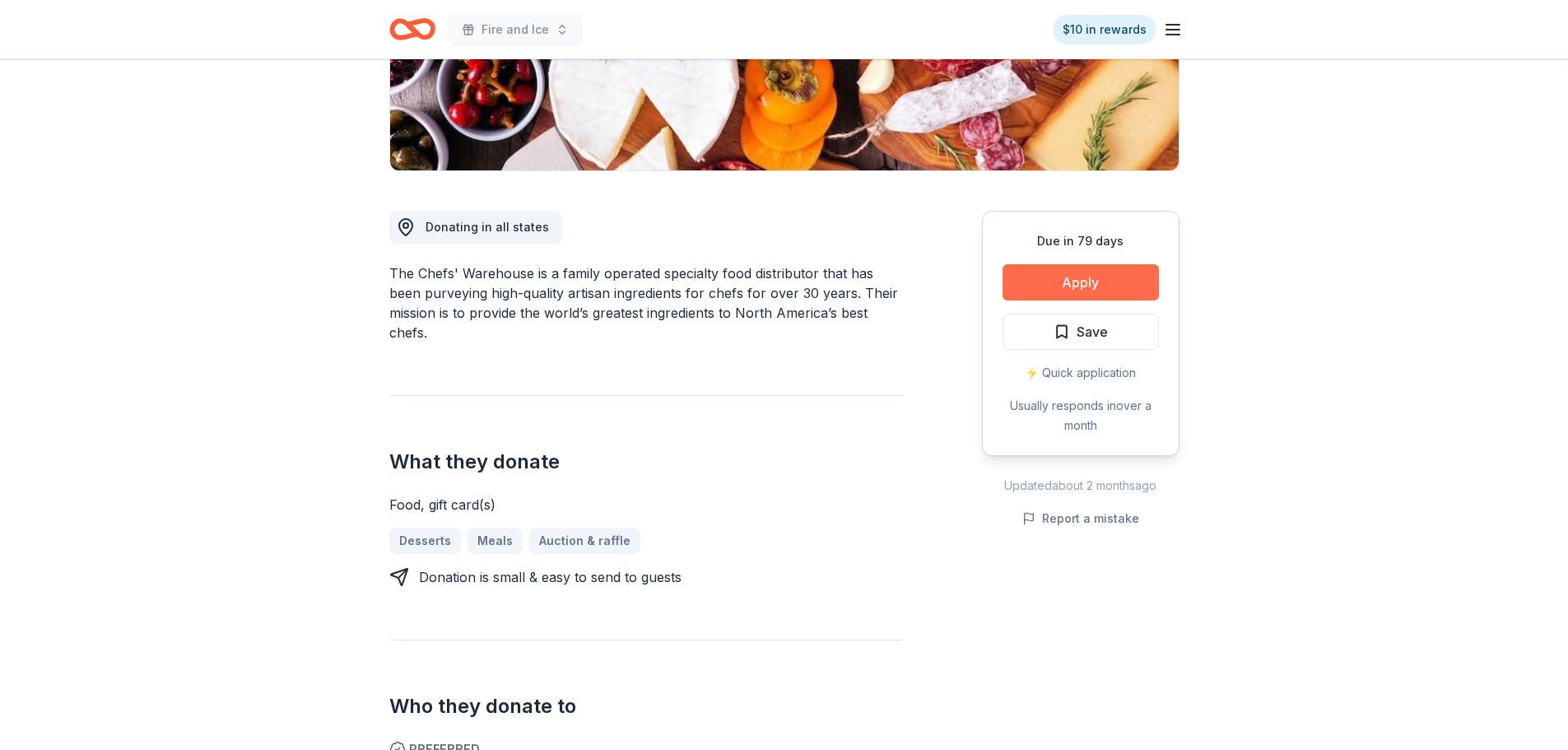 click on "Apply" at bounding box center (1081, 282) 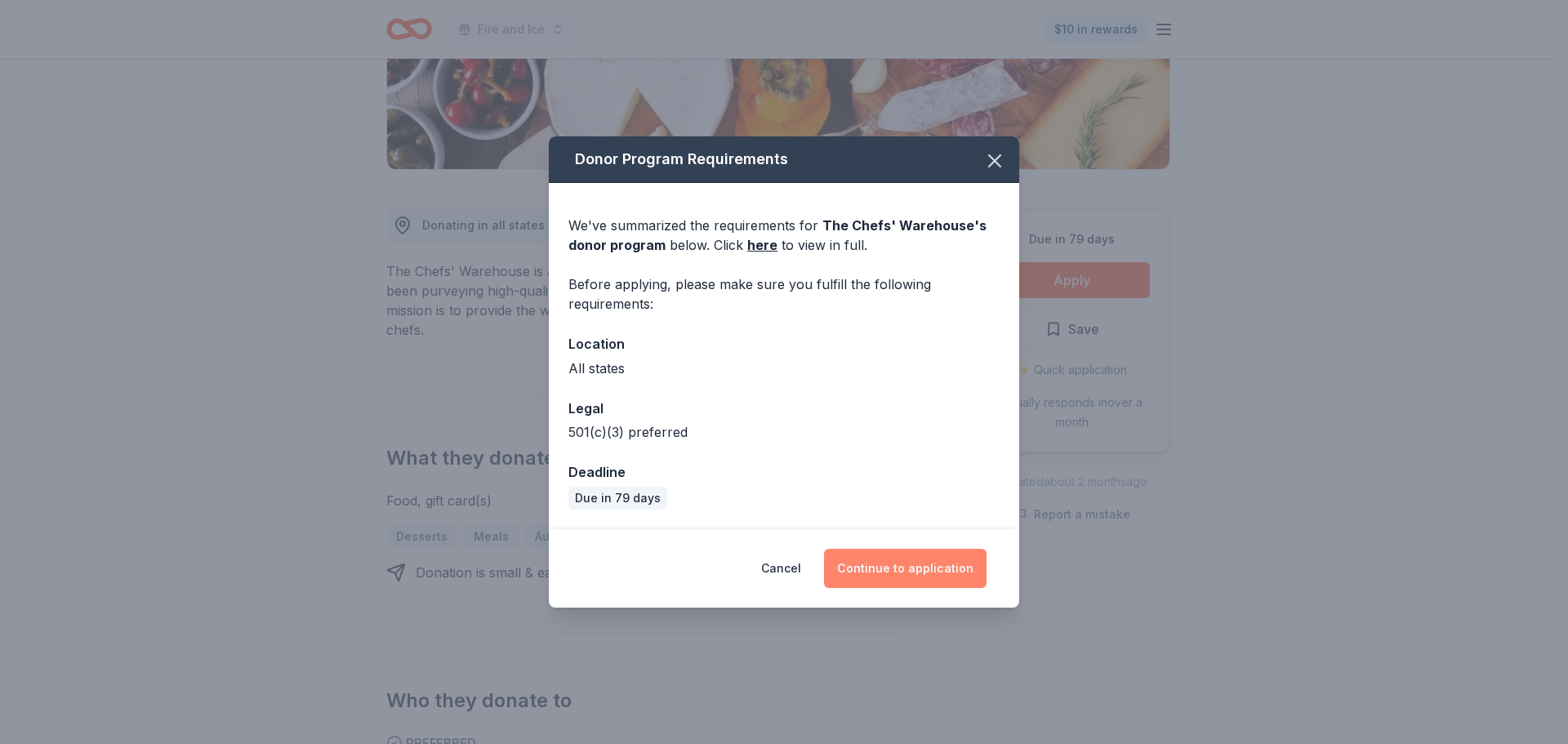 click on "Continue to application" at bounding box center [905, 568] 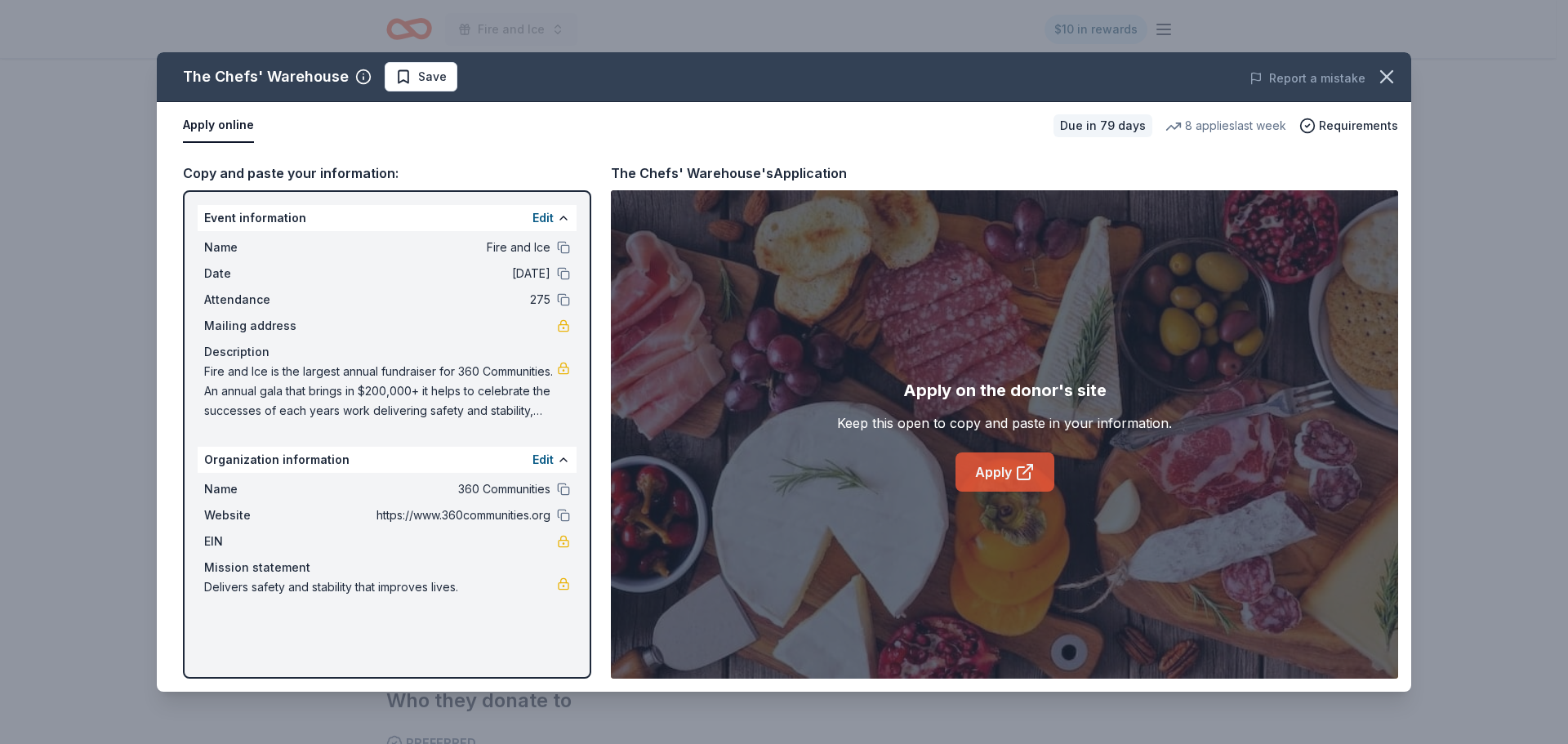click on "Apply" at bounding box center (1004, 472) 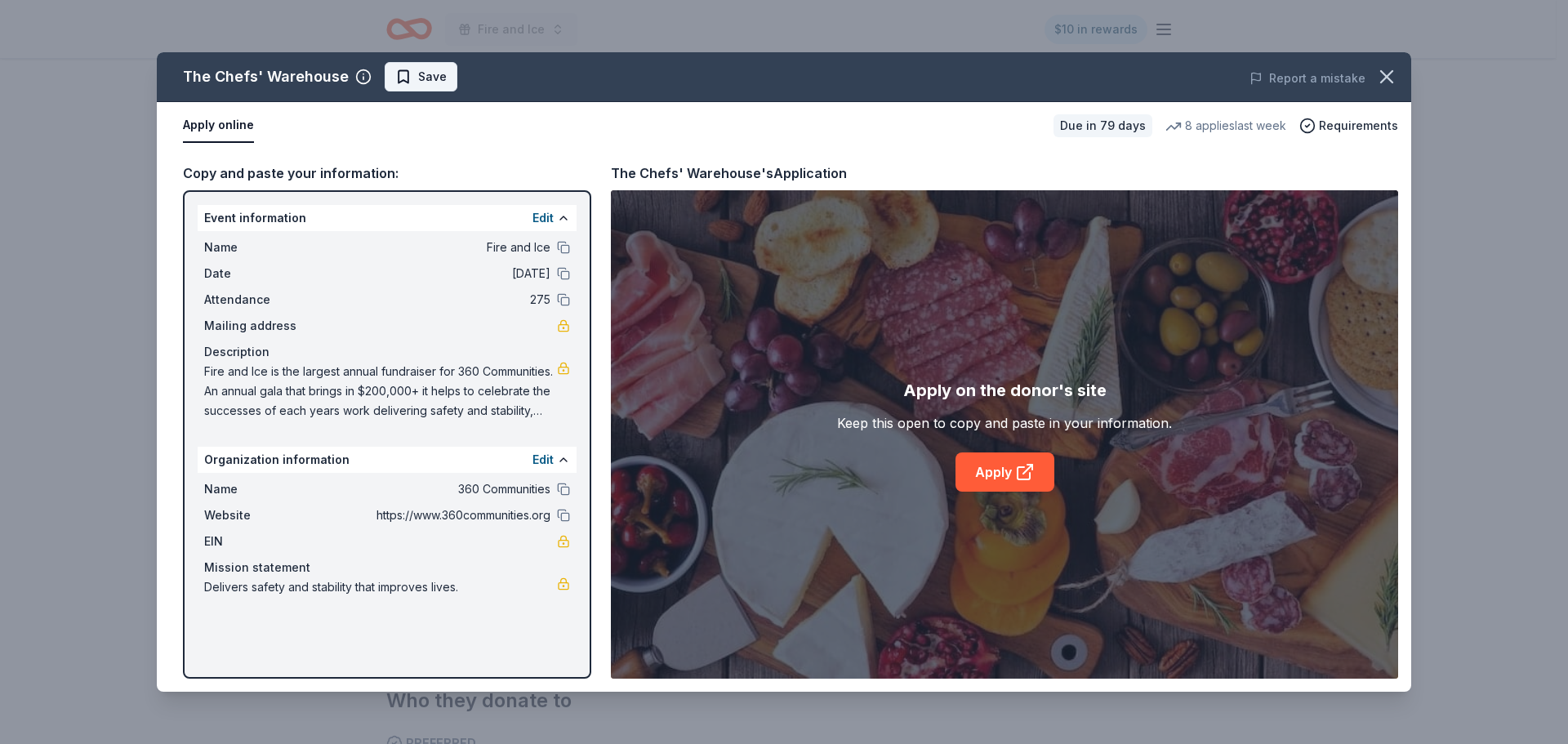 click on "Save" at bounding box center (421, 77) 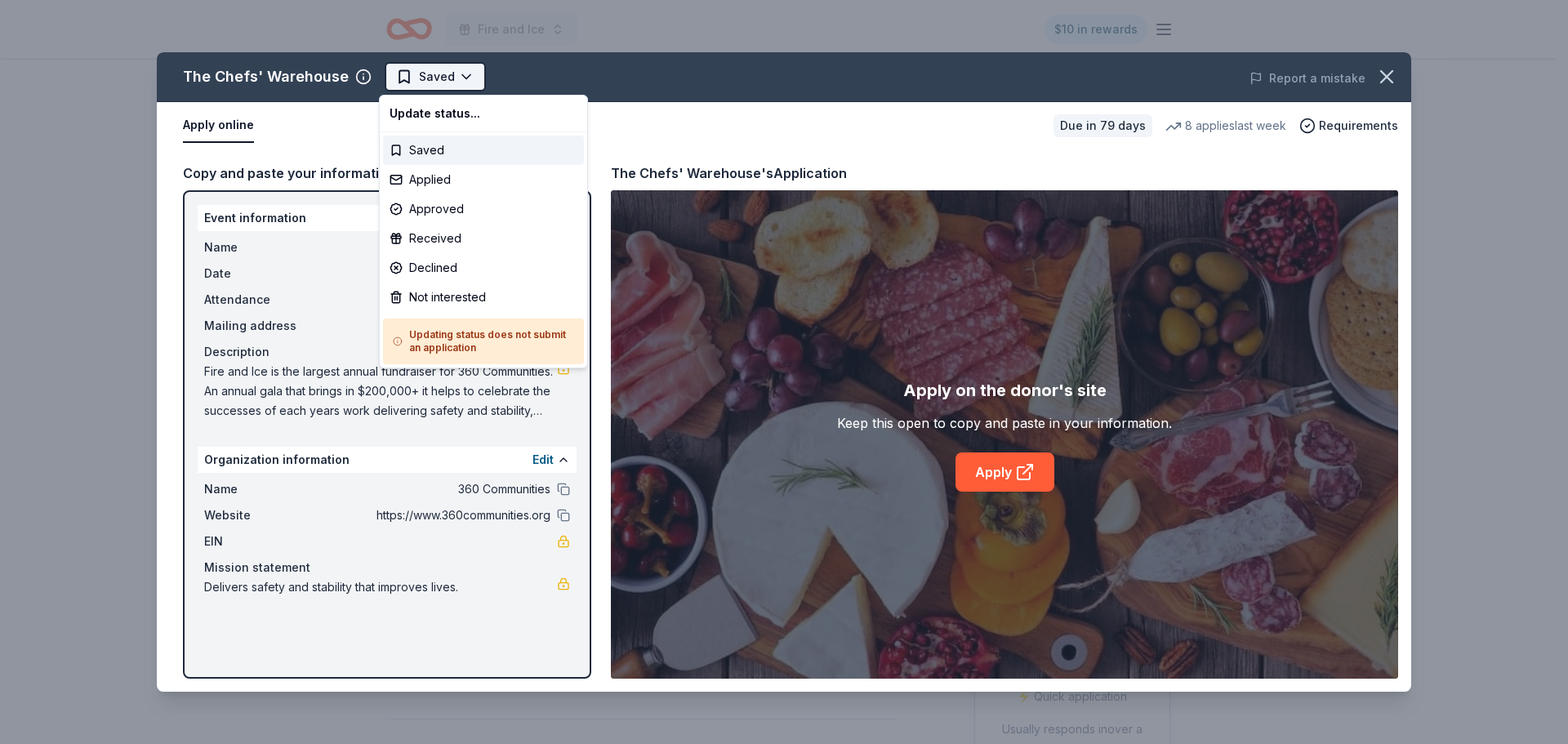 scroll, scrollTop: 0, scrollLeft: 0, axis: both 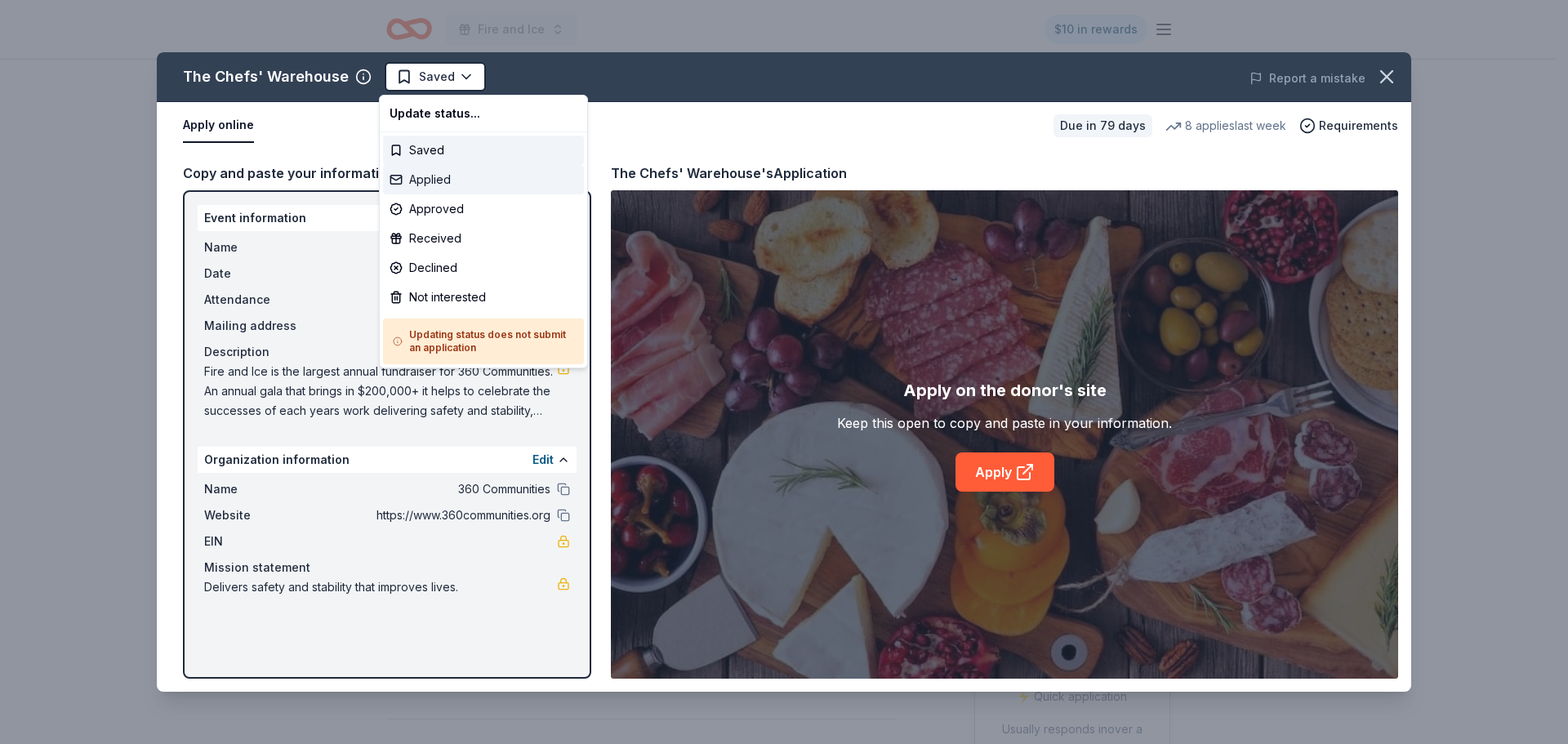 click on "Applied" at bounding box center [483, 180] 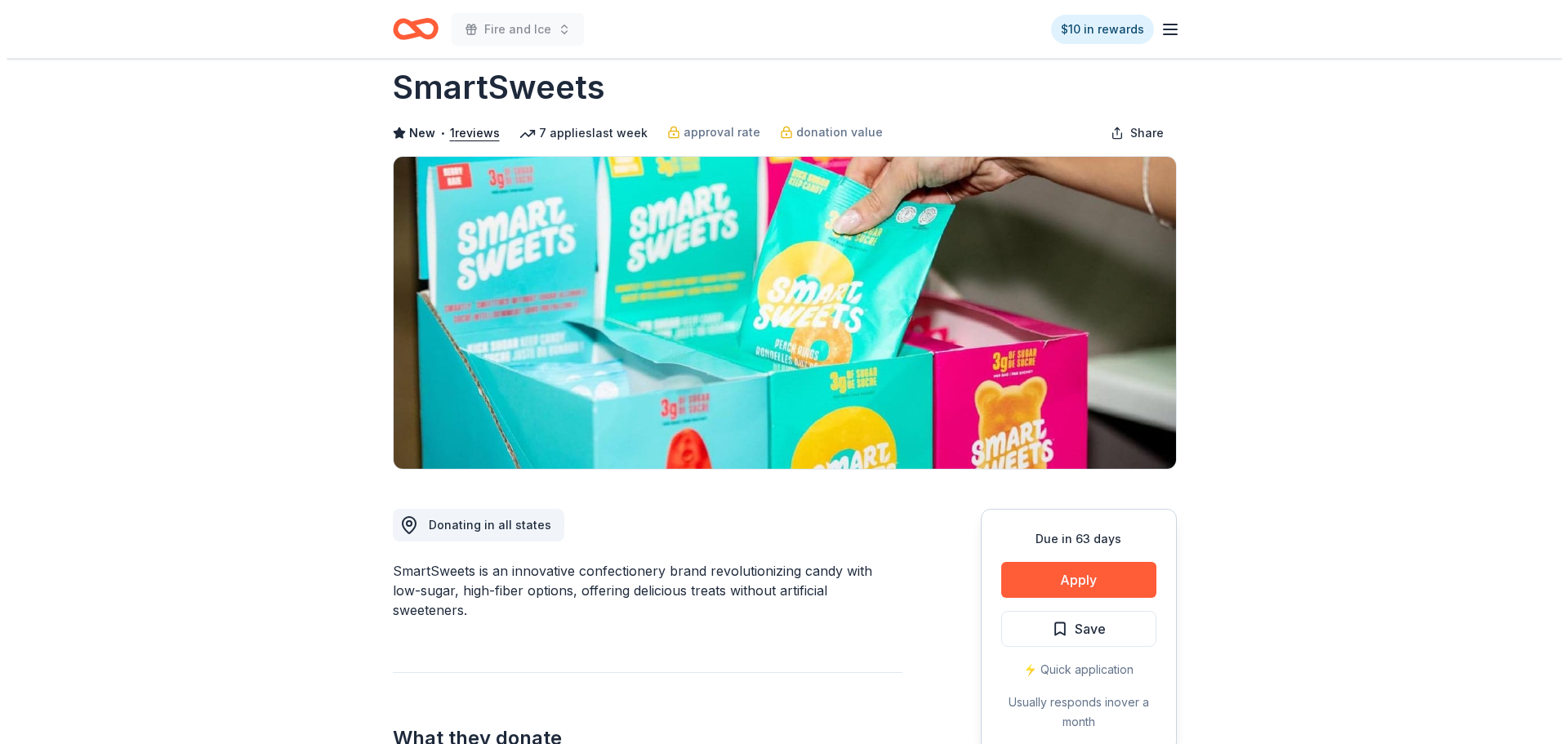 scroll, scrollTop: 163, scrollLeft: 0, axis: vertical 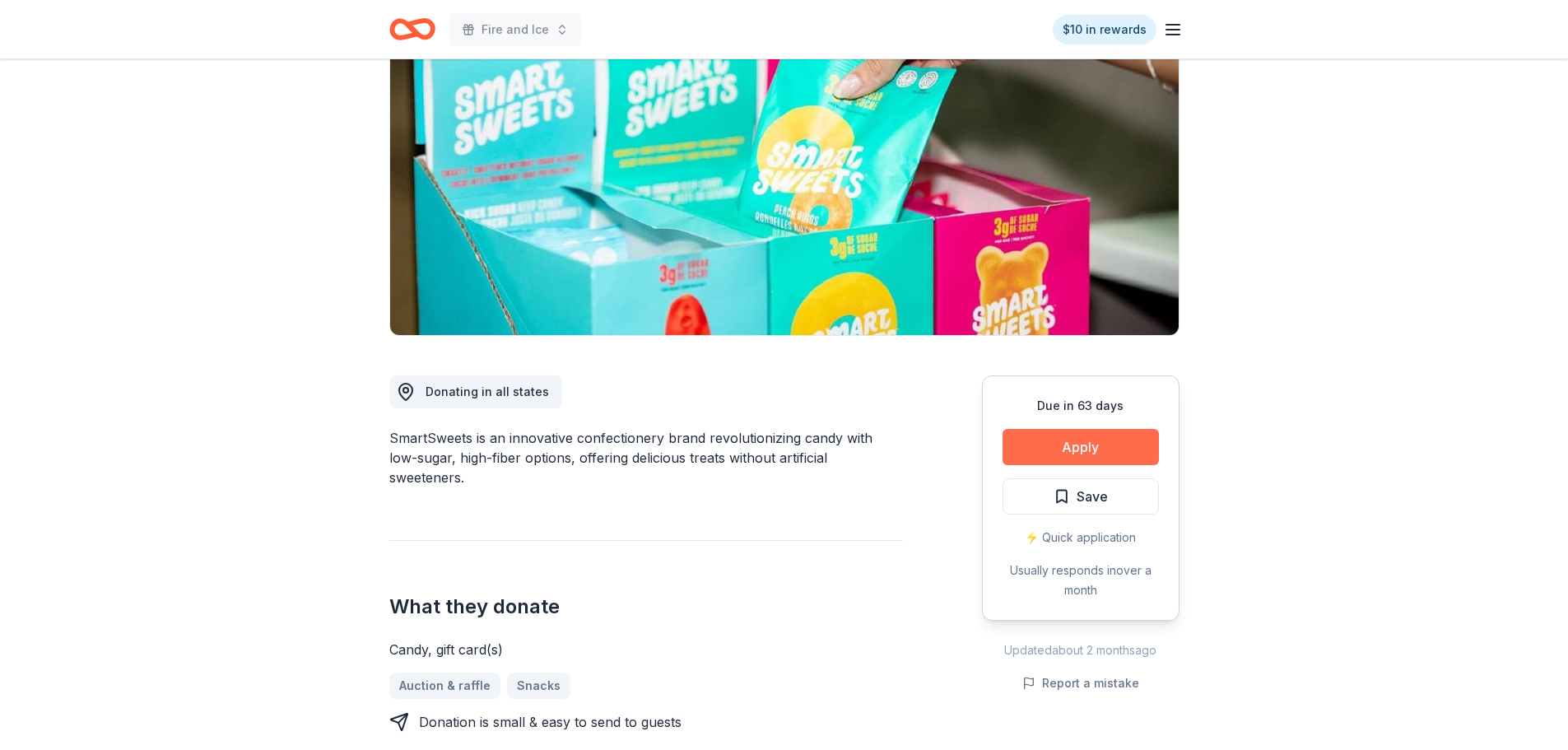 click on "Apply" at bounding box center (1081, 447) 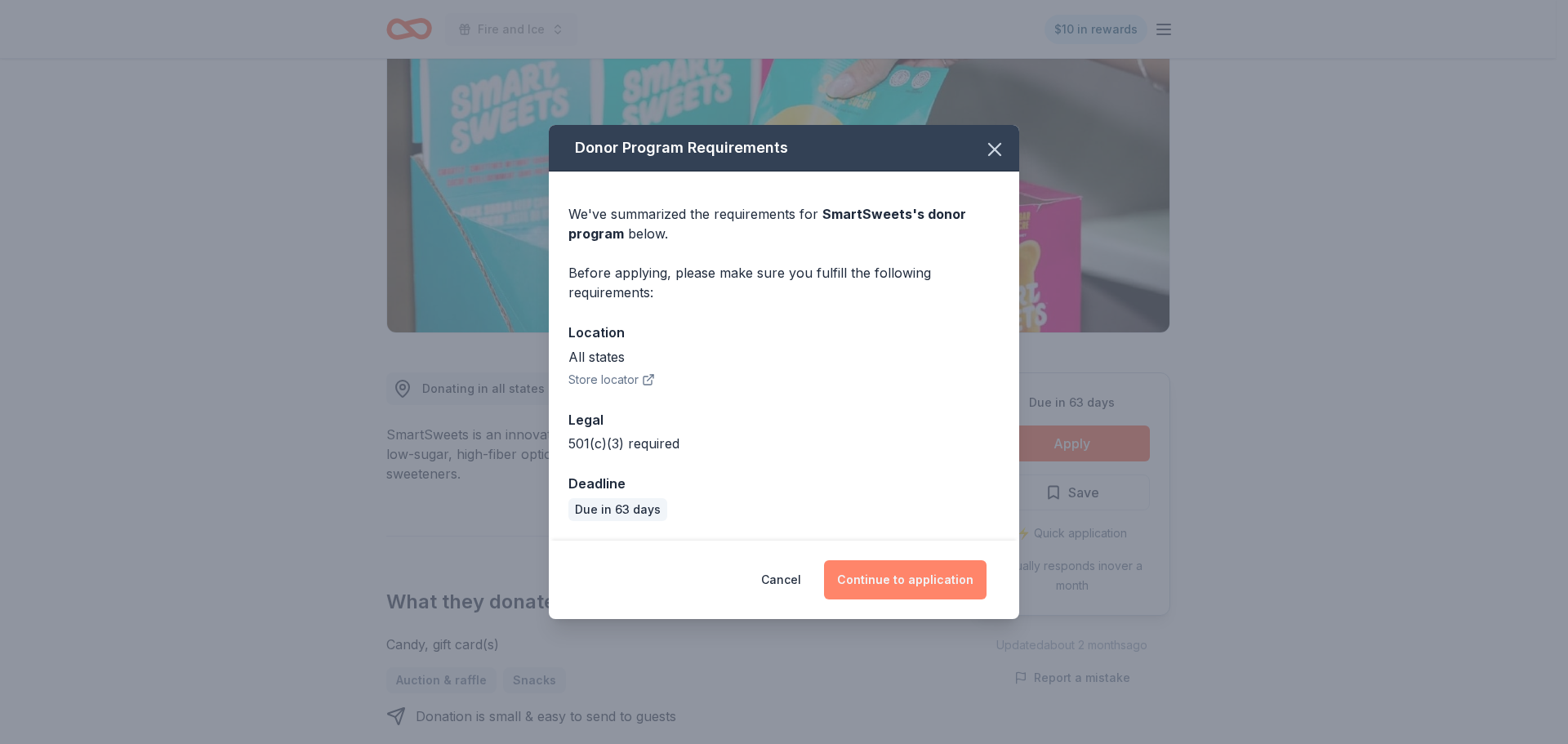 click on "Continue to application" at bounding box center [905, 580] 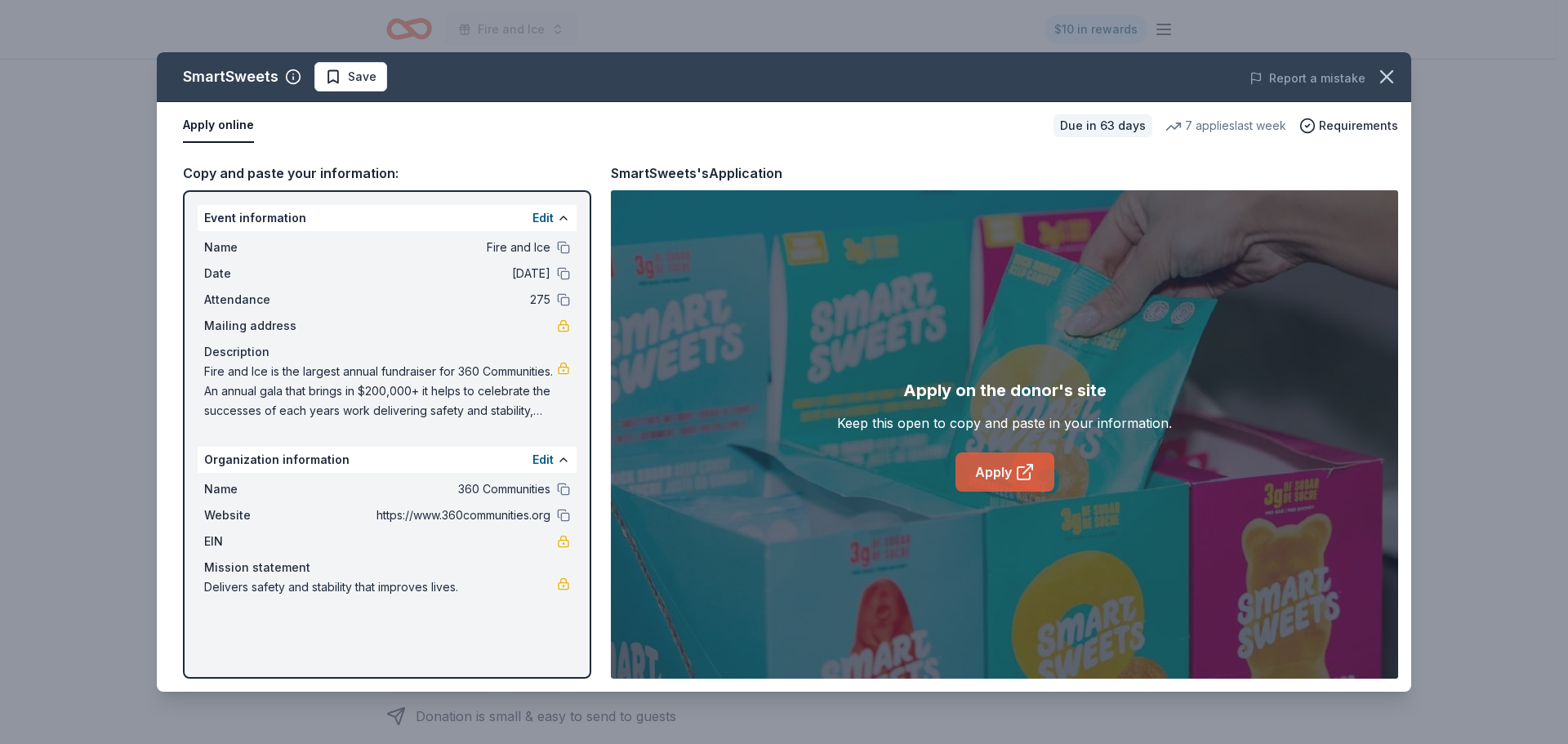 click 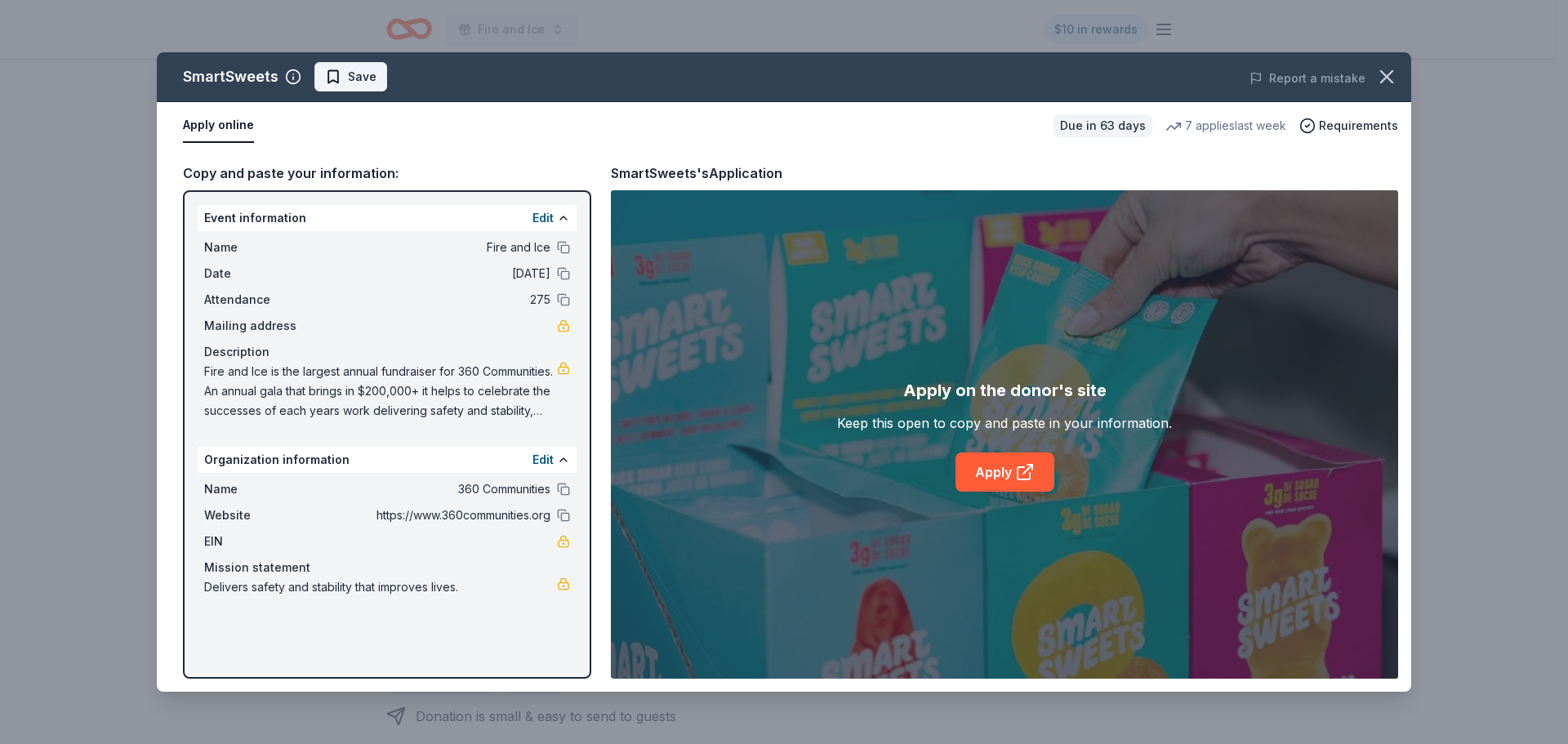 click on "Save" at bounding box center (350, 77) 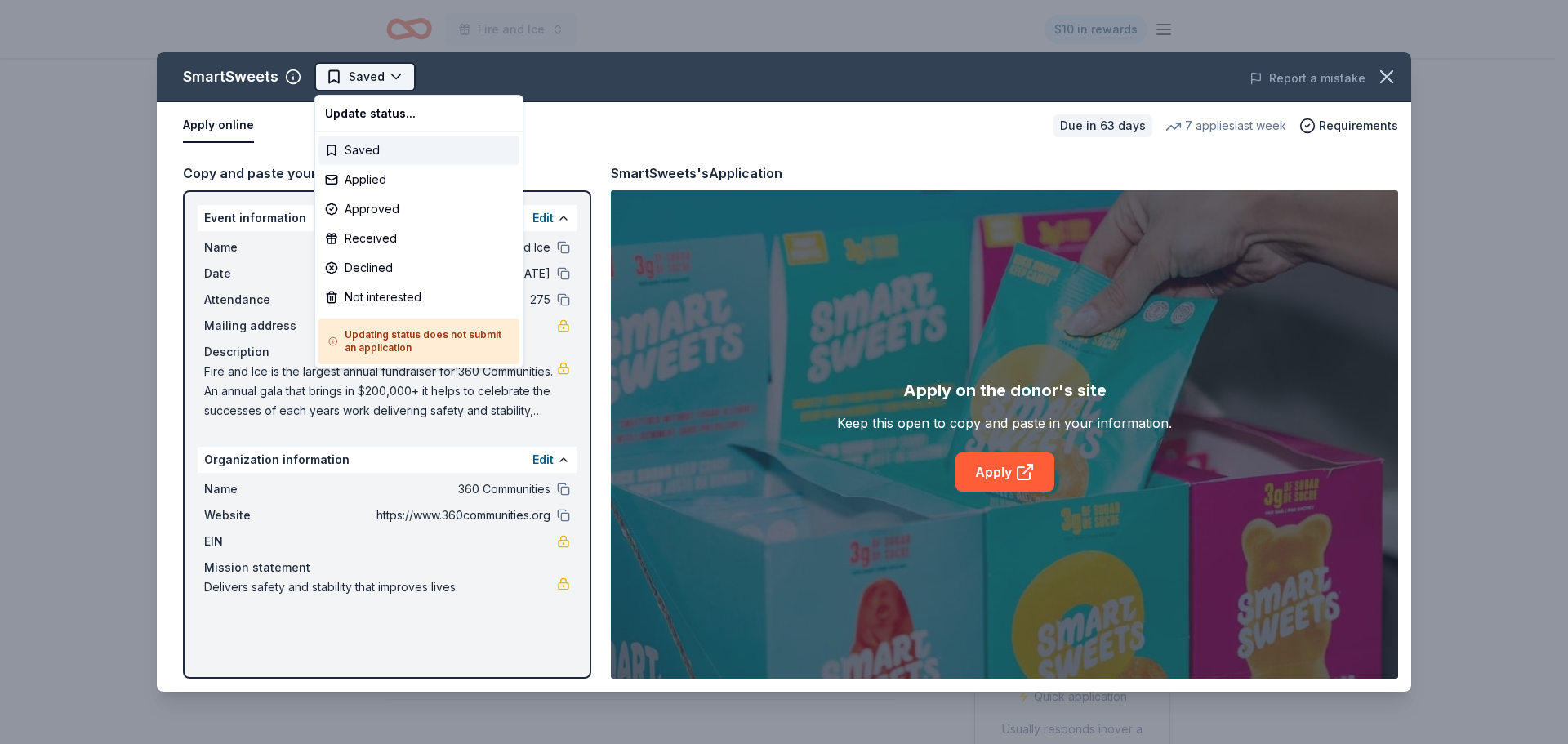 scroll, scrollTop: 0, scrollLeft: 0, axis: both 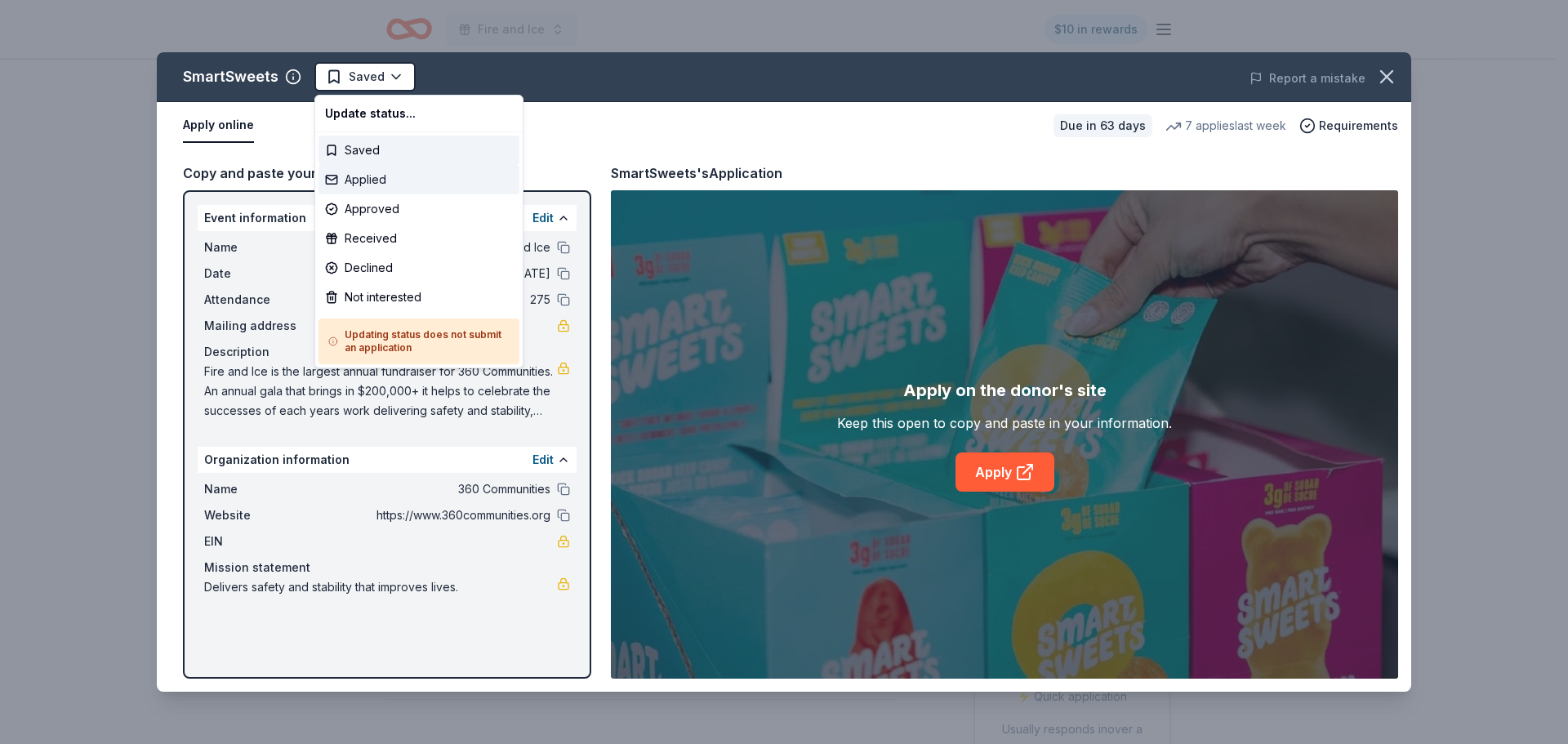 click on "Applied" at bounding box center (419, 180) 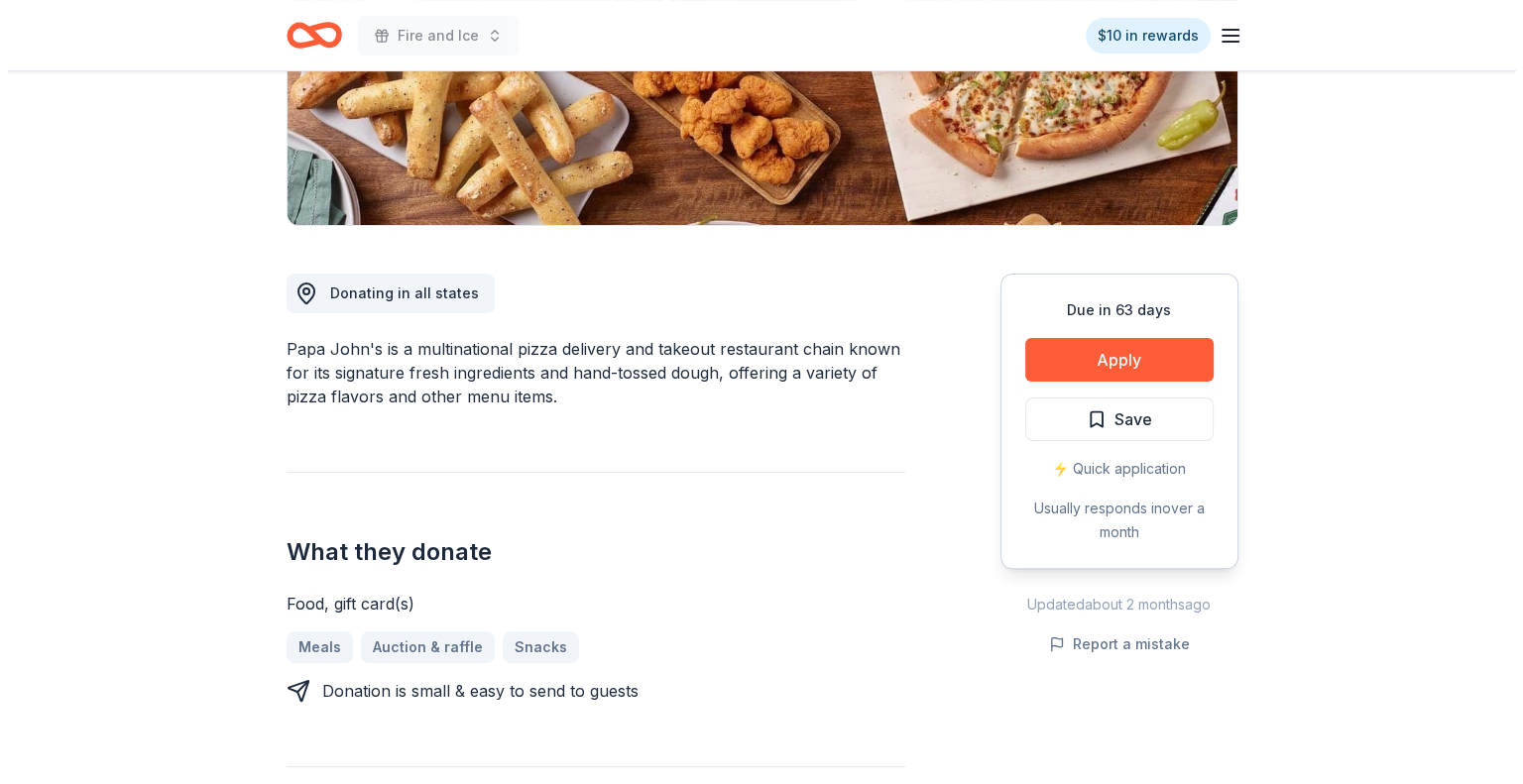 scroll, scrollTop: 396, scrollLeft: 0, axis: vertical 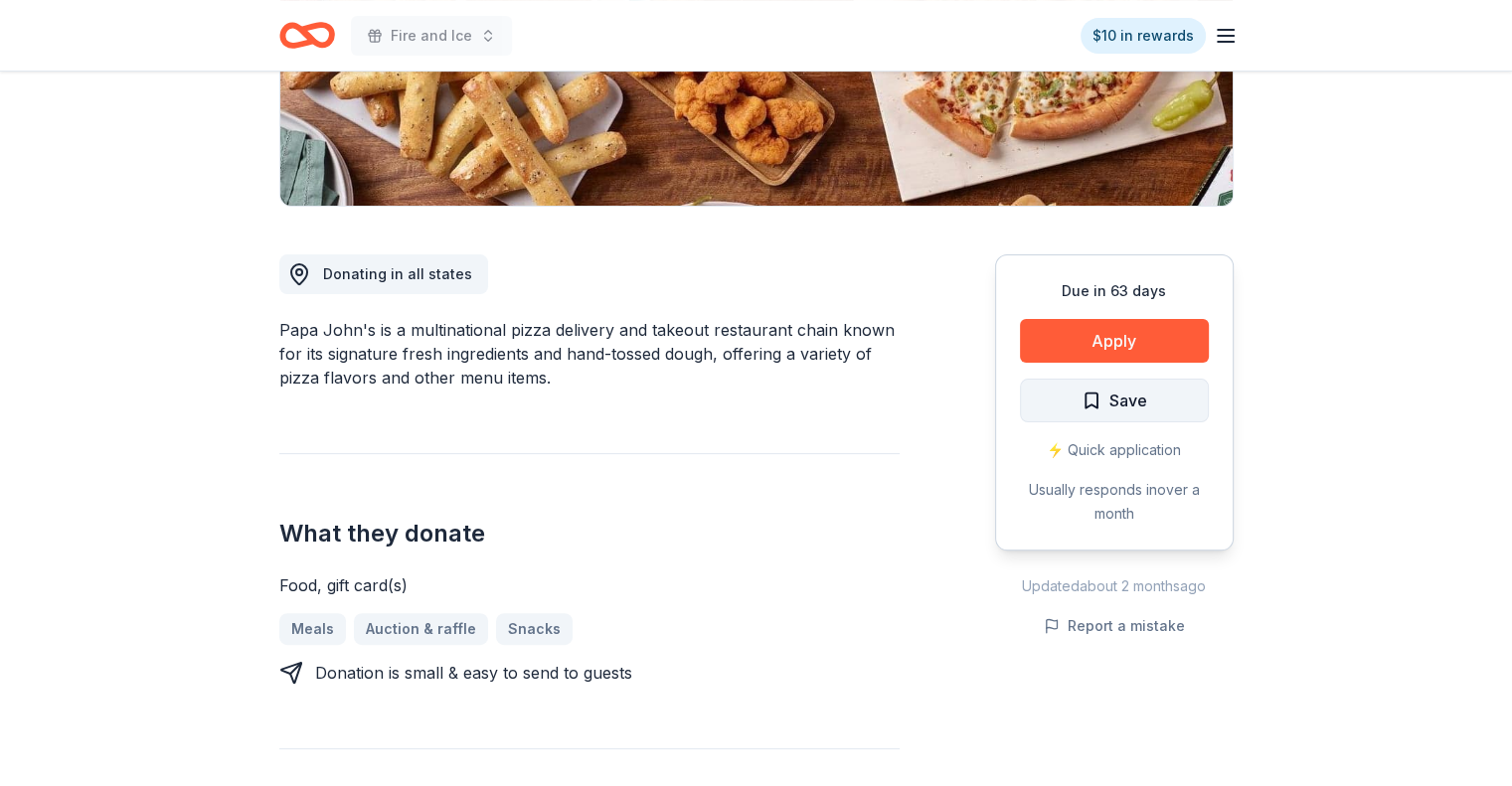 click on "Save" at bounding box center (1128, 400) 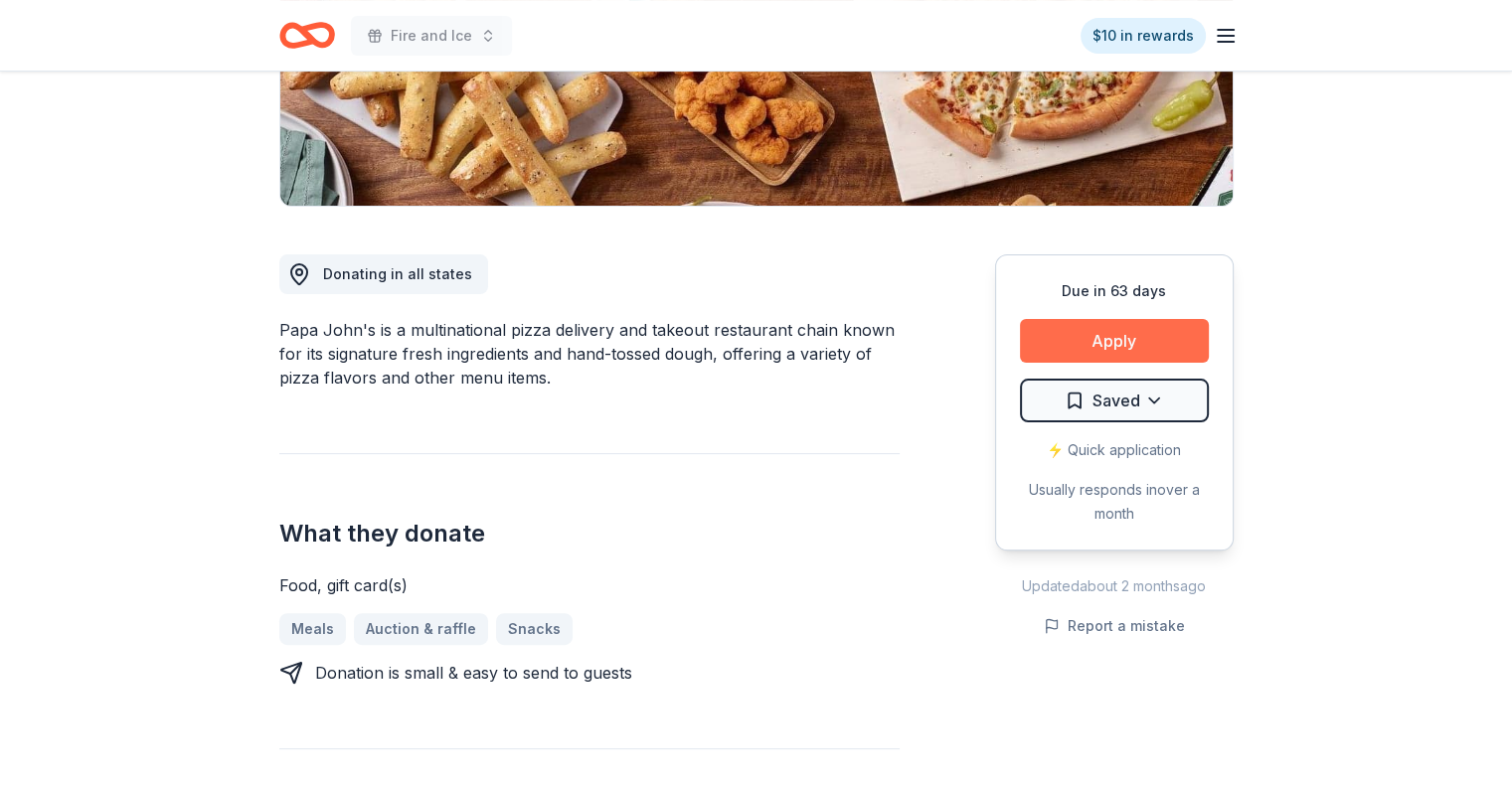 click on "Apply" at bounding box center (1114, 341) 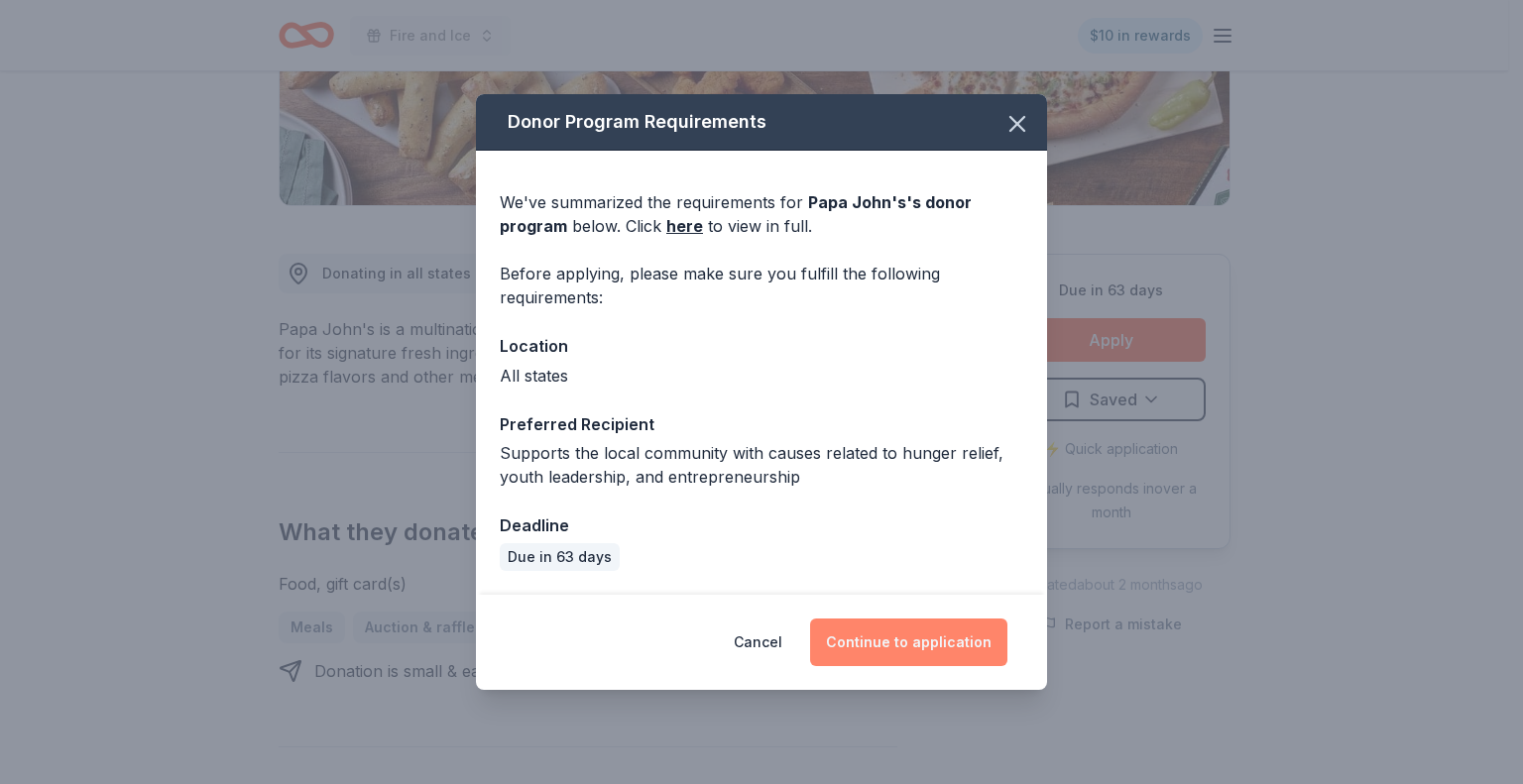 click on "Continue to application" at bounding box center (908, 642) 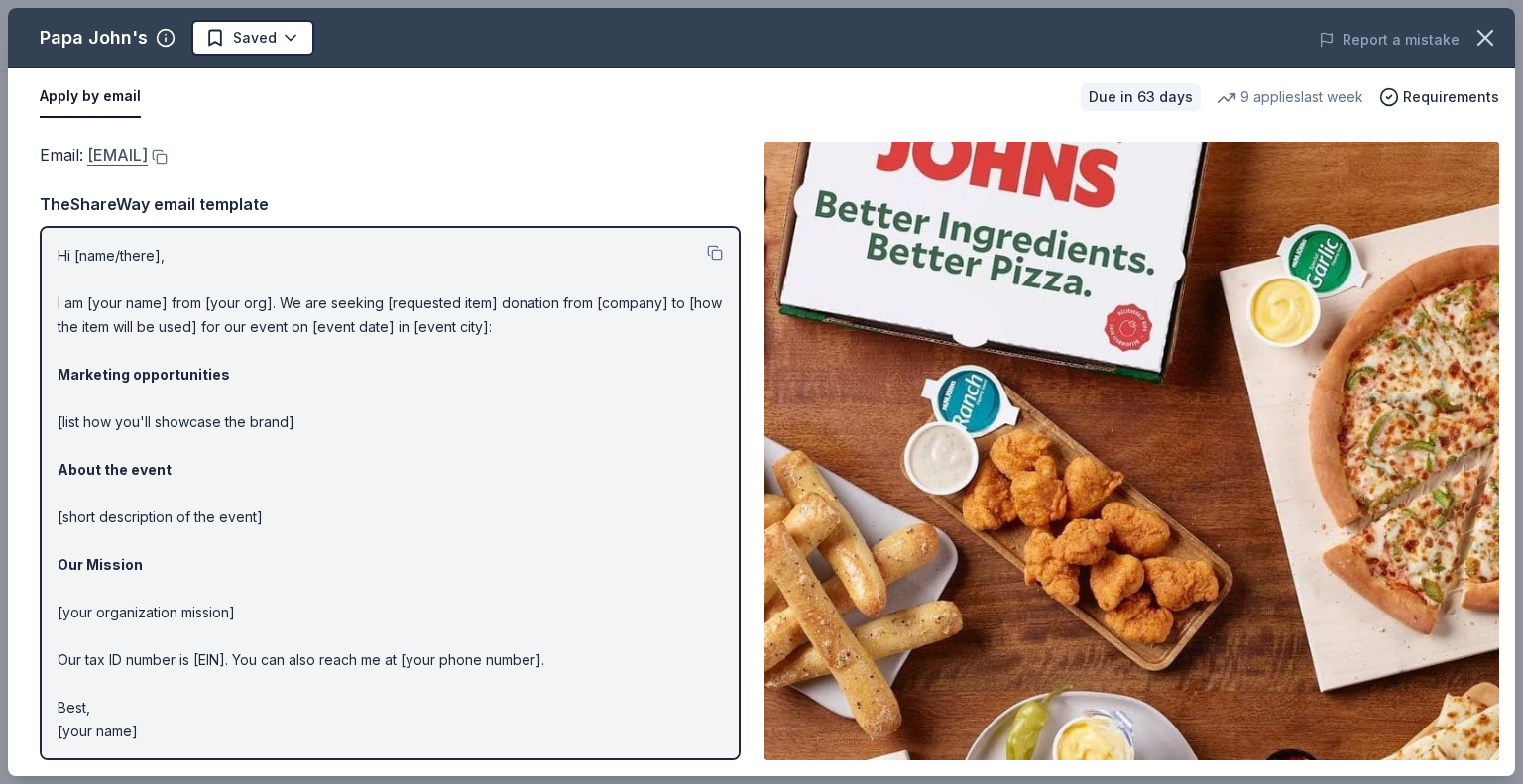 click on "foundation@papajohns.com" at bounding box center (117, 155) 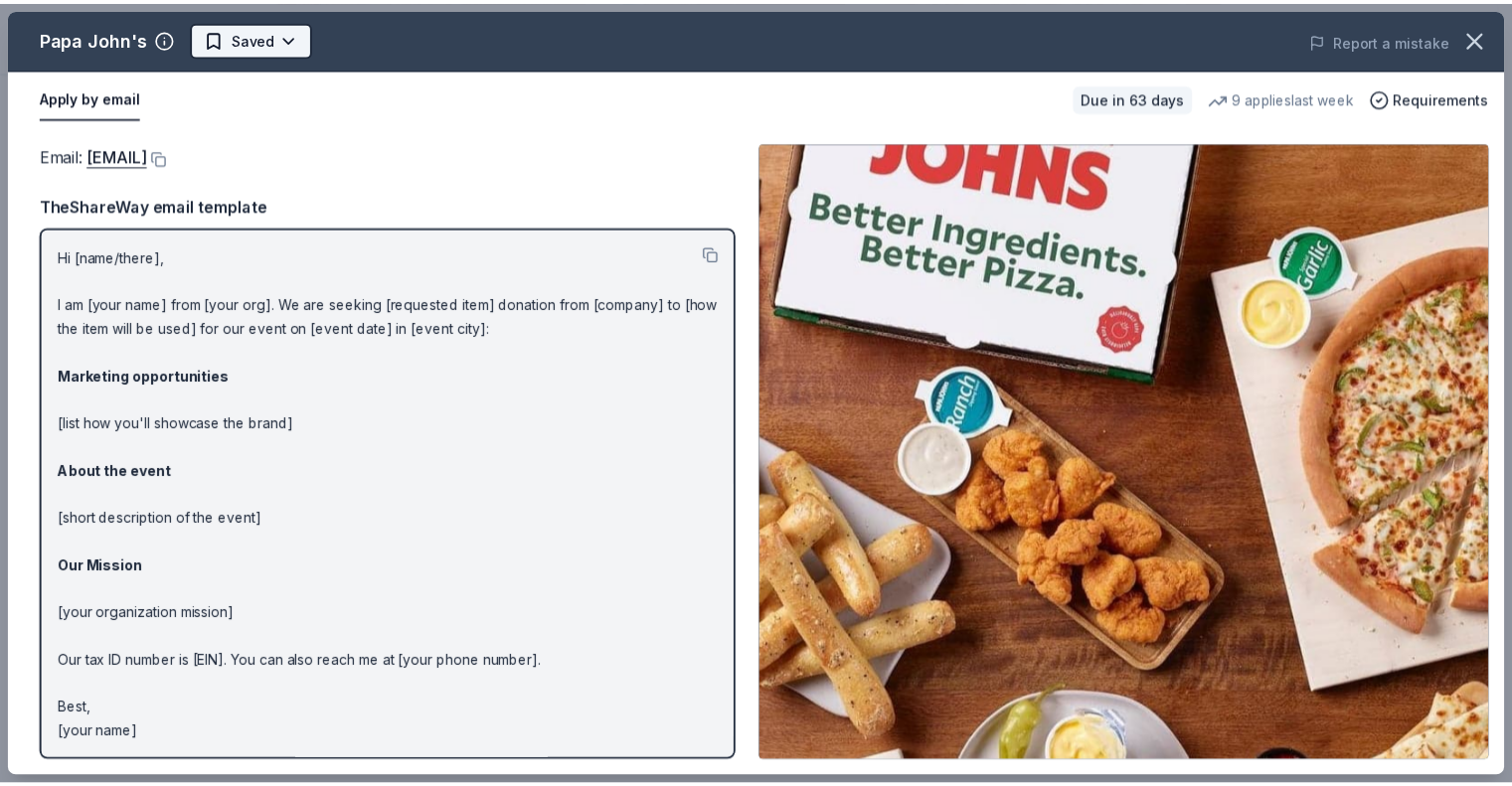 scroll, scrollTop: 0, scrollLeft: 0, axis: both 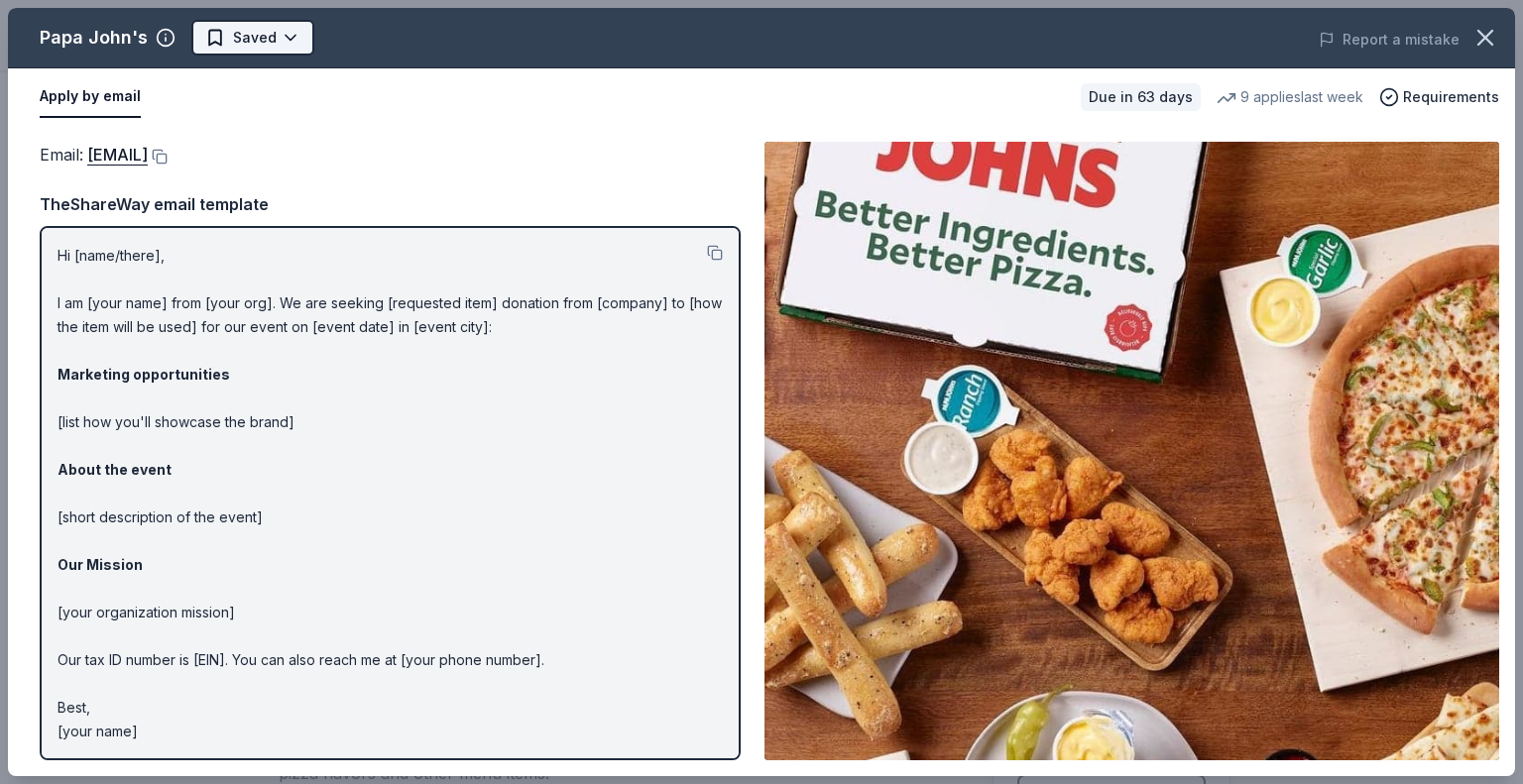 click on "Fire and Ice  $10 in rewards Due in 63 days Share Papa John's New 9   applies  last week approval rate Share Donating in all states Papa John's is a multinational pizza delivery and takeout restaurant chain known for its signature fresh ingredients and hand-tossed dough, offering a variety of pizza flavors and other menu items. What they donate Food, gift card(s) Meals Auction & raffle Snacks Donation is small & easy to send to guests Who they donate to  Preferred Supports the local community with causes related to hunger relief, youth leadership, and entrepreneurship Children Education Poverty & Hunger approval rate 20 % approved 30 % declined 50 % no response Upgrade to Pro to view approval rates and average donation values Due in 63 days Apply Saved ⚡️ Quick application Usually responds in  over a month Updated  about 2 months  ago Report a mistake New Be the first to review this company! Leave a review Similar donors 2   applies  last week 72 days left Trader Joe's 5.0 Local 63 days left Online app 1" at bounding box center (762, 392) 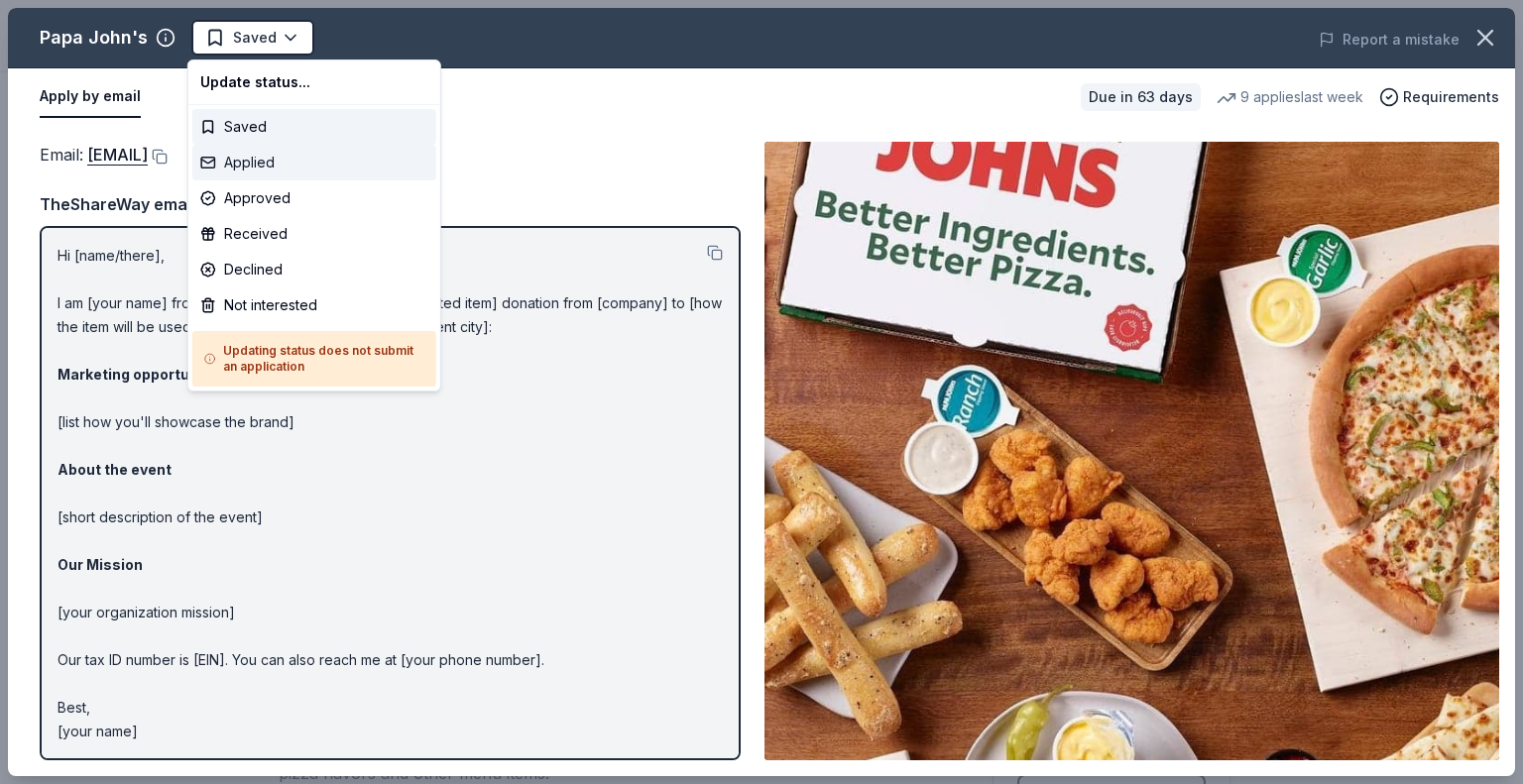 click on "Applied" at bounding box center [314, 163] 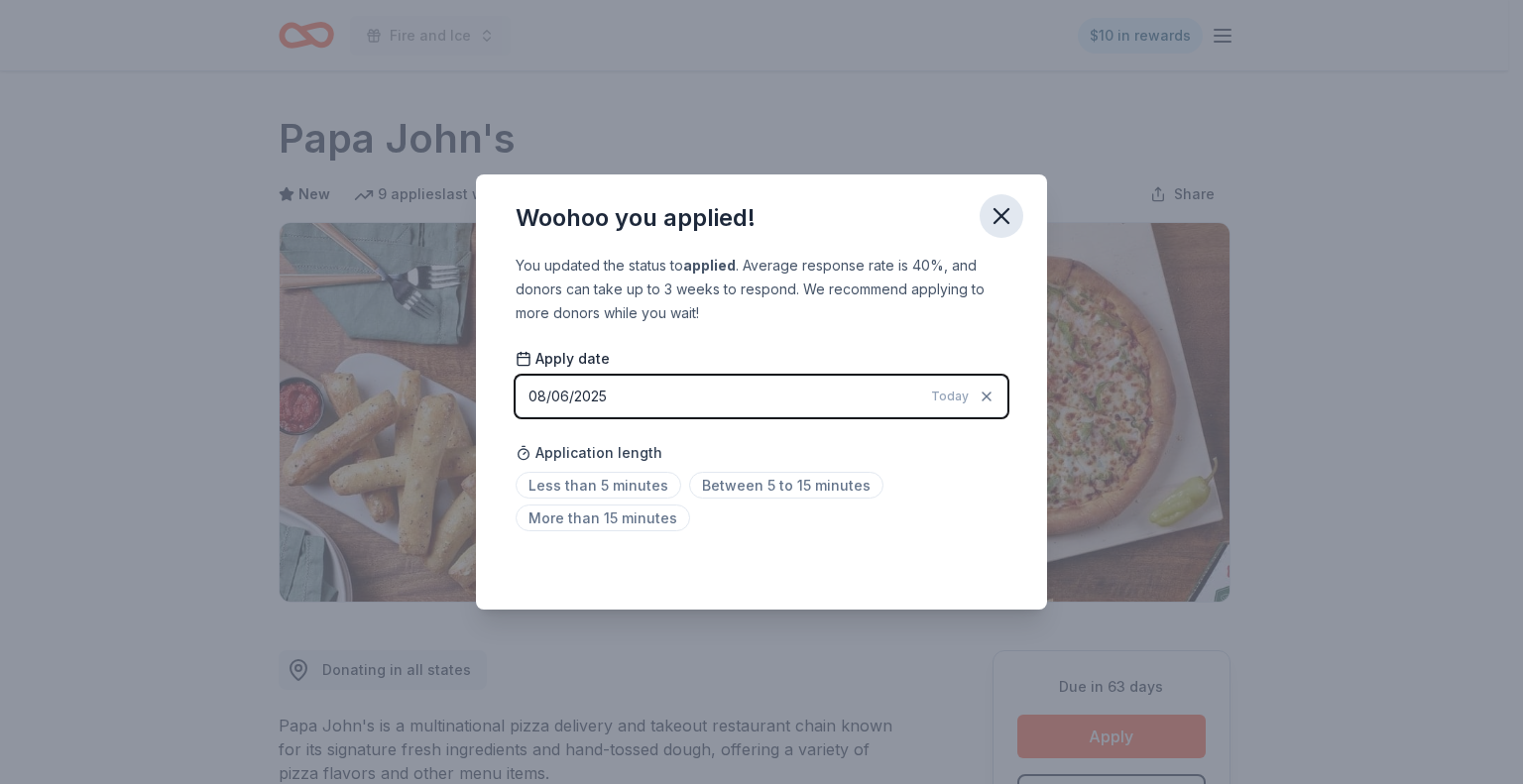 click 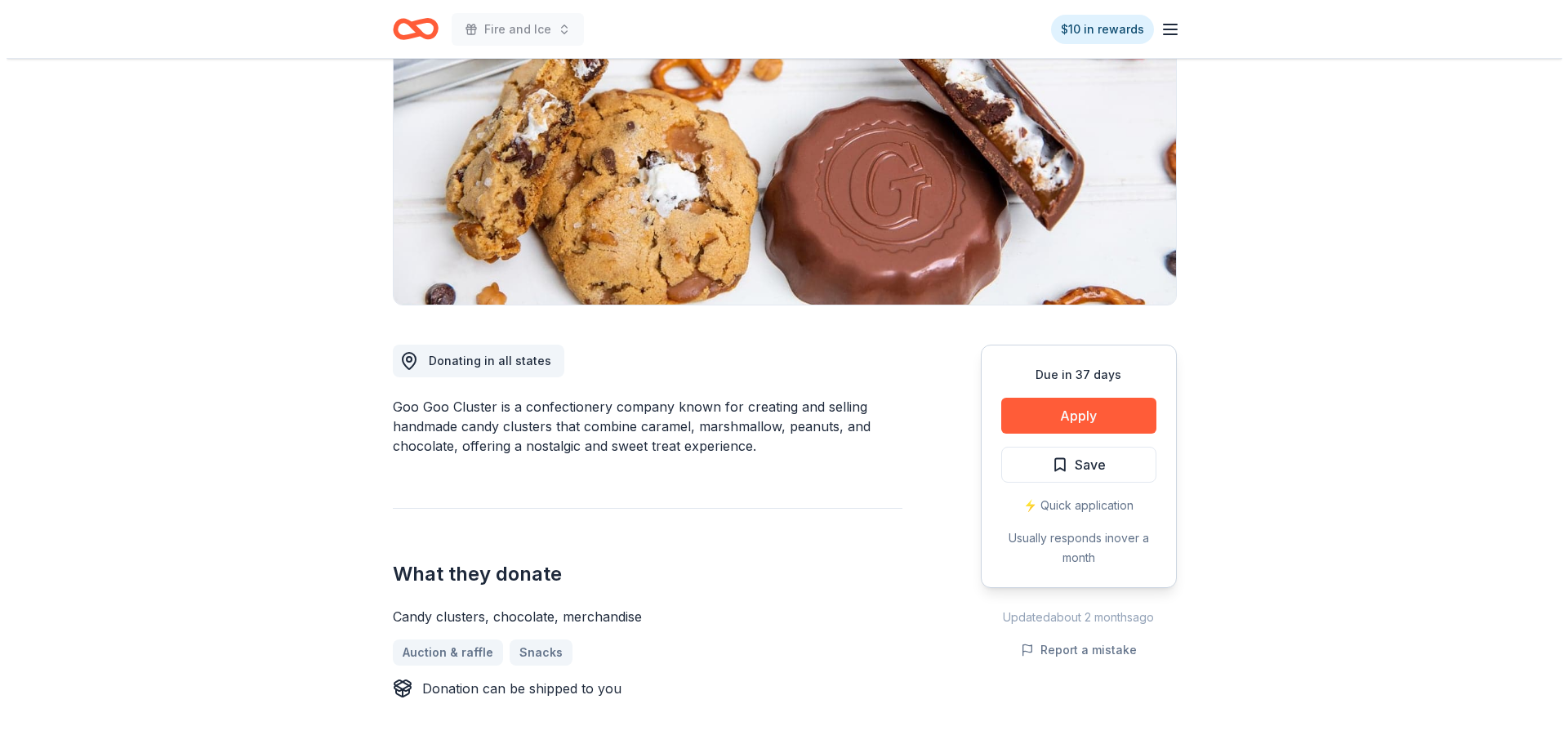 scroll, scrollTop: 245, scrollLeft: 0, axis: vertical 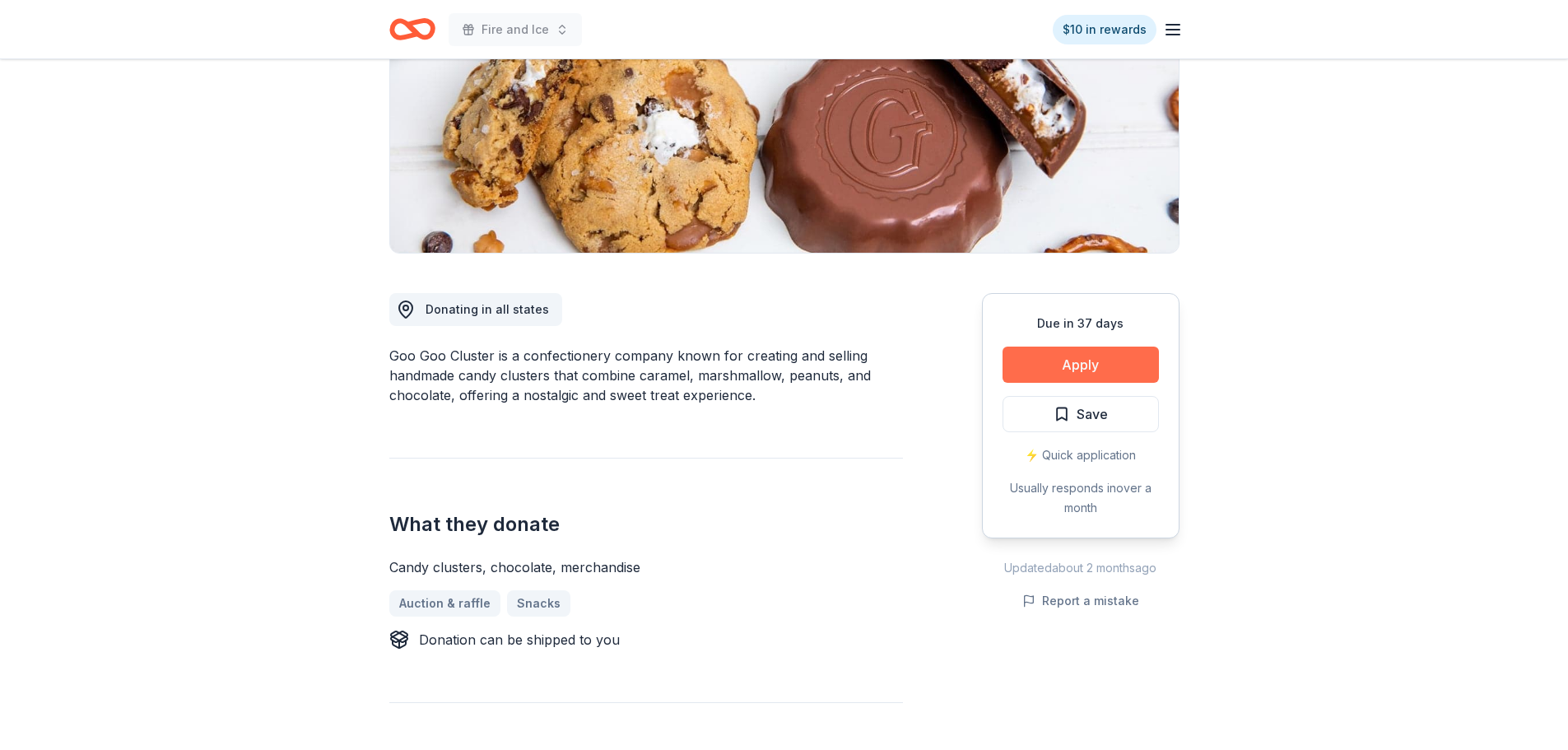 click on "Apply" at bounding box center [1081, 365] 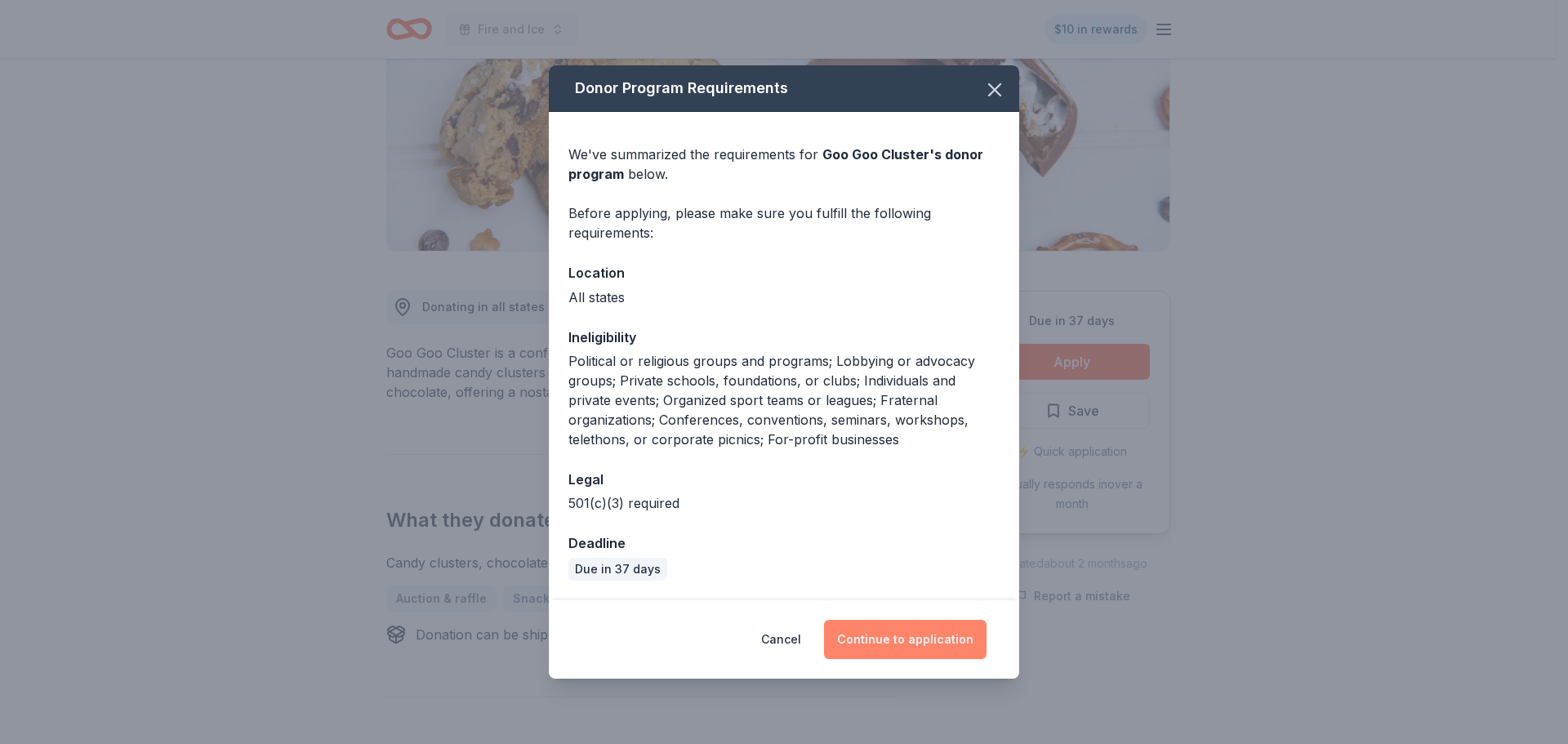 click on "Continue to application" at bounding box center (905, 639) 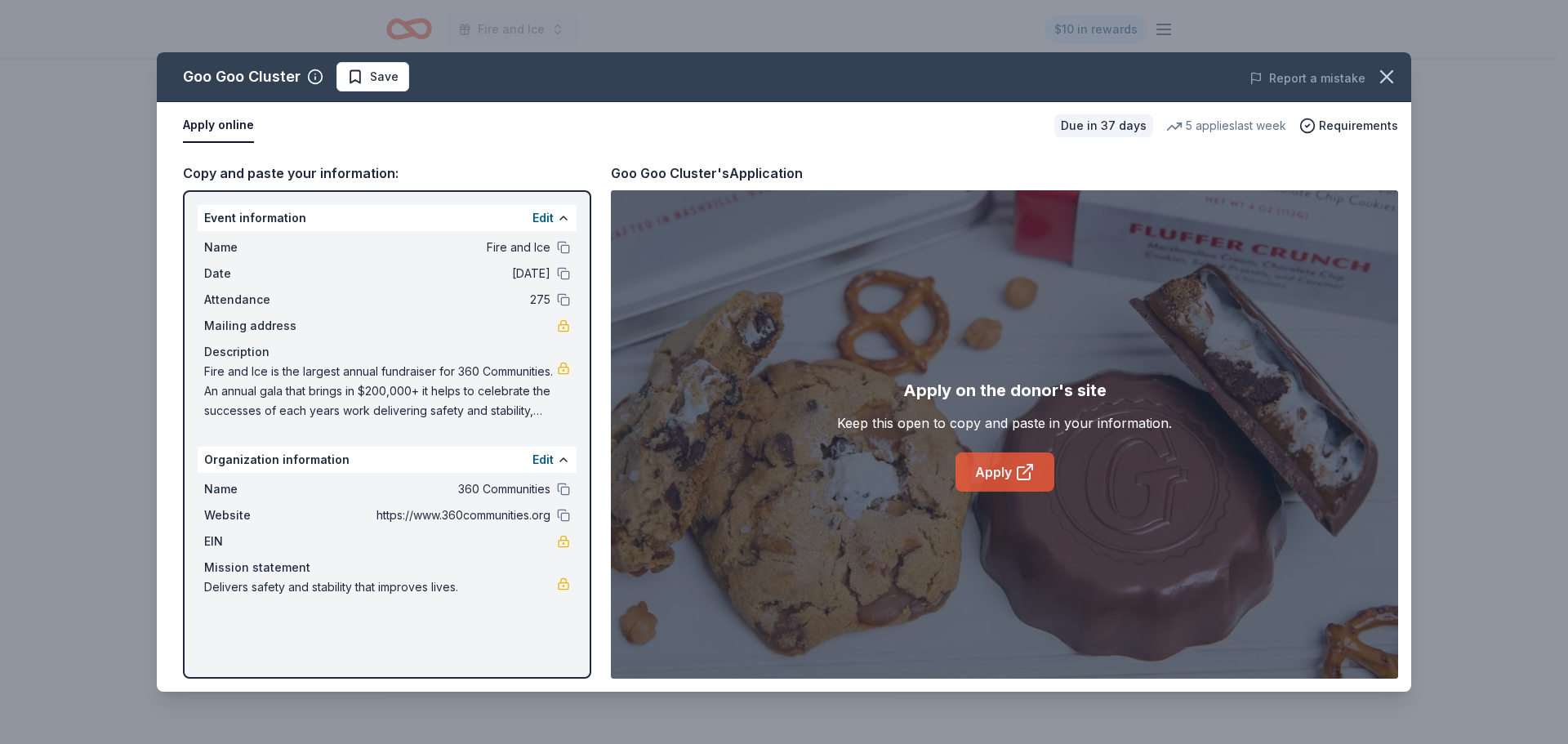 click on "Apply" at bounding box center [1004, 472] 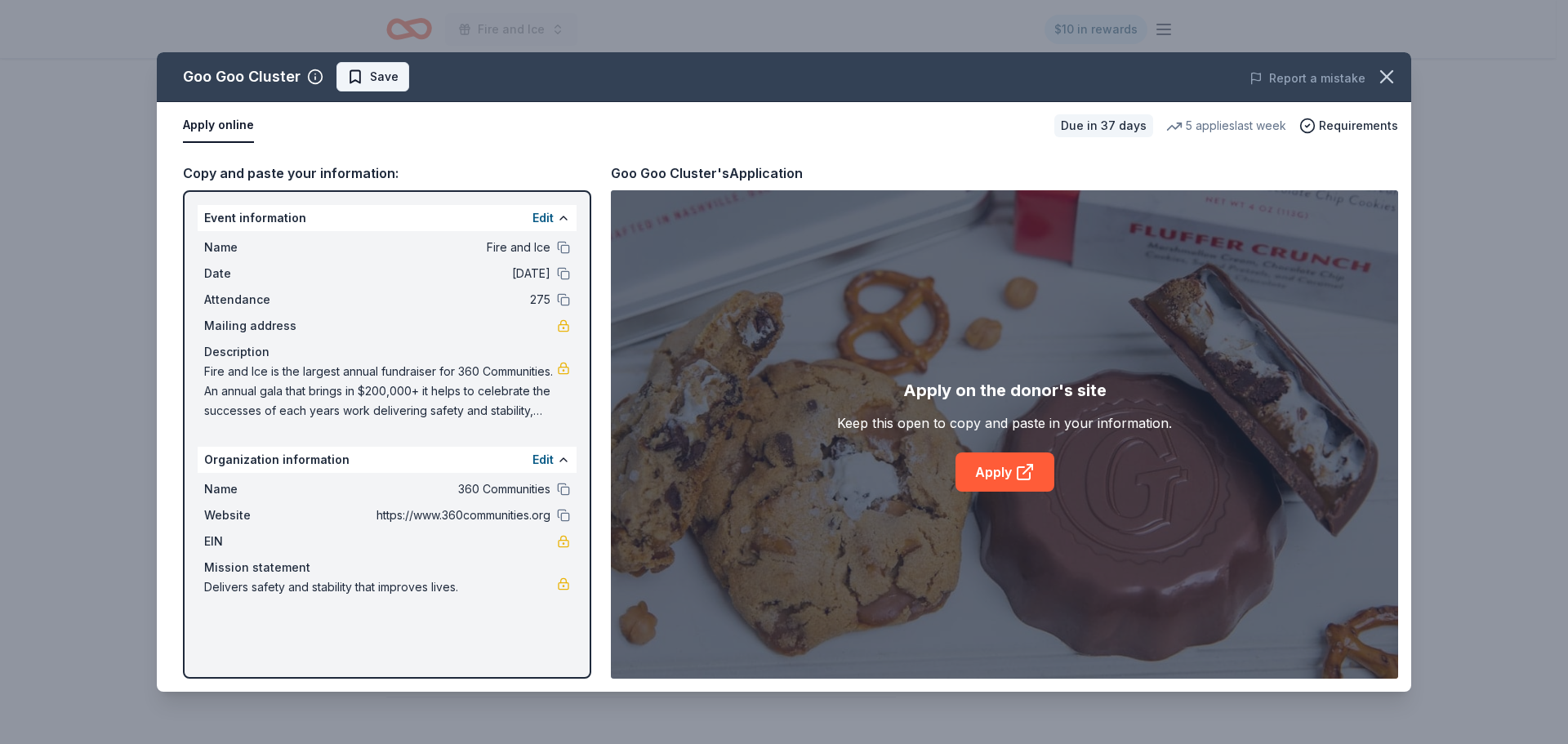 click on "Save" at bounding box center [372, 77] 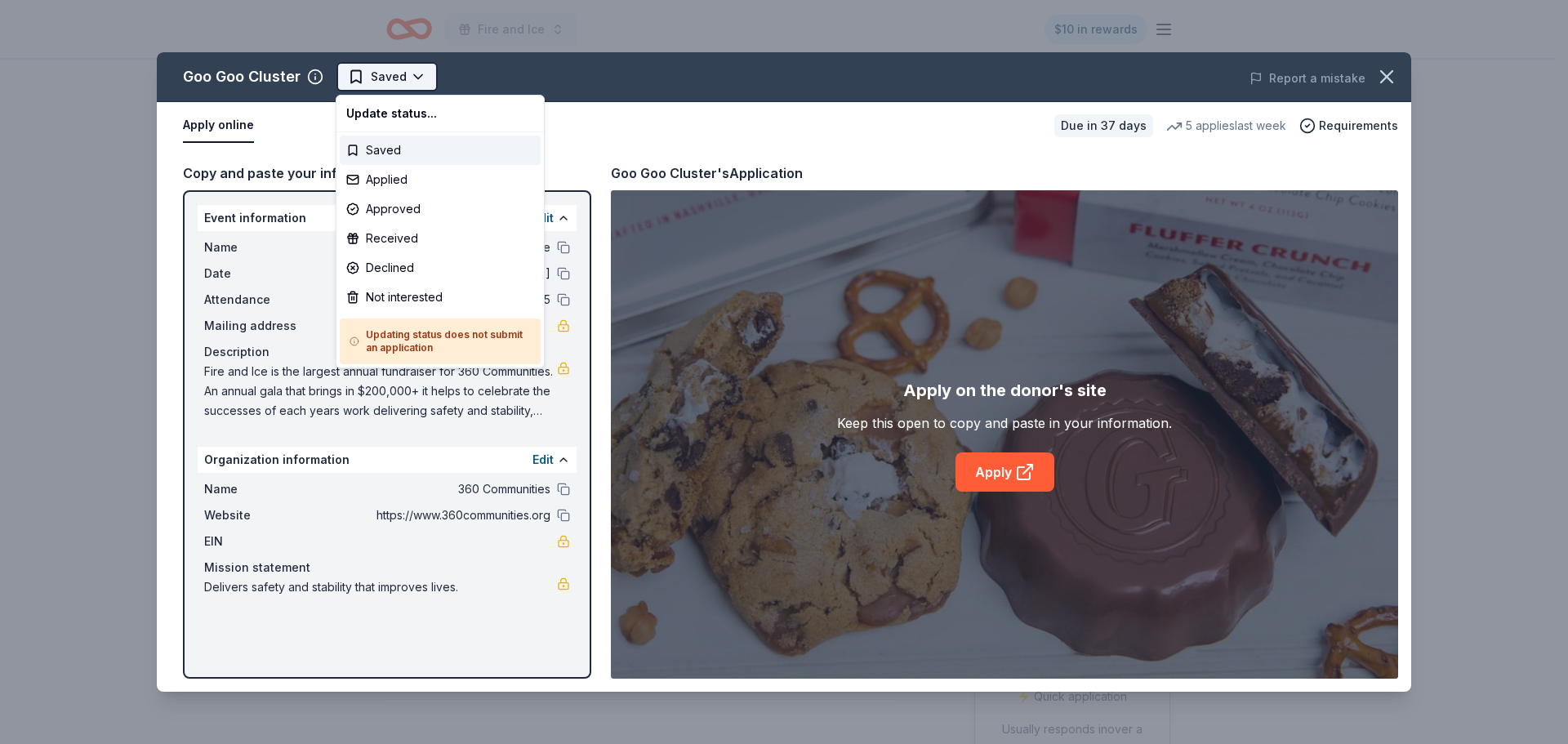 click on "Fire and Ice  $10 in rewards Due in 37 days Share Goo Goo Cluster New 5   applies  last week approval rate Share Donating in all states Goo Goo Cluster is a confectionery company known for creating and selling handmade candy clusters that combine caramel, marshmallow, peanuts, and chocolate, offering a nostalgic and sweet treat experience. What they donate Candy clusters, chocolate, merchandise Auction & raffle Snacks Donation can be shipped to you Who they donate to  Preferred 501(c)(3) required  Ineligible Political or religious groups and programs; Lobbying or advocacy groups; Private schools, foundations, or clubs; Individuals and private events; Organized sport teams or leagues; Fraternal organizations; Conferences, conventions, seminars, workshops, telethons, or corporate picnics; For-profit businesses  Individuals Political Religious Lobbying & advocacy Sports Teams Schools For profit approval rate 20 % approved 30 % declined 50 % no response Upgrade to Pro Due in 37 days Apply Saved over a month  ago" at bounding box center [784, 372] 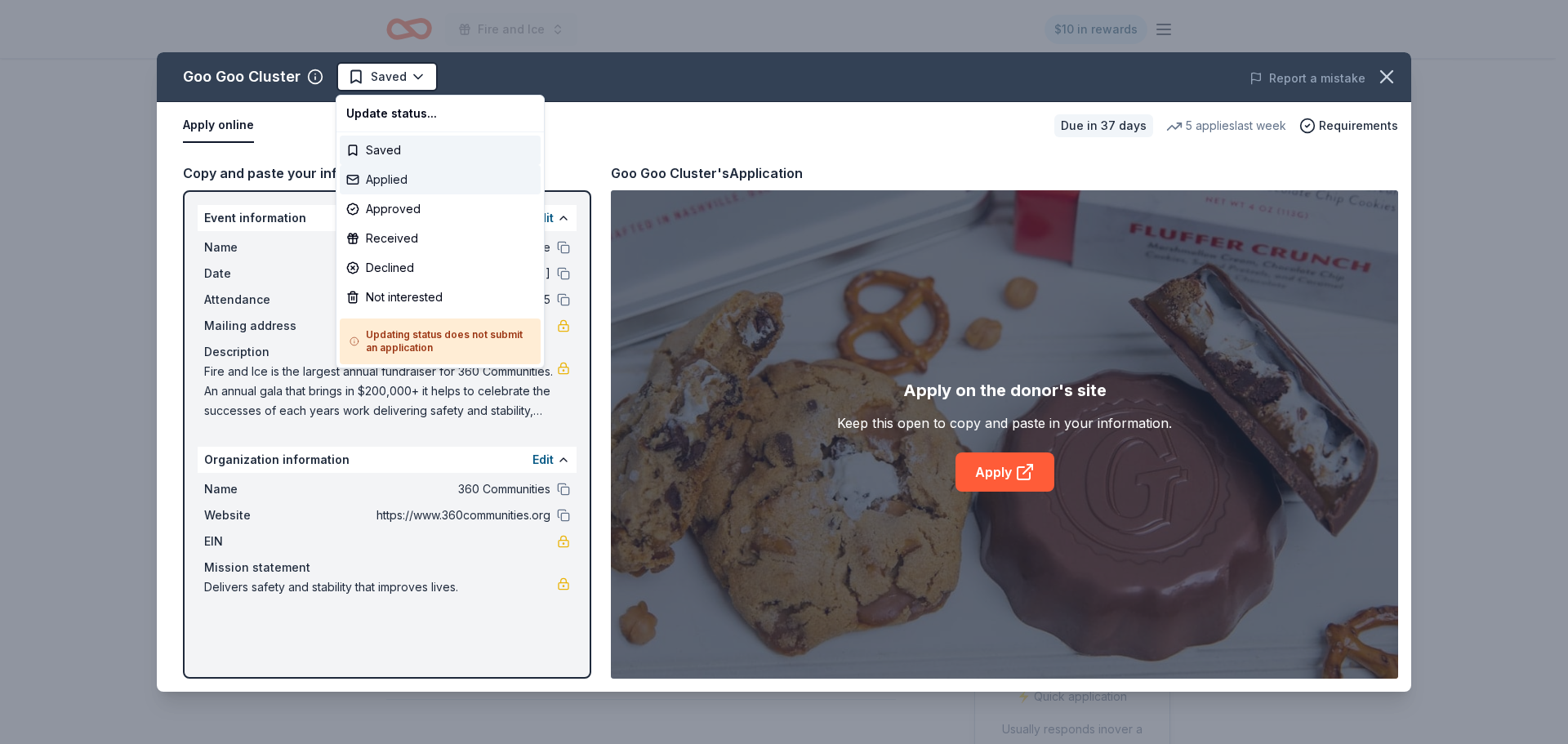 click on "Applied" at bounding box center [440, 180] 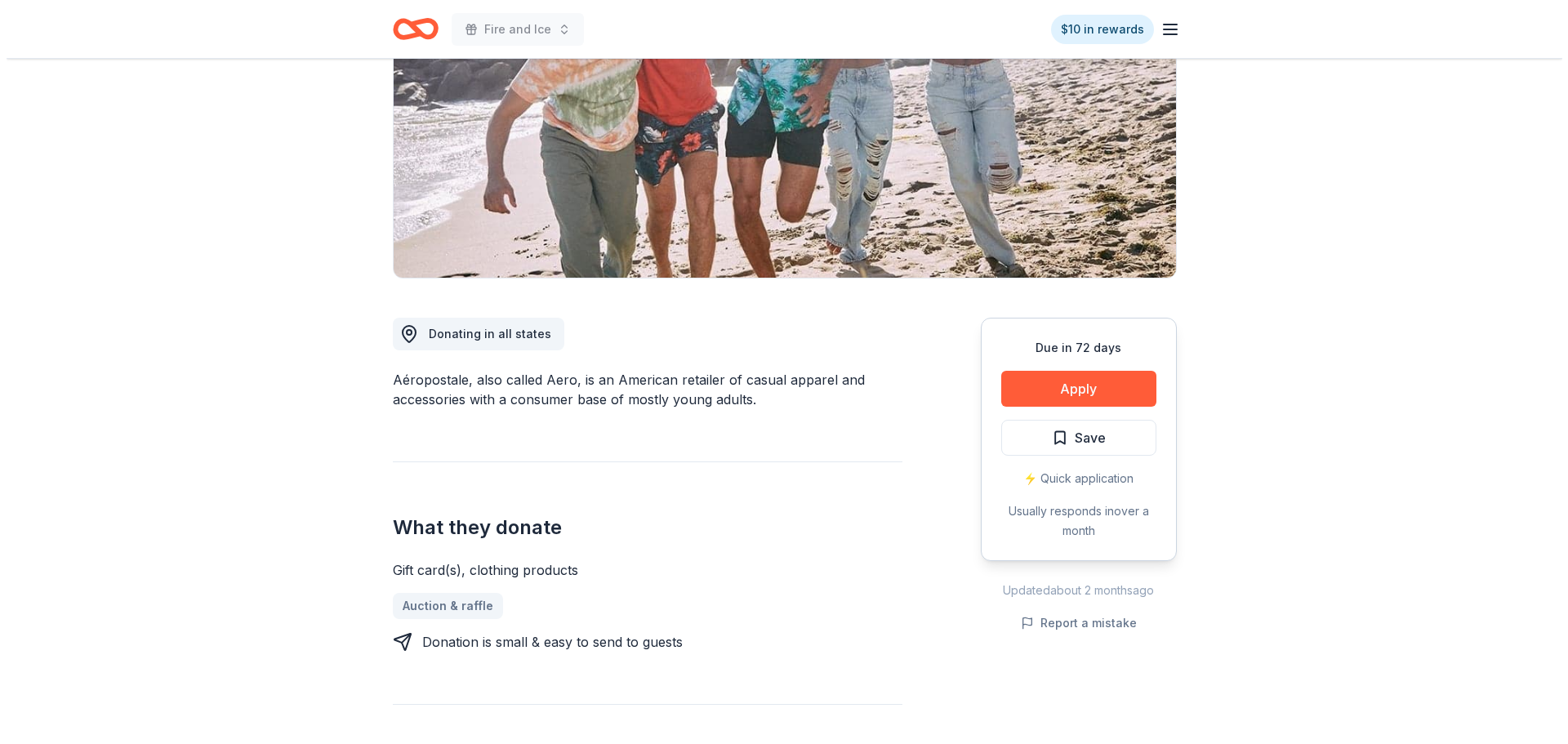 scroll, scrollTop: 327, scrollLeft: 0, axis: vertical 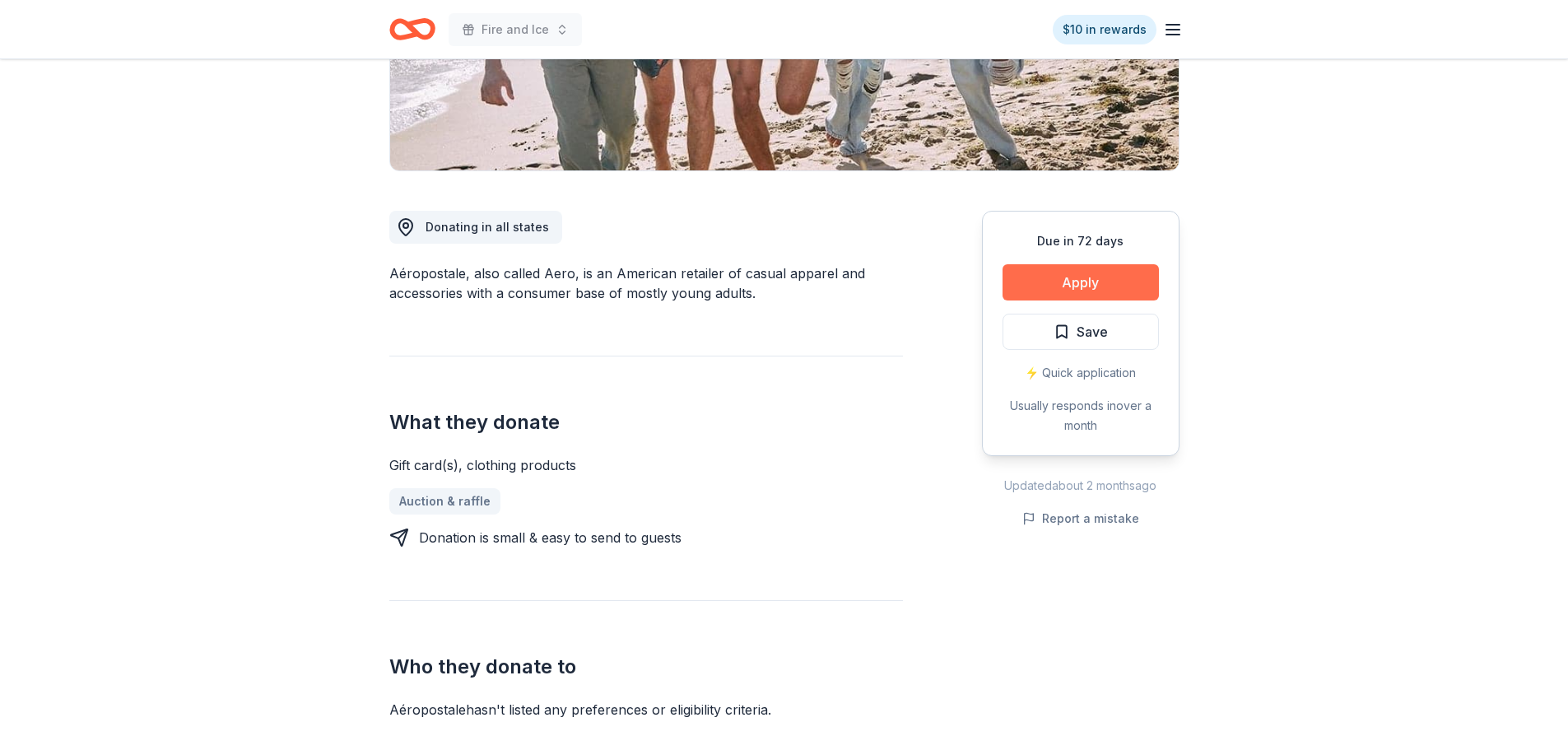 click on "Apply" at bounding box center (1081, 282) 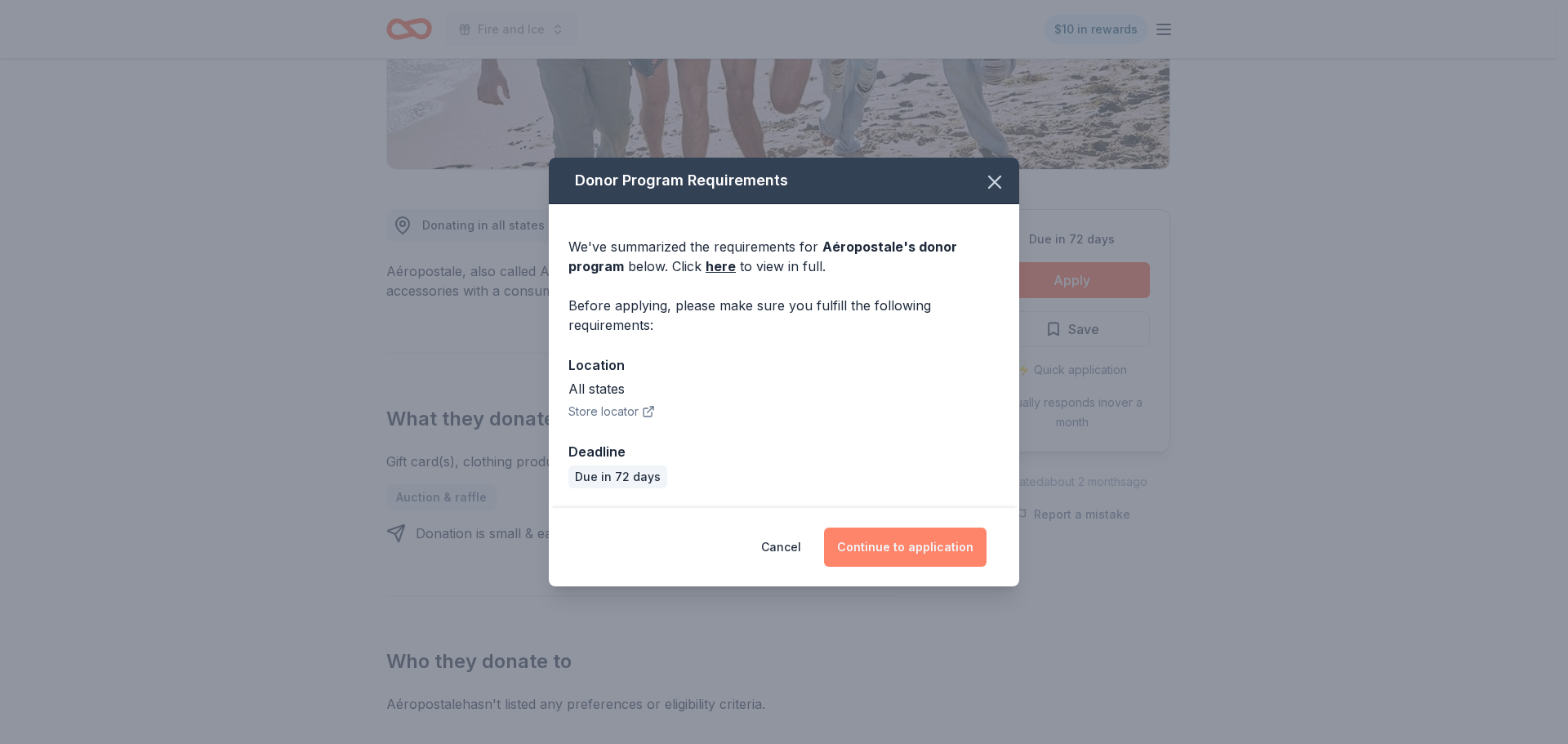 click on "Continue to application" at bounding box center (905, 547) 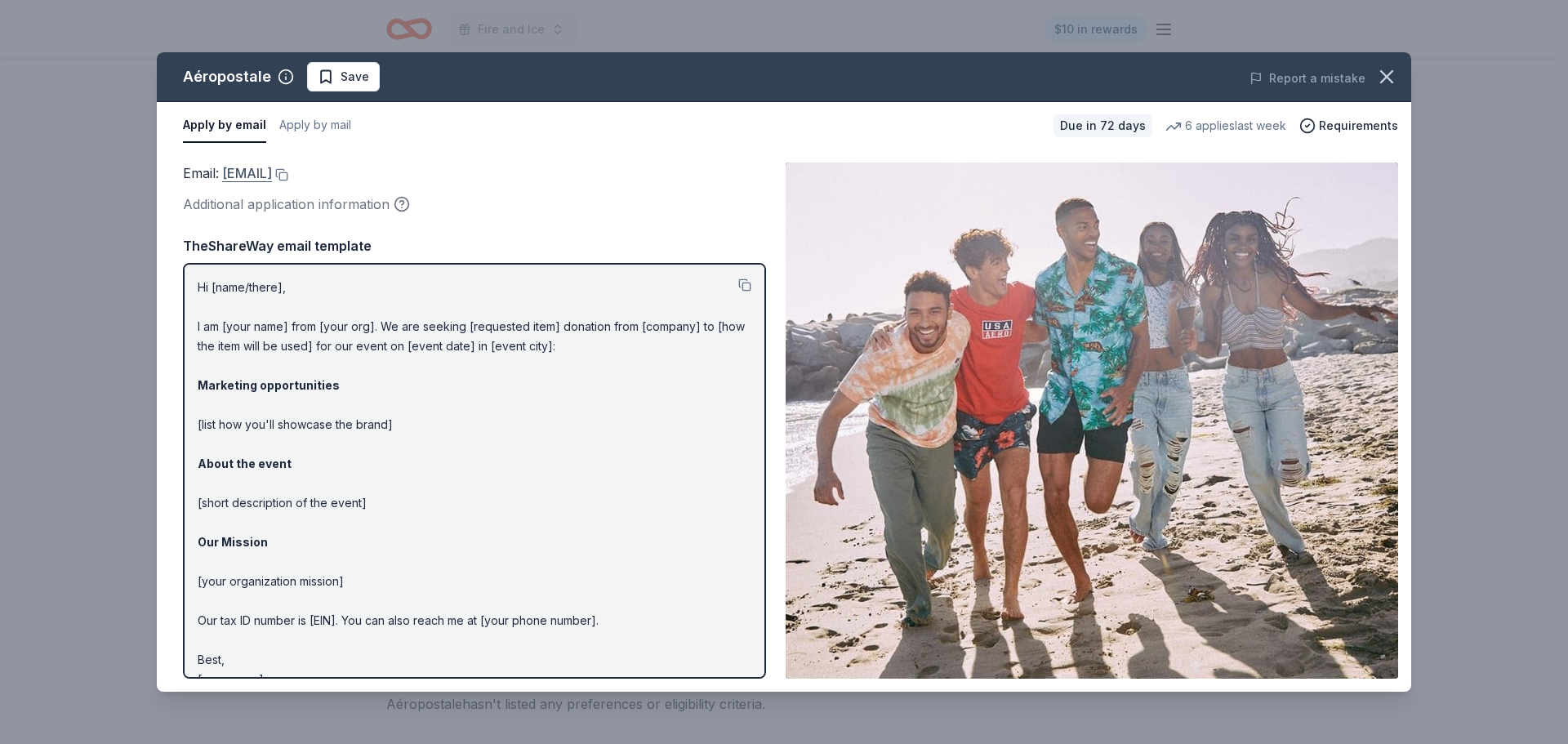click on "[EMAIL]" at bounding box center [247, 173] 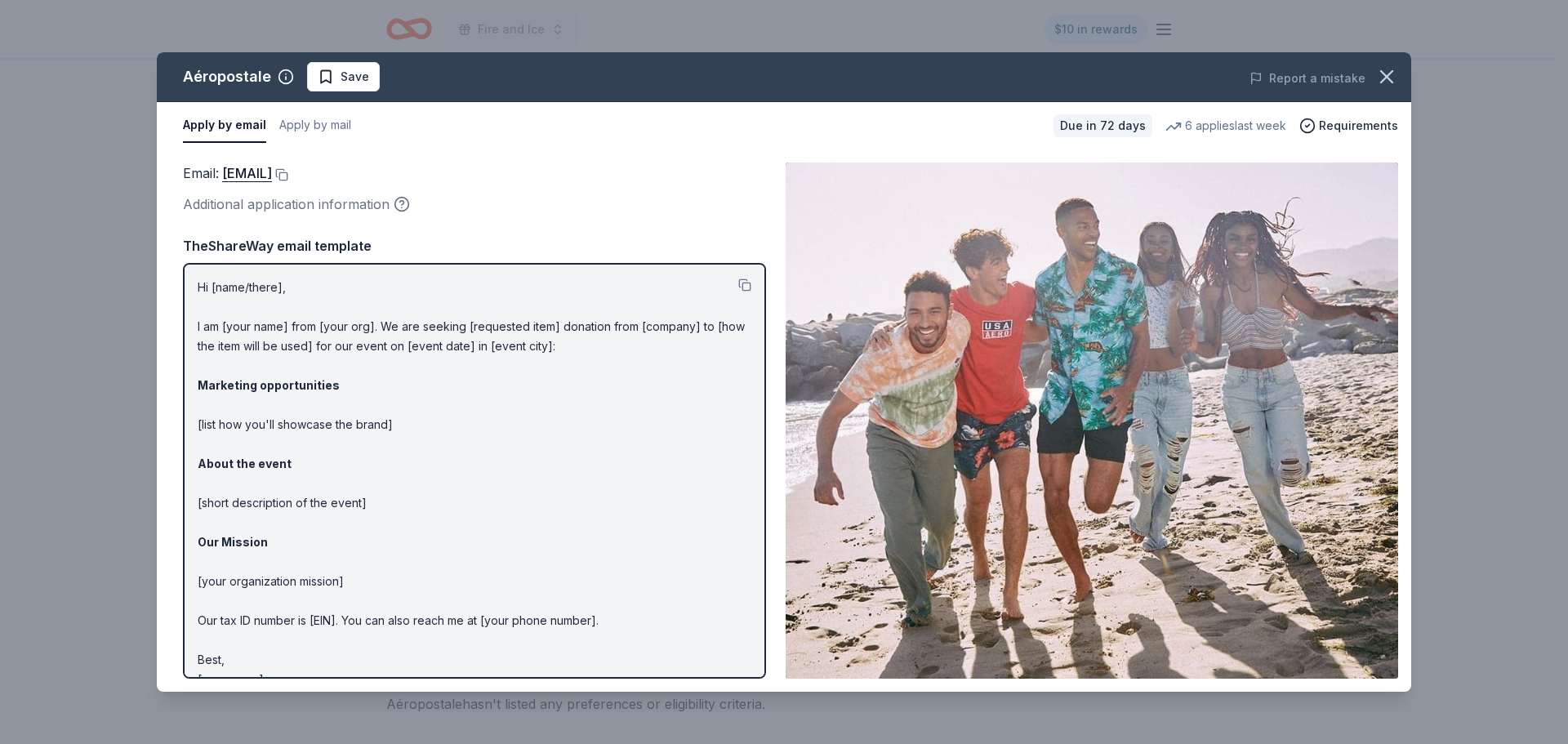 click on "Save" at bounding box center [354, 77] 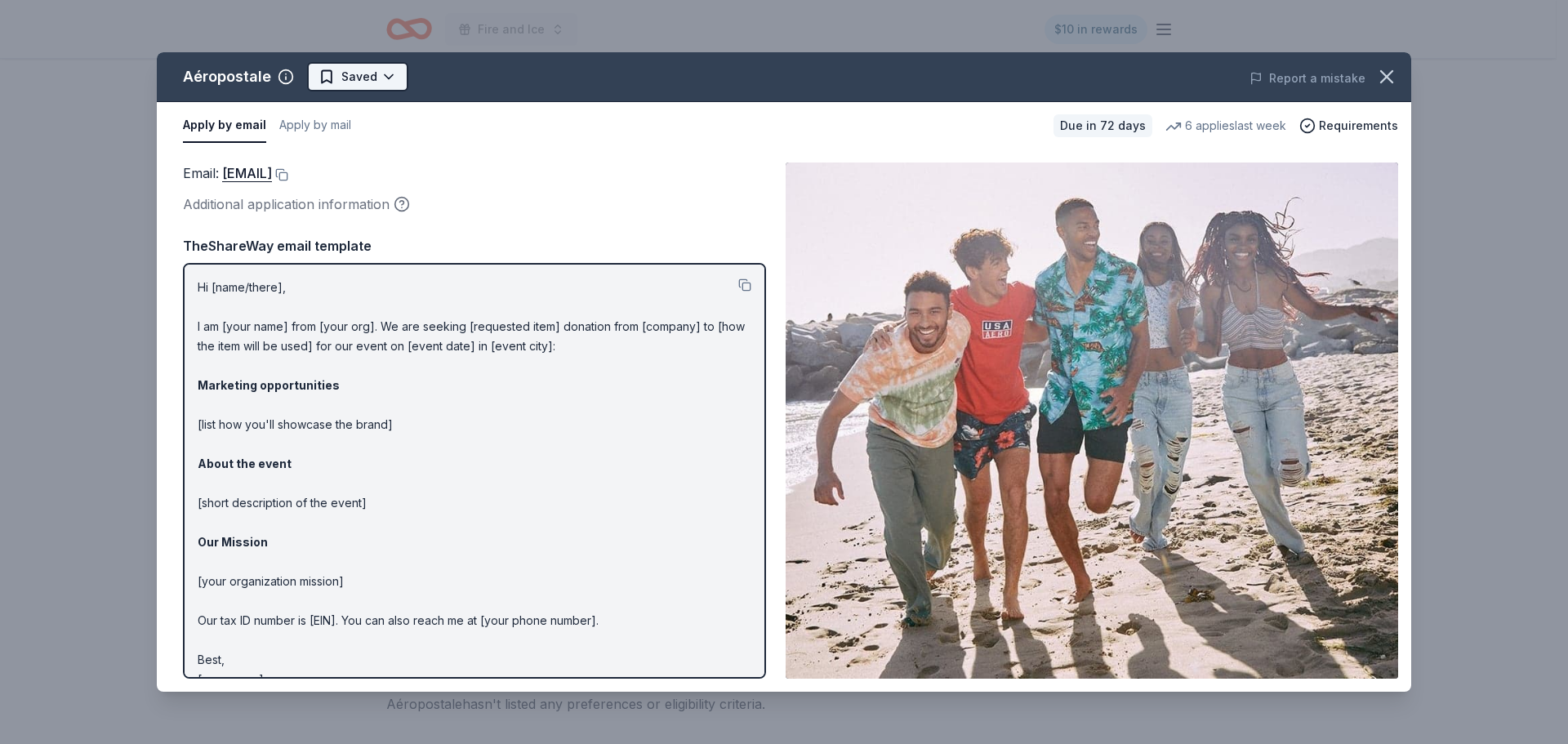 click on "Fire and Ice  $10 in rewards Due in 72 days Share Aéropostale New 6   applies  last week approval rate Share Donating in all [STATE] Aéropostale, also called Aero, is an American retailer of casual apparel and accessories with a consumer base of mostly young adults. What they donate Gift card(s), clothing products Auction & raffle Donation is small & easy to send to guests Who they donate to Aéropostale has n't listed any preferences or eligibility criteria. approval rate 20 % approved 30 % declined 50 % no response Upgrade to Pro to view approval rates and average donation values Due in 72 days Apply Saved ⚡️ Quick application Usually responds in over a month Updated about 2 months ago Report a mistake New Be the first to review this company! Leave a review Similar donors 1 apply last week 63 days left Online app Kolache Factory New Baked goods, gift card(s) Top rated Local 65 days left Online app Zoo Miami 5.0 General admission tickets (limited to no more than 4 tickets) Local 48 days left New" at bounding box center (784, 45) 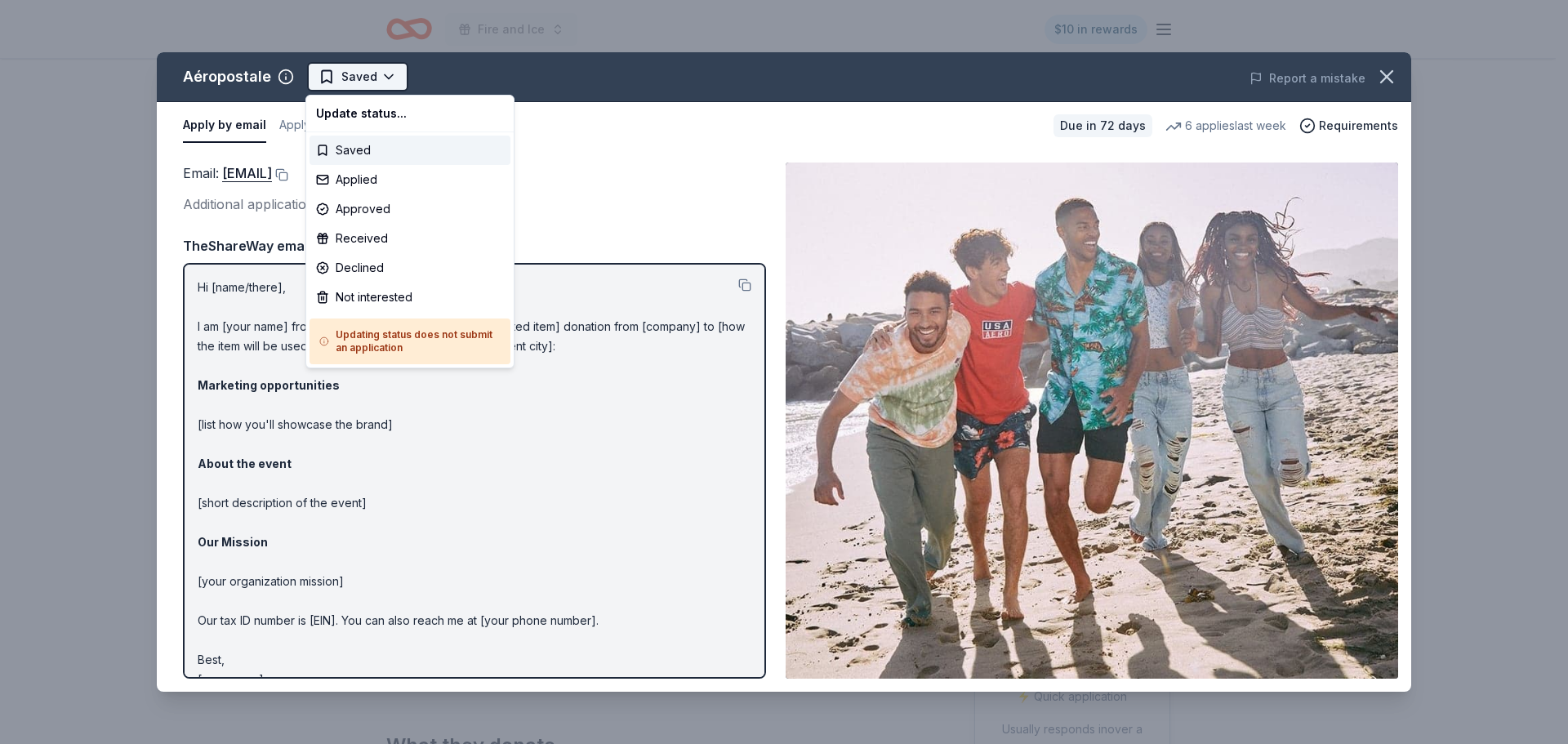 scroll, scrollTop: 0, scrollLeft: 0, axis: both 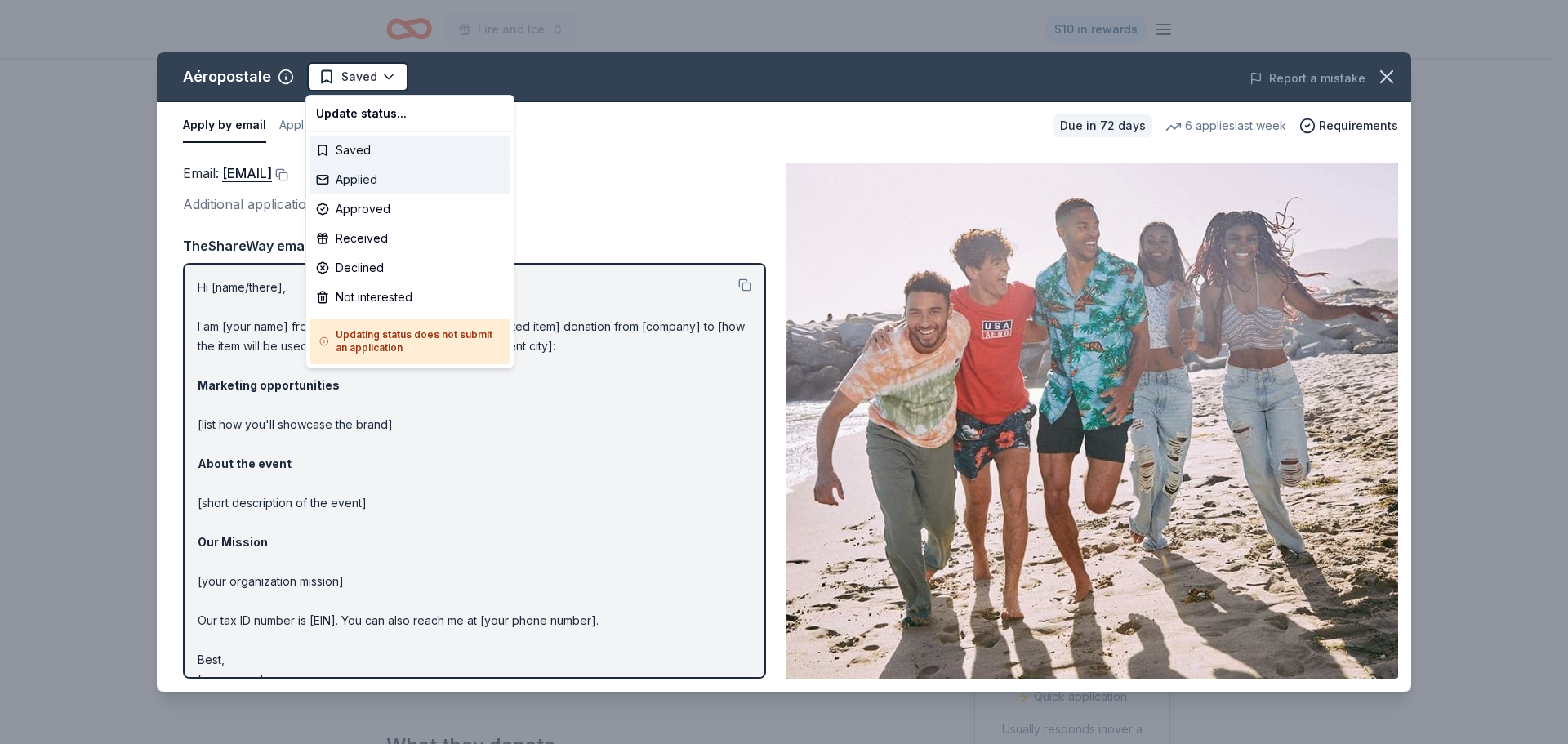 click on "Applied" at bounding box center [410, 180] 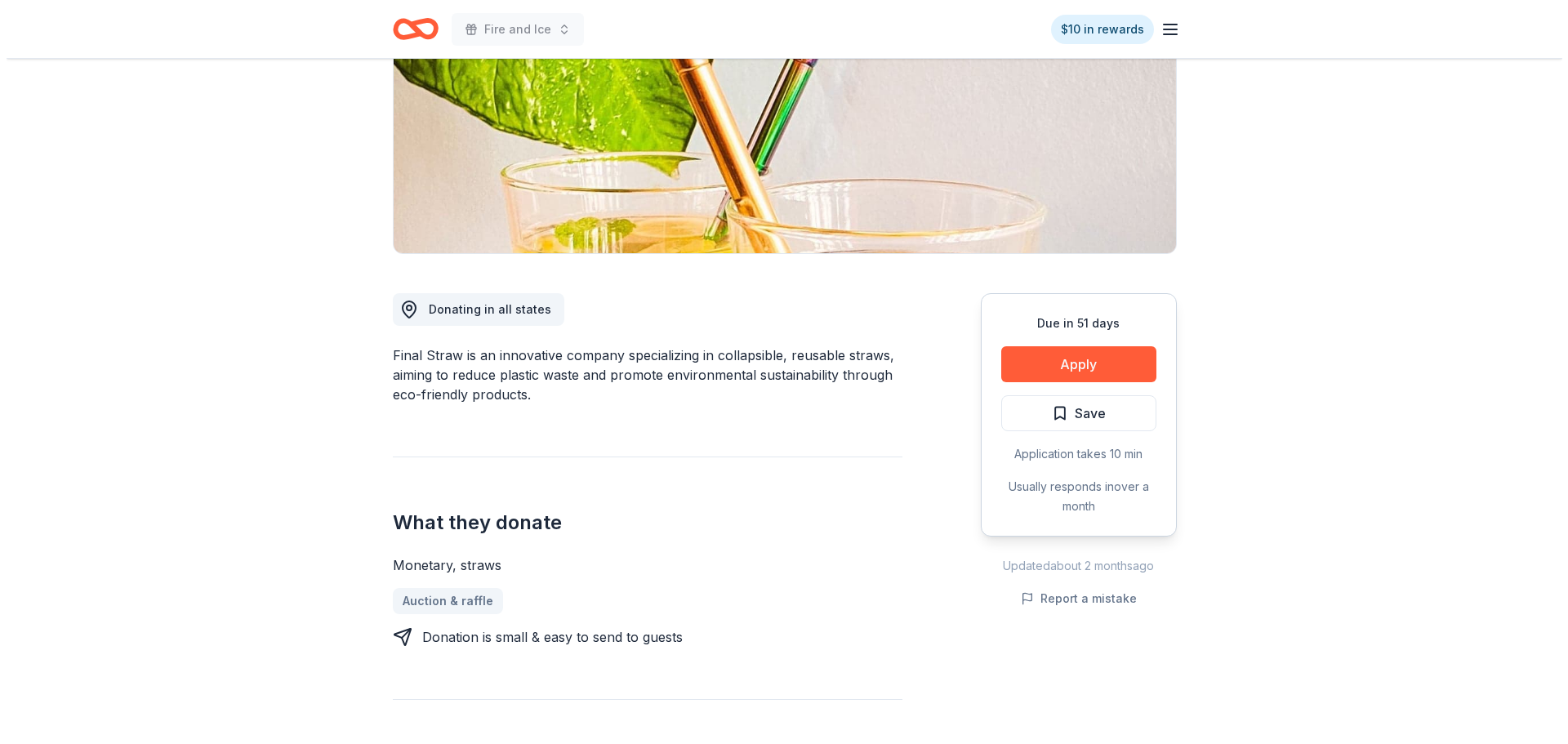 scroll, scrollTop: 245, scrollLeft: 0, axis: vertical 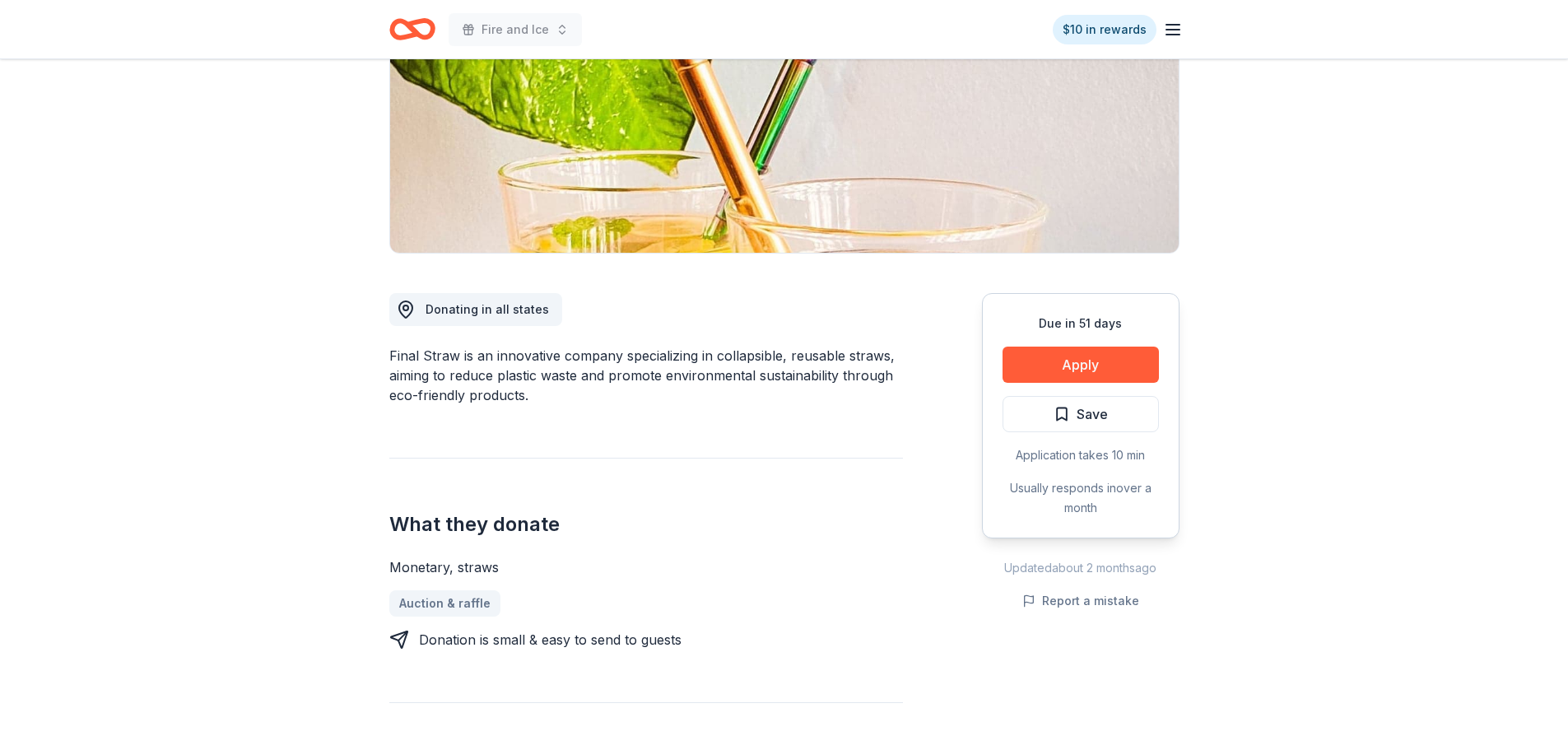 click on "Due in 51 days Apply Save Application takes 10 min Usually responds in  over a month" at bounding box center [1081, 416] 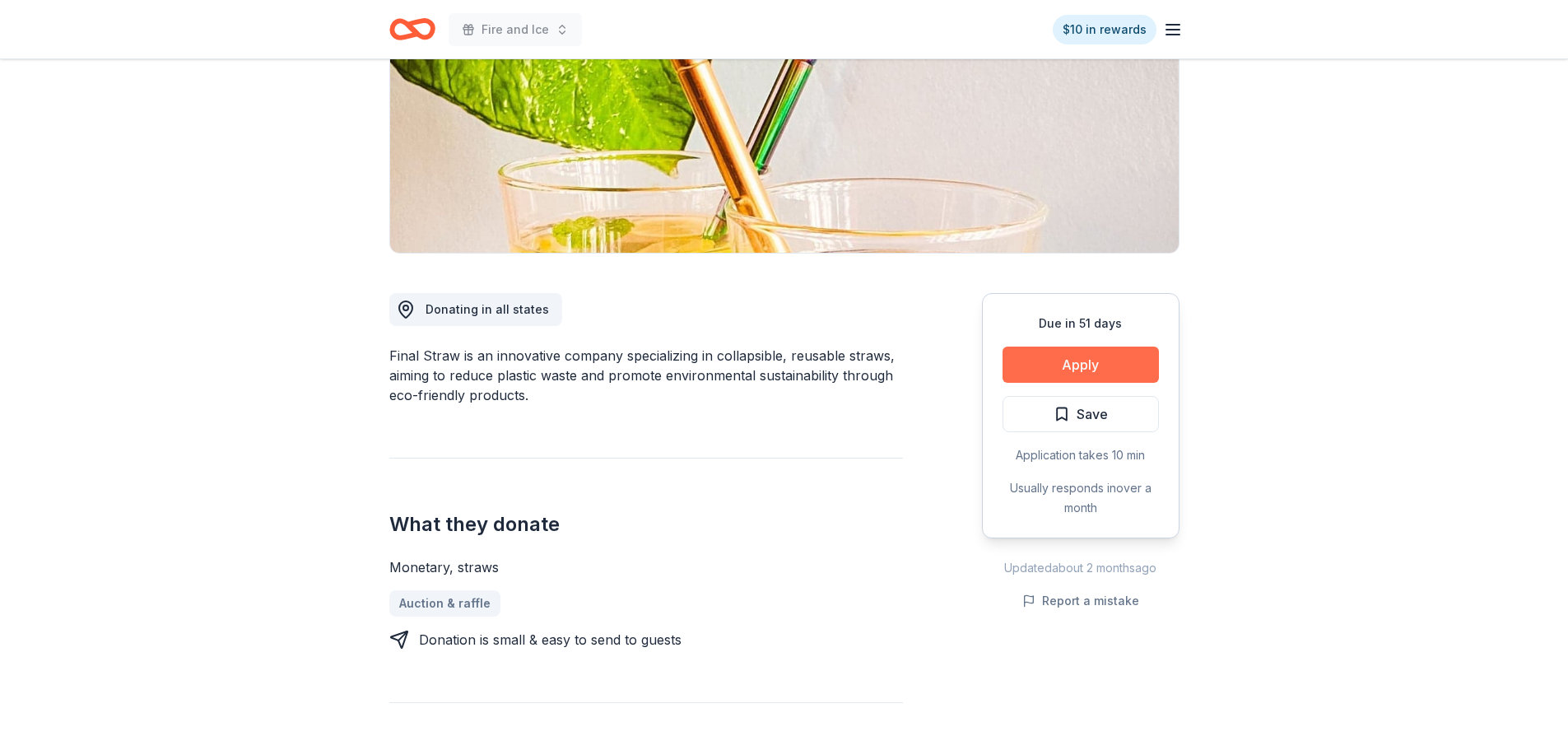 click on "Apply" at bounding box center [1081, 365] 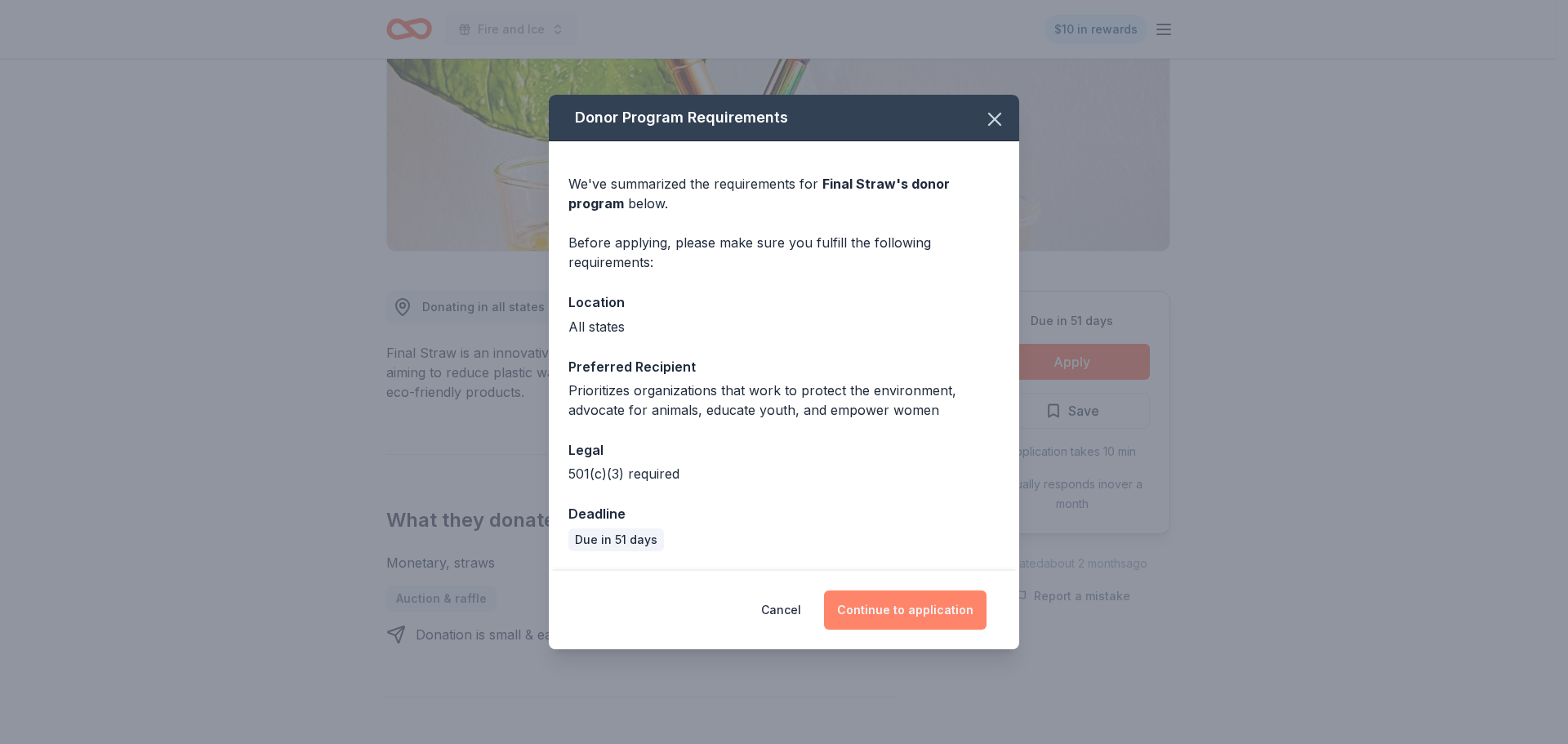 click on "Continue to application" at bounding box center (905, 610) 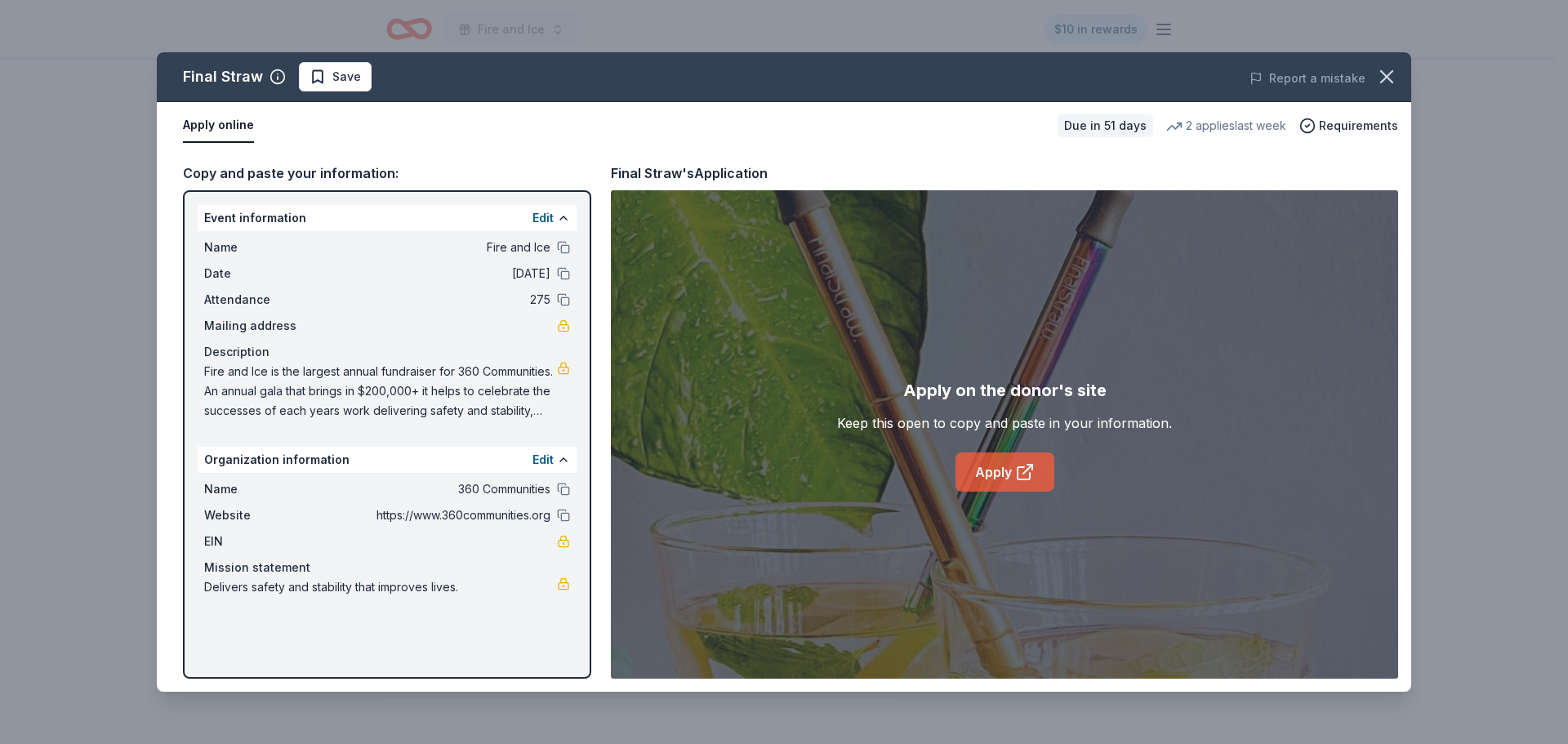 click 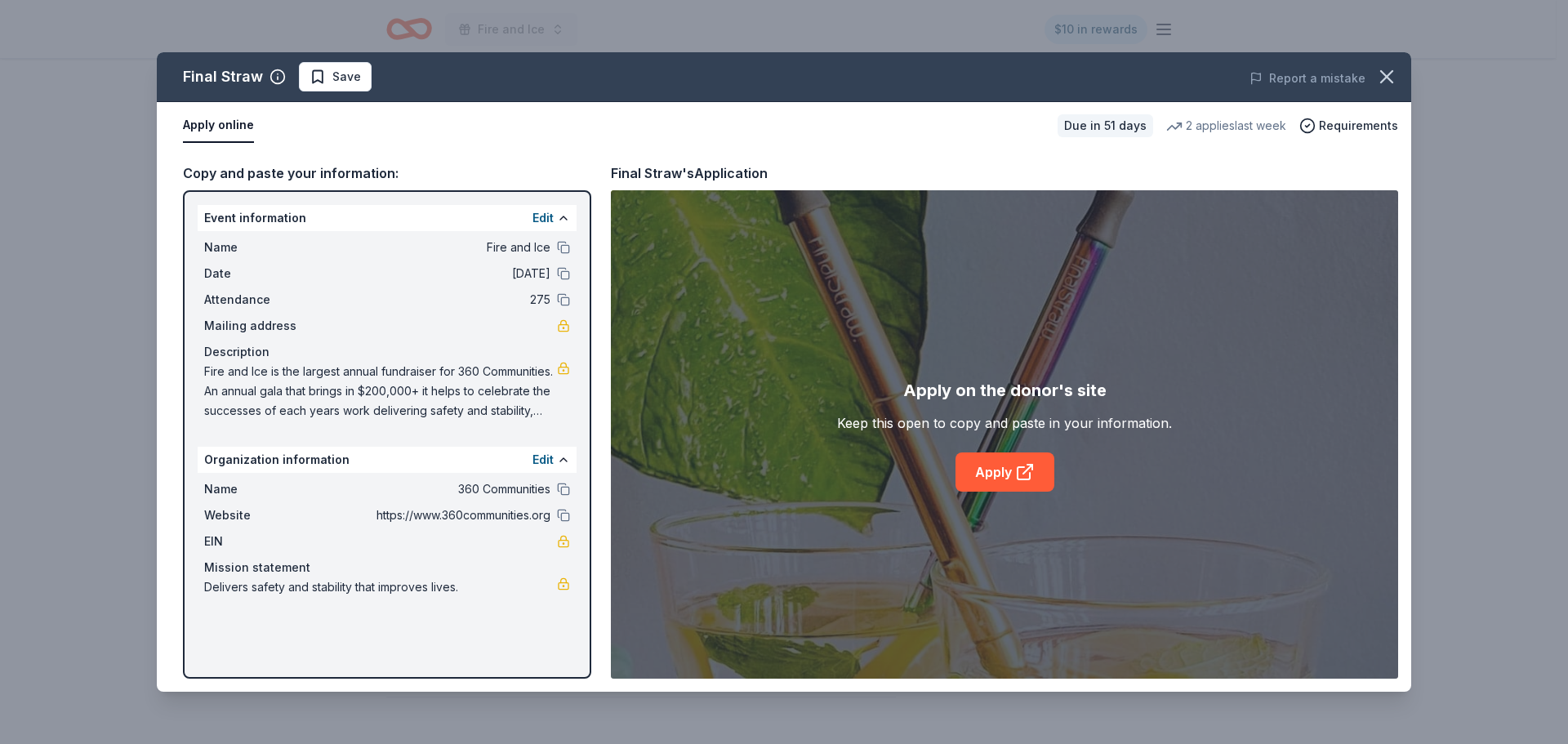click on "Final Straw Save Report a mistake" at bounding box center (784, 77) 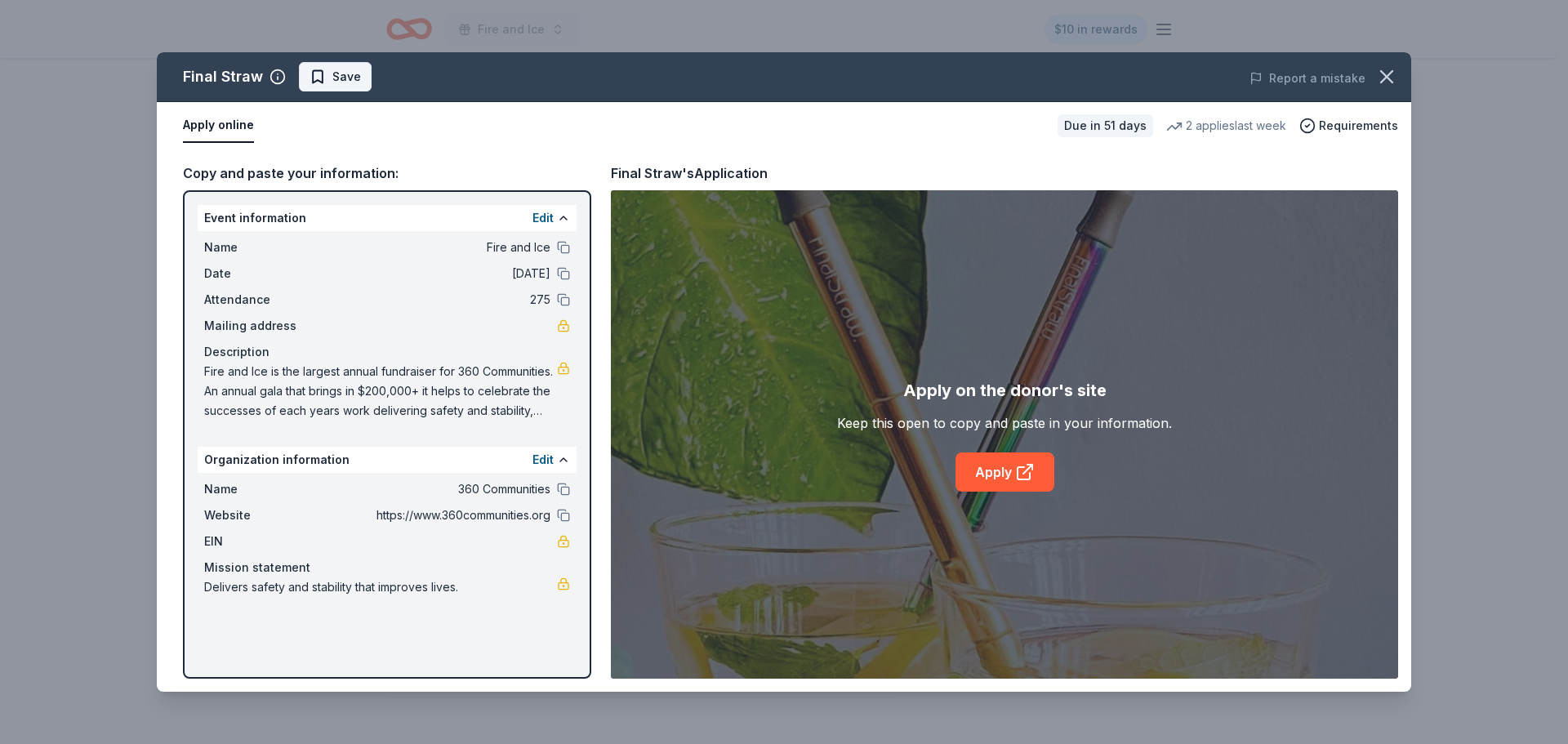 click on "Save" at bounding box center (346, 77) 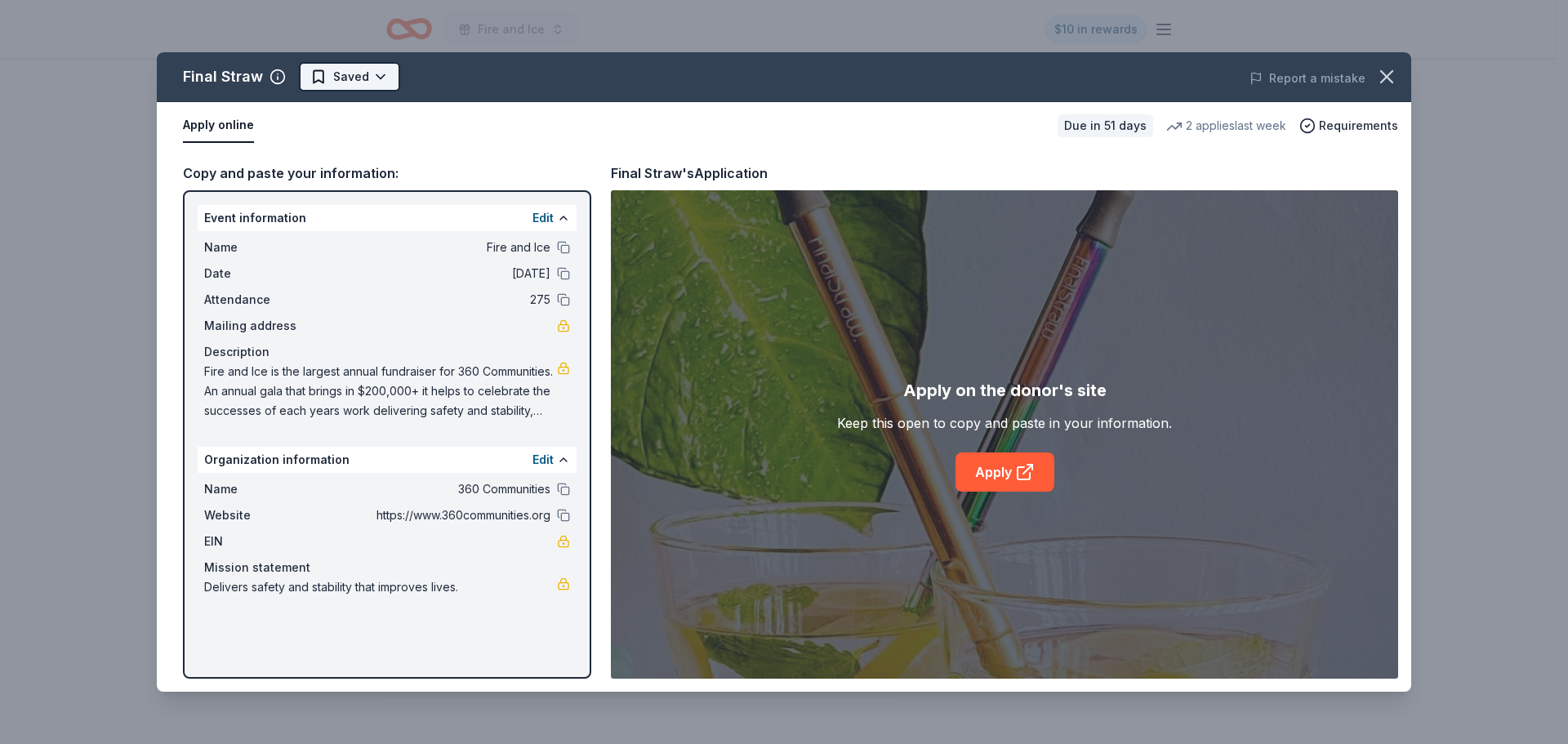 scroll, scrollTop: 0, scrollLeft: 0, axis: both 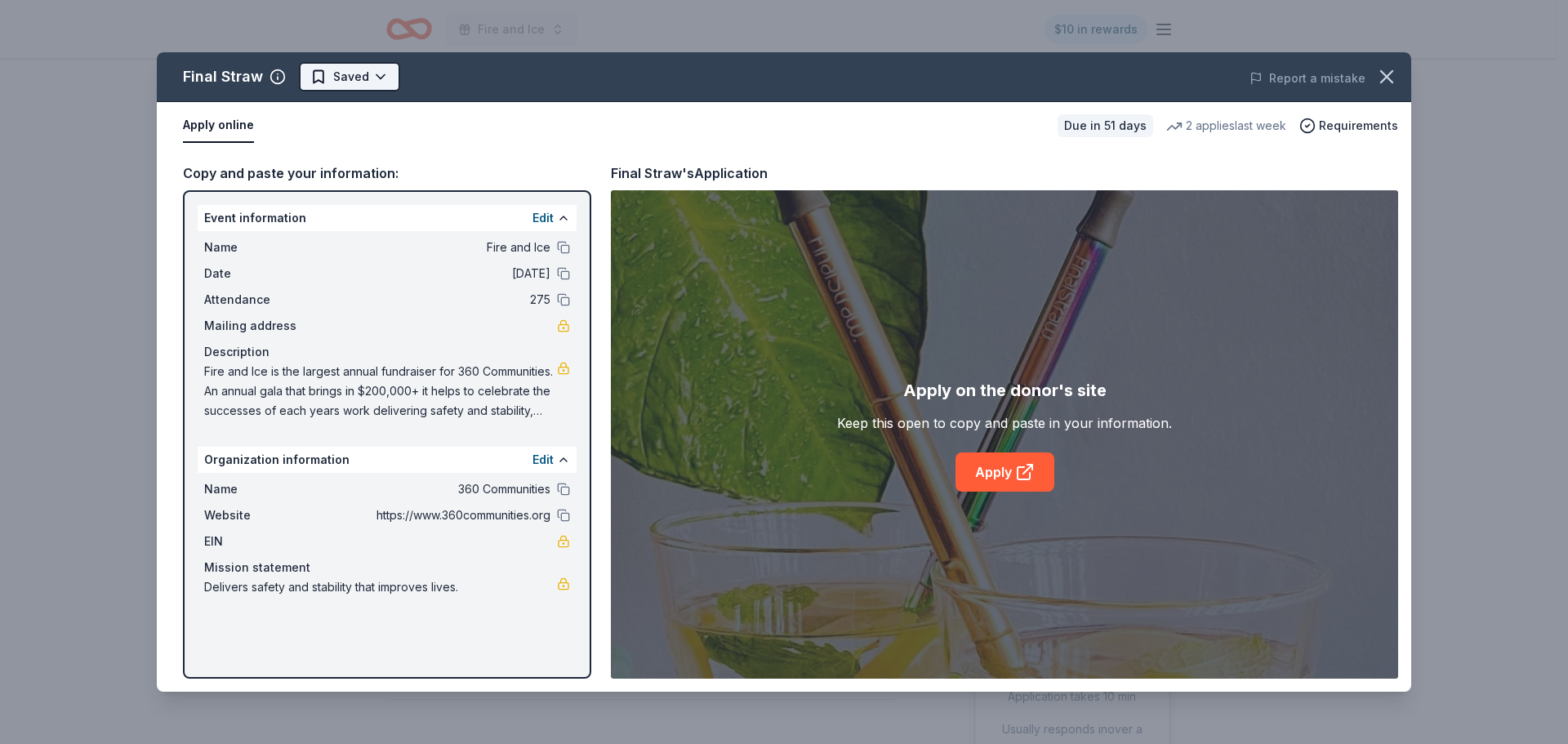 click on "Fire and Ice  $10 in rewards Due in 51 days Share Final Straw New 2   applies  last week approval rate Share Donating in all states Final Straw is an innovative company specializing in collapsible, reusable straws, aiming to reduce plastic waste and promote environmental sustainability through eco-friendly products. What they donate Monetary, straws Auction & raffle Donation is small & easy to send to guests Who they donate to  Preferred Prioritizes organizations that work to protect the environment, advocate for animals, educate youth, and empower women Animals Education Environment & Sustainability Social Justice 501(c)(3) required approval rate 20 % approved 30 % declined 50 % no response Upgrade to Pro to view approval rates and average donation values Due in 51 days Apply Saved Application takes 10 min Usually responds in  over a month Updated  about 2 months  ago Report a mistake New Be the first to review this company! Leave a review Similar donors Top rated Local 51 days left Online app 5.0 Online app" at bounding box center (784, 372) 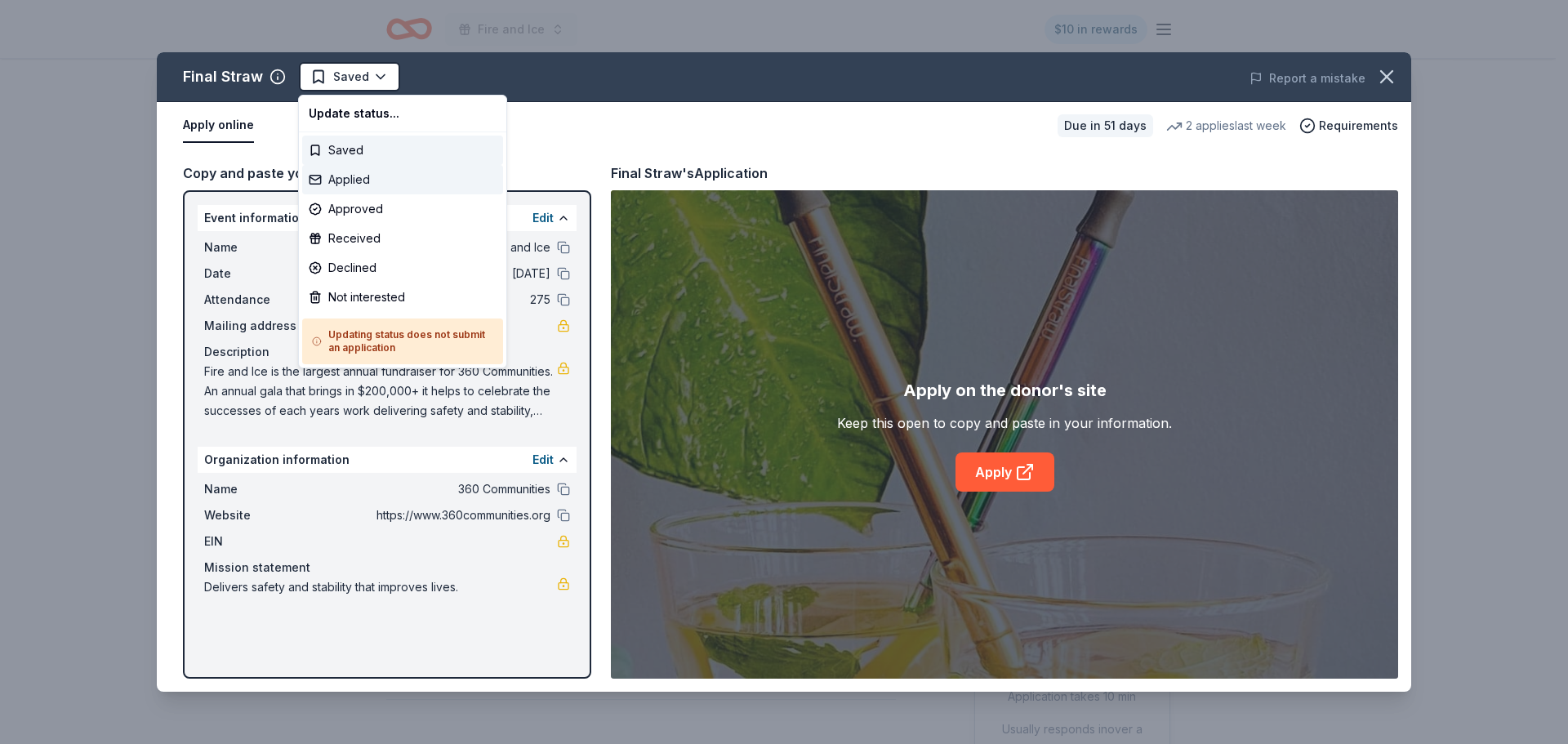 click on "Applied" at bounding box center (403, 180) 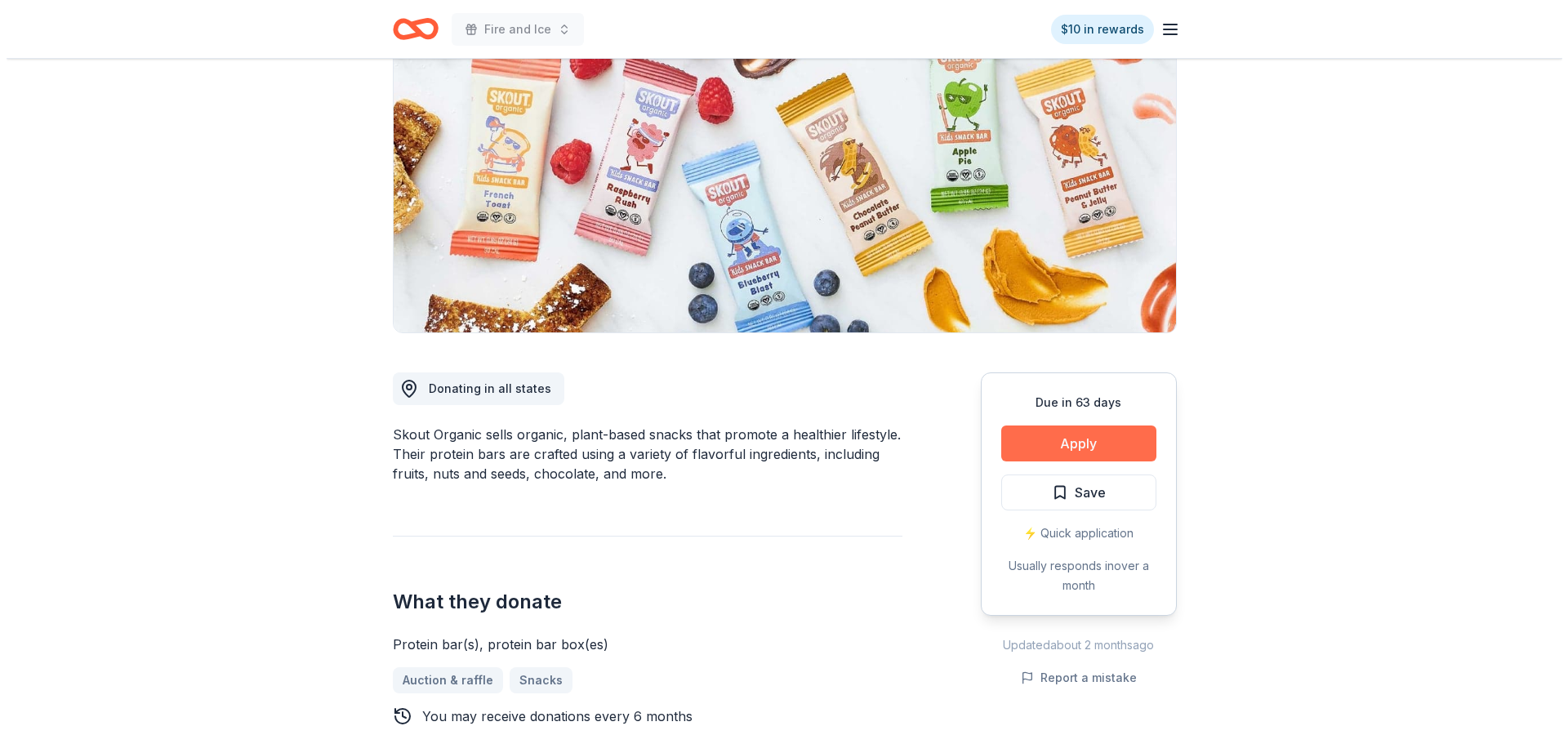 scroll, scrollTop: 245, scrollLeft: 0, axis: vertical 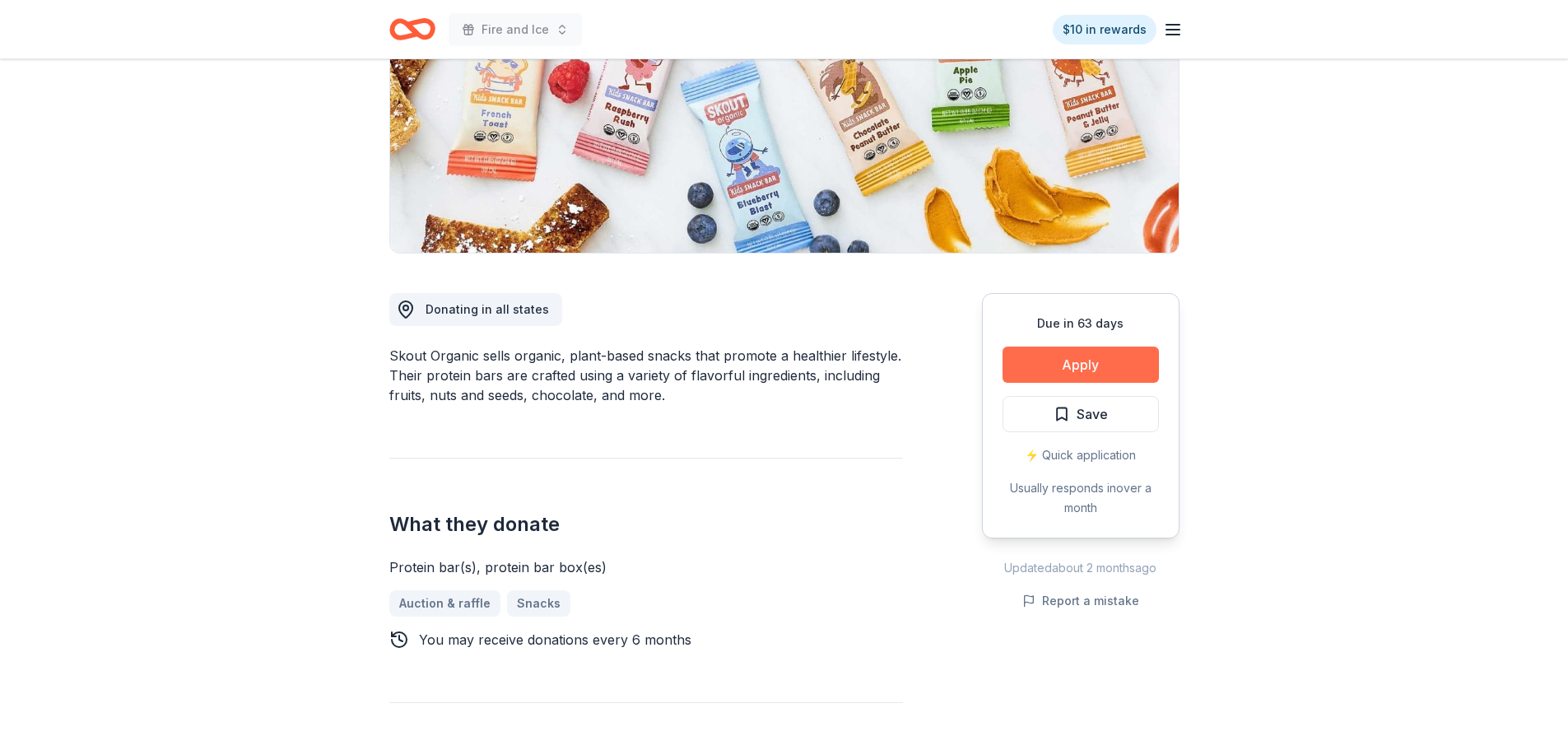 click on "Apply" at bounding box center (1081, 365) 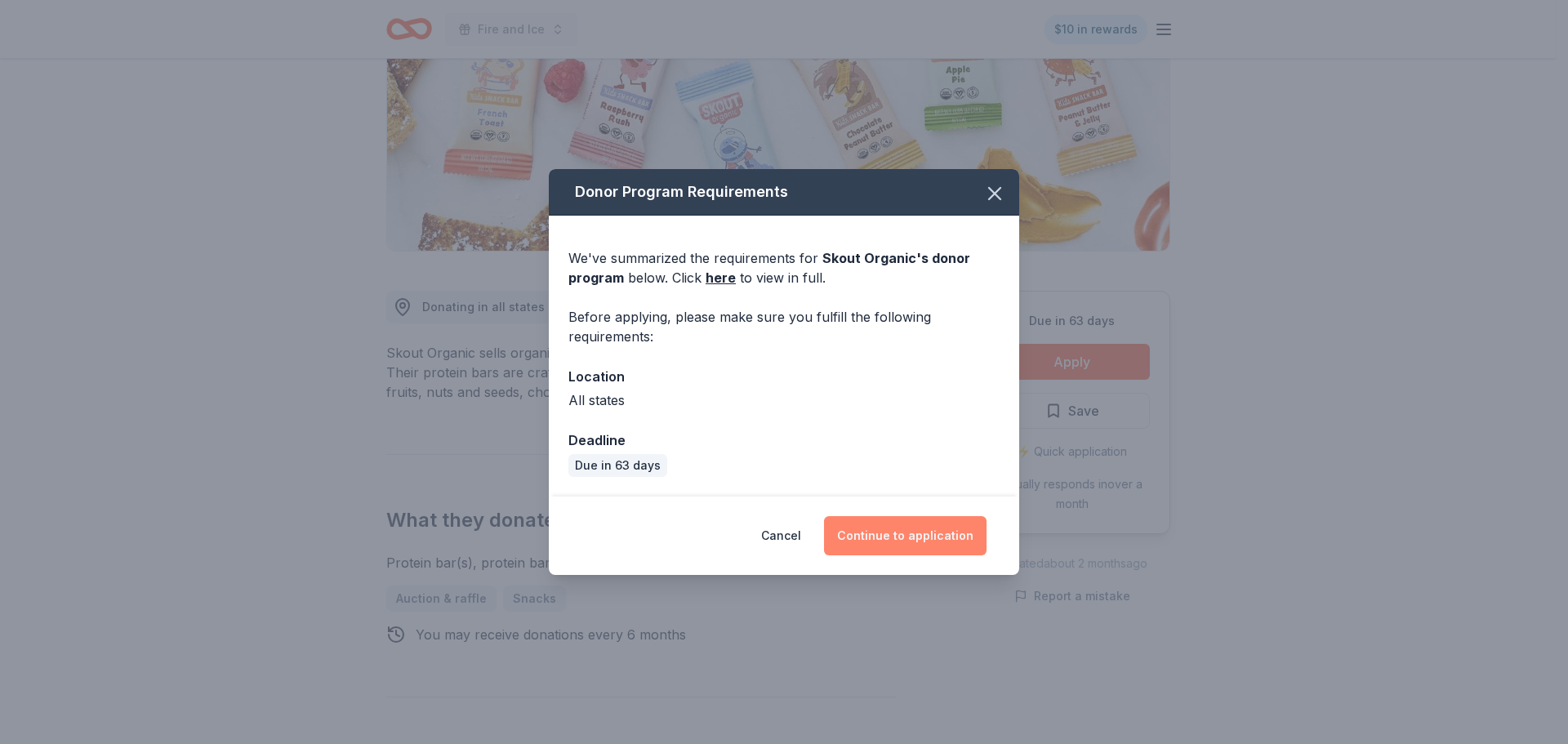 click on "Continue to application" at bounding box center [905, 536] 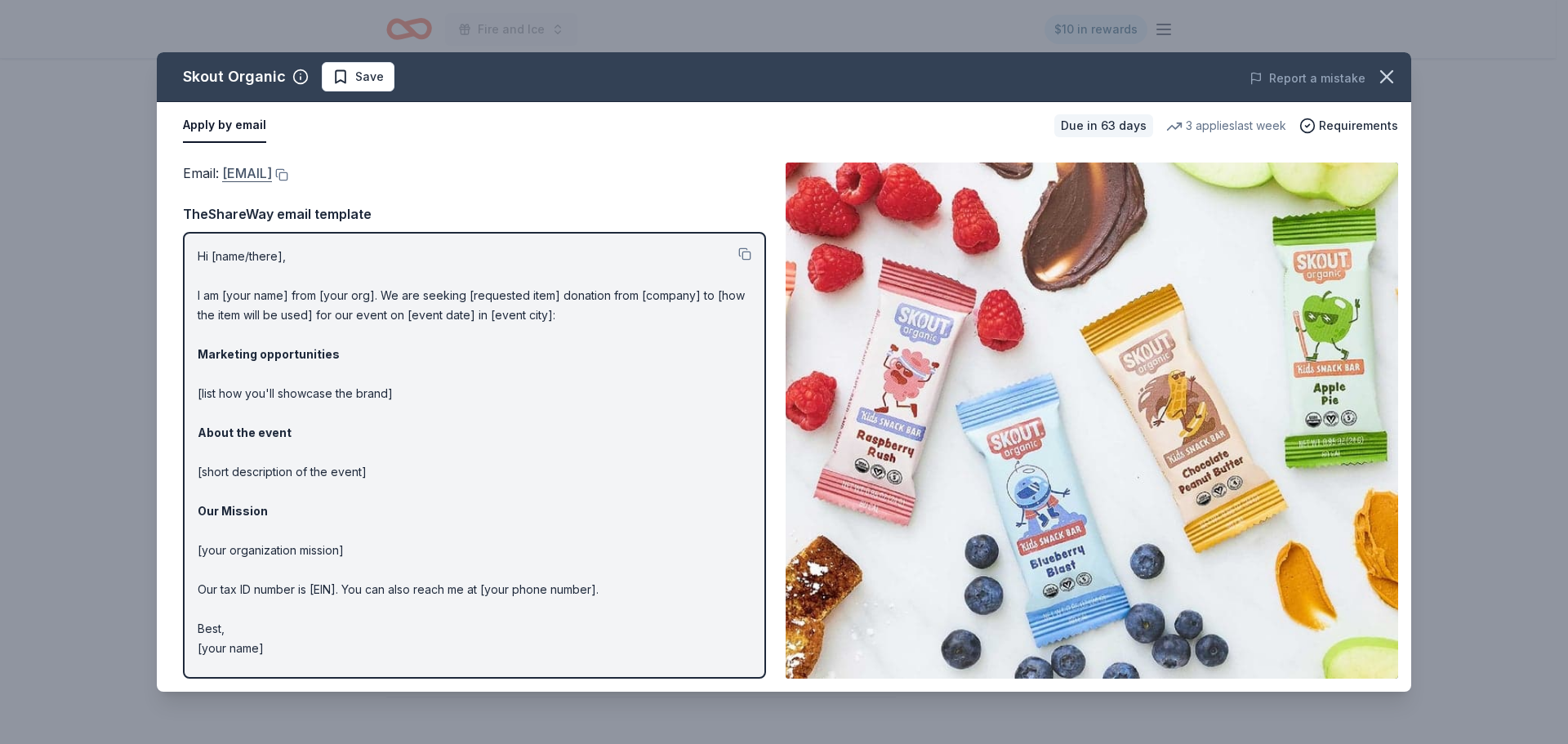 click on "social@skoutorganic.com" at bounding box center [247, 173] 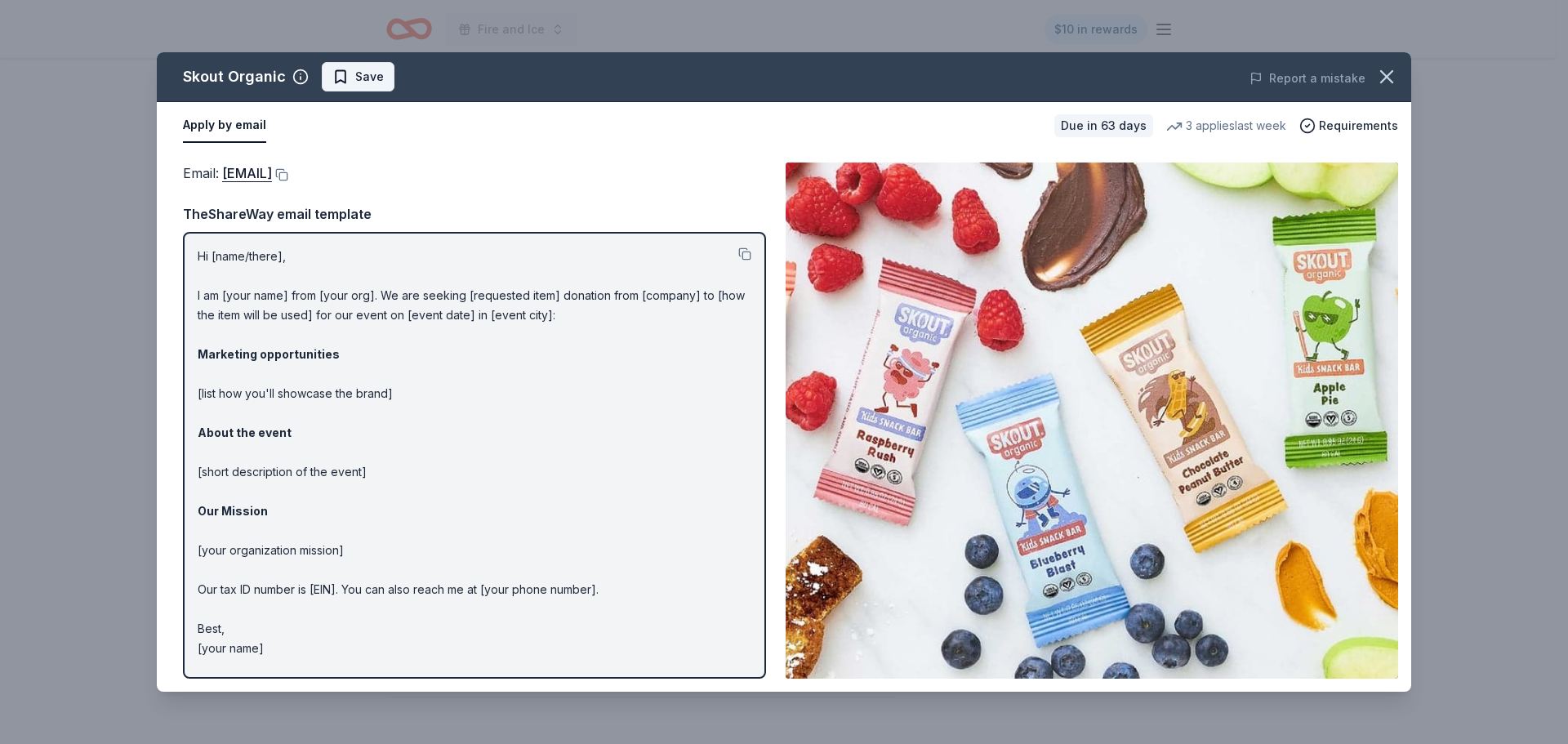 click on "Save" at bounding box center (358, 77) 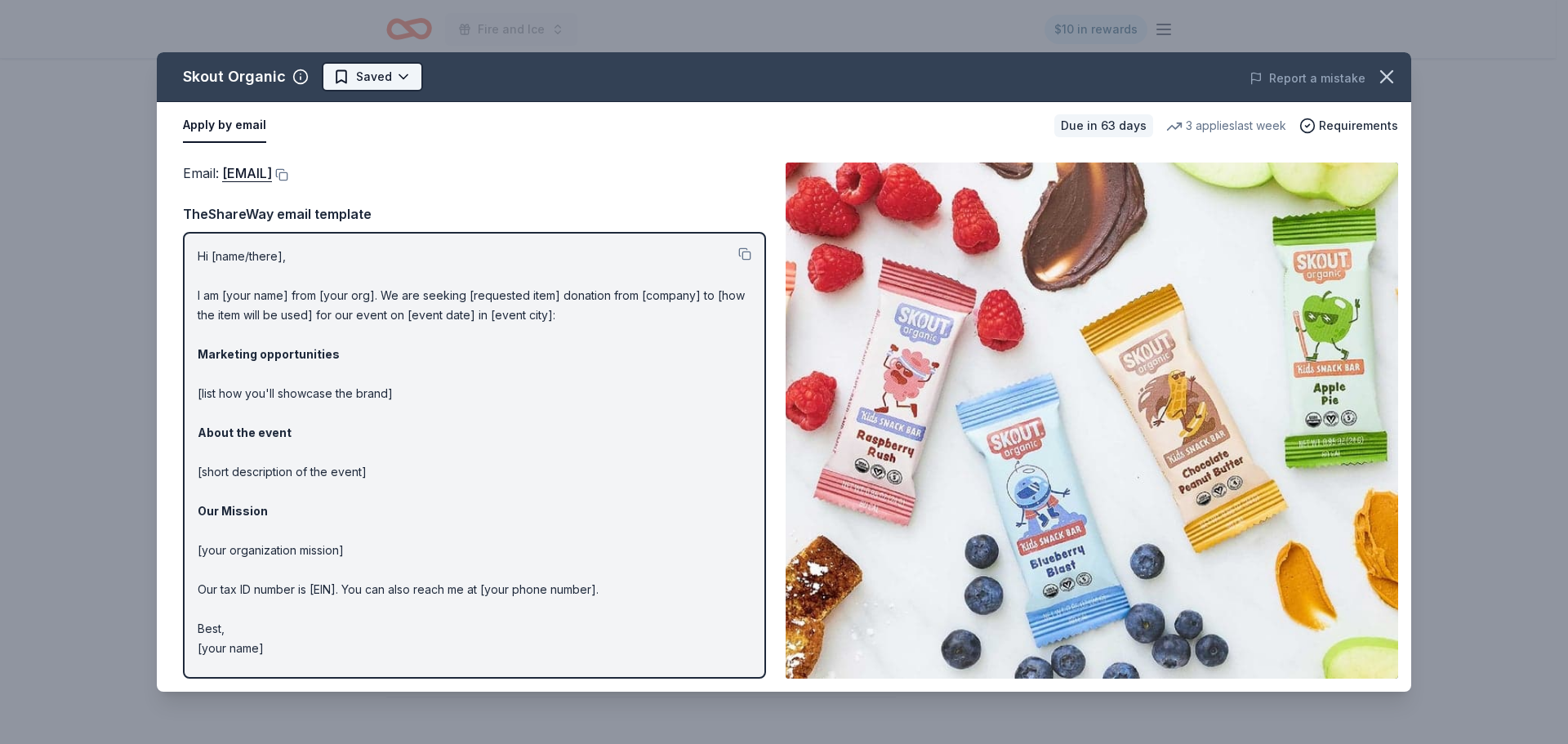click on "Fire and Ice  $10 in rewards Due in 63 days Share Skout Organic New 3   applies  last week approval rate Share Donating in all states Skout Organic sells organic, plant-based snacks that promote a healthier lifestyle. Their protein bars are crafted using a variety of flavorful ingredients, including fruits, nuts and seeds, chocolate, and more. What they donate Protein bar(s), protein bar box(es) Auction & raffle Snacks   You may receive donations every   6 months Who they donate to Skout Organic  hasn ' t listed any preferences or eligibility criteria. approval rate 20 % approved 30 % declined 50 % no response Upgrade to Pro to view approval rates and average donation values Due in 63 days Apply Saved ⚡️ Quick application Usually responds in  over a month Updated  about 2 months  ago Report a mistake New Be the first to review this company! Leave a review Similar donors Top rated 2   applies  last week 3  days left Online app Wegmans 5.0 Food, gift card(s) Local 63 days left Online app STONEFIRE Grill 5.0" at bounding box center (784, 127) 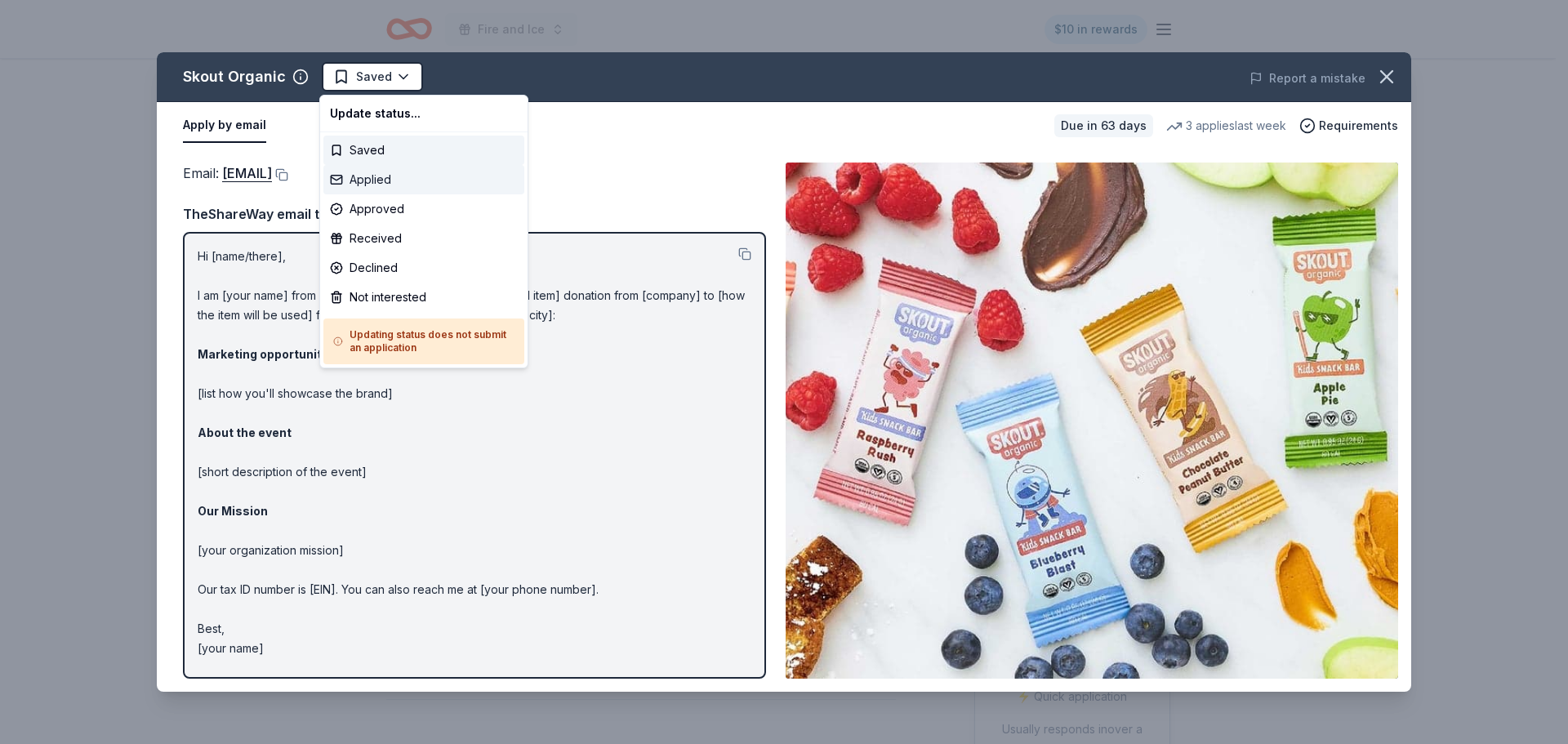 click on "Applied" at bounding box center (424, 180) 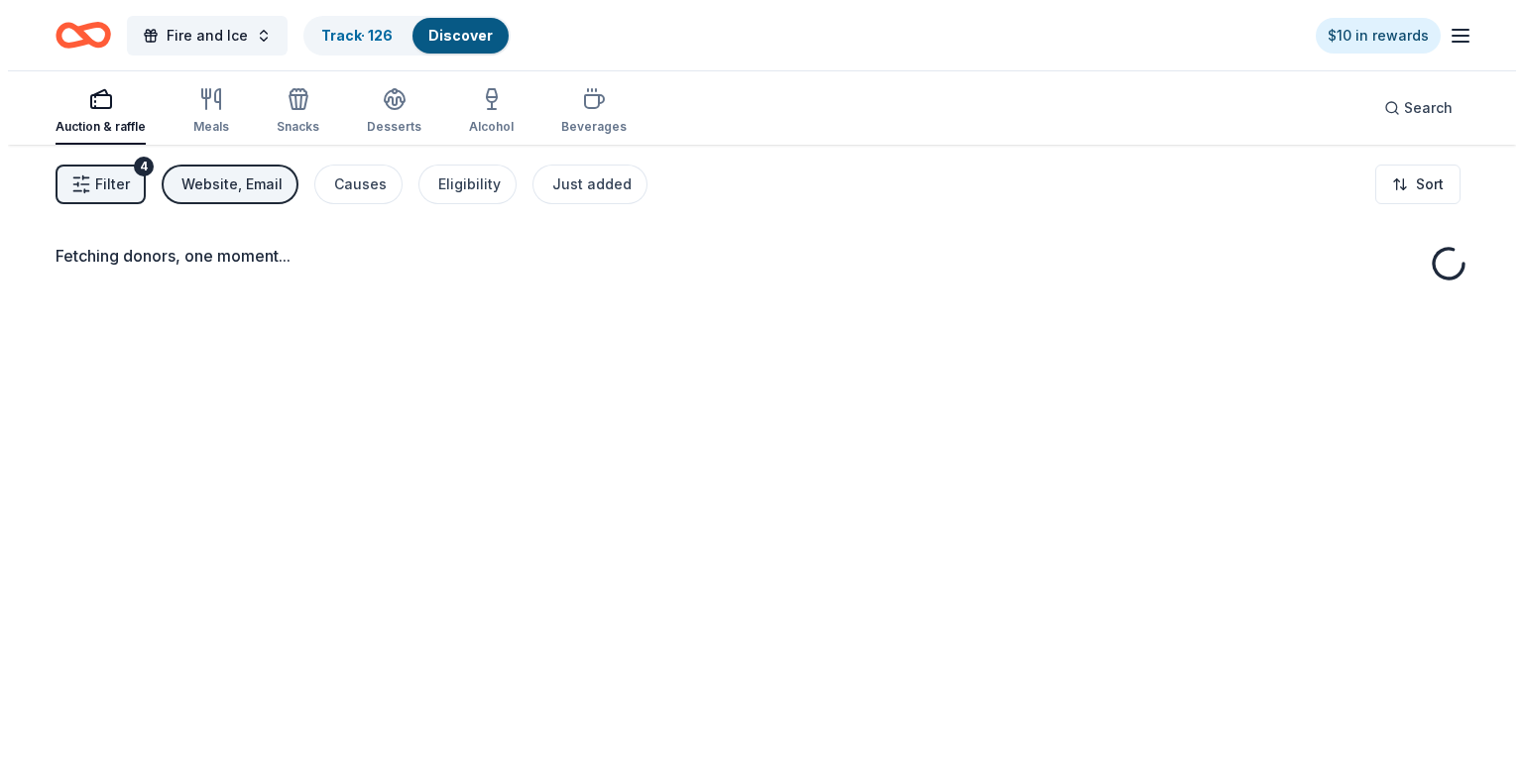scroll, scrollTop: 0, scrollLeft: 0, axis: both 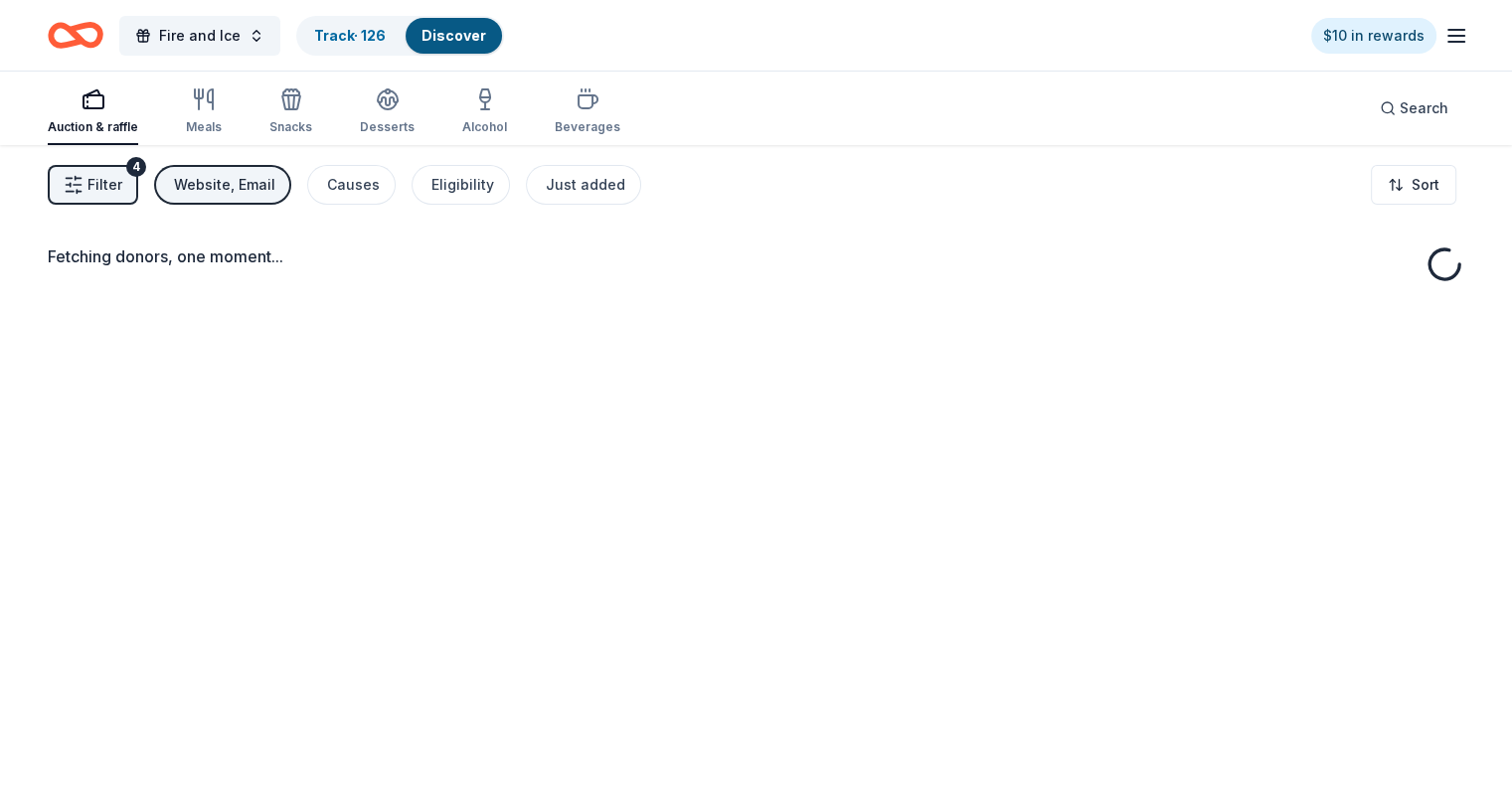 click on "Filter" at bounding box center [104, 185] 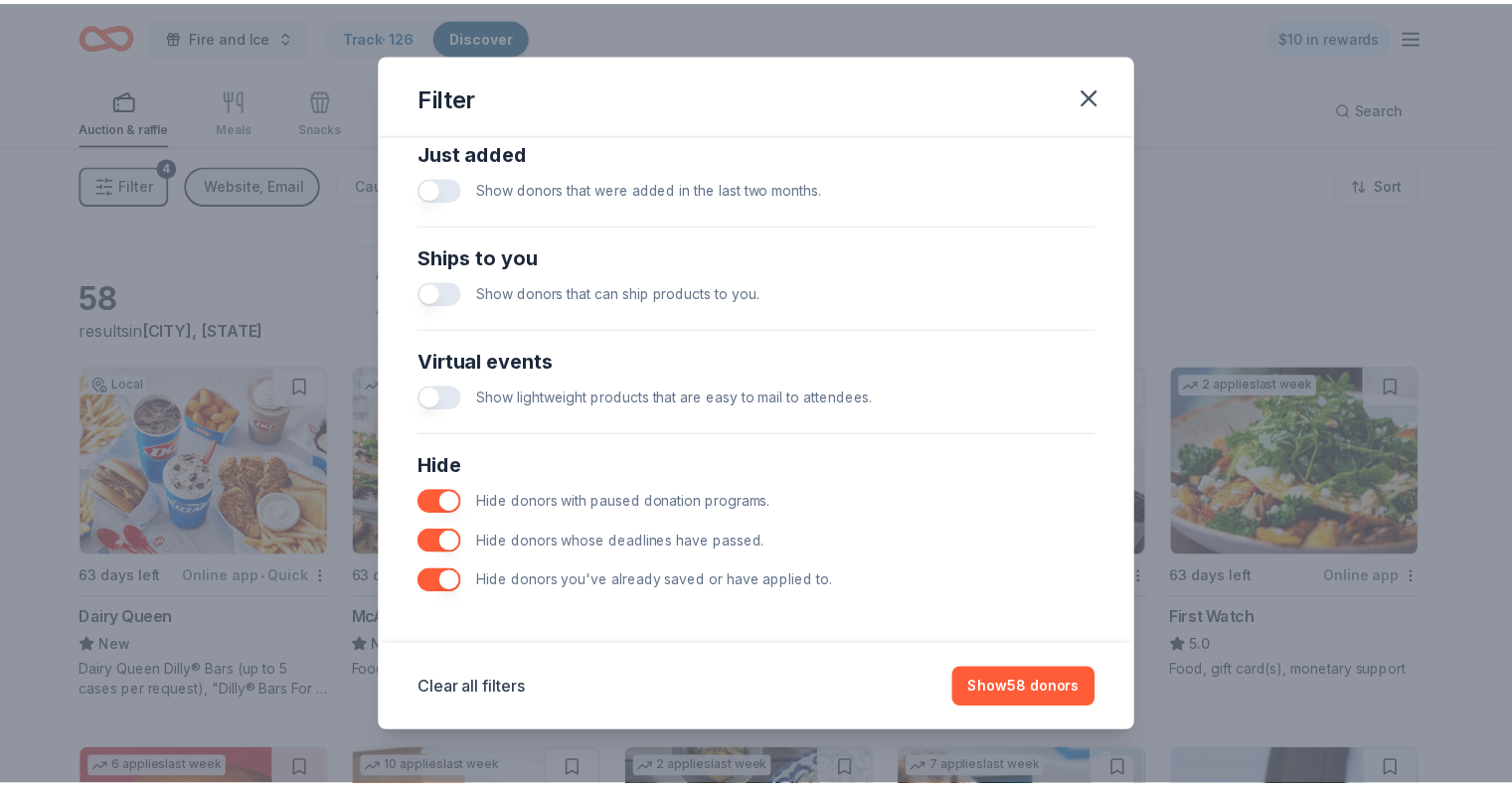 scroll, scrollTop: 796, scrollLeft: 0, axis: vertical 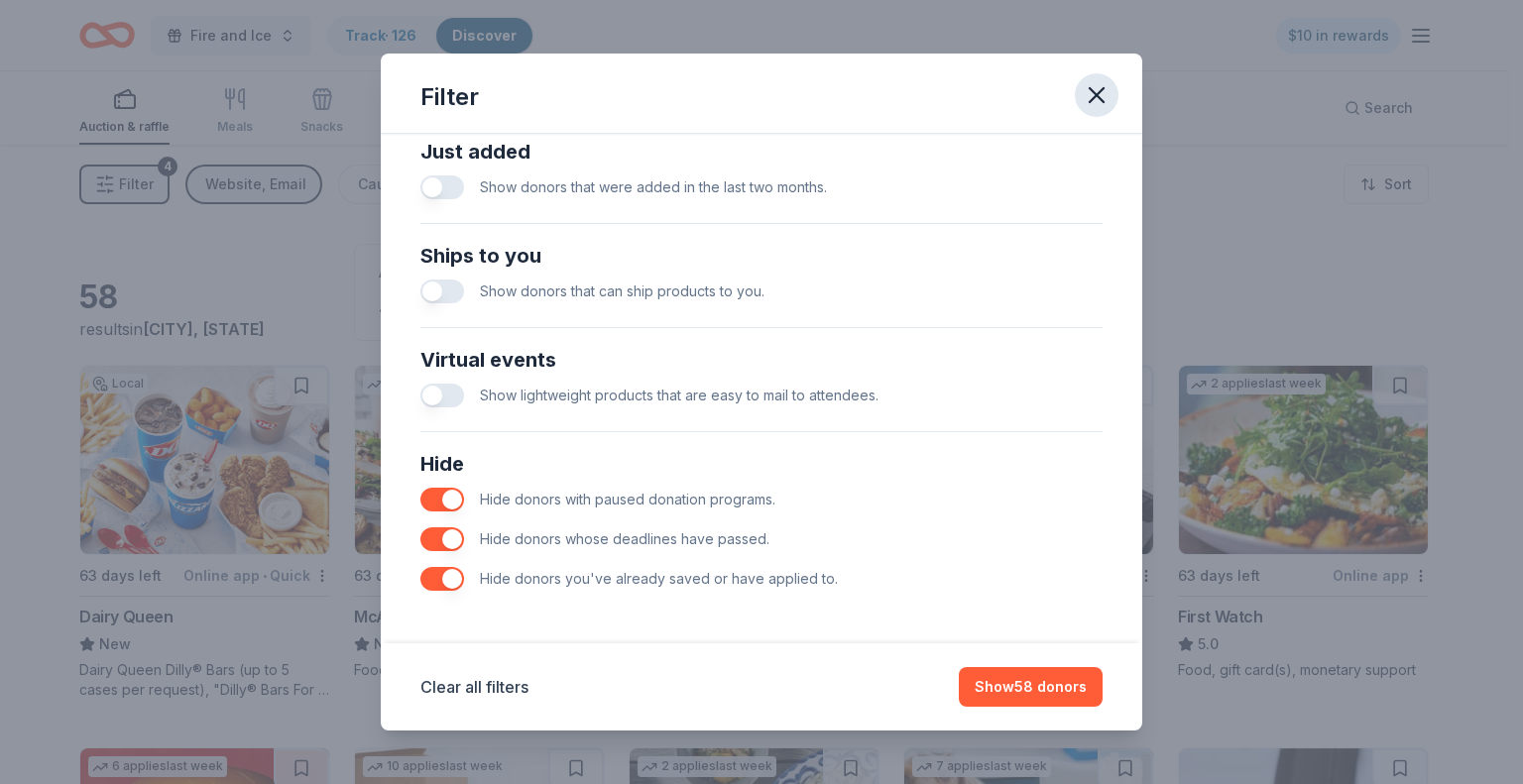 click 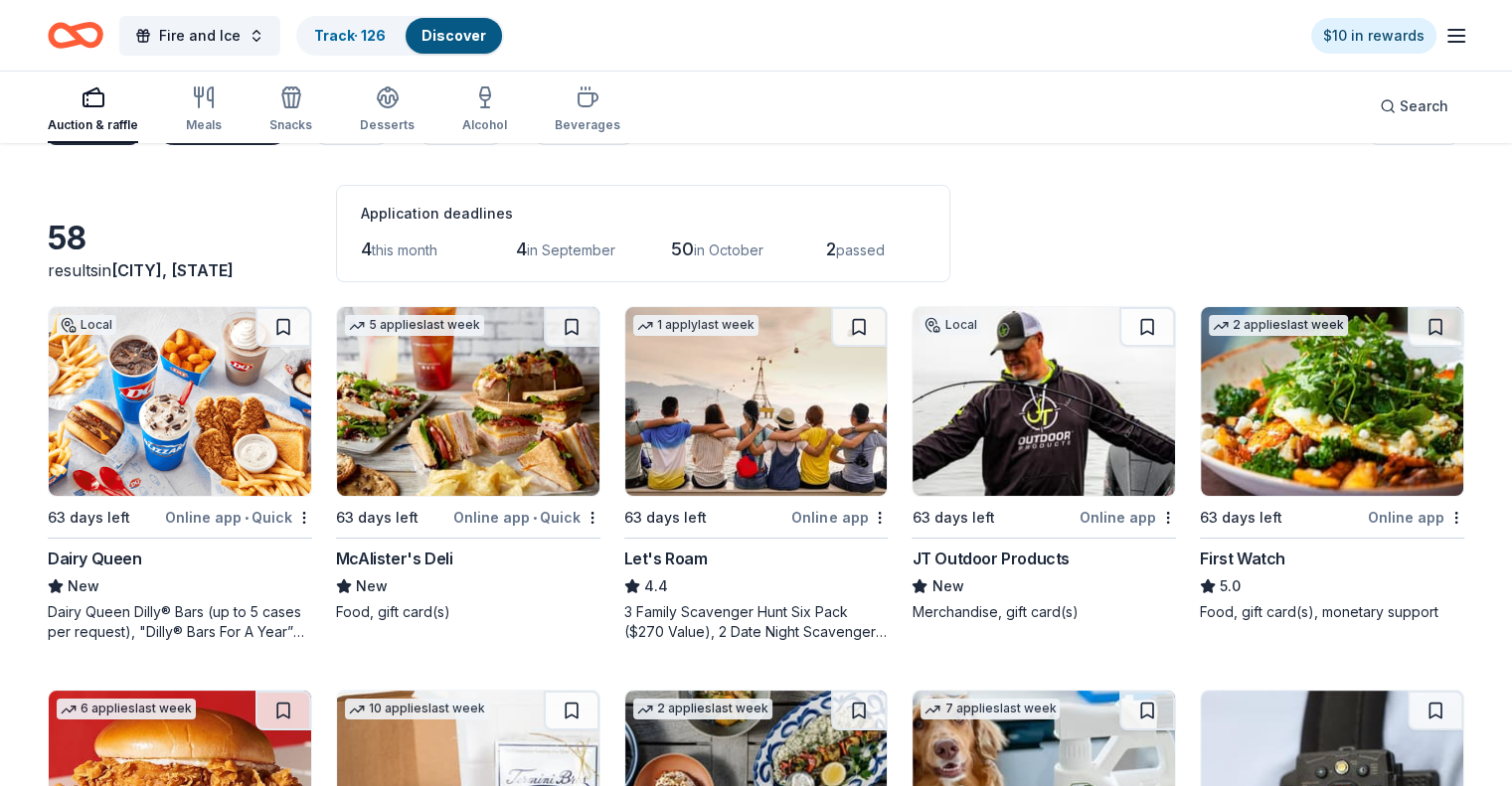 scroll, scrollTop: 0, scrollLeft: 0, axis: both 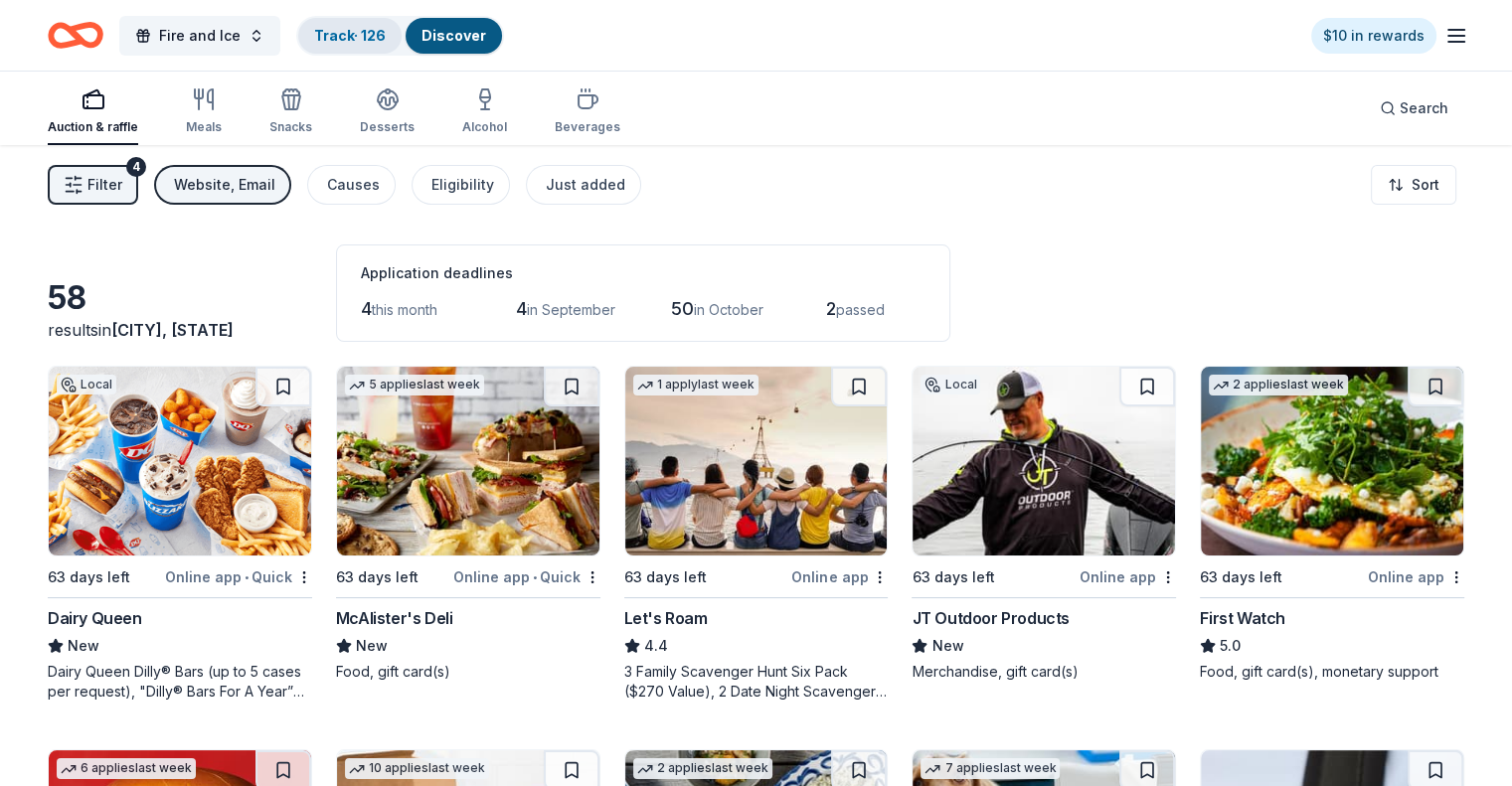 click on "Track  · 126" at bounding box center [350, 36] 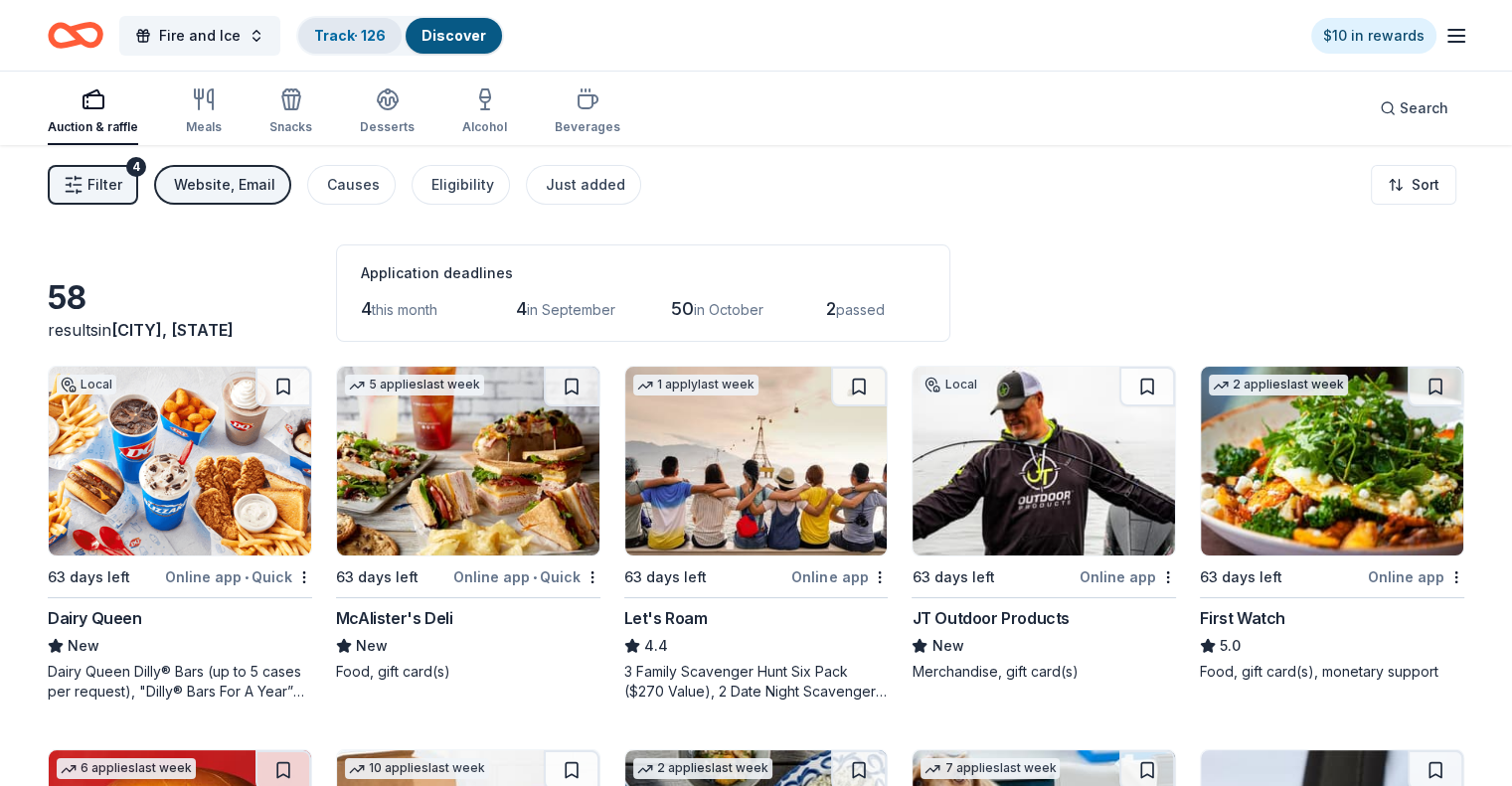 click on "Track  · 126" at bounding box center (350, 35) 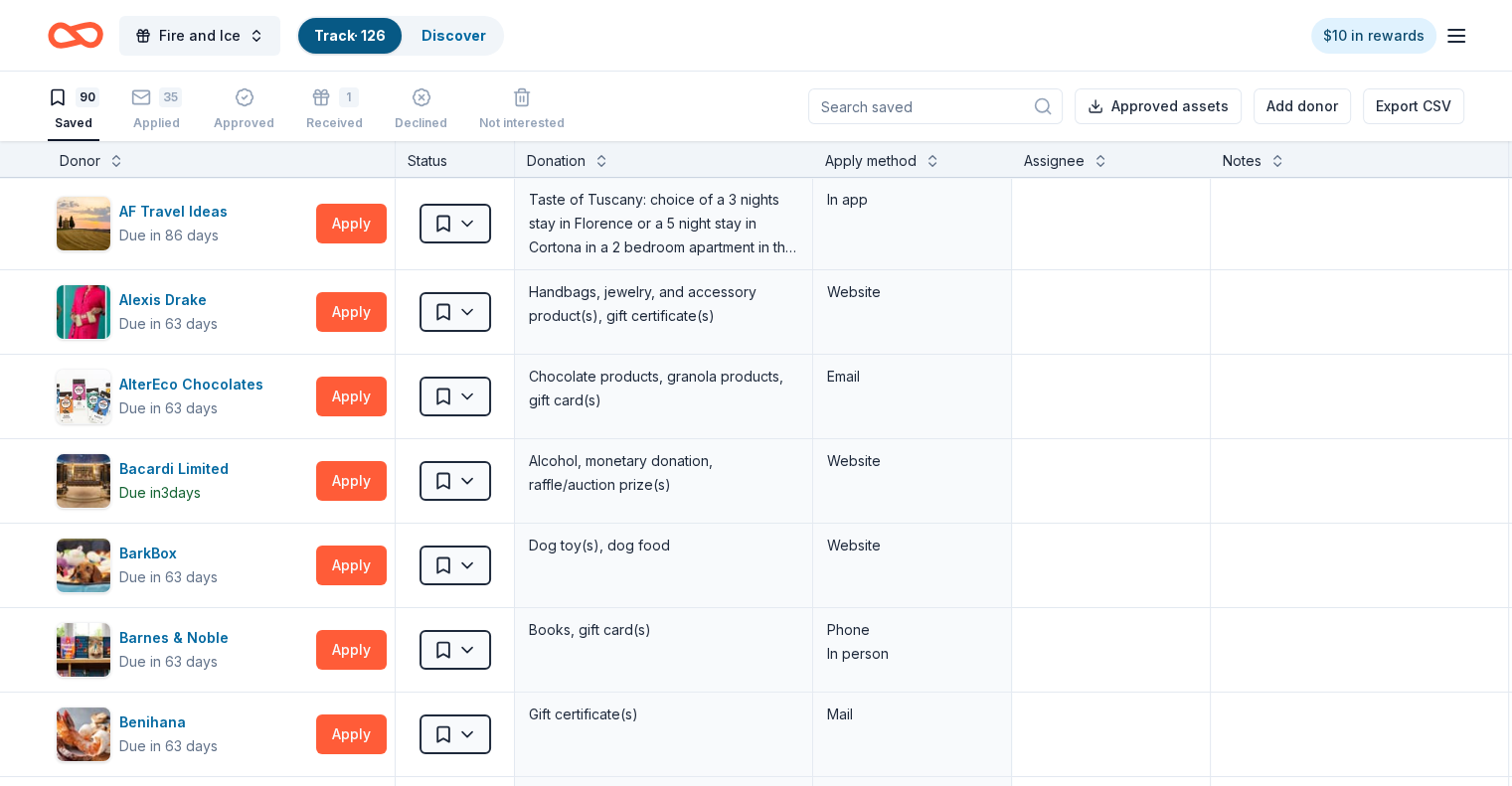 scroll, scrollTop: 0, scrollLeft: 0, axis: both 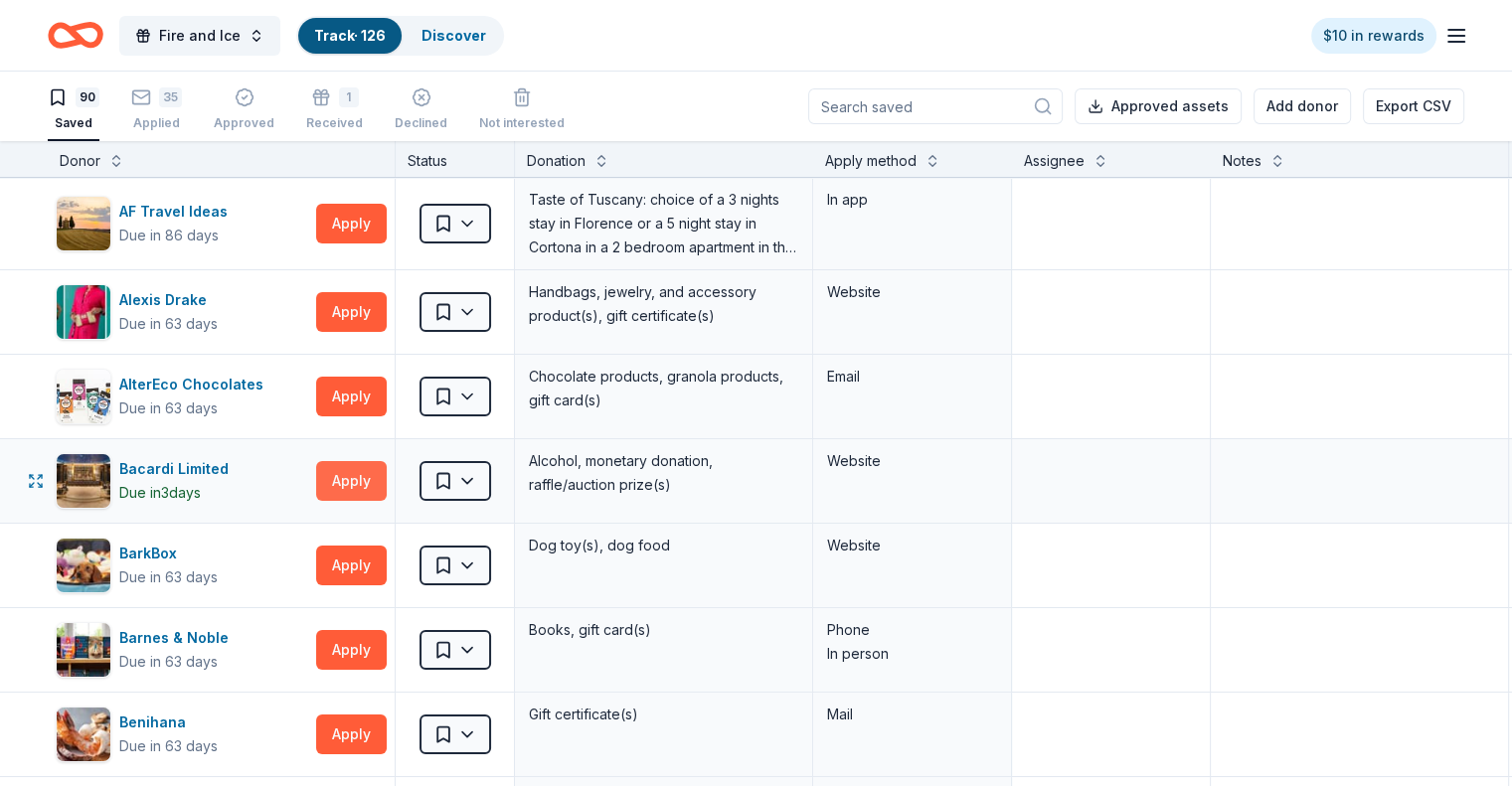 click on "Apply" at bounding box center (351, 481) 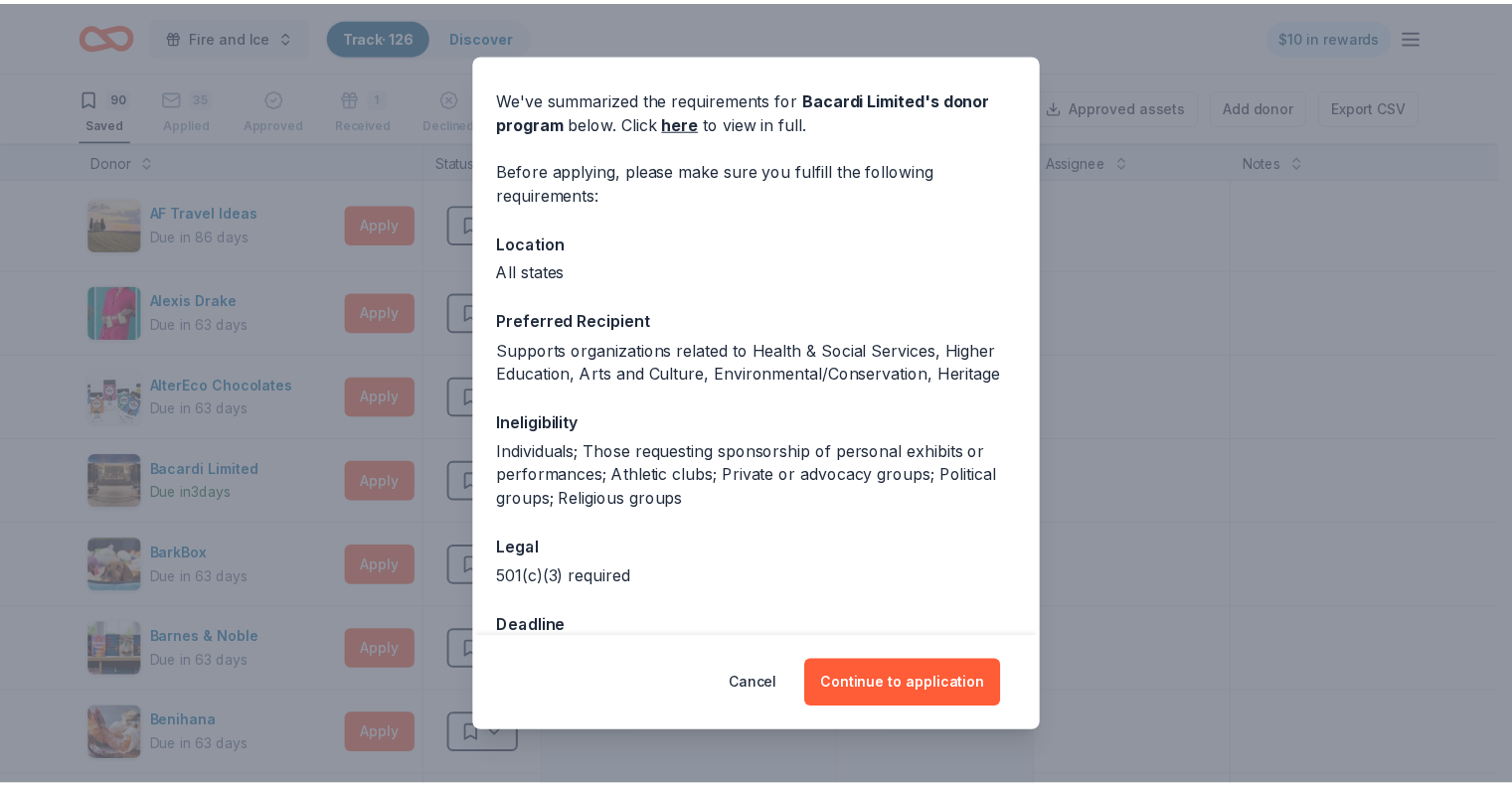 scroll, scrollTop: 119, scrollLeft: 0, axis: vertical 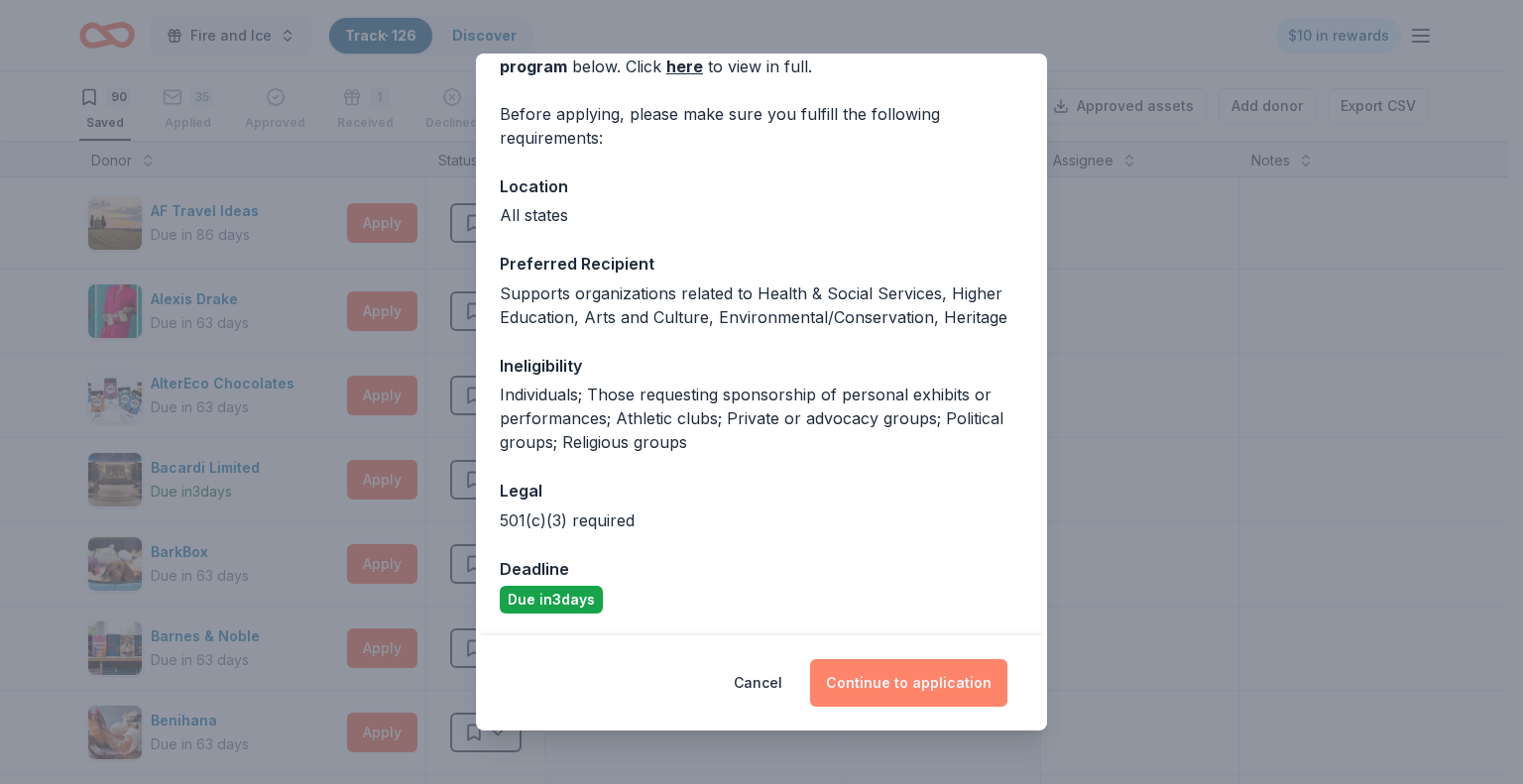click on "Continue to application" at bounding box center [908, 683] 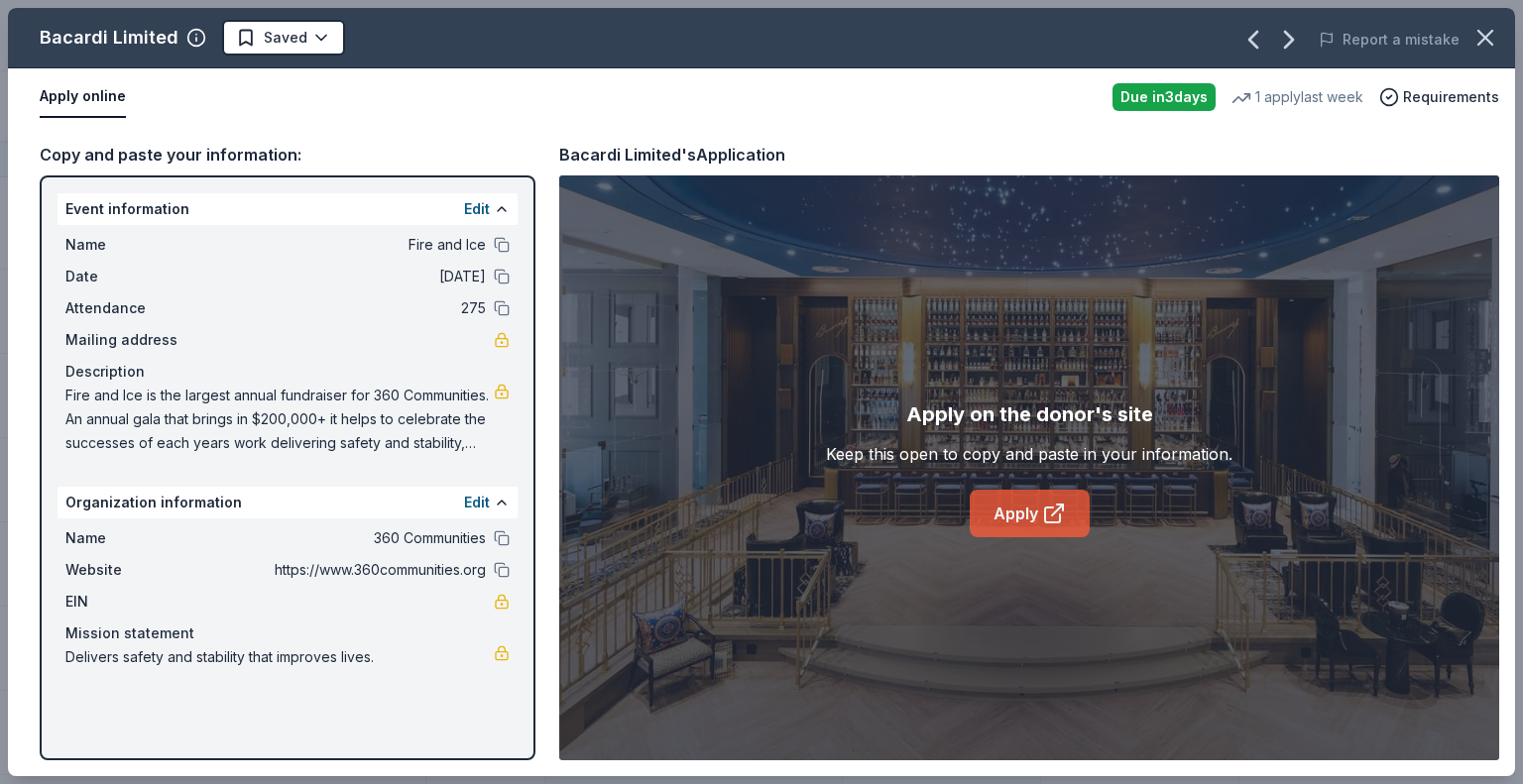 click on "Apply" at bounding box center (1029, 513) 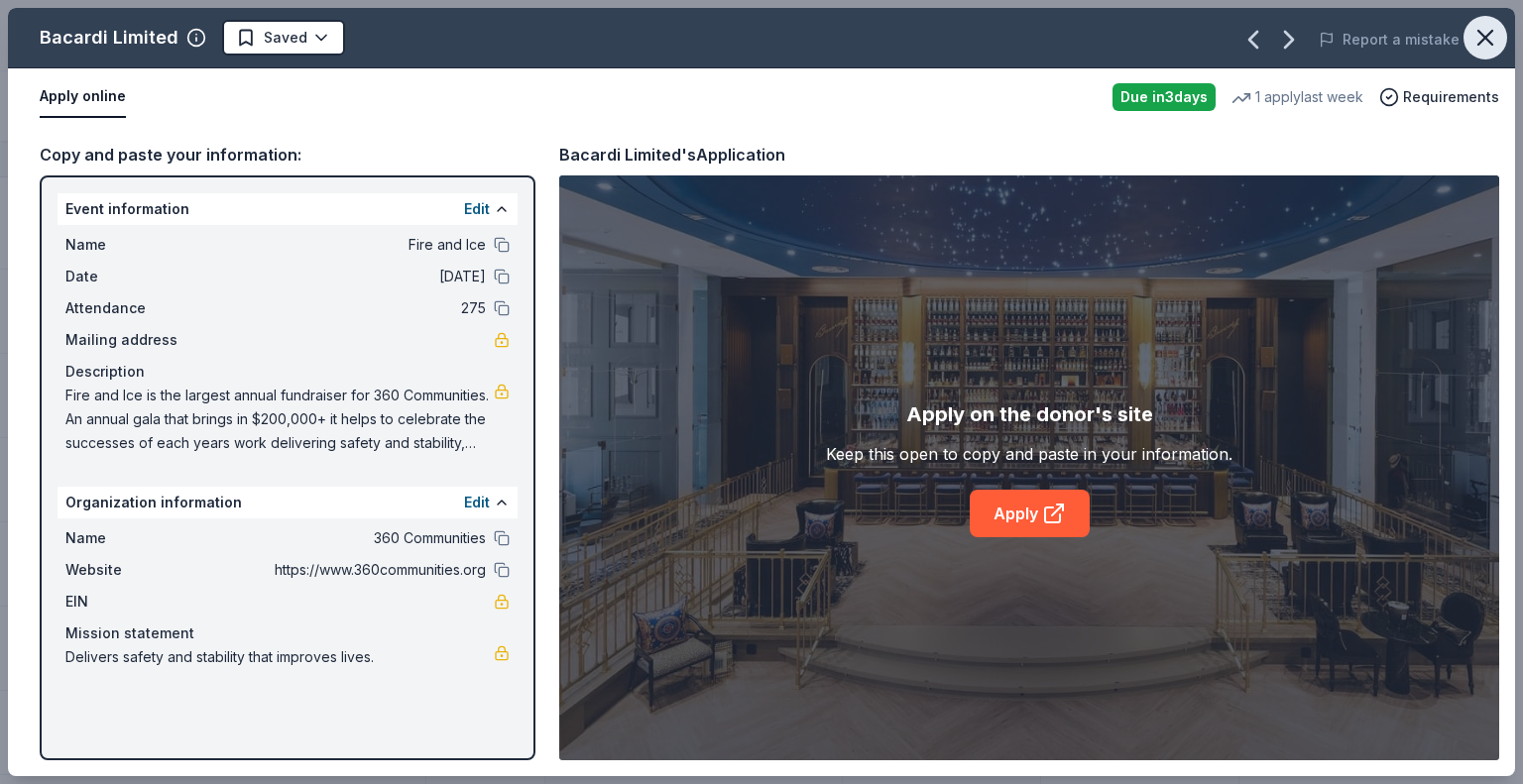 click 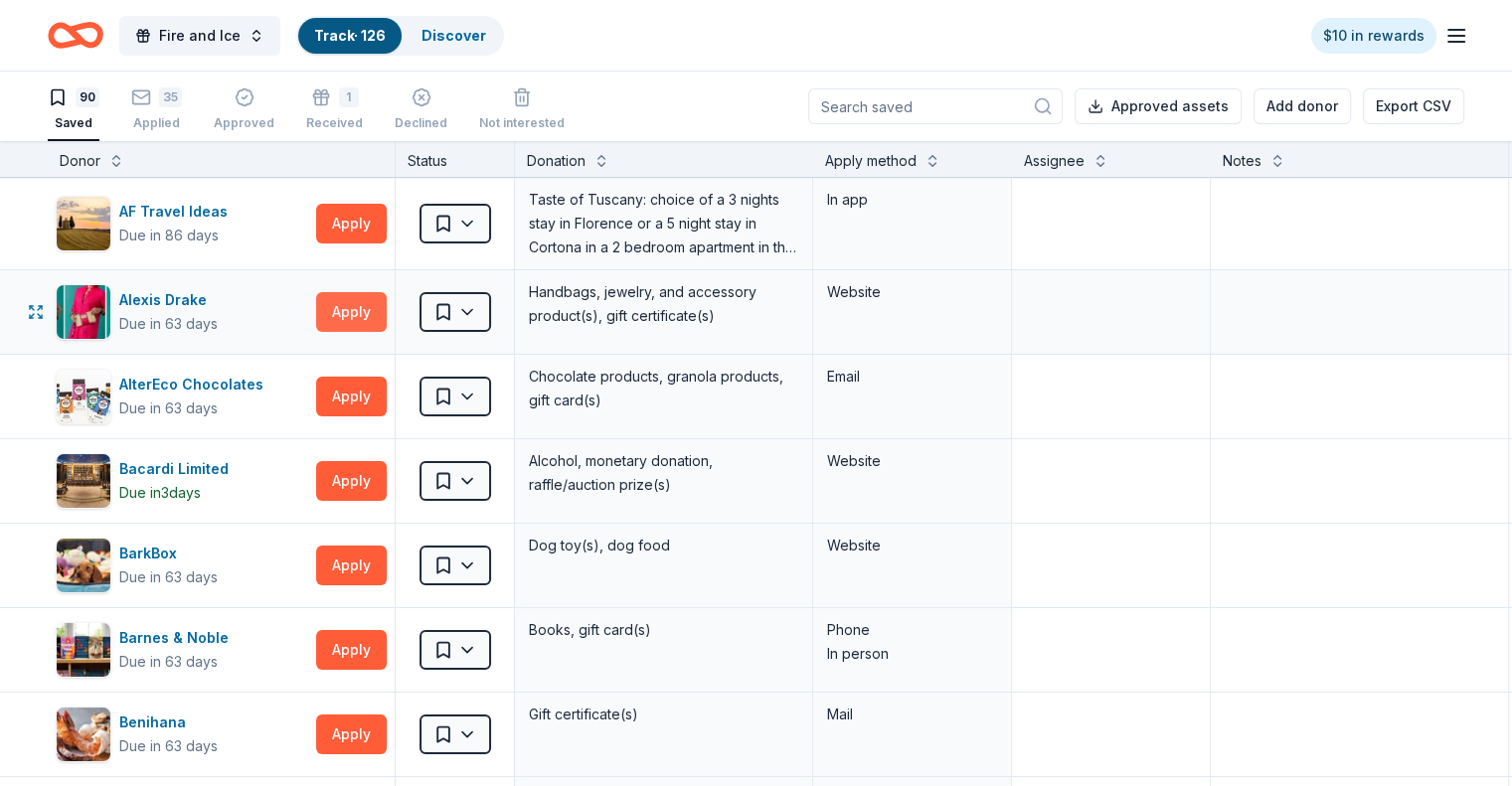 scroll, scrollTop: 0, scrollLeft: 0, axis: both 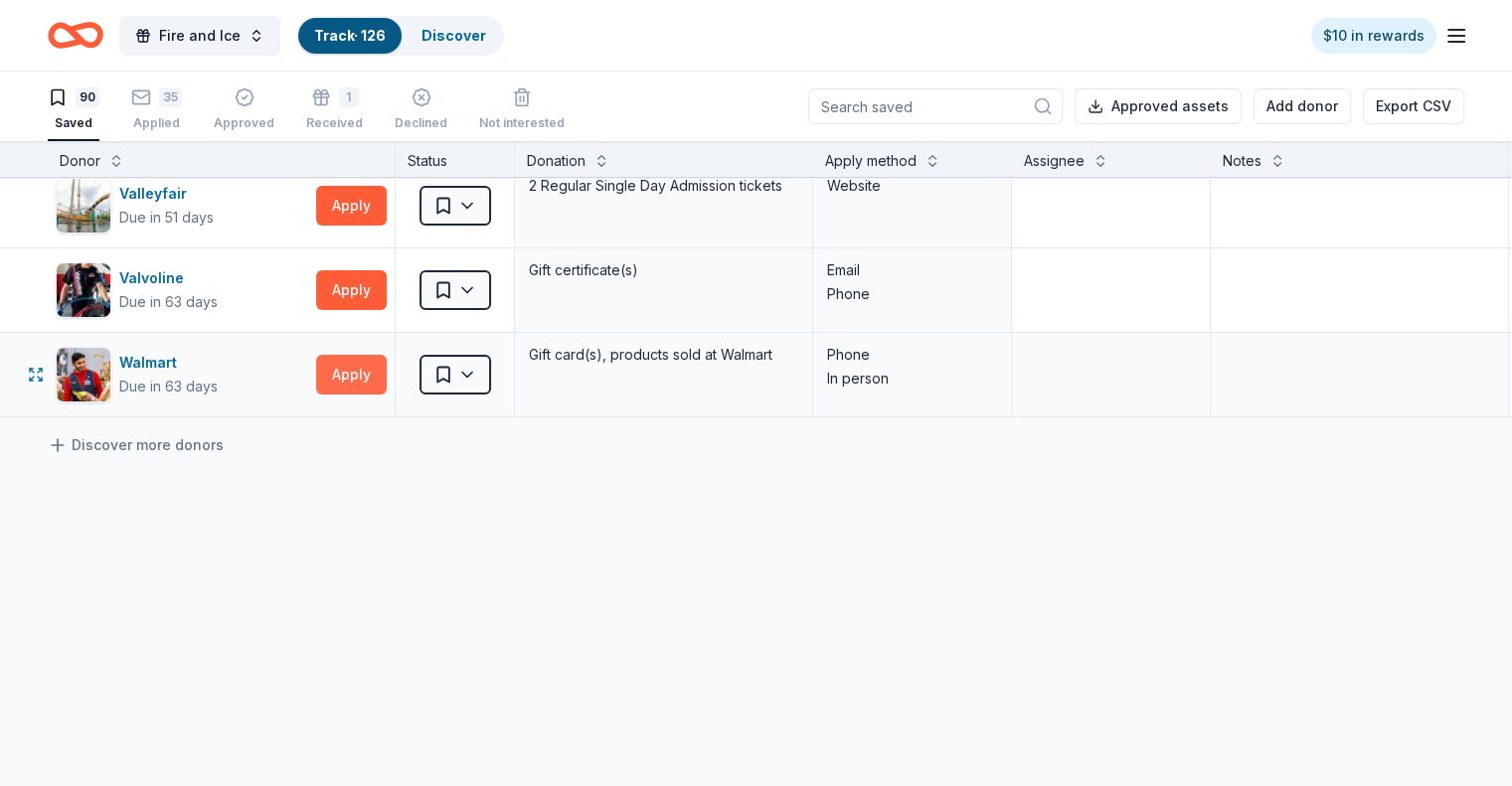 click on "Apply" at bounding box center [351, 375] 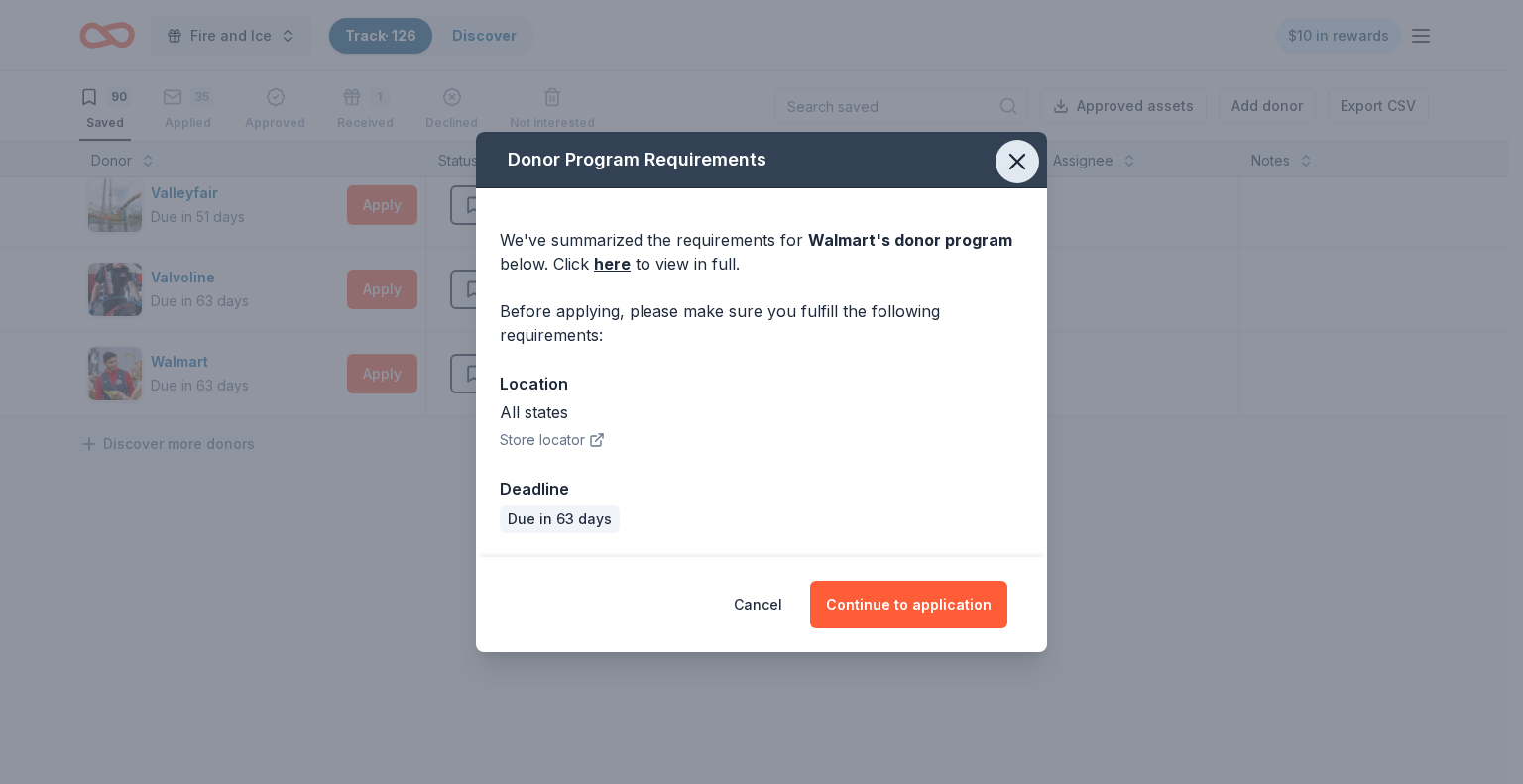 click 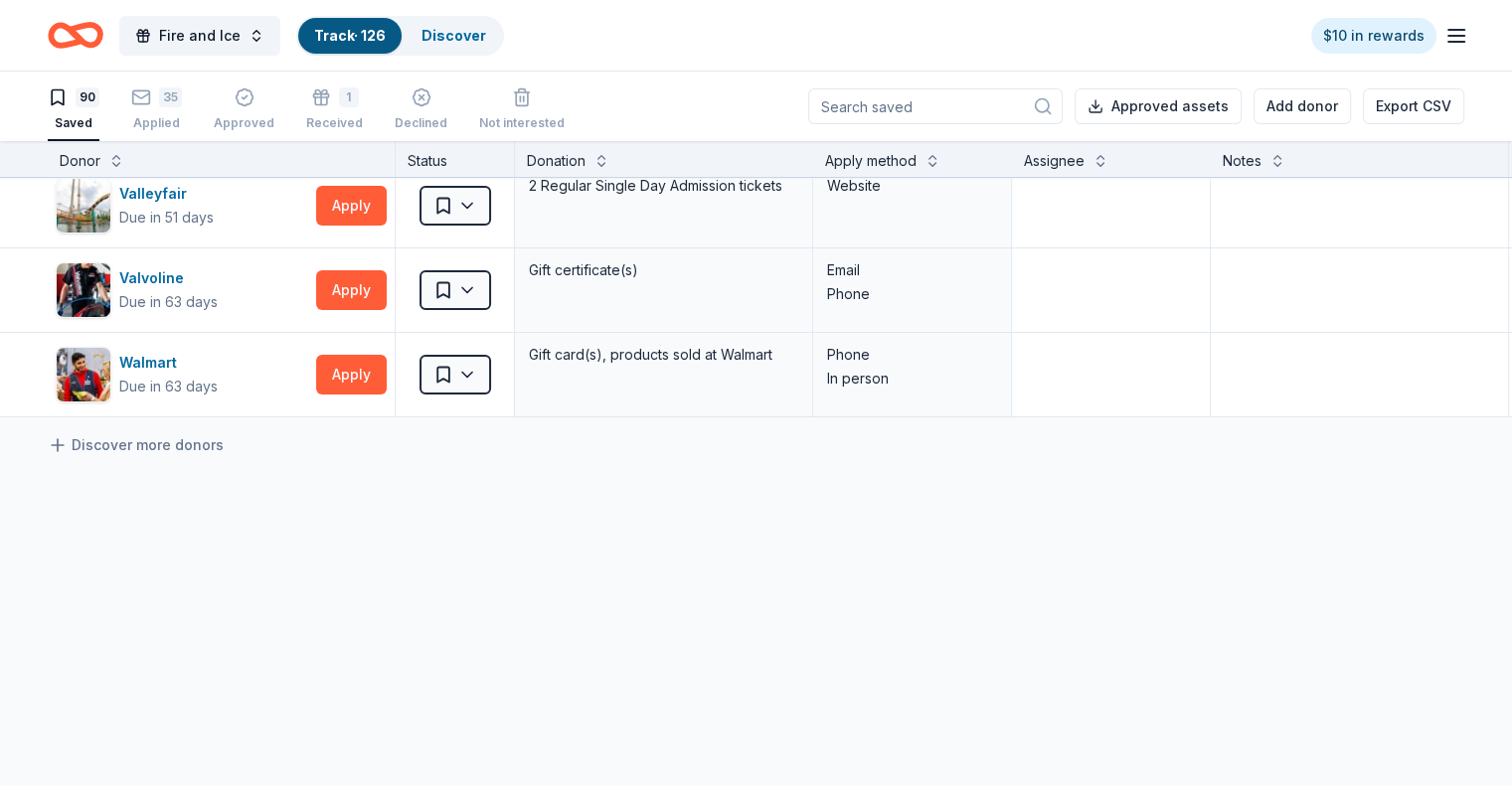 click on "Apply method" at bounding box center (913, 161) 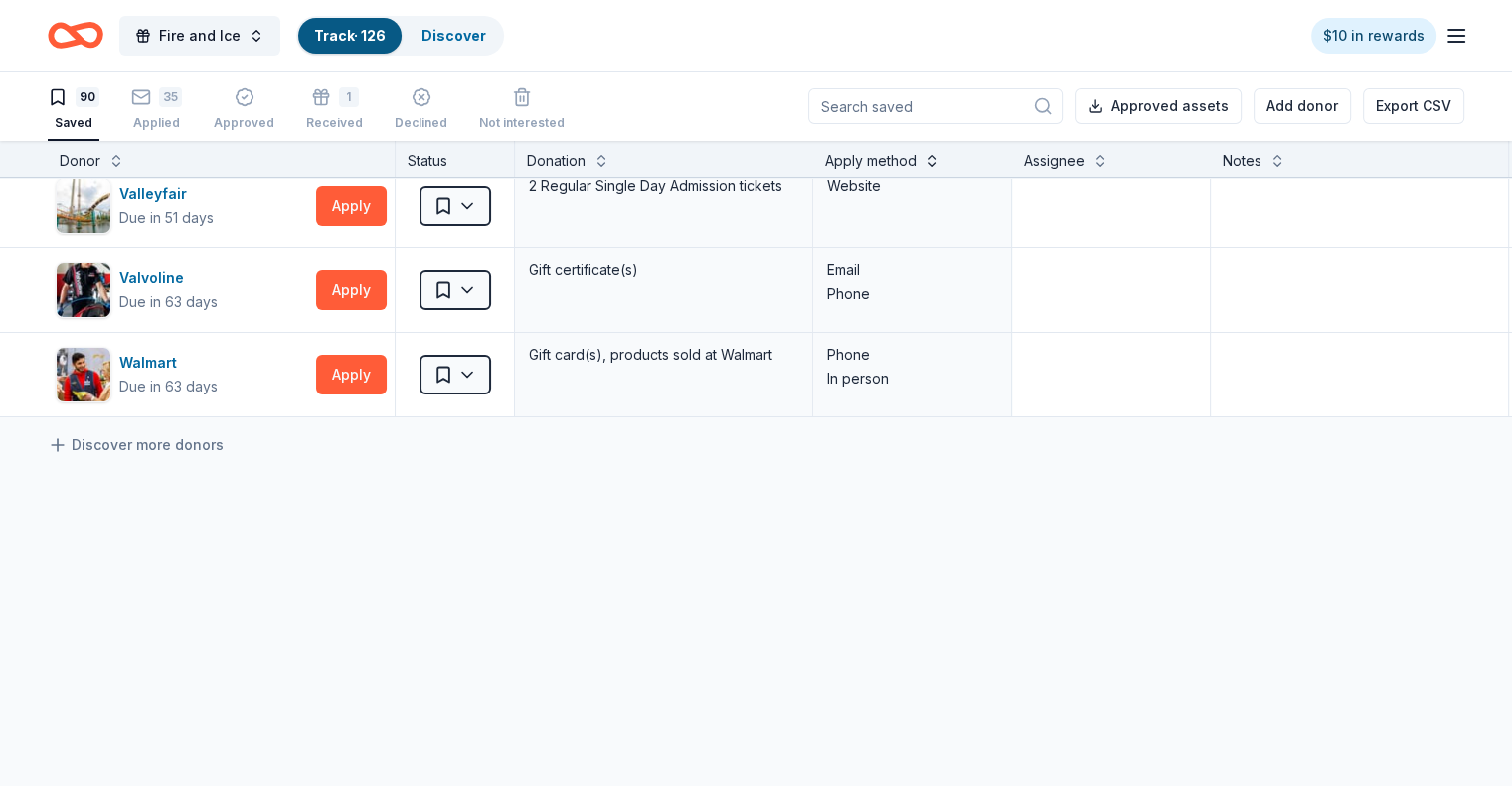 click at bounding box center [932, 159] 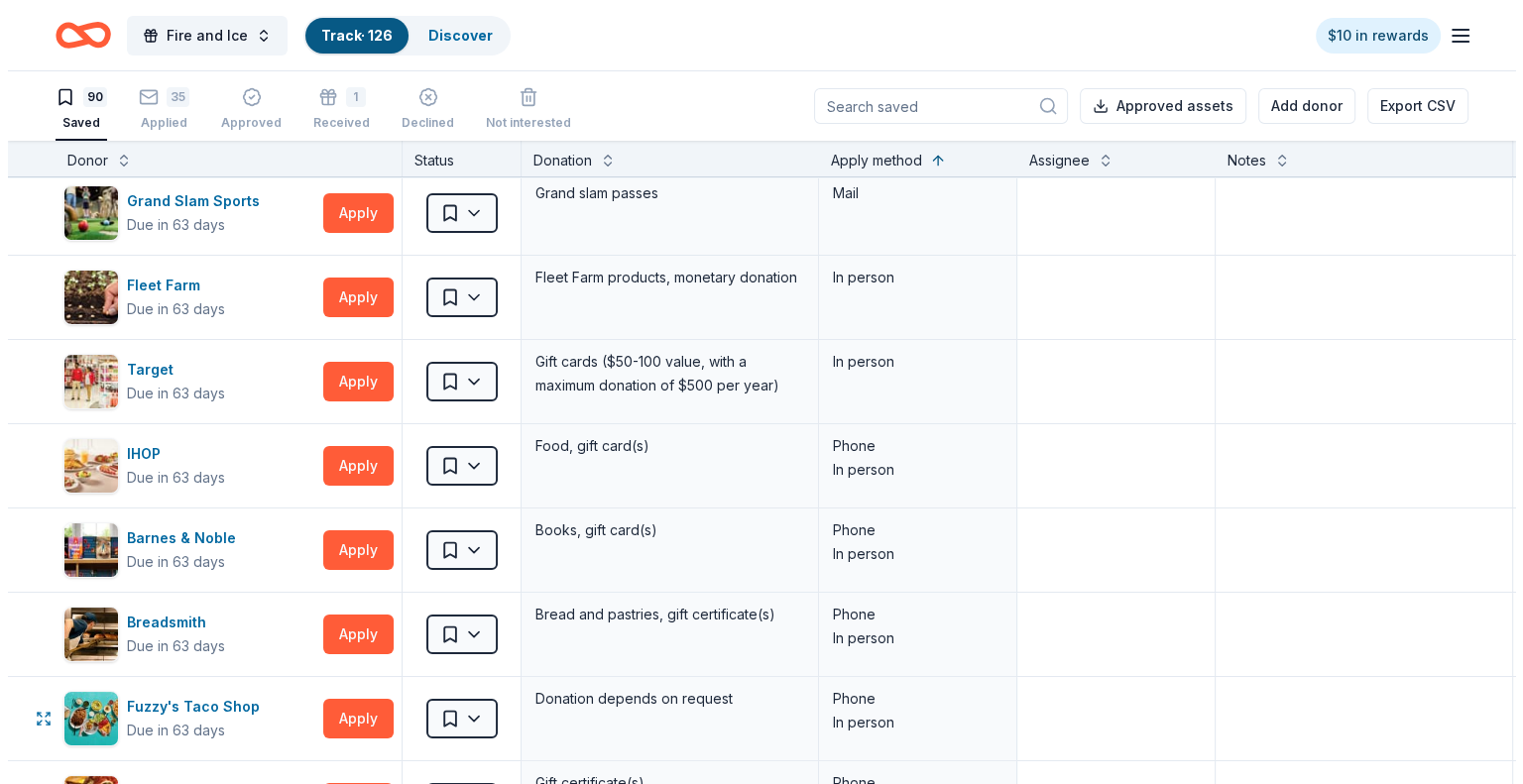 scroll, scrollTop: 0, scrollLeft: 0, axis: both 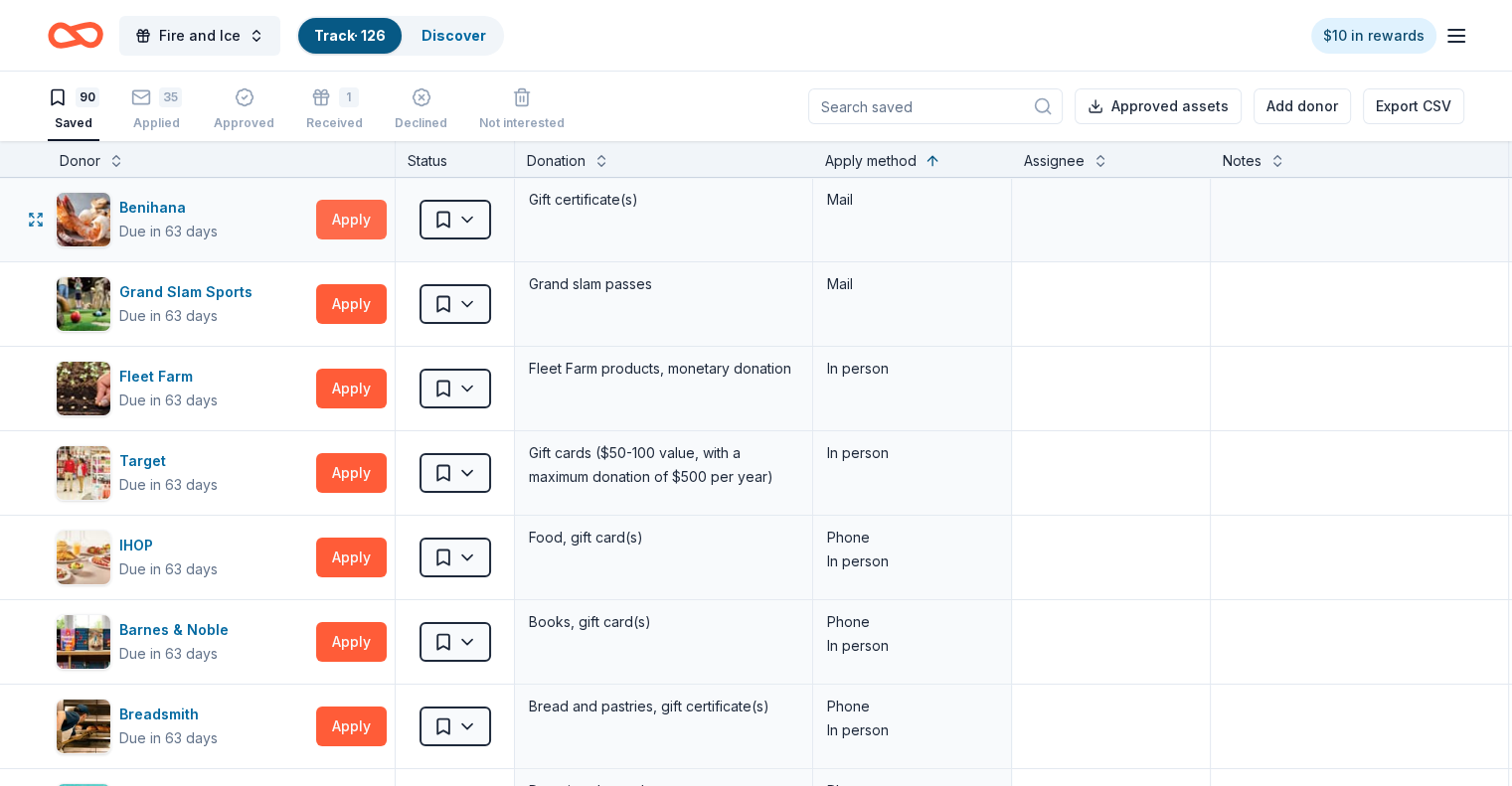 click on "Apply" at bounding box center [351, 220] 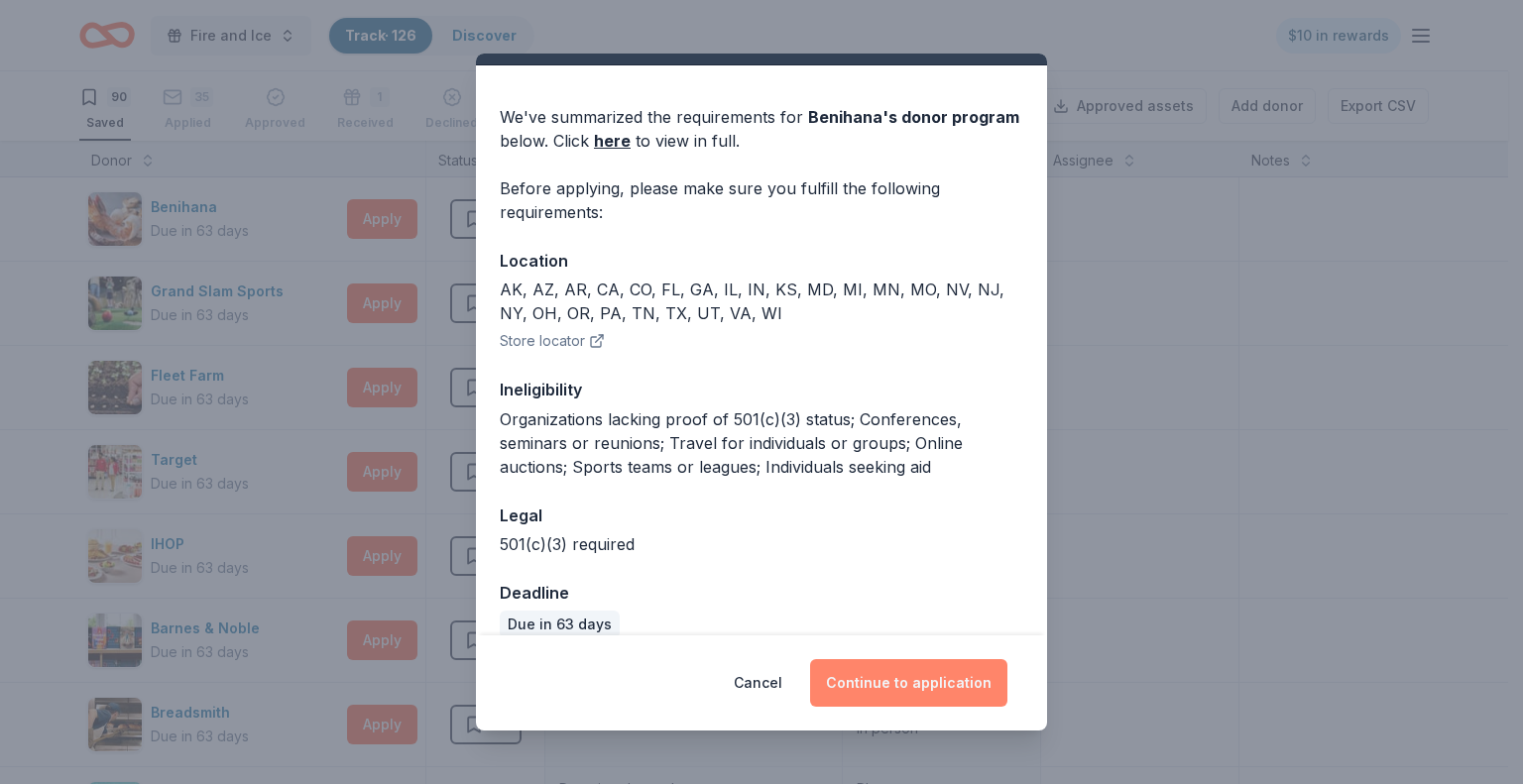 scroll, scrollTop: 69, scrollLeft: 0, axis: vertical 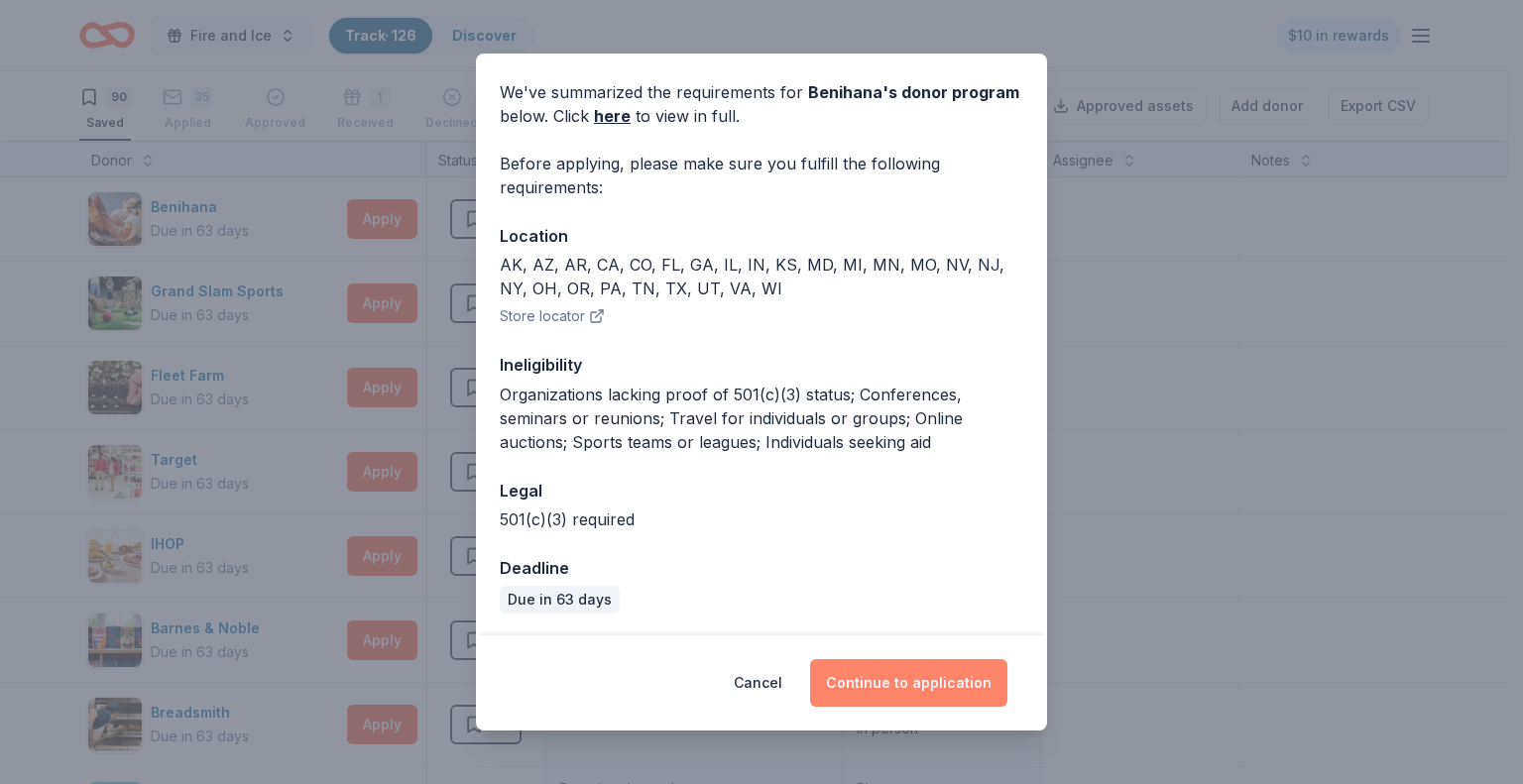 click on "Continue to application" at bounding box center (908, 683) 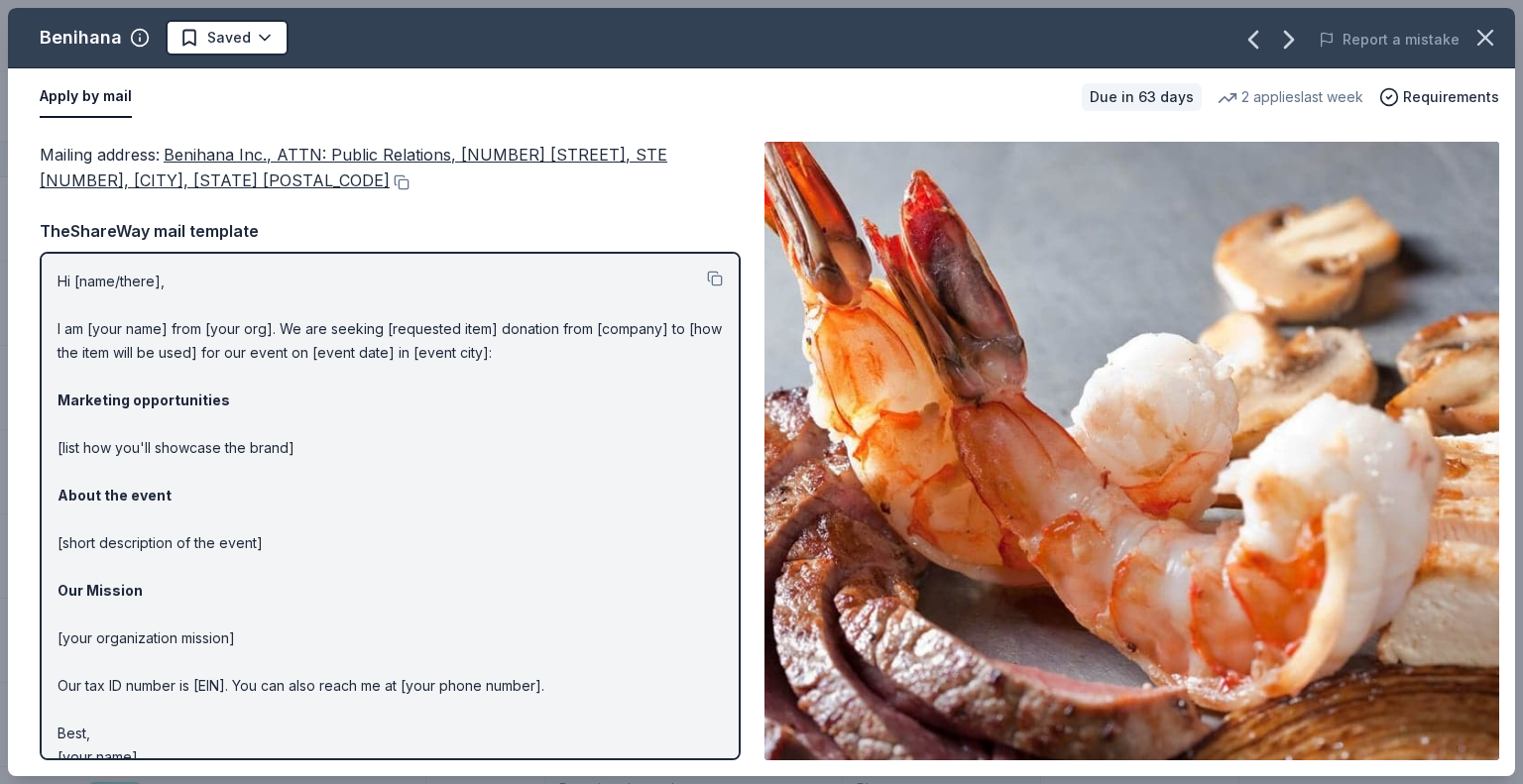 click on "Hi [name/there],
I am [your name] from [your org]. We are seeking [requested item] donation from [company] to [how the item will be used] for our event on [event date] in [event city]:
Marketing opportunities
[list how you'll showcase the brand]
About the event
[short description of the event]
Our Mission
[your organization mission]
Our tax ID number is [EIN]. You can also reach me at [your phone number].
Best,
[your name]" at bounding box center [390, 519] 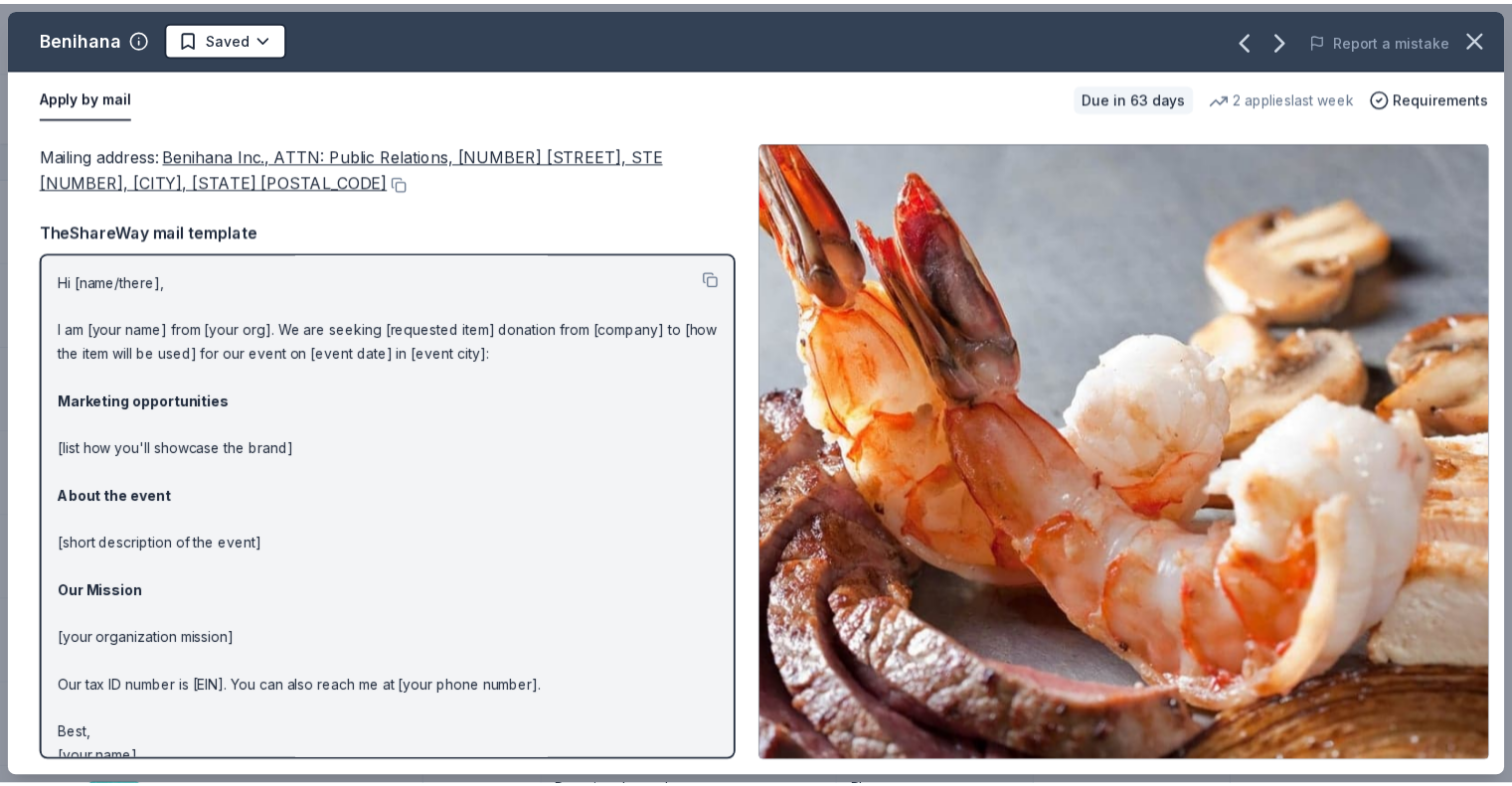 scroll, scrollTop: 0, scrollLeft: 0, axis: both 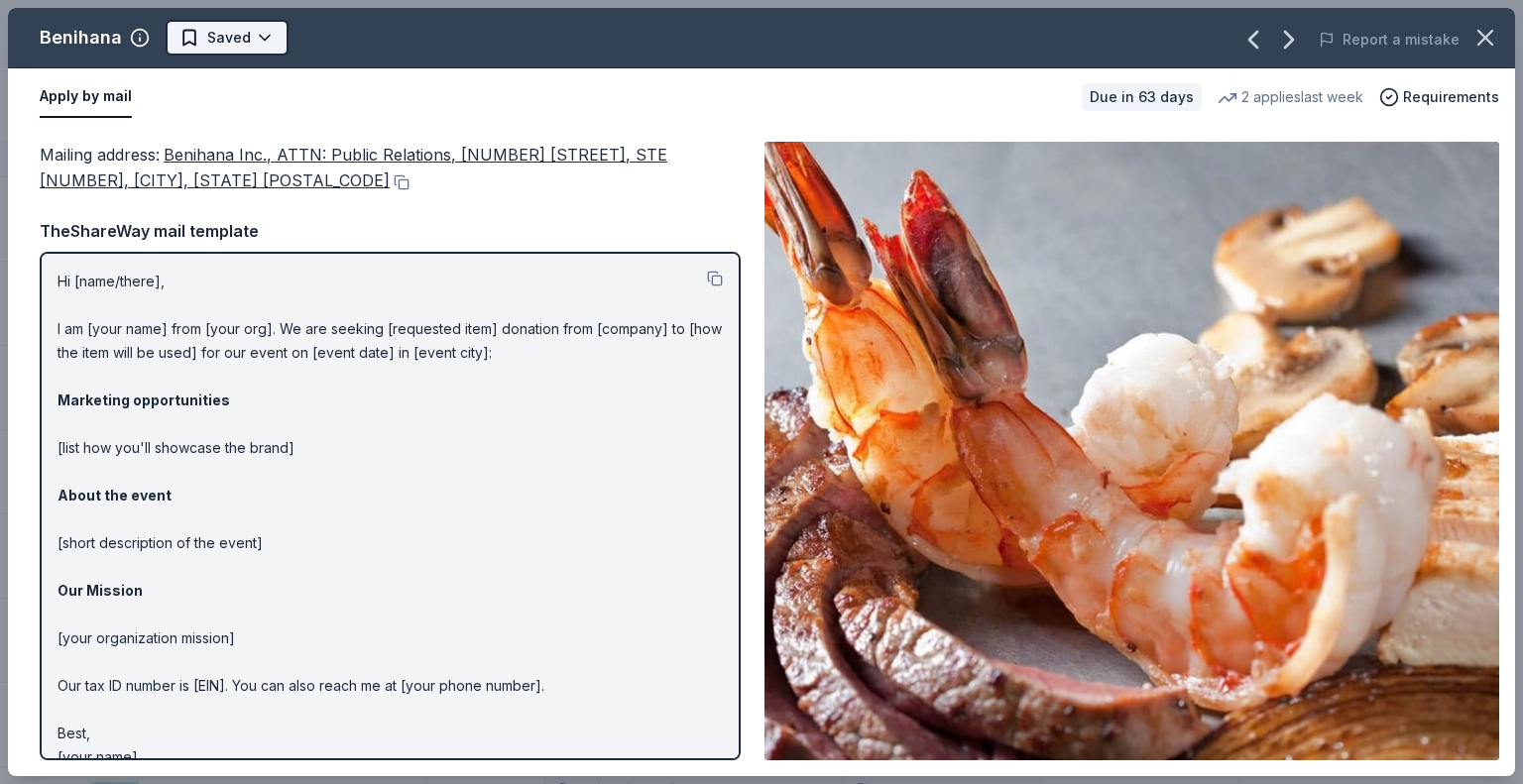 click on "Fire and Ice  Track  · 126 Discover $10 in rewards 90 Saved 35 Applied Approved 1 Received Declined Not interested  Approved assets Add donor Export CSV Donor Status Donation Apply method Assignee Notes Benihana Due in 63 days Apply Saved Gift certificate(s) Mail Grand Slam Sports Due in 63 days Apply Saved Grand slam passes Mail Fleet Farm Due in 63 days Apply Saved Fleet Farm products, monetary donation In person Target Due in 63 days Apply Saved Gift cards ($50-100 value, with a maximum donation of $500 per year) In person IHOP Due in 63 days Apply Saved Food, gift card(s) Phone In person Barnes & Noble Due in 63 days Apply Saved Books, gift card(s) Phone In person Breadsmith Due in 63 days Apply Saved Bread and pastries, gift certificate(s) Phone In person Fuzzy's Taco Shop Due in 63 days Apply Saved Donation depends on request Phone In person Chili's Due in 63 days Apply Saved Gift certificate(s) Phone In person Massage Envy Due in 63 days Apply Saved Gift card(s) Phone In person Bruegger's Bagels Apply" at bounding box center (762, 392) 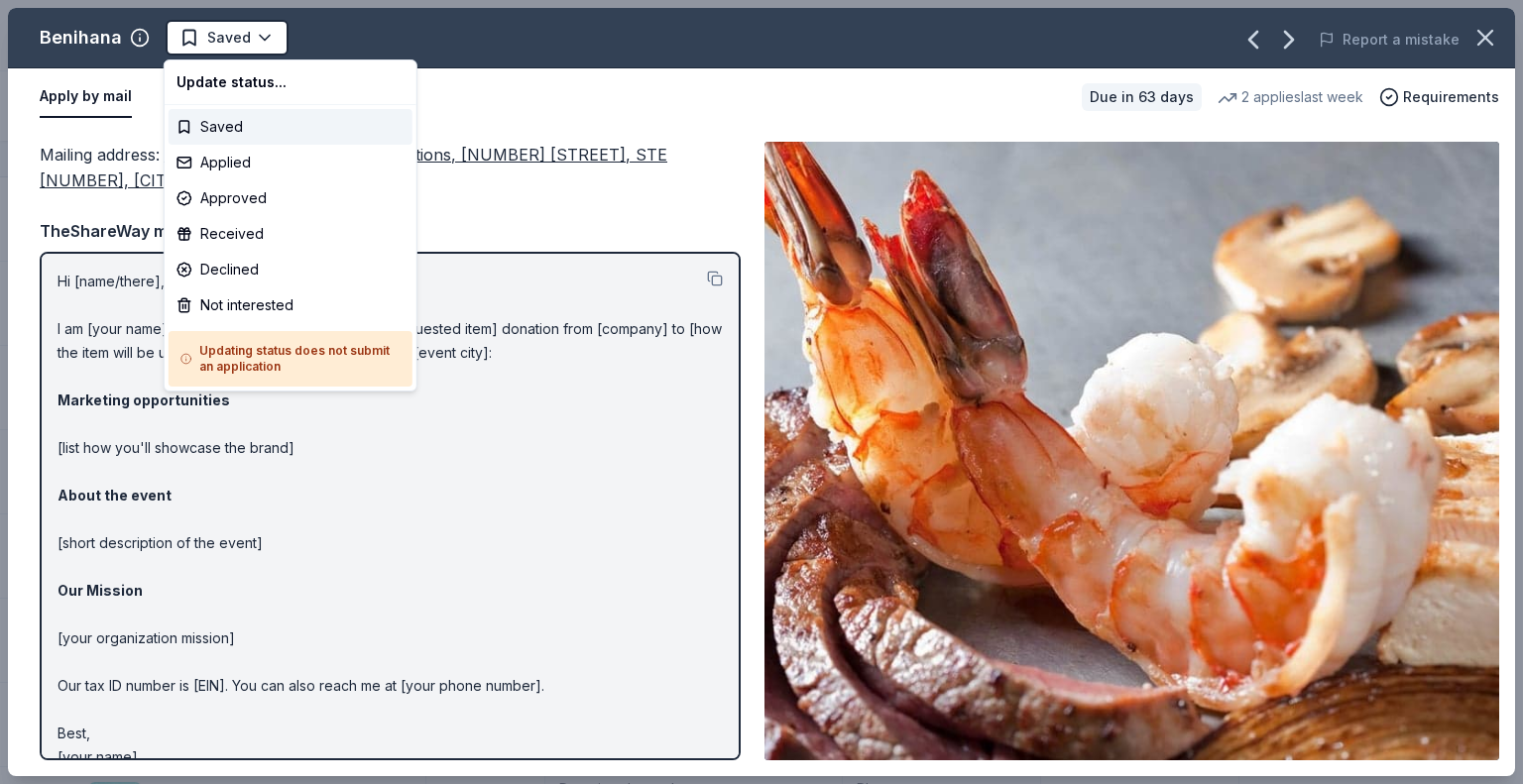 click on "Fire and Ice  Track  · 126 Discover $10 in rewards 90 Saved 35 Applied Approved 1 Received Declined Not interested  Approved assets Add donor Export CSV Donor Status Donation Apply method Assignee Notes Benihana Due in 63 days Apply Saved Gift certificate(s) Mail Grand Slam Sports Due in 63 days Apply Saved Grand slam passes Mail Fleet Farm Due in 63 days Apply Saved Fleet Farm products, monetary donation In person Target Due in 63 days Apply Saved Gift cards ($50-100 value, with a maximum donation of $500 per year) In person IHOP Due in 63 days Apply Saved Food, gift card(s) Phone In person Barnes & Noble Due in 63 days Apply Saved Books, gift card(s) Phone In person Breadsmith Due in 63 days Apply Saved Bread and pastries, gift certificate(s) Phone In person Fuzzy's Taco Shop Due in 63 days Apply Saved Donation depends on request Phone In person Chili's Due in 63 days Apply Saved Gift certificate(s) Phone In person Massage Envy Due in 63 days Apply Saved Gift card(s) Phone In person Bruegger's Bagels Apply" at bounding box center (762, 392) 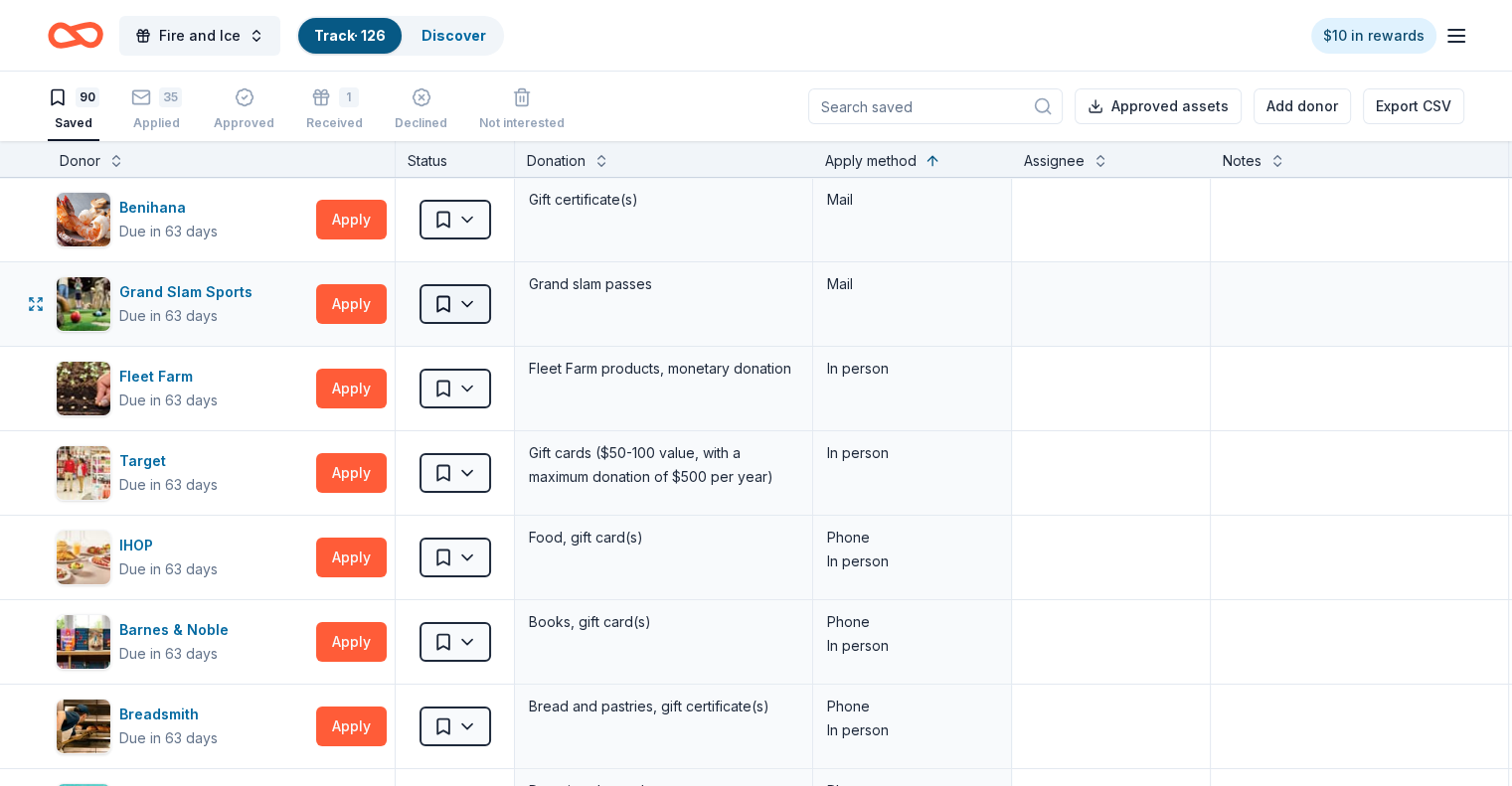 click on "Fire and Ice  Track  · 126 Discover $10 in rewards 90 Saved 35 Applied Approved 1 Received Declined Not interested  Approved assets Add donor Export CSV Donor Status Donation Apply method Assignee Notes Benihana Due in 63 days Apply Saved Gift certificate(s) Mail Grand Slam Sports Due in 63 days Apply Saved Grand slam passes Mail Fleet Farm Due in 63 days Apply Saved Fleet Farm products, monetary donation In person Target Due in 63 days Apply Saved Gift cards ($50-100 value, with a maximum donation of $500 per year) In person IHOP Due in 63 days Apply Saved Food, gift card(s) Phone In person Barnes & Noble Due in 63 days Apply Saved Books, gift card(s) Phone In person Breadsmith Due in 63 days Apply Saved Bread and pastries, gift certificate(s) Phone In person Fuzzy's Taco Shop Due in 63 days Apply Saved Donation depends on request Phone In person Chili's Due in 63 days Apply Saved Gift certificate(s) Phone In person Massage Envy Due in 63 days Apply Saved Gift card(s) Phone In person Bruegger's Bagels Apply" at bounding box center (756, 393) 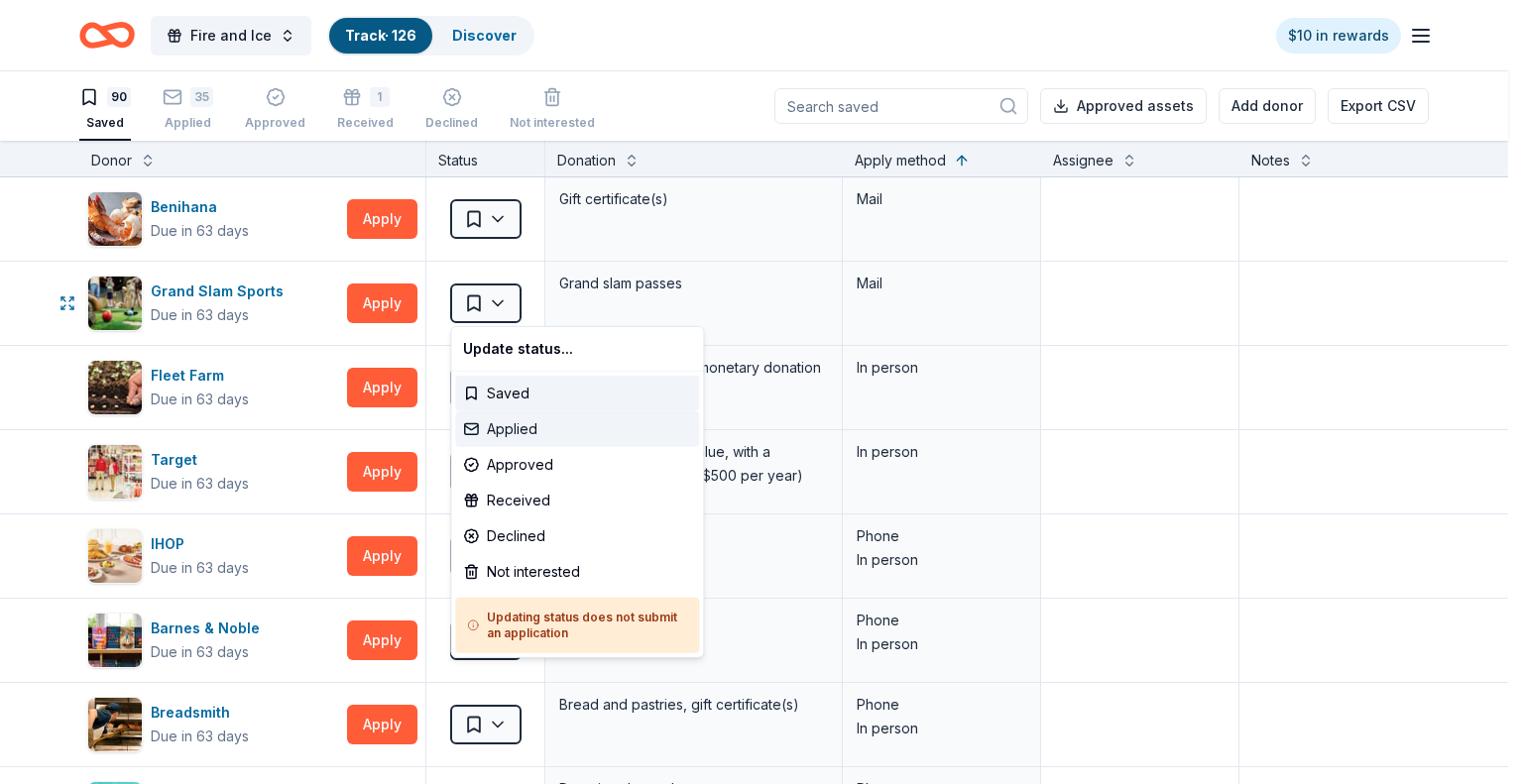 click on "Applied" at bounding box center (577, 429) 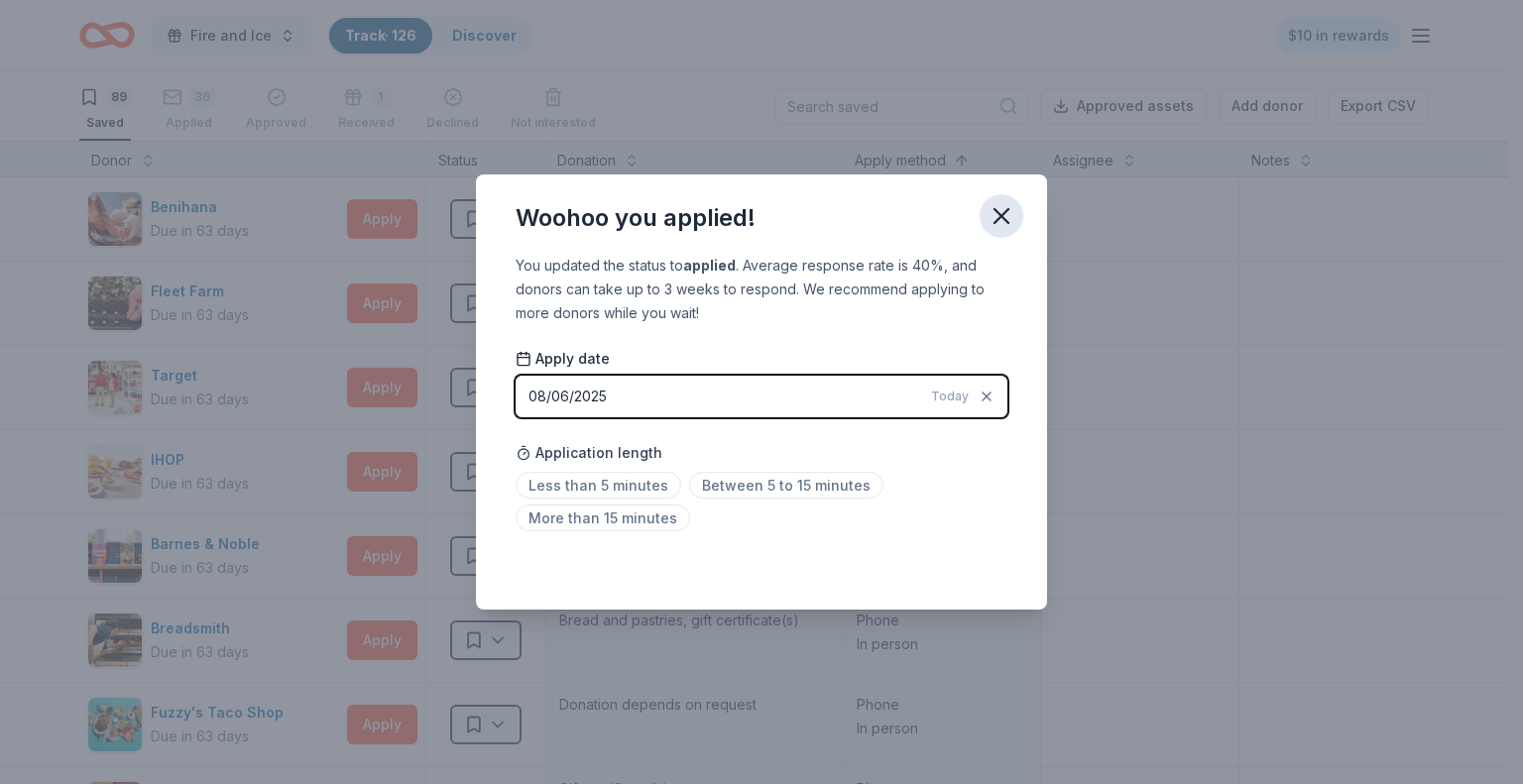 click 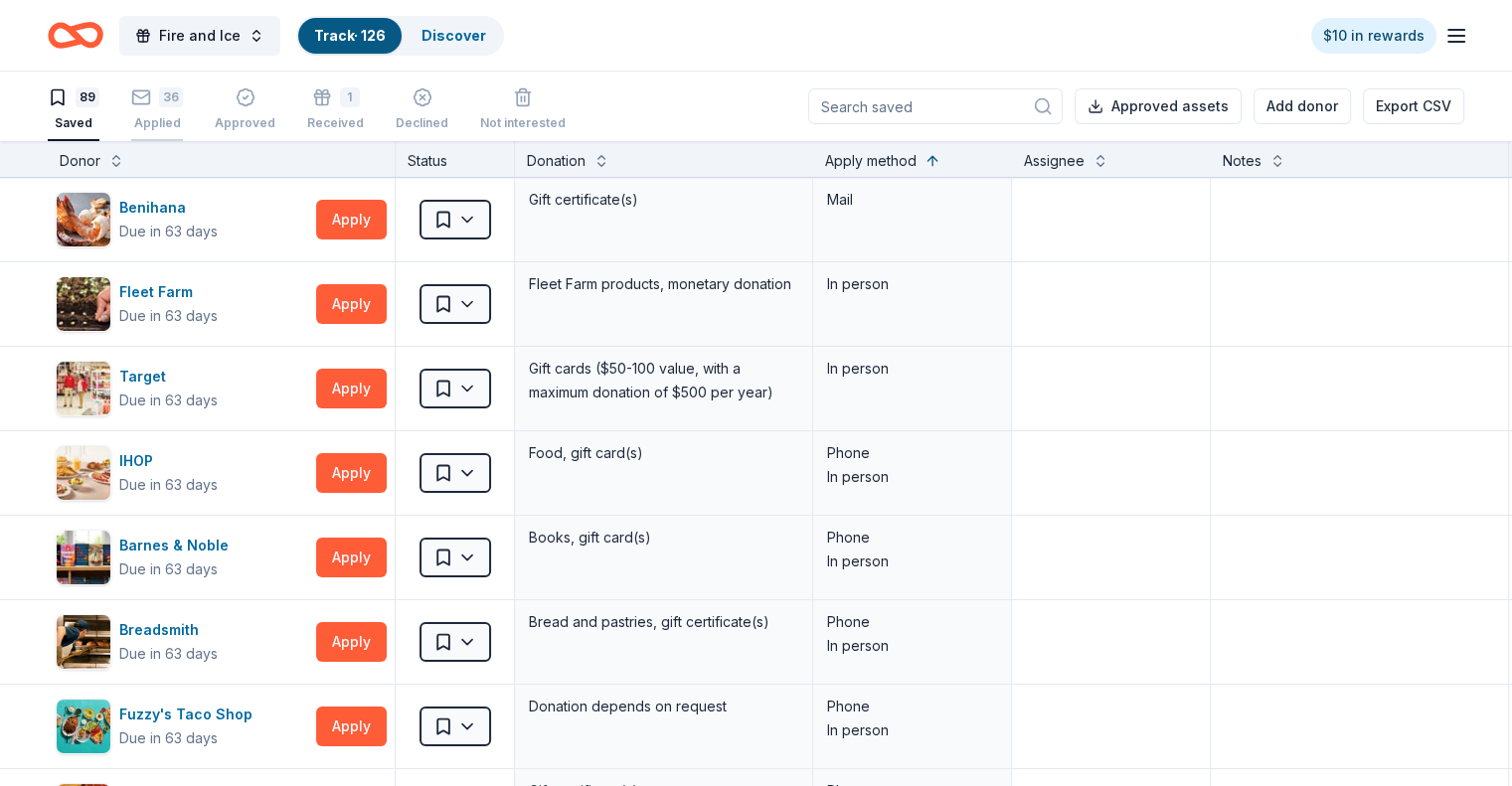 click on "36 Applied" at bounding box center (157, 109) 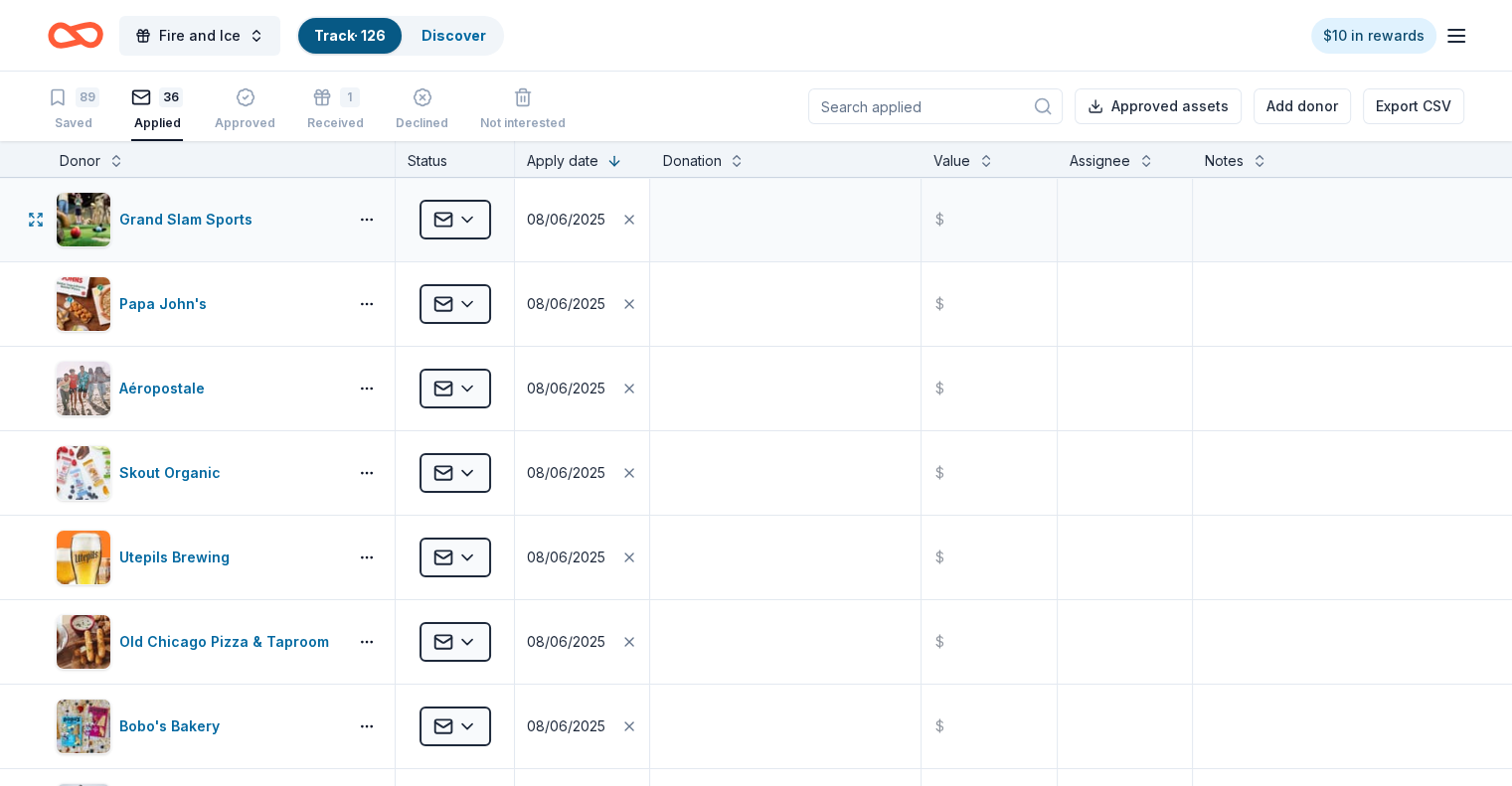 click on "08/06/2025" at bounding box center (566, 220) 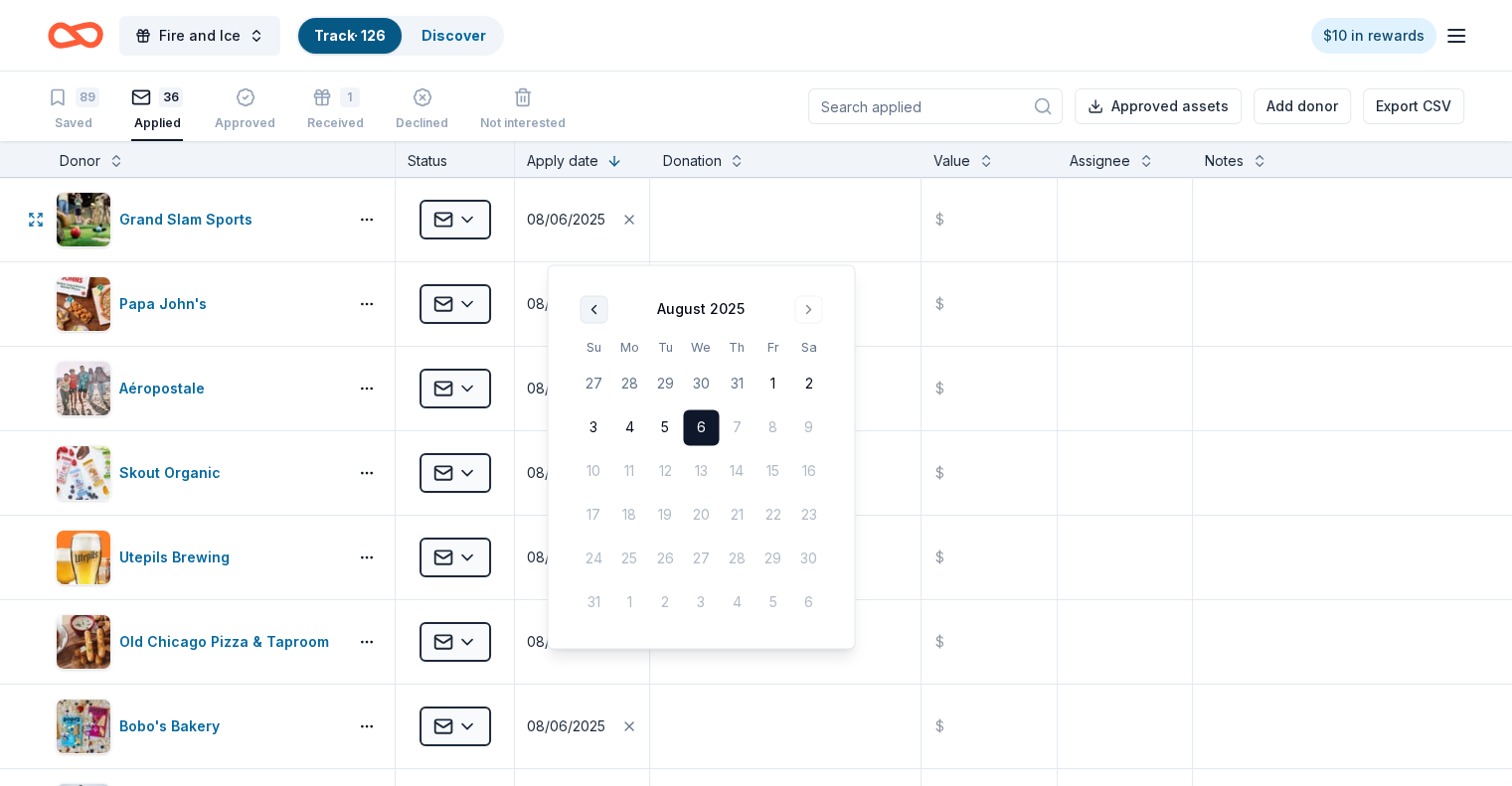 click at bounding box center [593, 309] 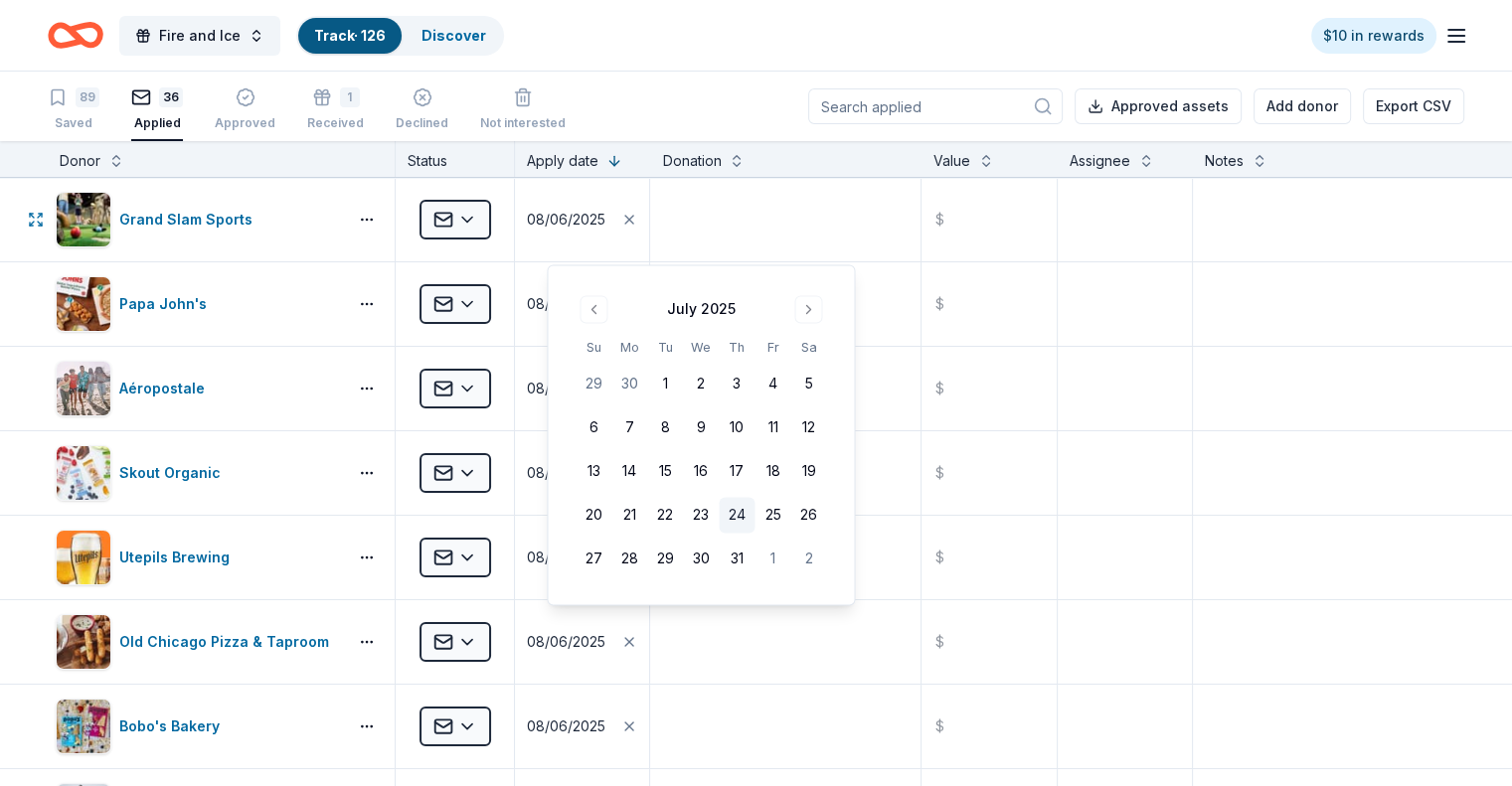 click on "24" at bounding box center (737, 516) 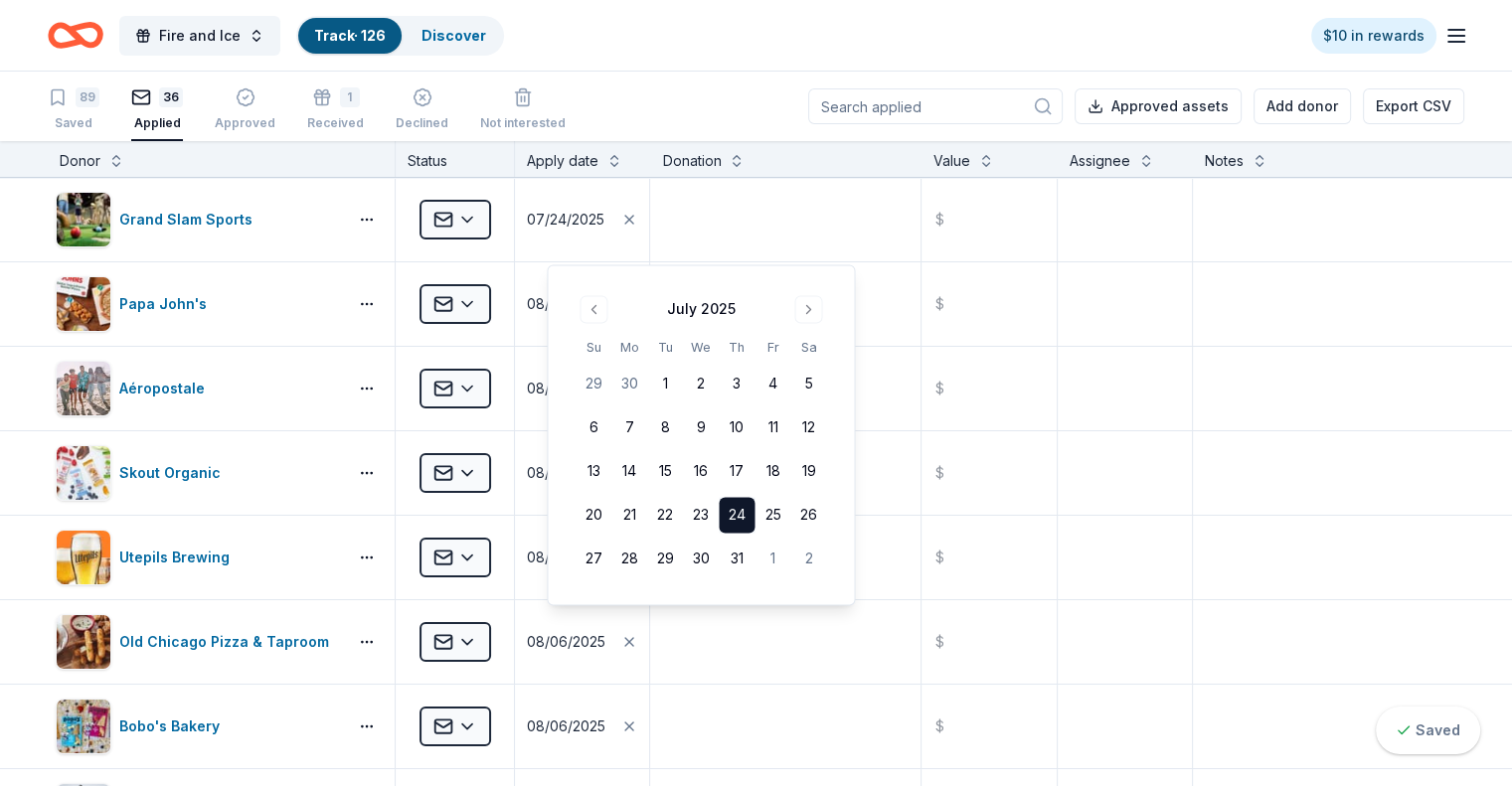 click on "89 Saved 36 Applied Approved 1 Received Declined Not interested  Approved assets Add donor Export CSV" at bounding box center [756, 106] 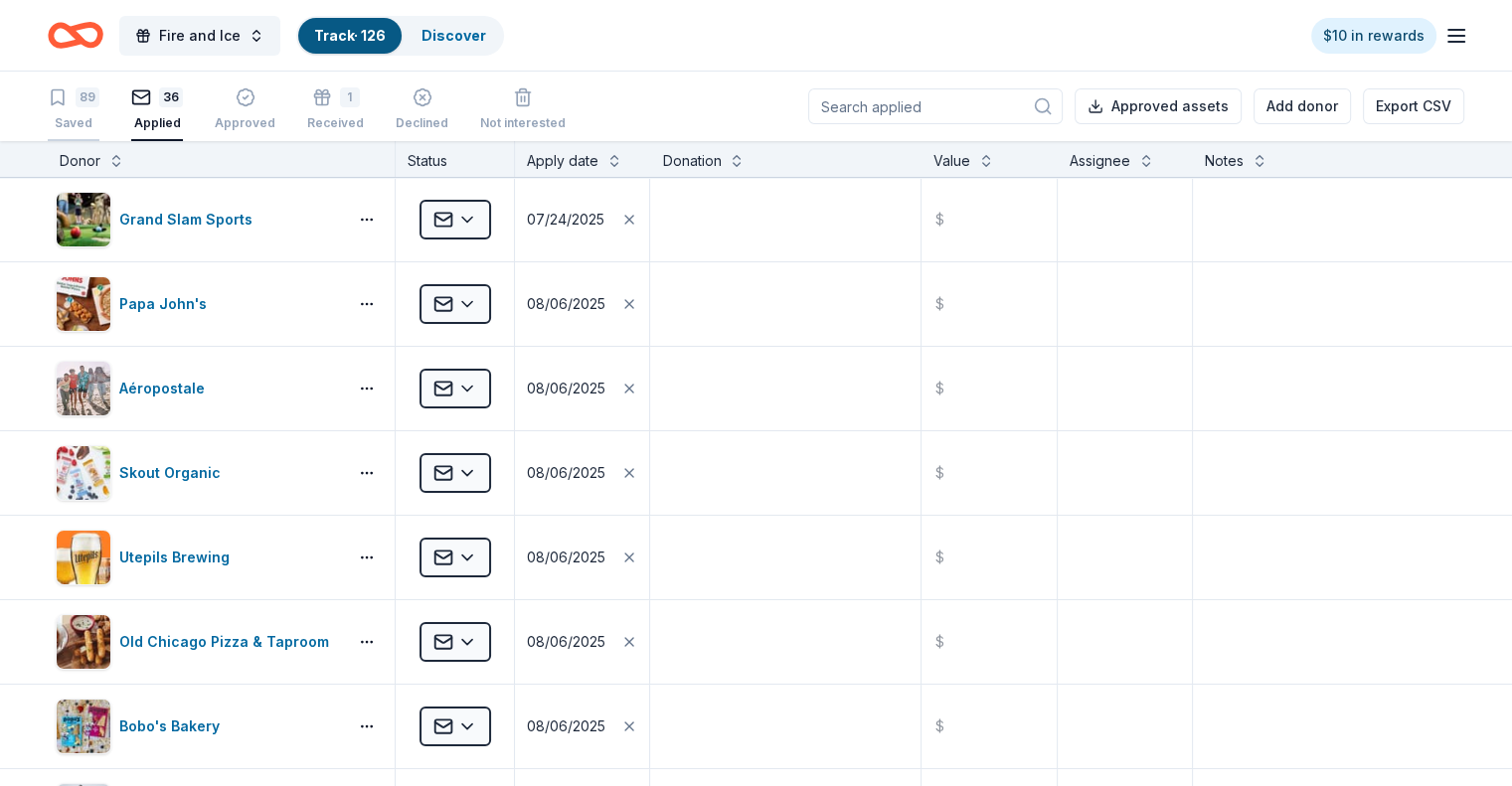 click on "89 Saved" at bounding box center (74, 109) 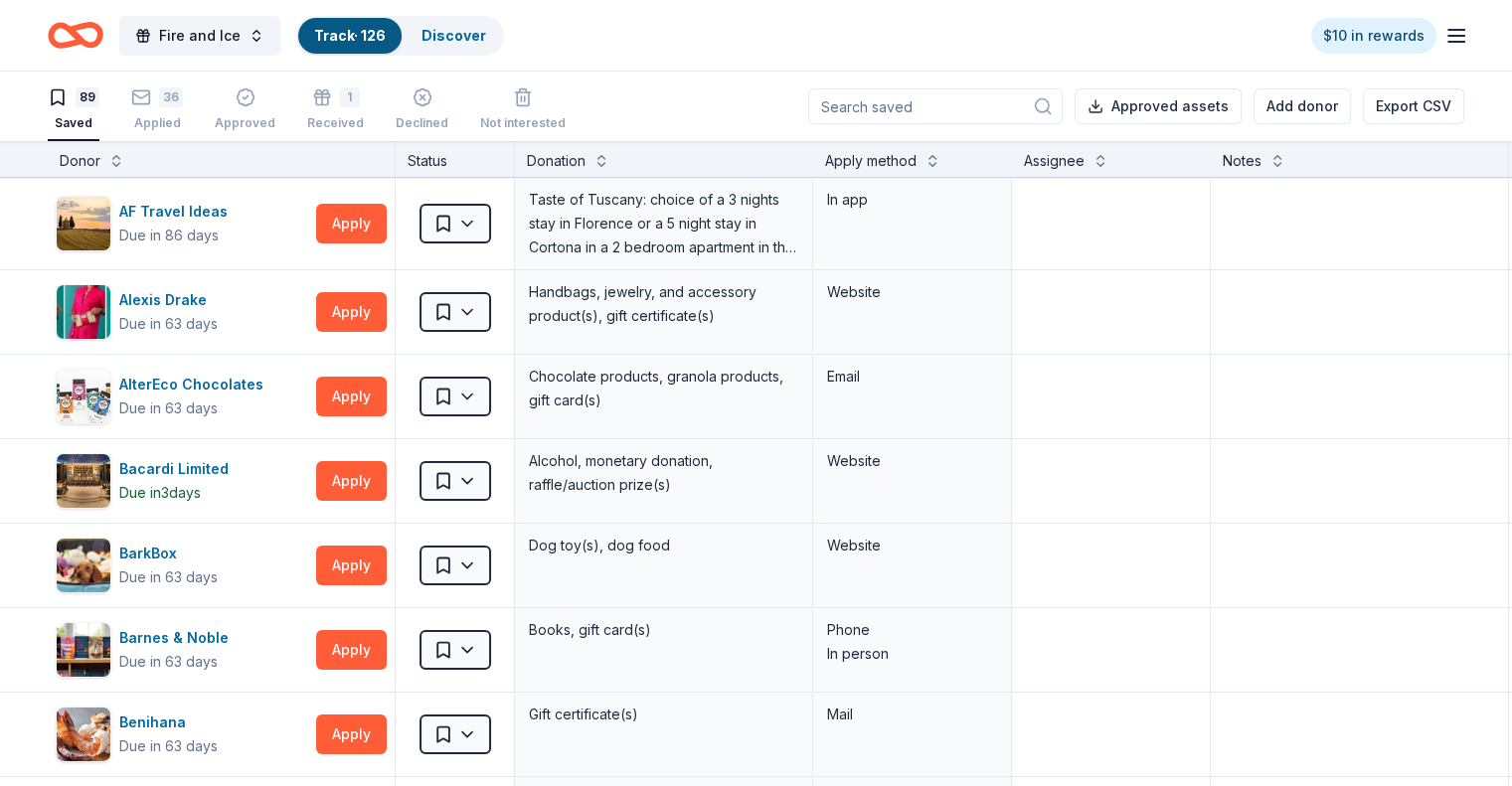 drag, startPoint x: 104, startPoint y: 101, endPoint x: 45, endPoint y: 41, distance: 84.14868 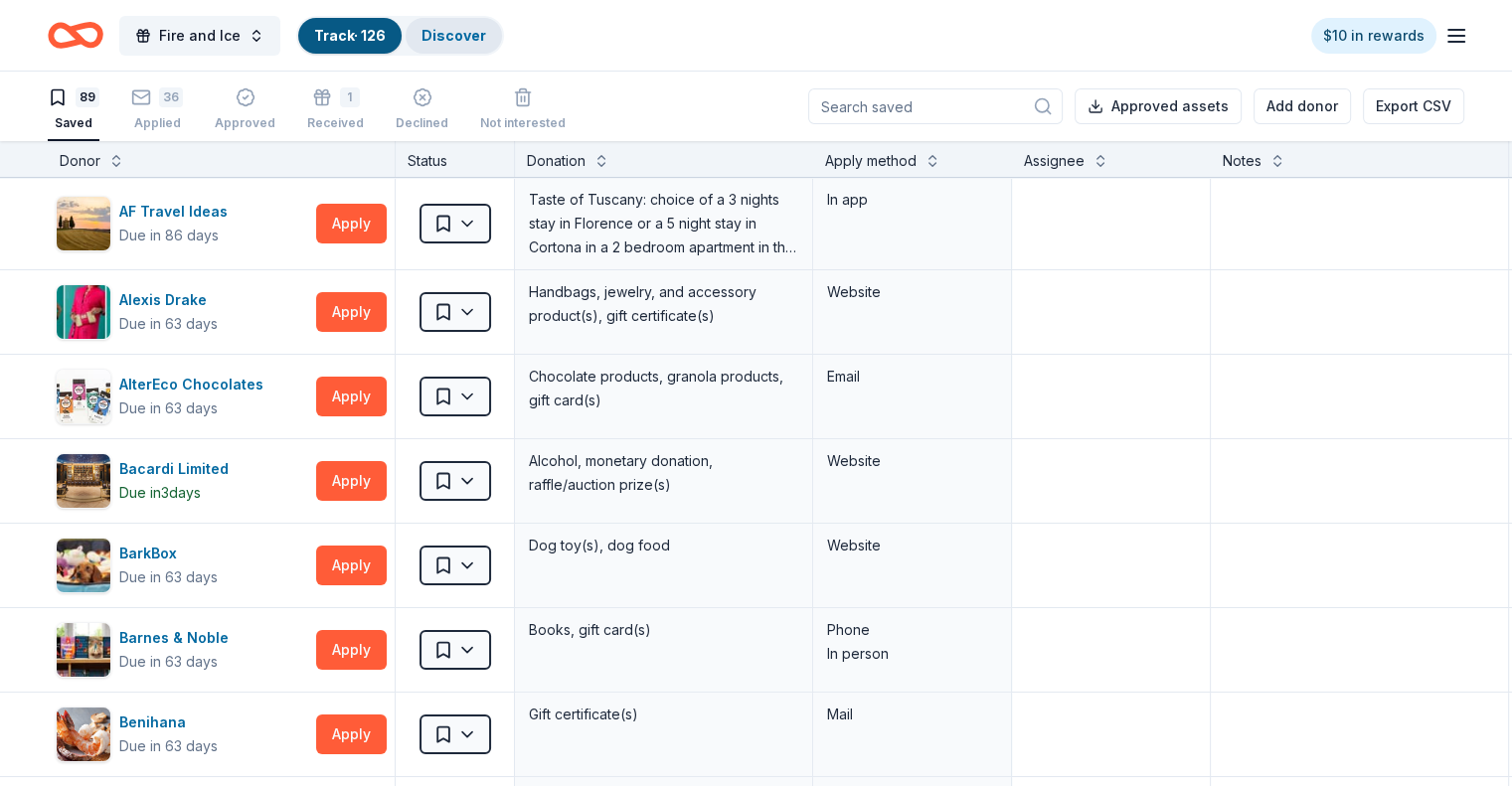 click on "Discover" at bounding box center (453, 35) 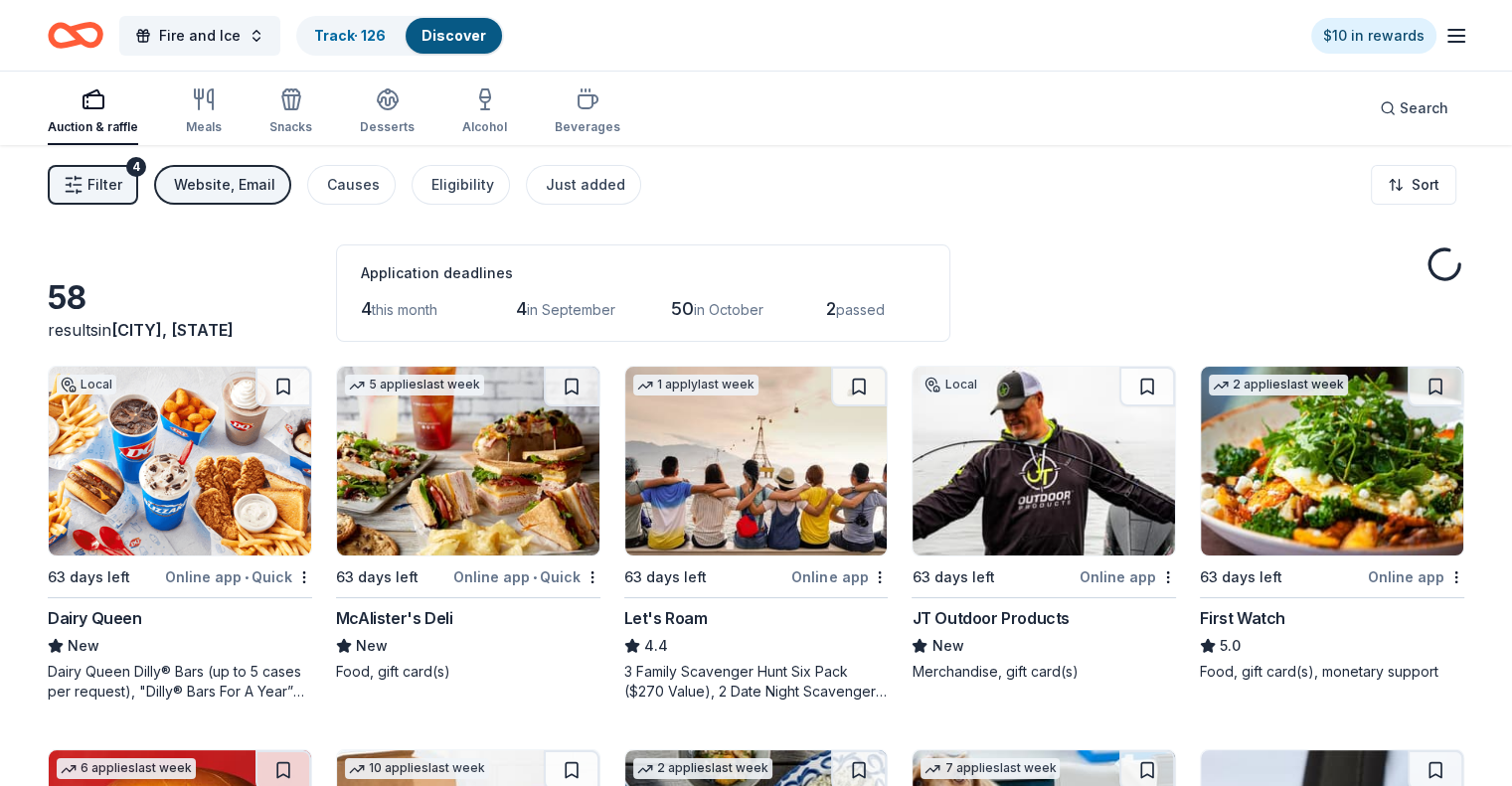 click on "Website, Email" at bounding box center [225, 185] 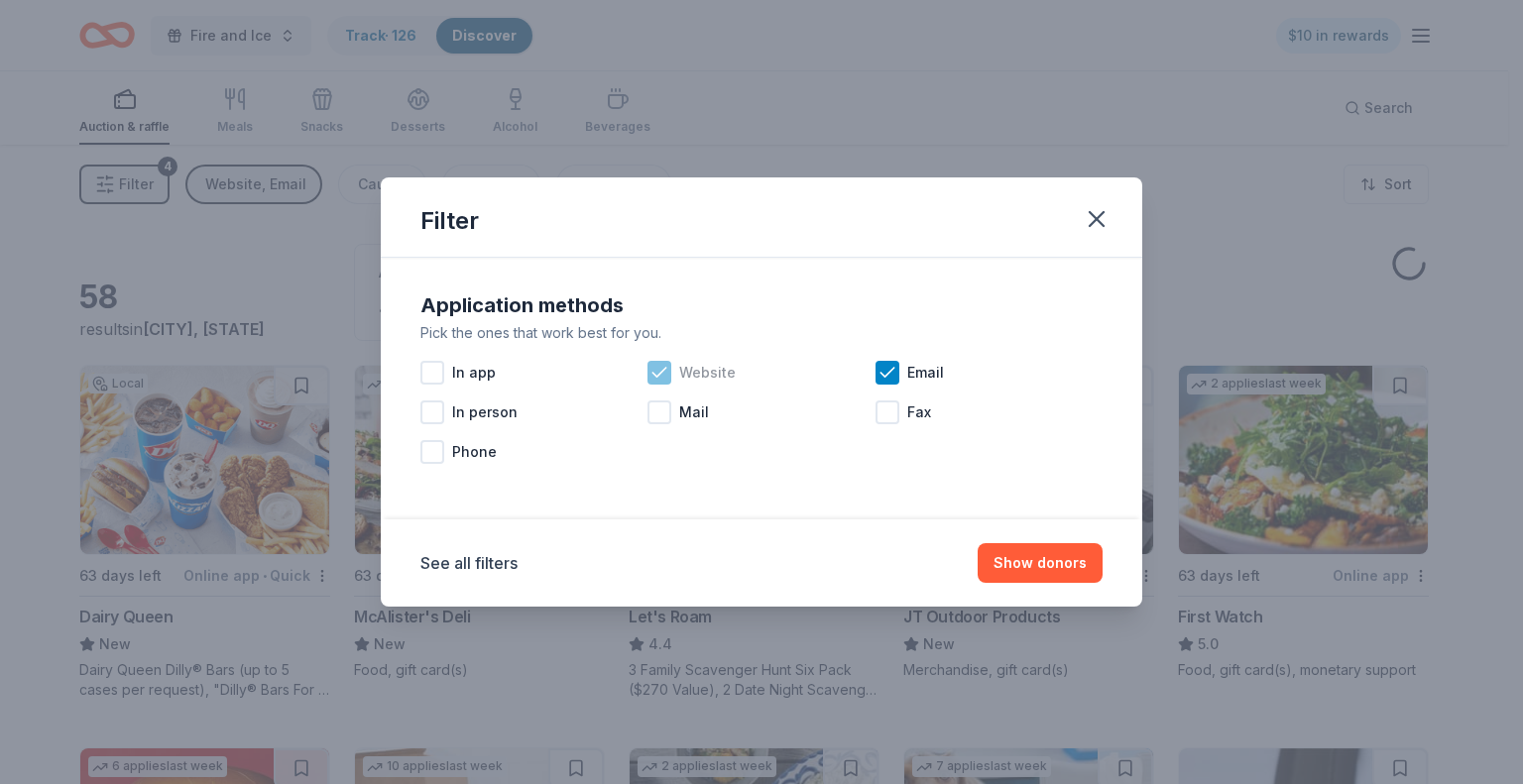 click 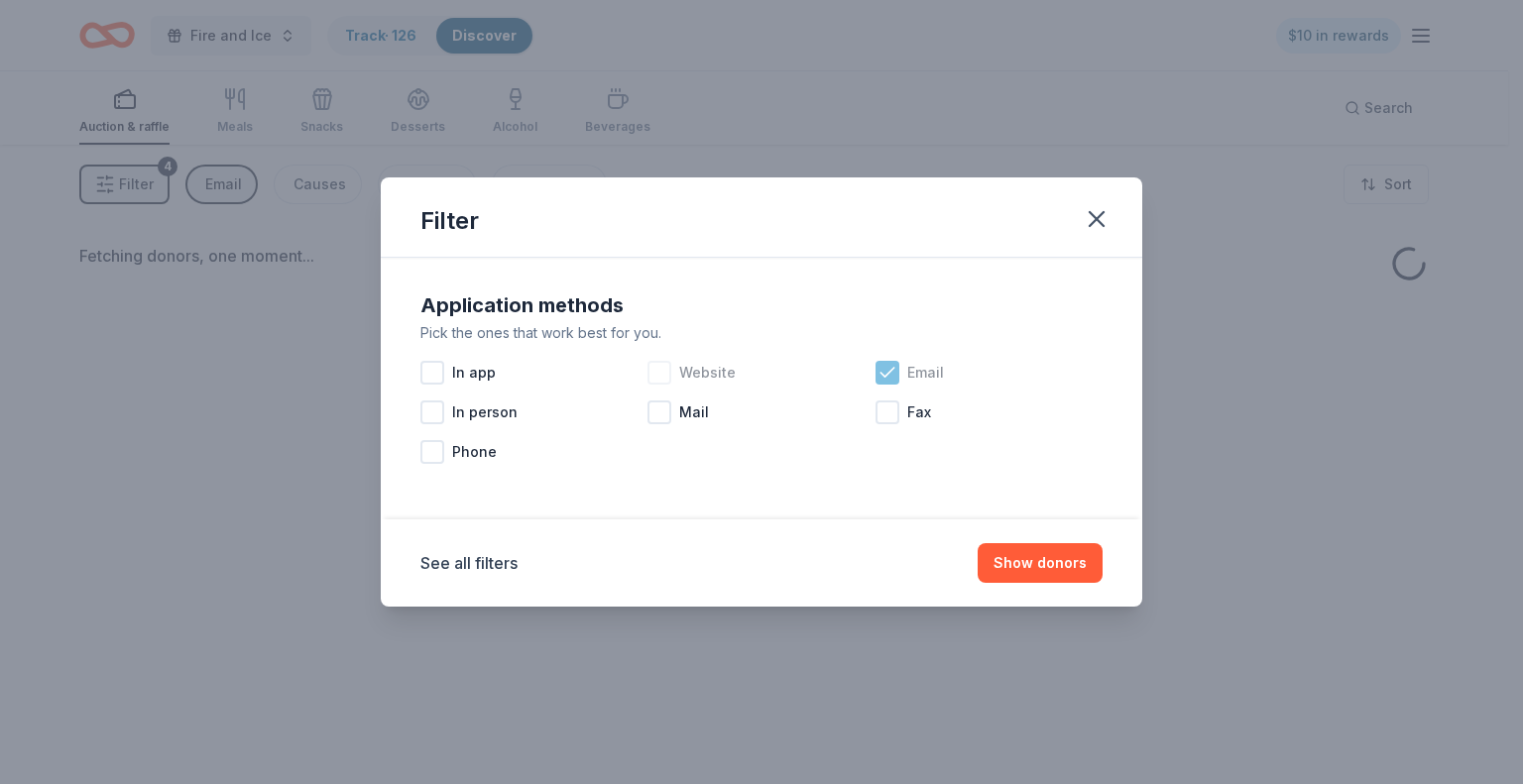 click 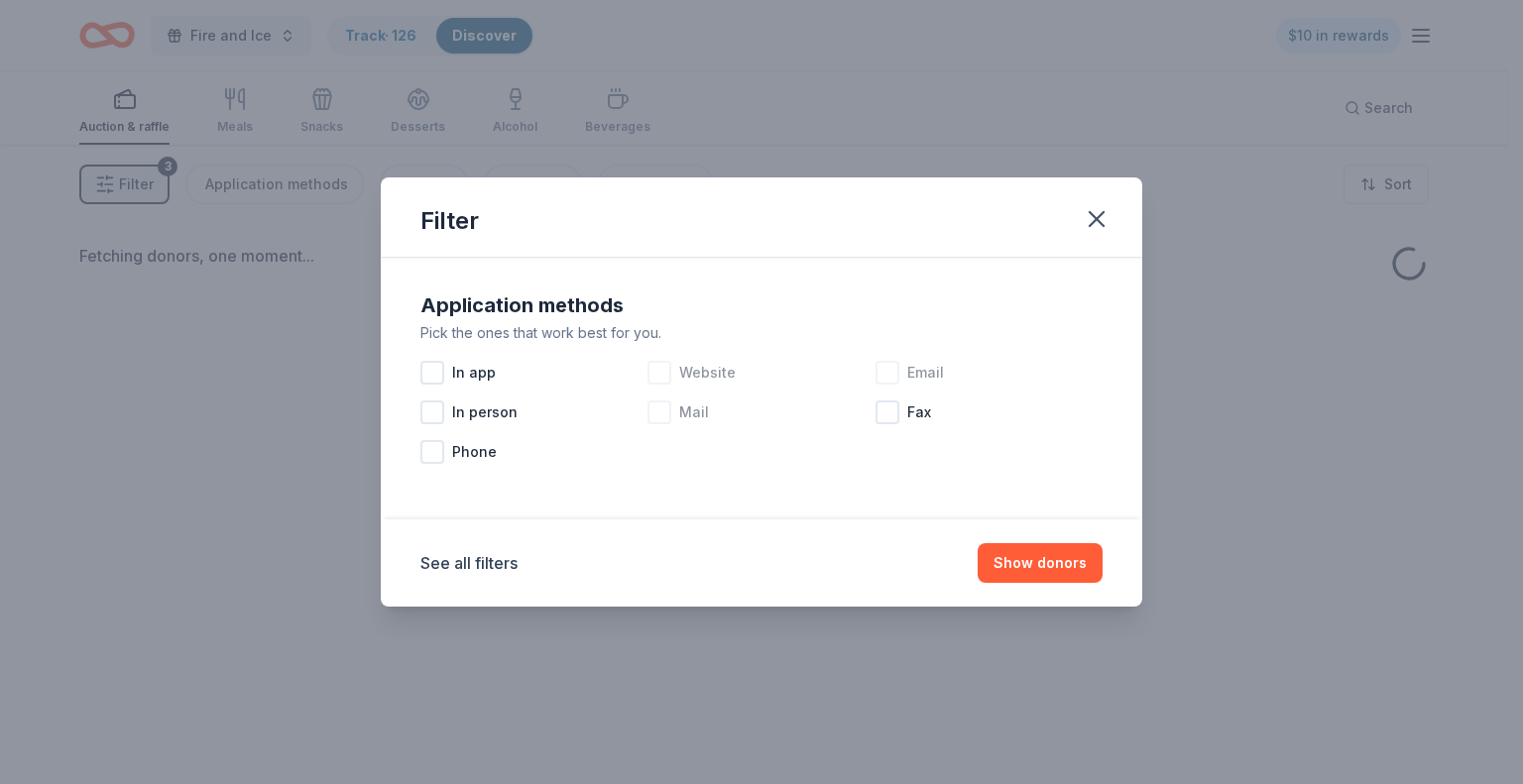 click at bounding box center [659, 412] 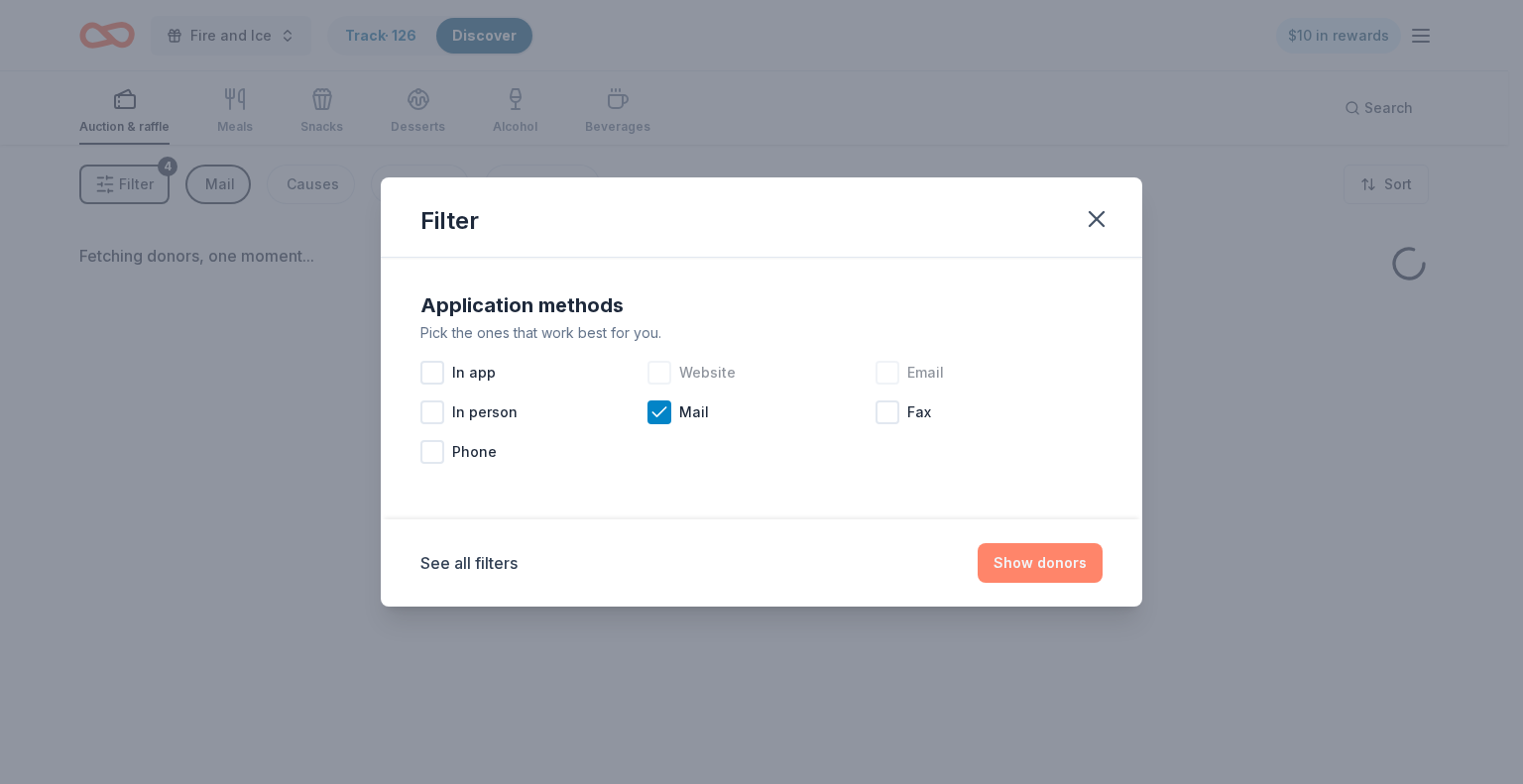 click on "Show    donors" at bounding box center (1040, 563) 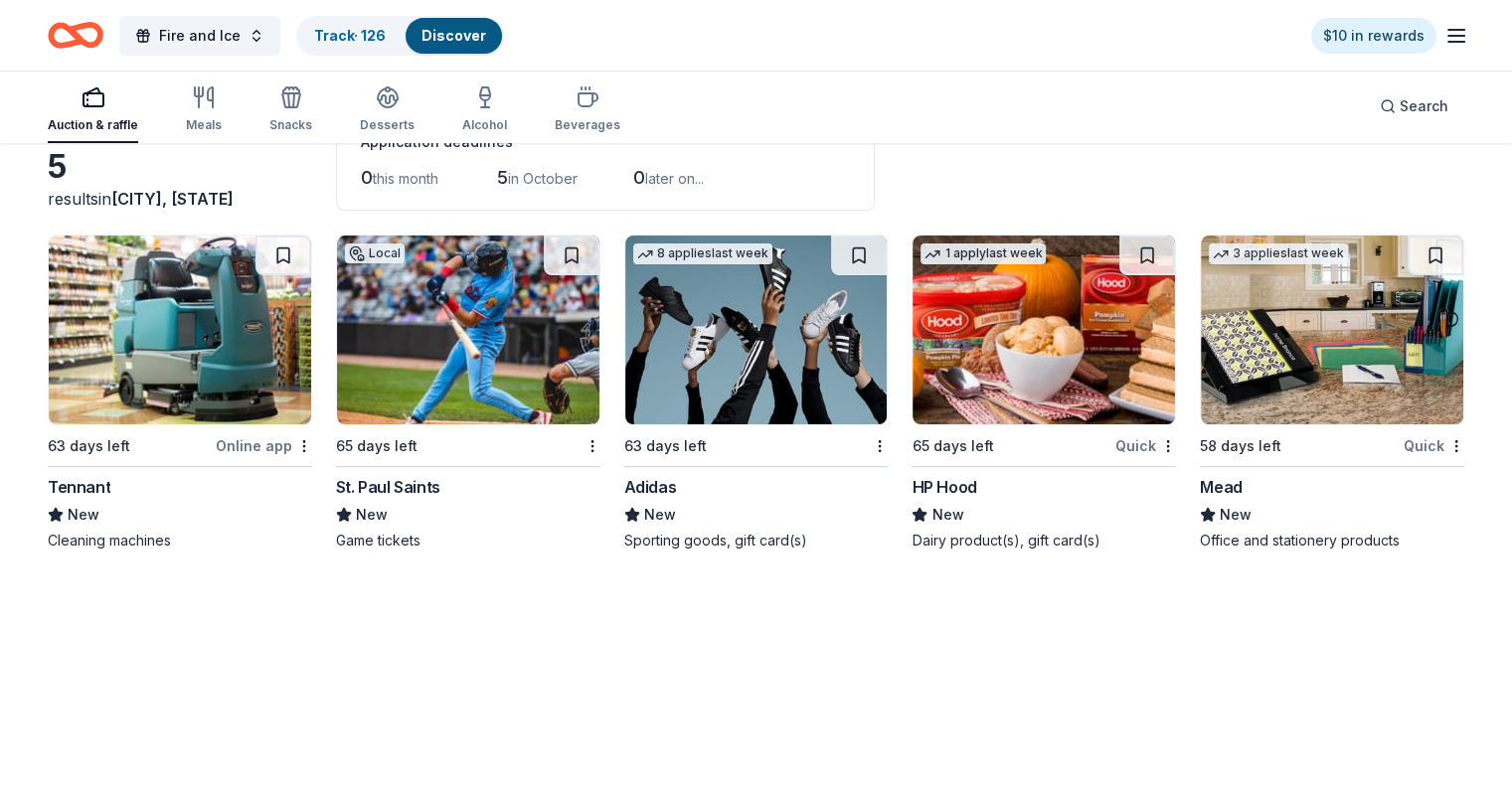 scroll, scrollTop: 144, scrollLeft: 0, axis: vertical 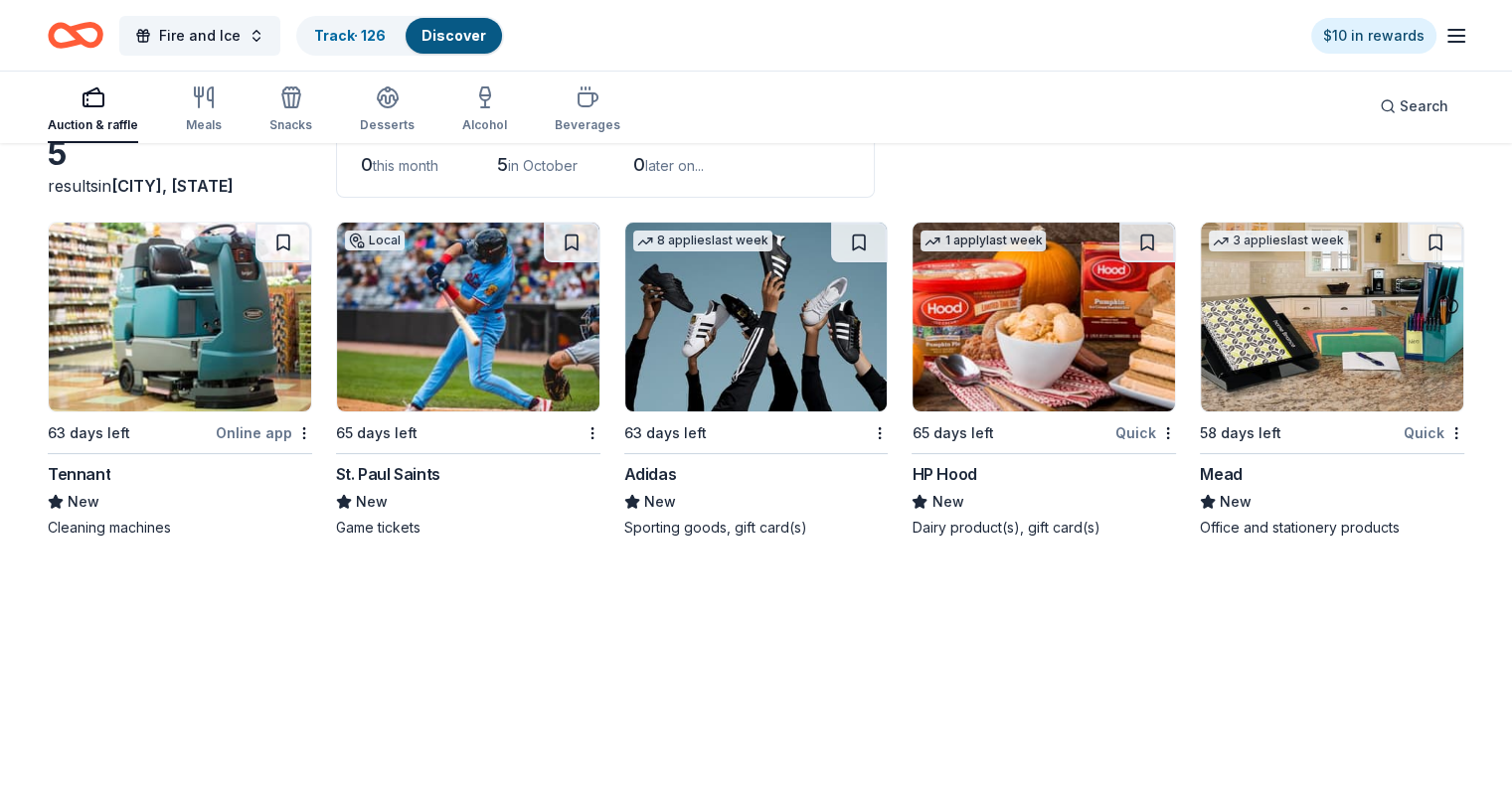 drag, startPoint x: 1076, startPoint y: 358, endPoint x: 924, endPoint y: 552, distance: 246.45486 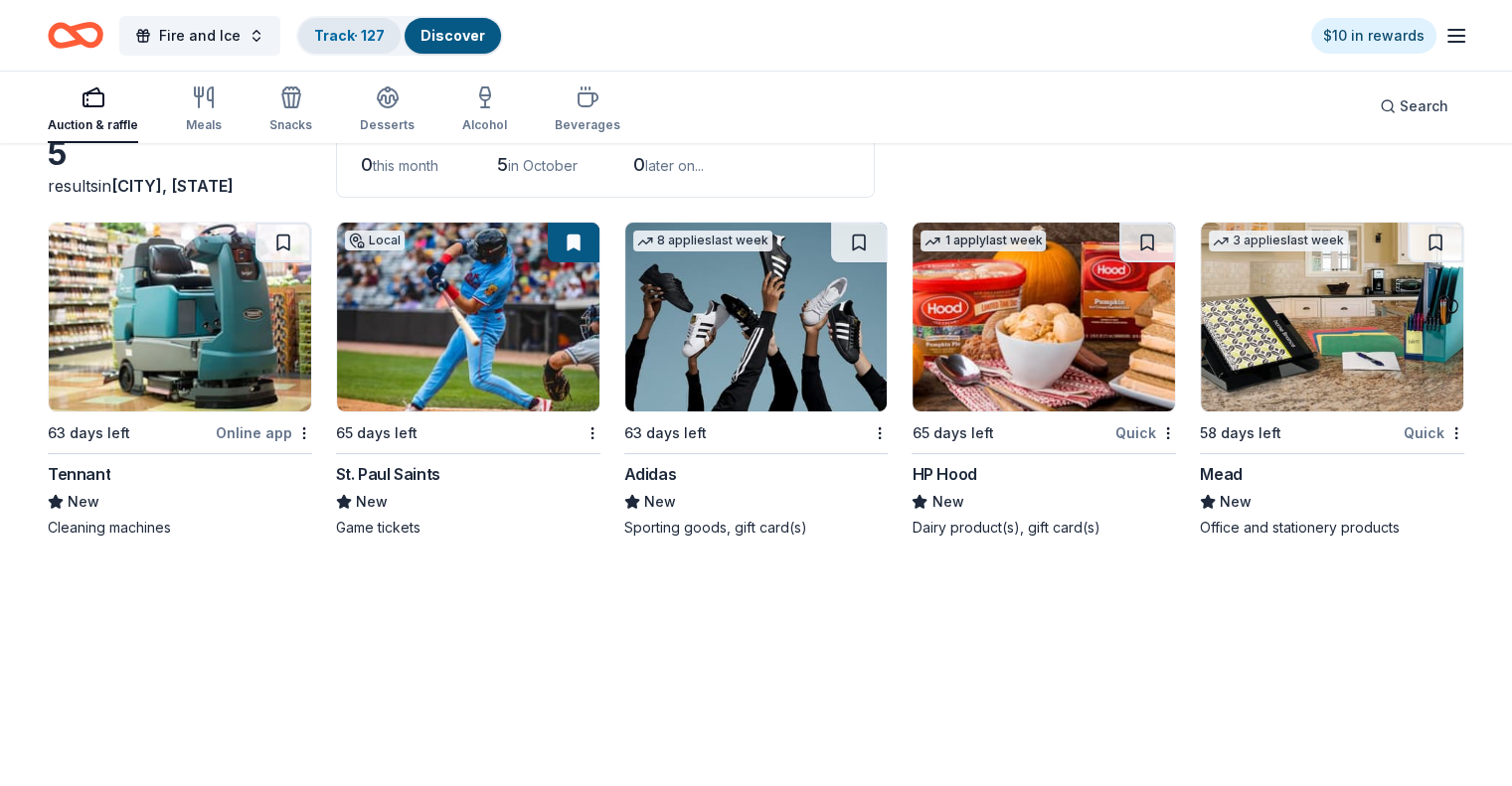 click on "Track  · 127" at bounding box center [349, 36] 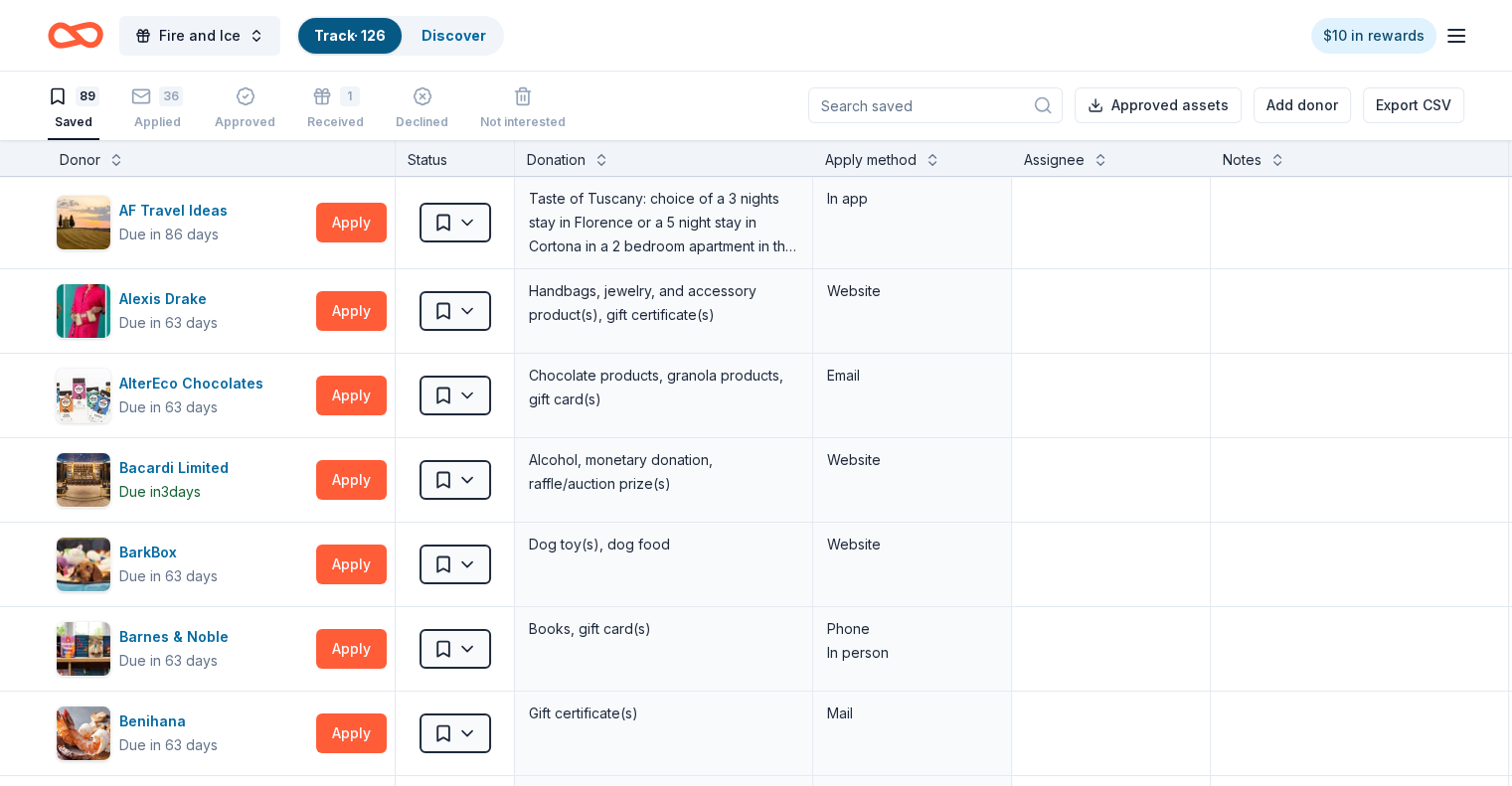 scroll, scrollTop: 0, scrollLeft: 0, axis: both 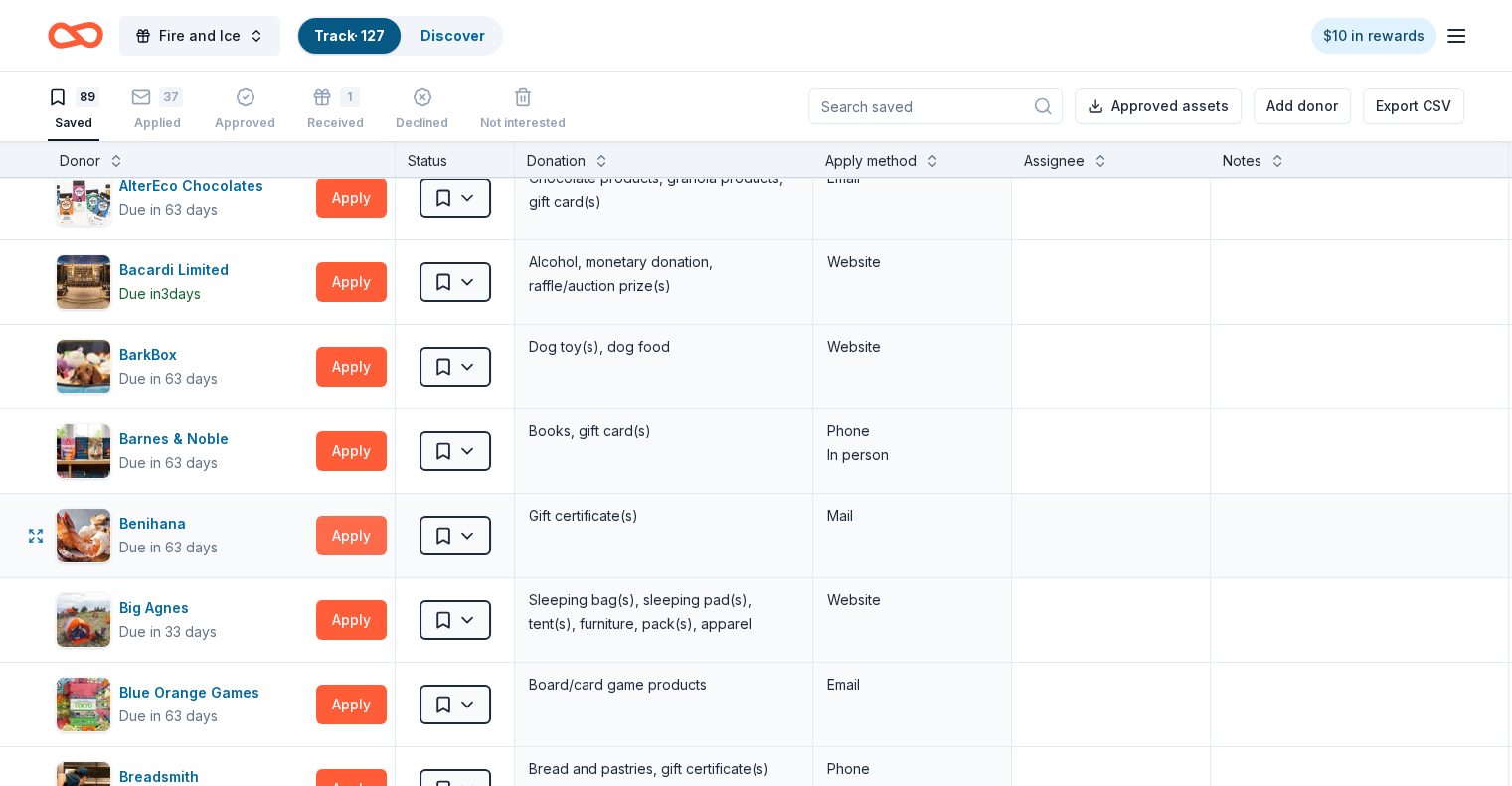 click on "Apply" at bounding box center (351, 536) 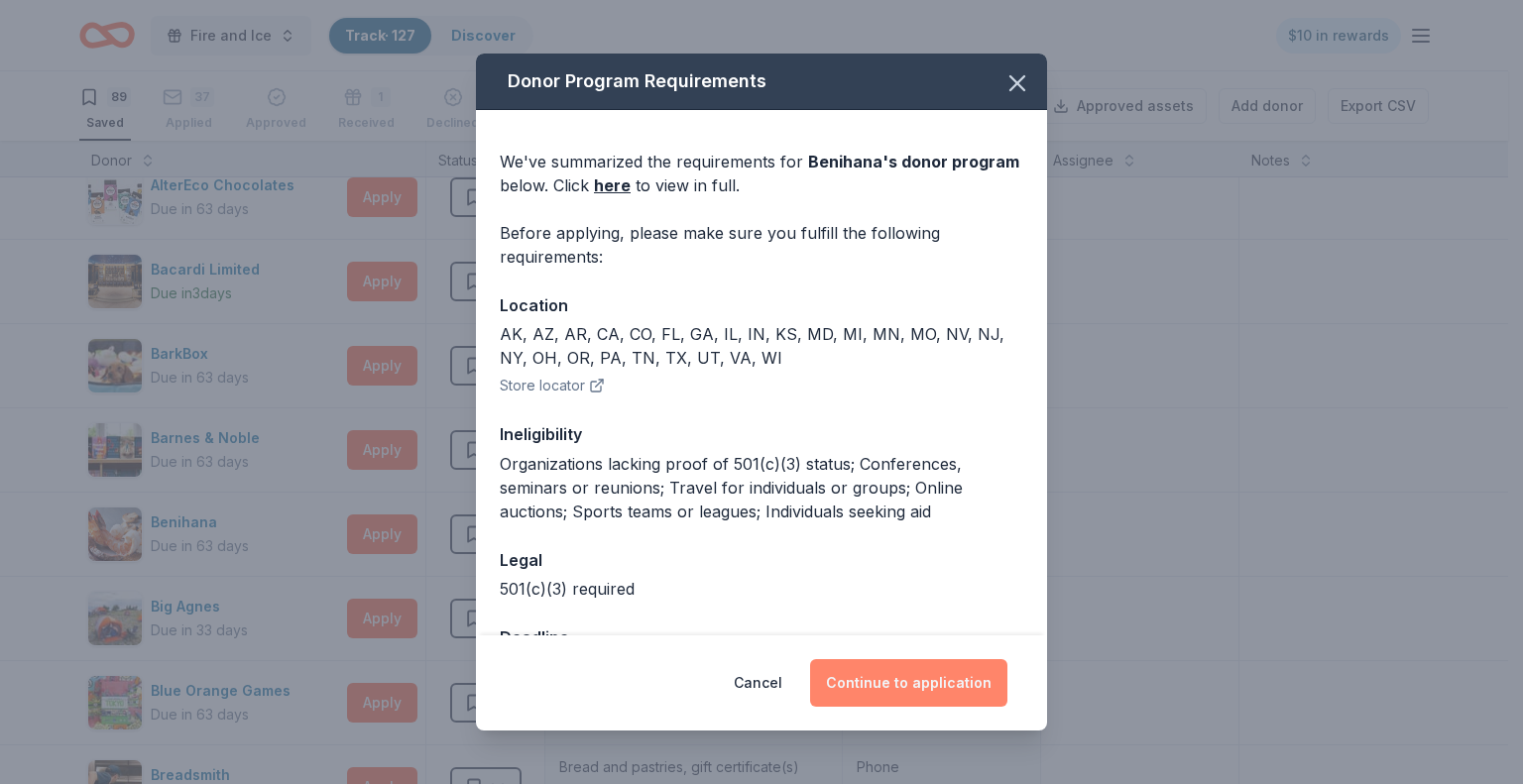 click on "Continue to application" at bounding box center [908, 683] 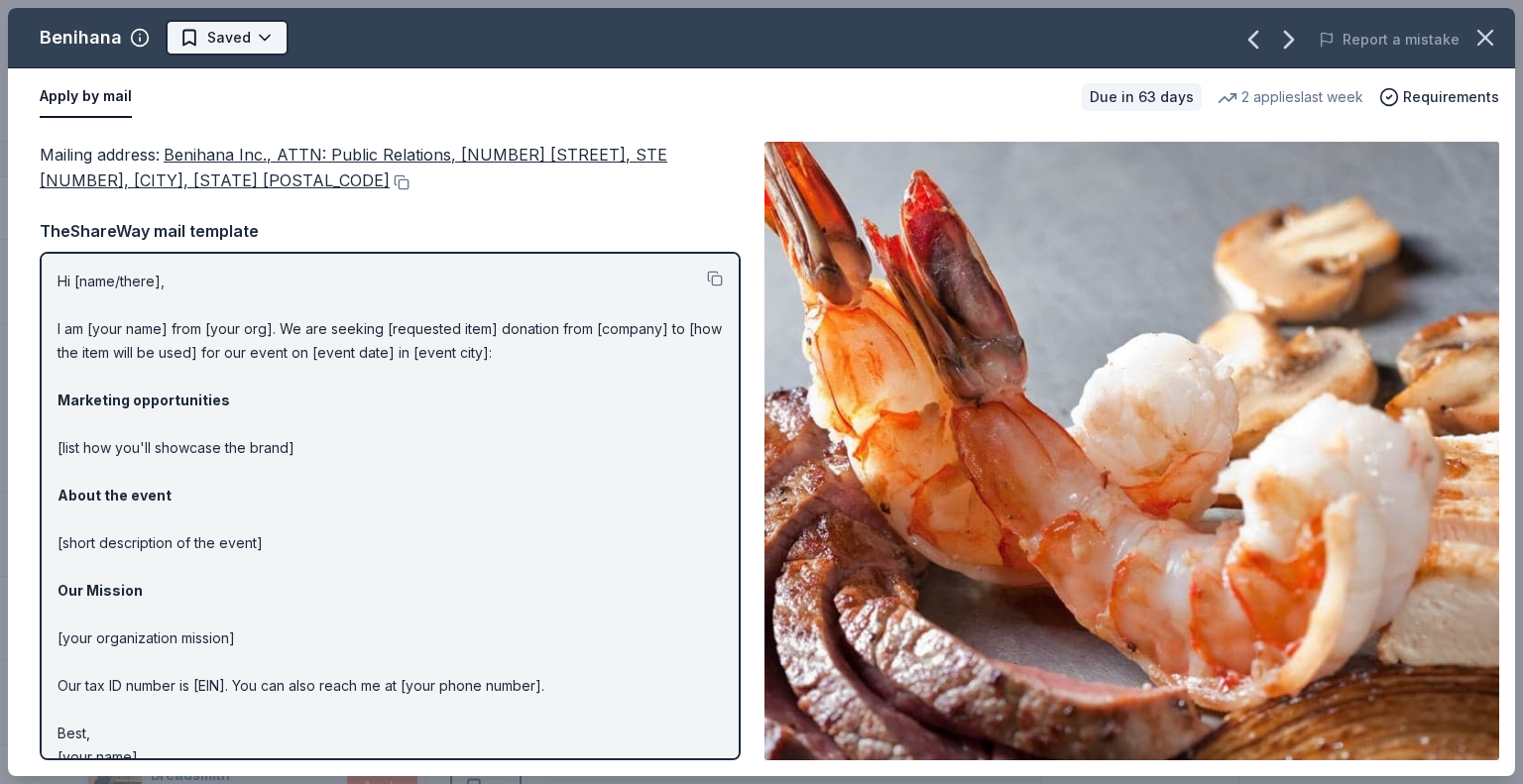 click on "Fire and Ice  Track  · 127 Discover $10 in rewards 89 Saved 37 Applied Approved 1 Received Declined Not interested  Approved assets Add donor Export CSV Donor Status Donation Apply method Assignee Notes AF Travel Ideas Due in 86 days Apply Saved Taste of Tuscany: choice of a 3 nights stay in Florence or a 5 night stay in Cortona in a 2 bedroom apartment in the city center (Retail value is €2.500 Euro; you keep any proceeds above our charity rate of €1.800 Euro). The package includes a private walking tour of the town with a professional guide, a visit to an artisanal jewelry boutique with a glass of Italian Prosecco, wine tasting in a traditional Enoteca with local wines, pre-arrival and in-house local English speaking concierge and booking services, and all consumption fees (A/C, heating, etc). Upgrade and a la carte extras available on request. In app Alexis Drake Due in 63 days Apply Saved Handbags, jewelry, and accessory product(s), gift certificate(s) Website AlterEco Chocolates Due in 63 days Apply" at bounding box center [762, 392] 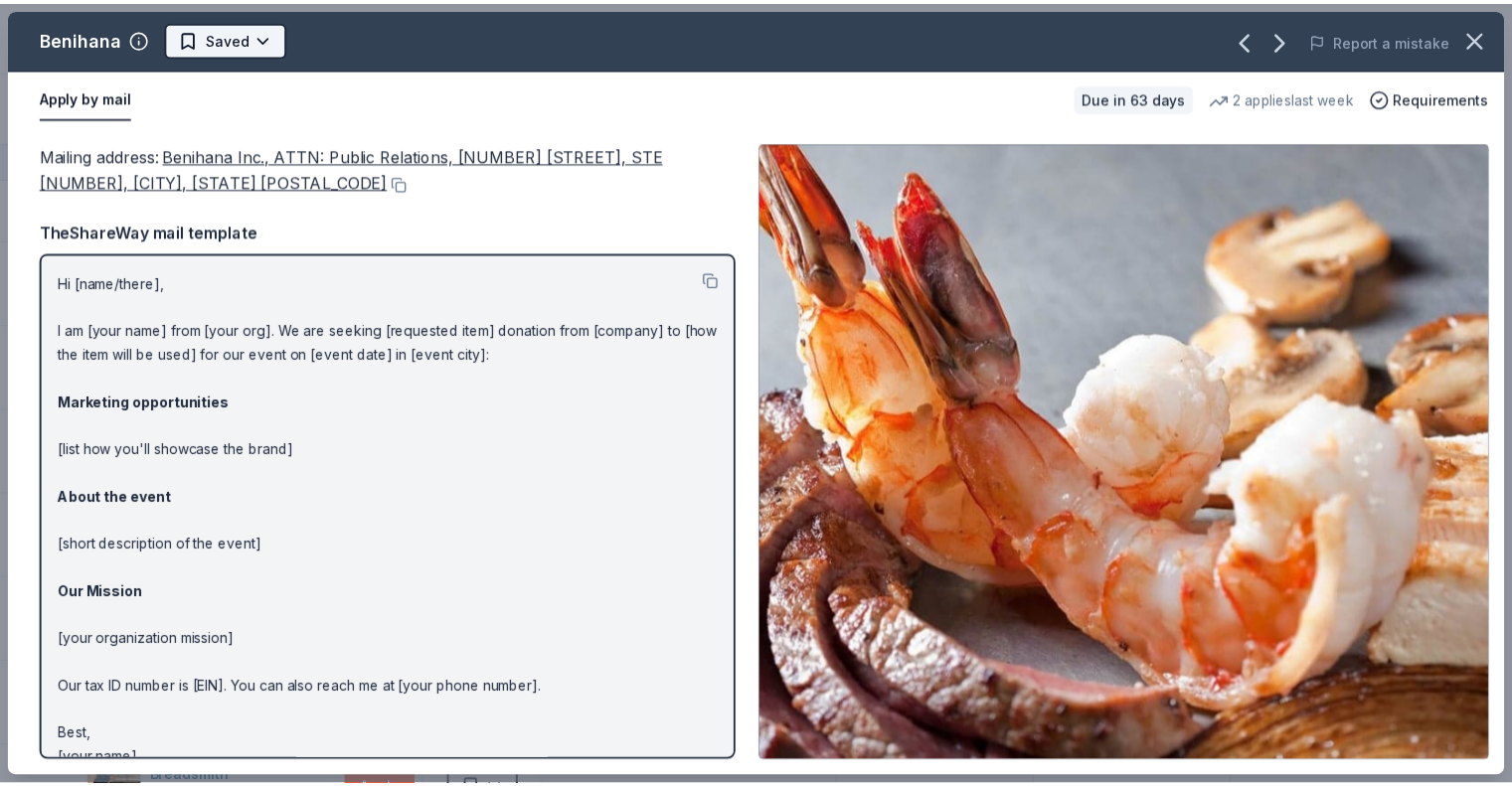 scroll, scrollTop: 0, scrollLeft: 0, axis: both 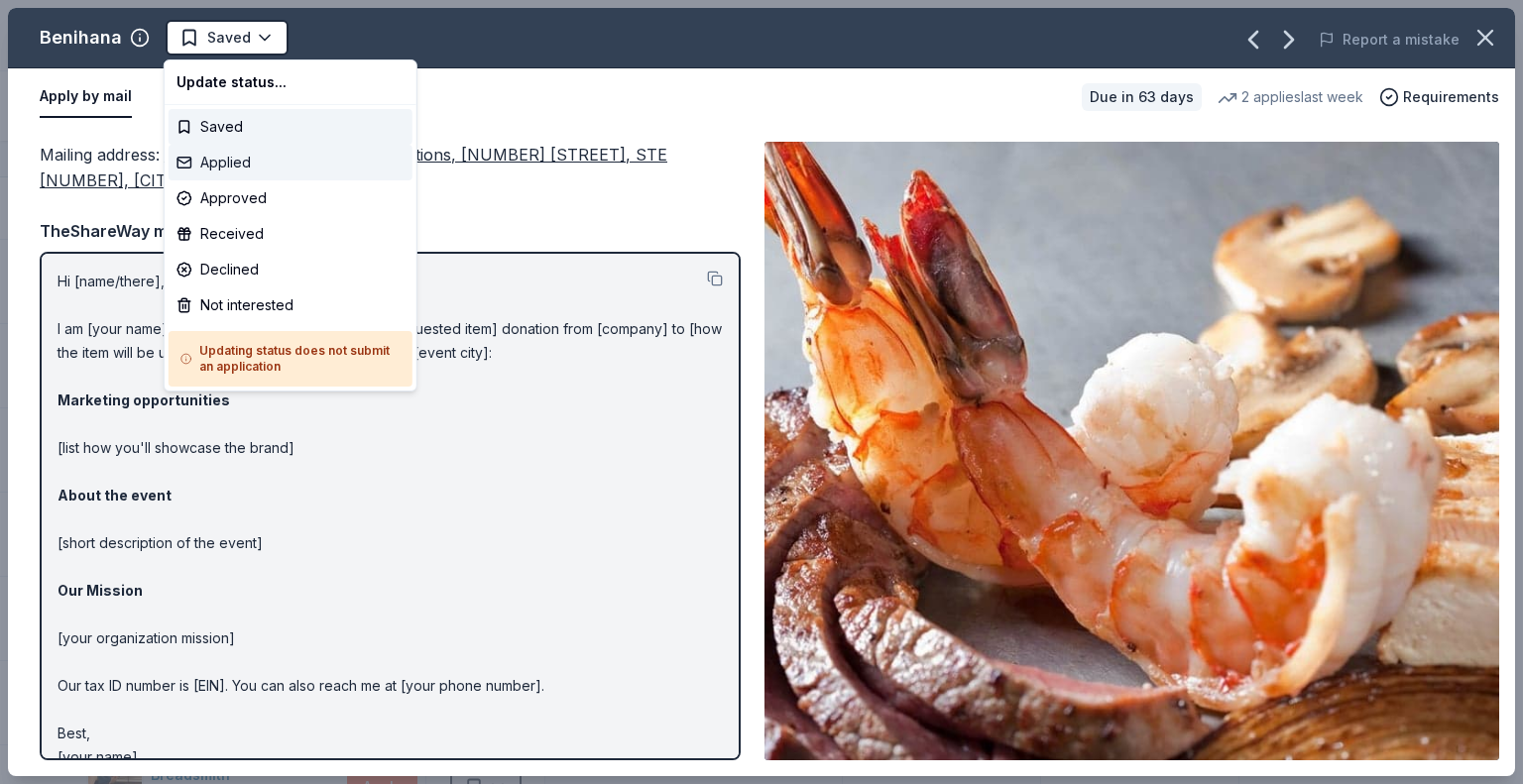 click on "Applied" at bounding box center (291, 163) 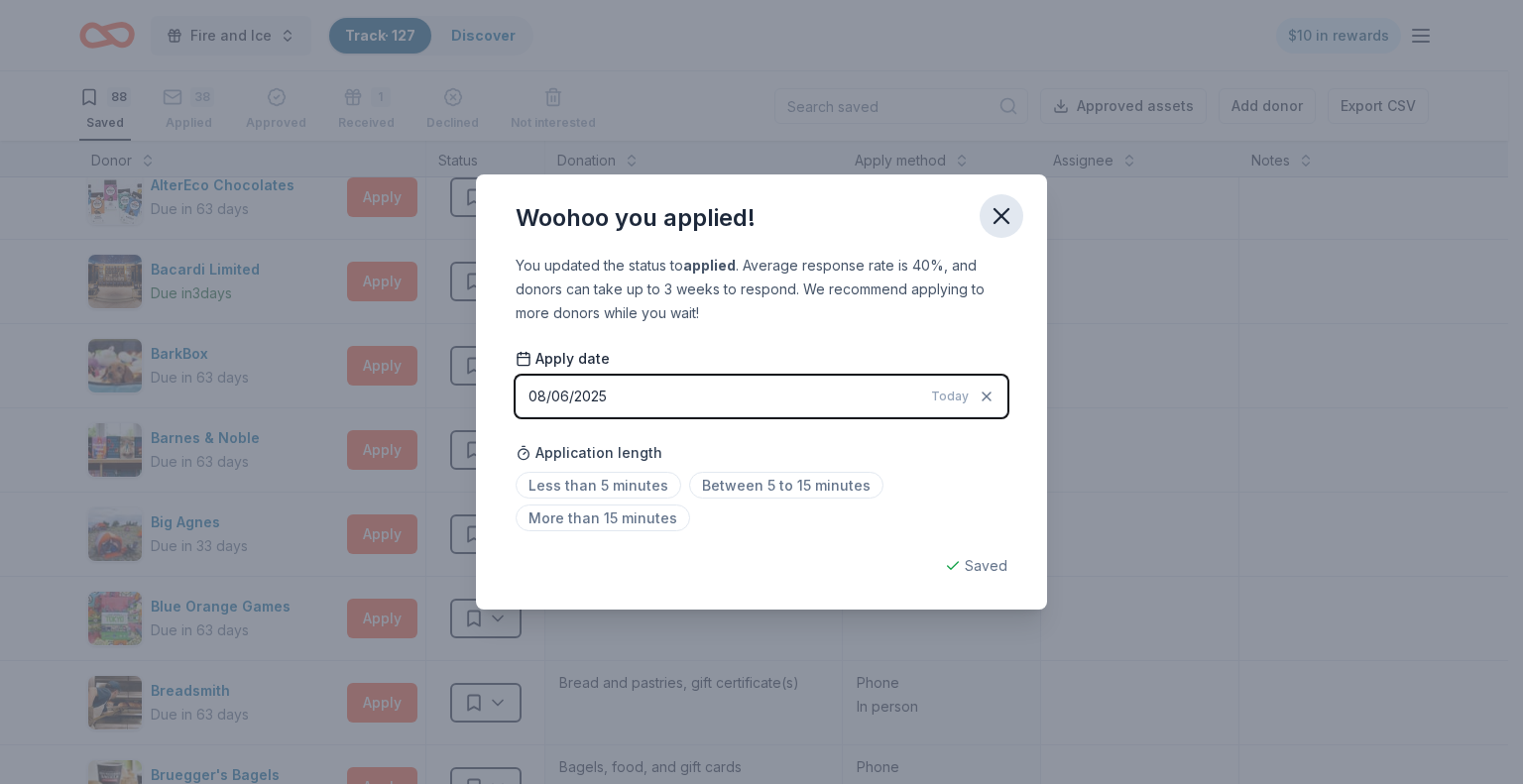 click 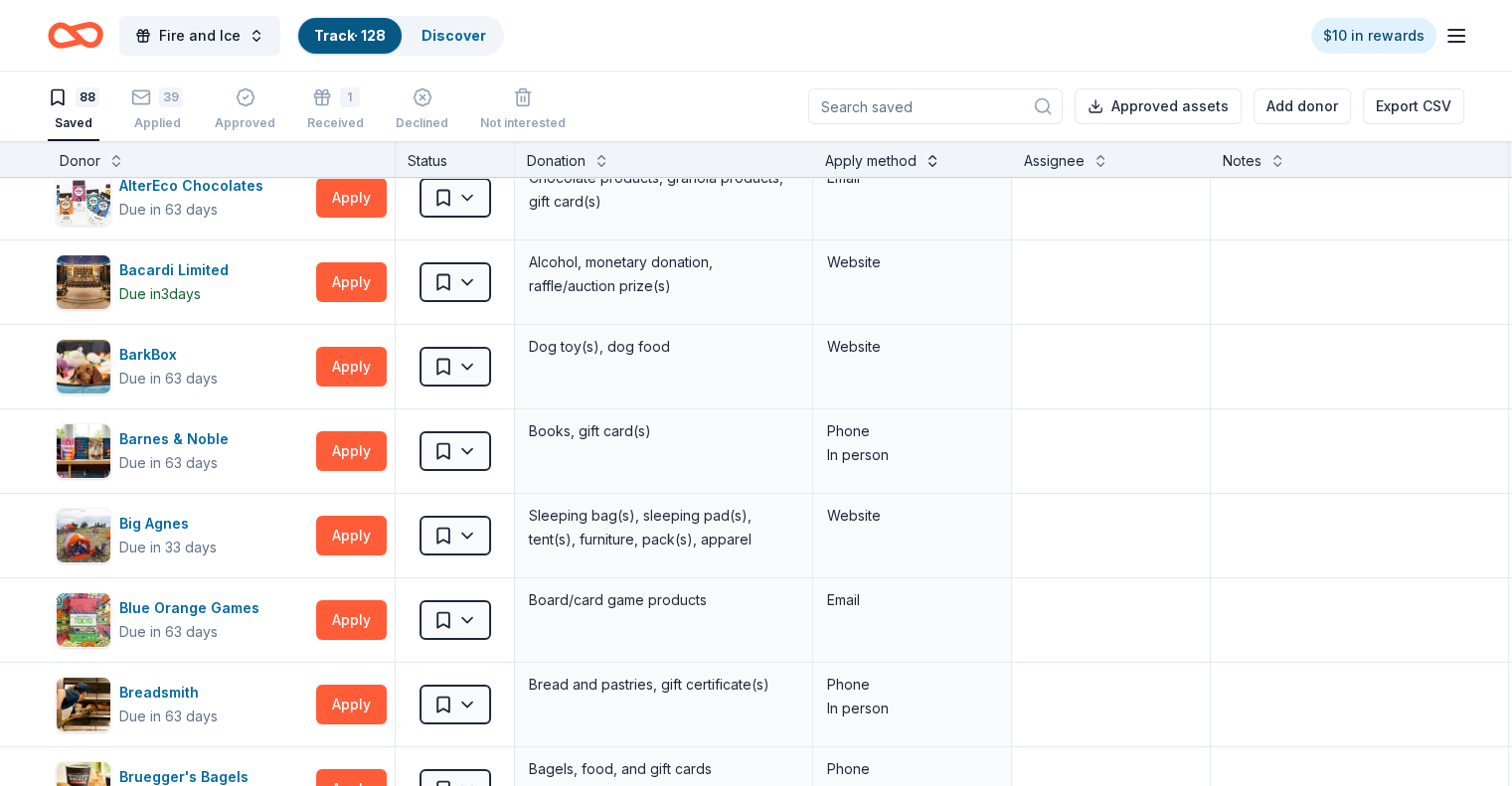 click at bounding box center [932, 159] 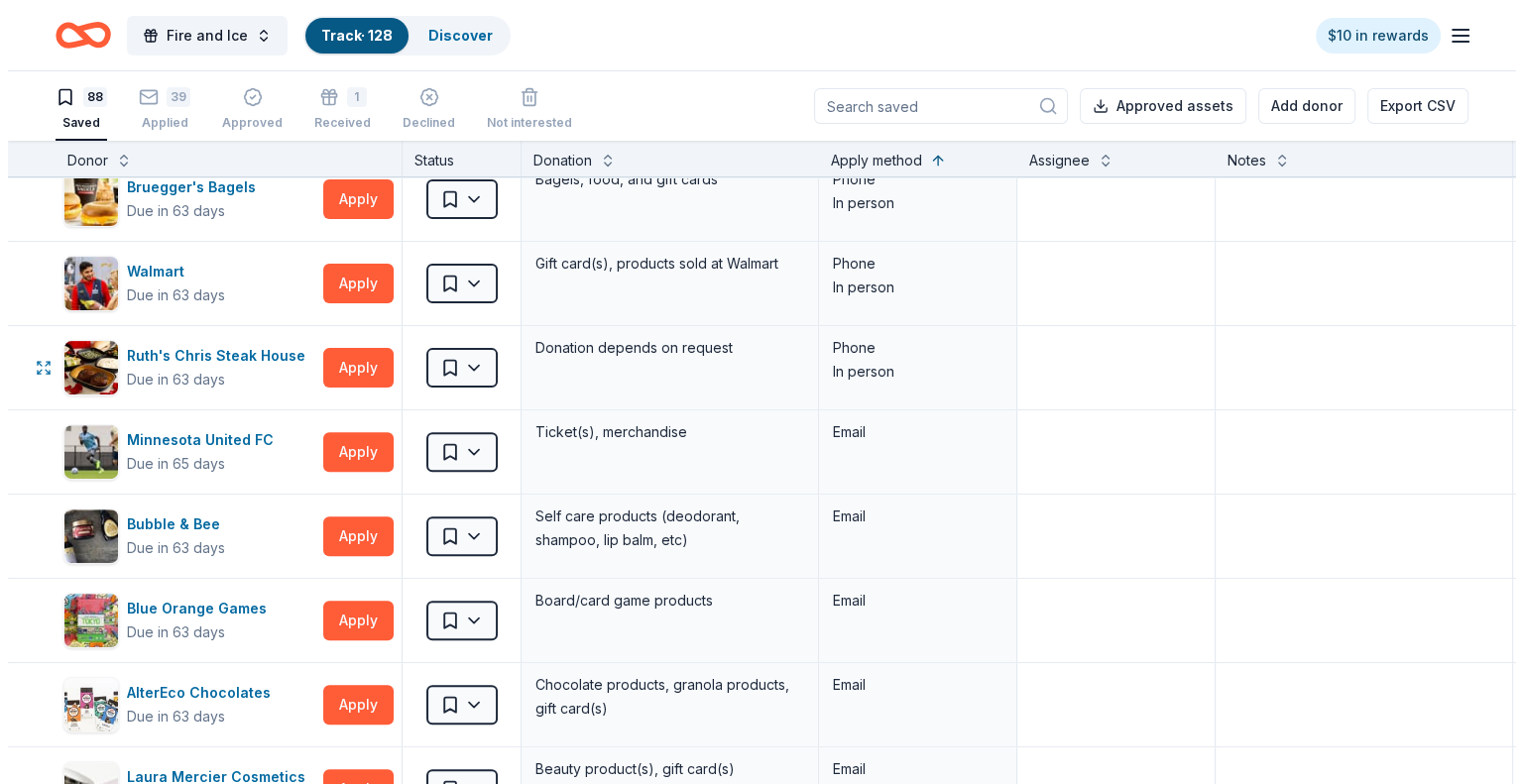 scroll, scrollTop: 793, scrollLeft: 0, axis: vertical 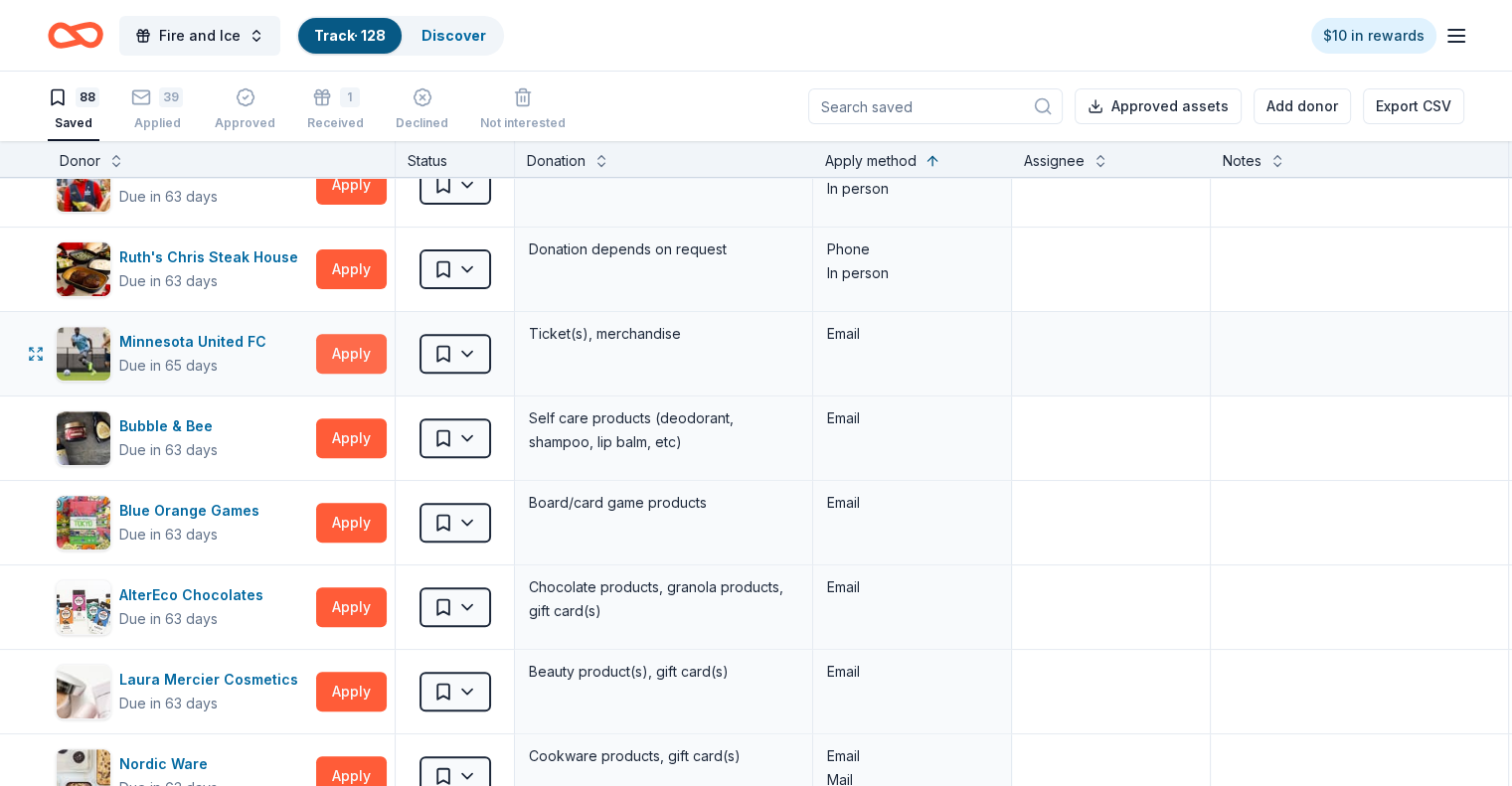 drag, startPoint x: 364, startPoint y: 345, endPoint x: 366, endPoint y: 361, distance: 16.124515 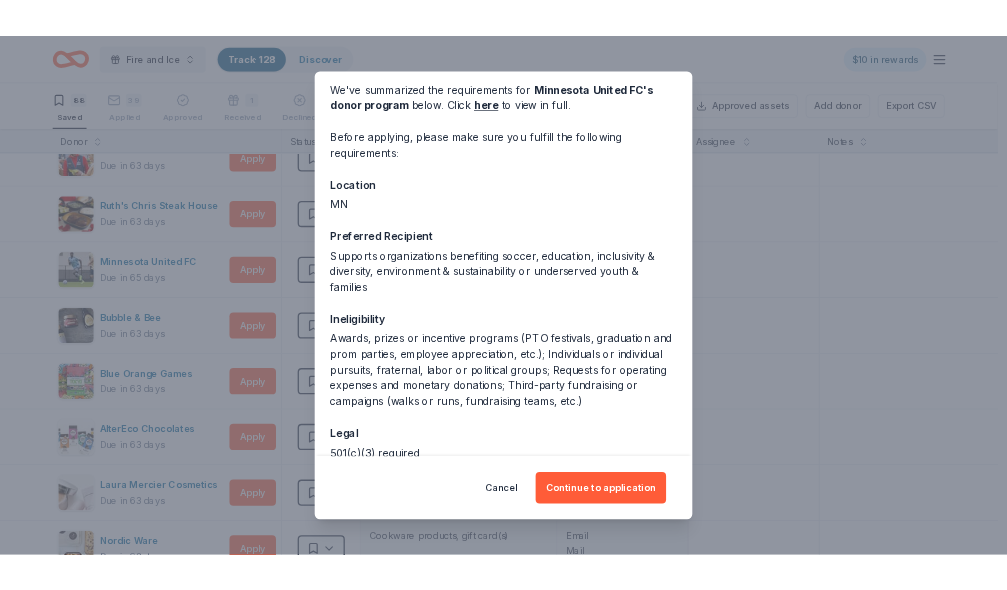 scroll, scrollTop: 192, scrollLeft: 0, axis: vertical 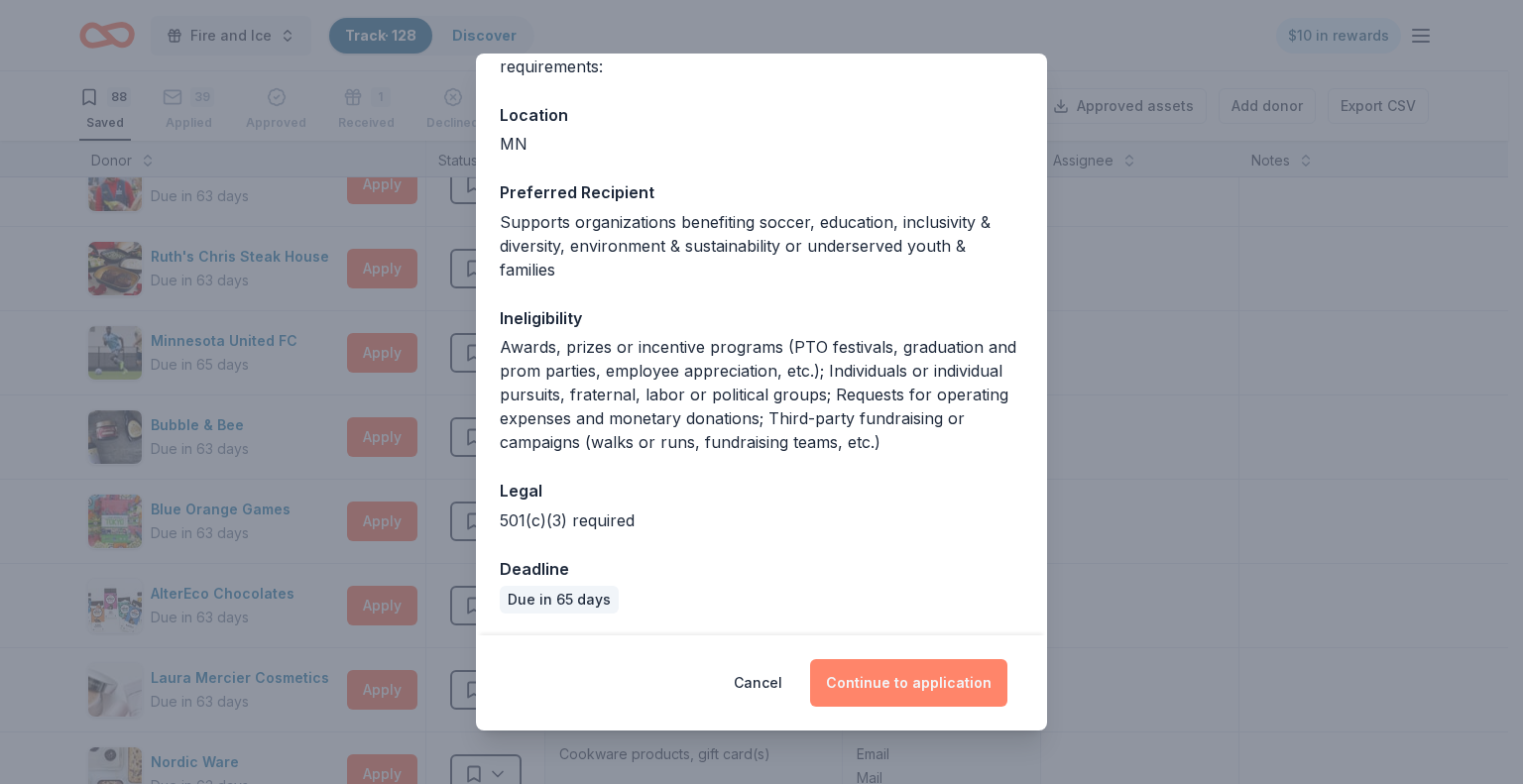 click on "Continue to application" at bounding box center (908, 683) 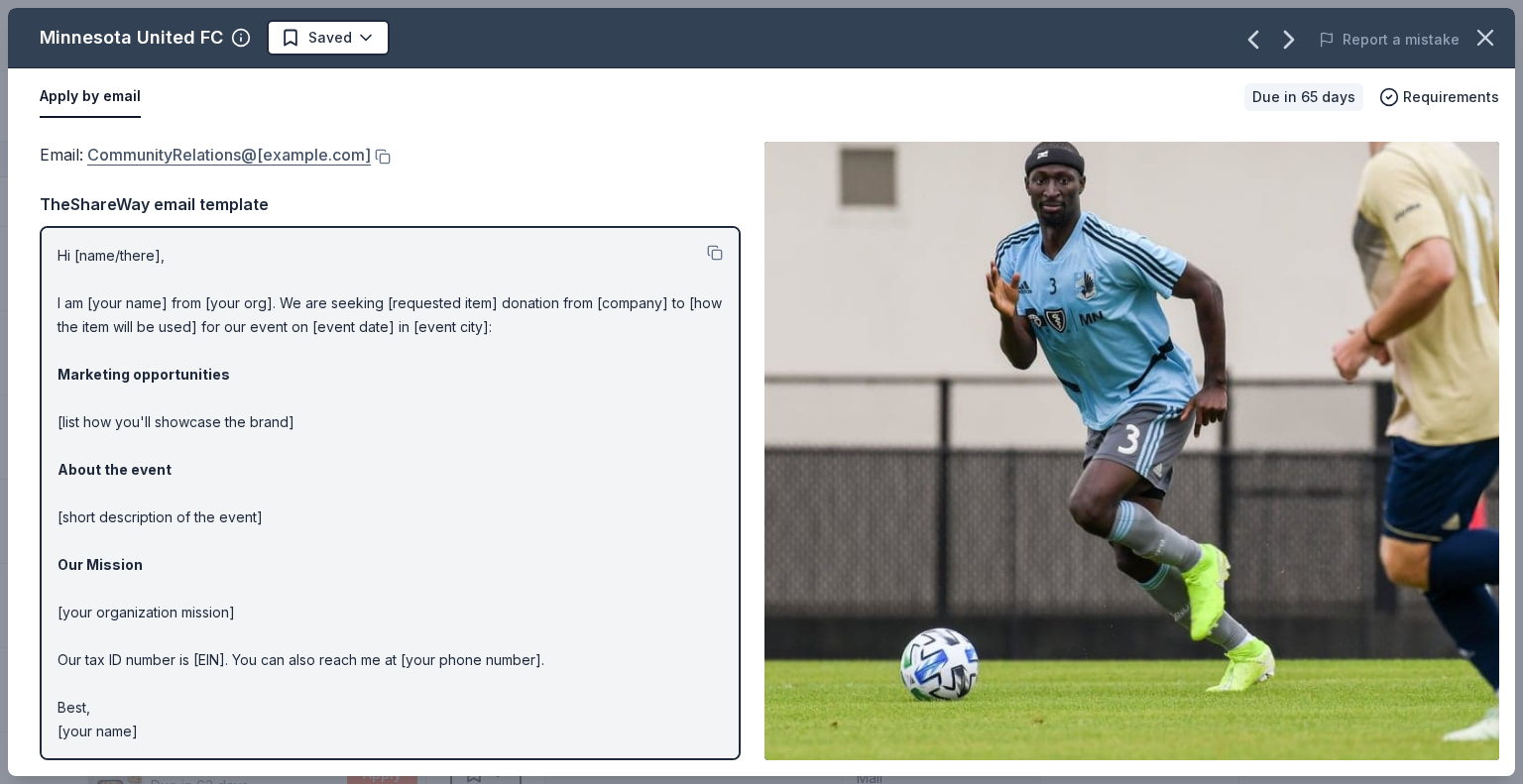 click on "CommunityRelations@mnufc.com" at bounding box center [229, 155] 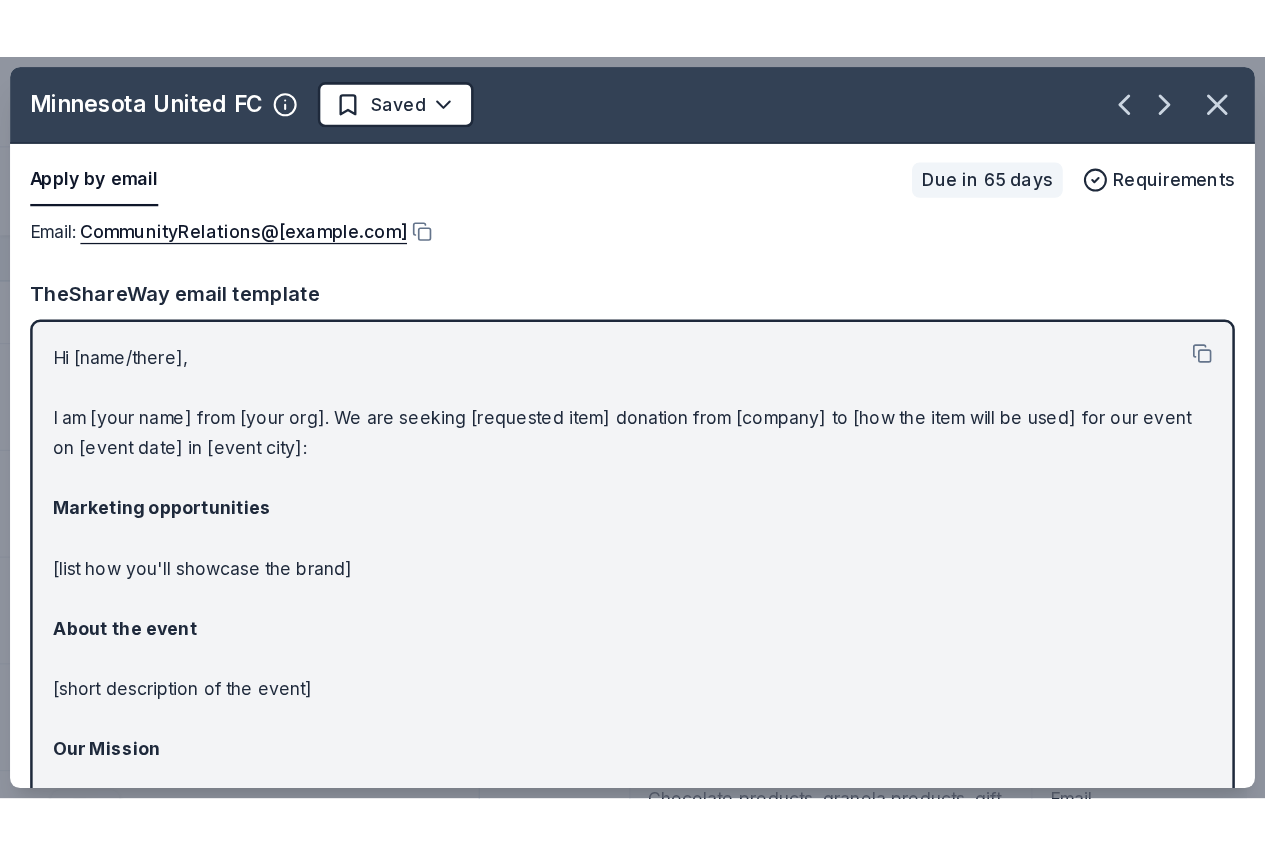 scroll, scrollTop: 800, scrollLeft: 0, axis: vertical 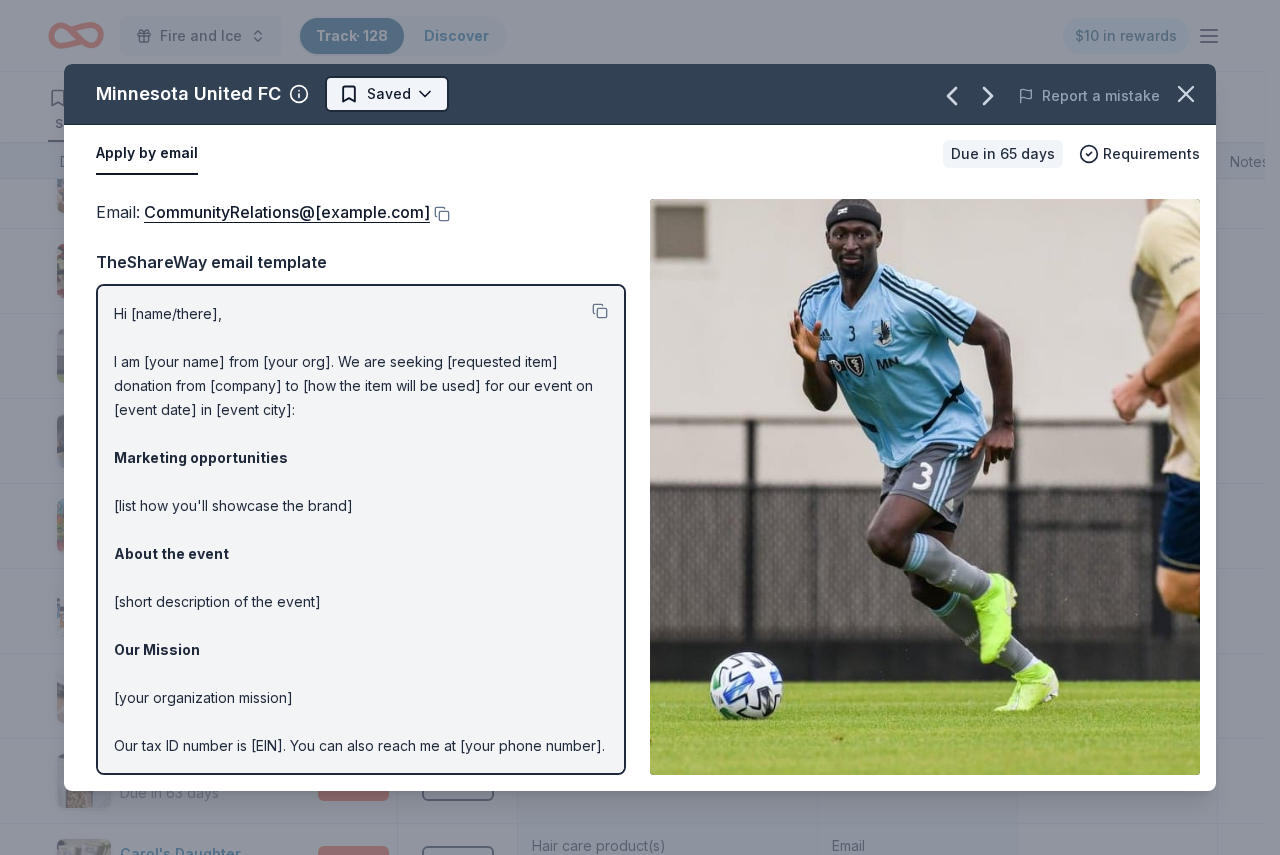 click on "Fire and Ice  Track  · 128 Discover $10 in rewards 88 Saved 39 Applied Approved 1 Received Declined Not interested  Approved assets Add donor Export CSV Donor Status Donation Apply method Assignee Notes Fleet Farm Due in 63 days Apply Saved Fleet Farm products, monetary donation In person Target Due in 63 days Apply Saved Gift cards ($50-100 value, with a maximum donation of $500 per year) In person IHOP Due in 63 days Apply Saved Food, gift card(s) Phone In person Barnes & Noble Due in 63 days Apply Saved Books, gift card(s) Phone In person Breadsmith Due in 63 days Apply Saved Bread and pastries, gift certificate(s) Phone In person Fuzzy's Taco Shop Due in 63 days Apply Saved Donation depends on request Phone In person Chili's Due in 63 days Apply Saved Gift certificate(s) Phone In person Massage Envy Due in 63 days Apply Saved Gift card(s) Phone In person Bruegger's Bagels Due in 63 days Apply Saved Bagels, food, and gift cards Phone In person Walmart Due in 63 days Apply Saved Phone In person Apply Saved" at bounding box center (640, 427) 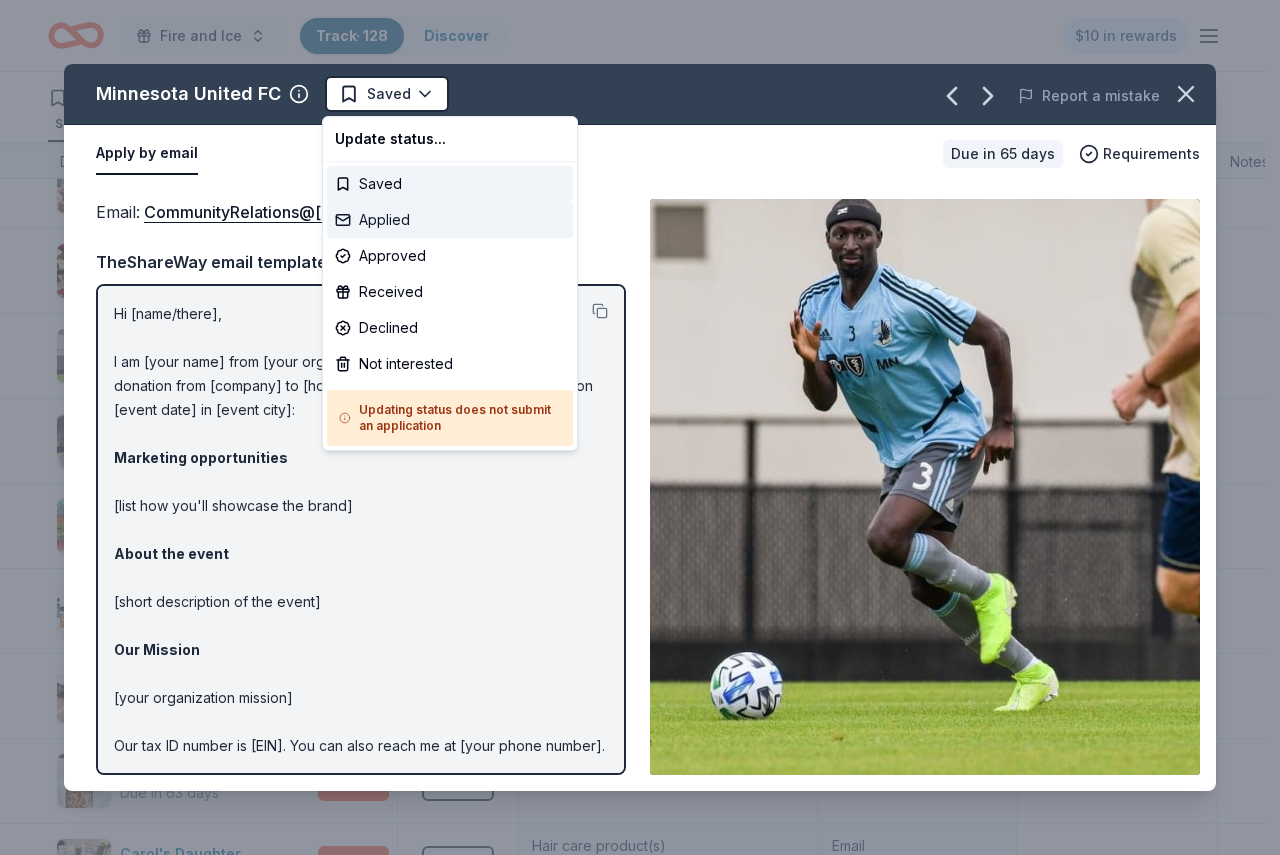 click on "Applied" at bounding box center [450, 220] 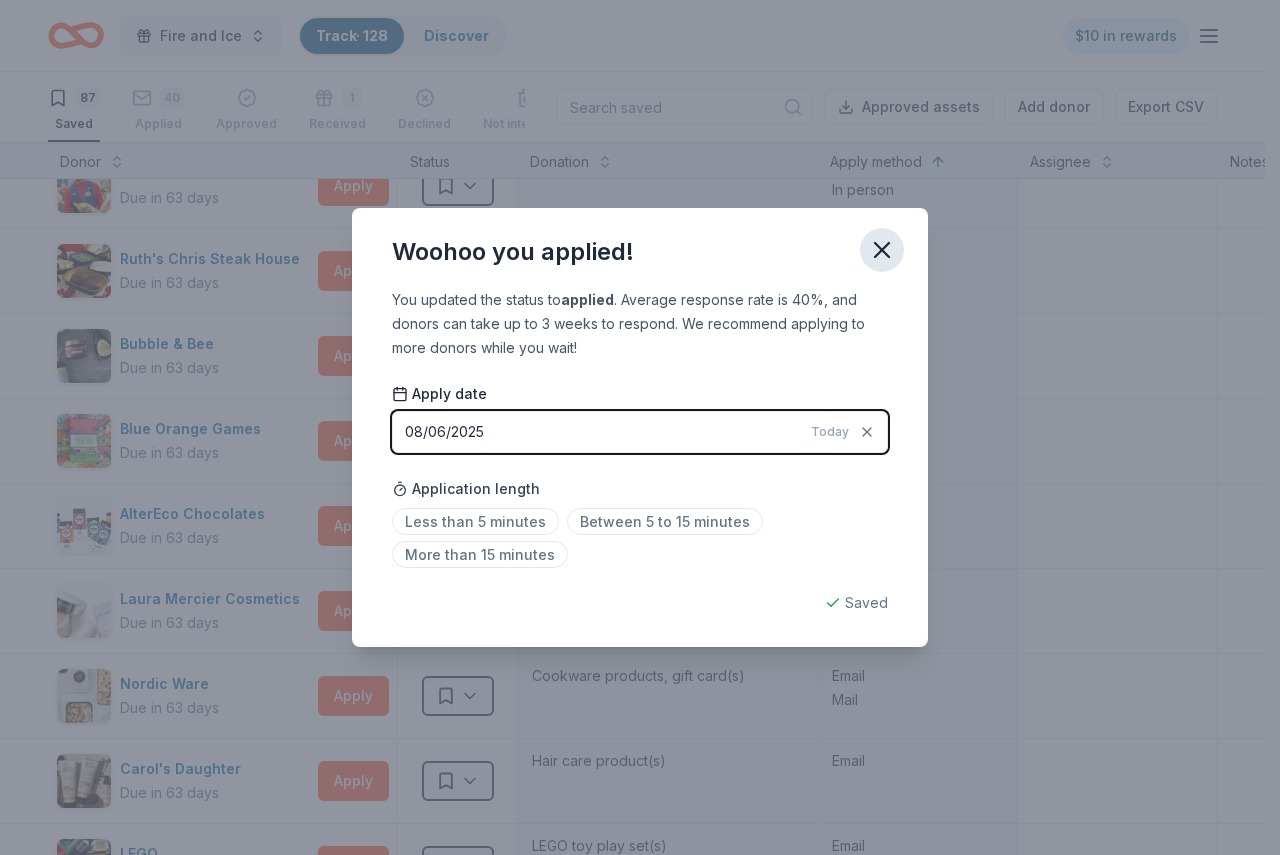 click 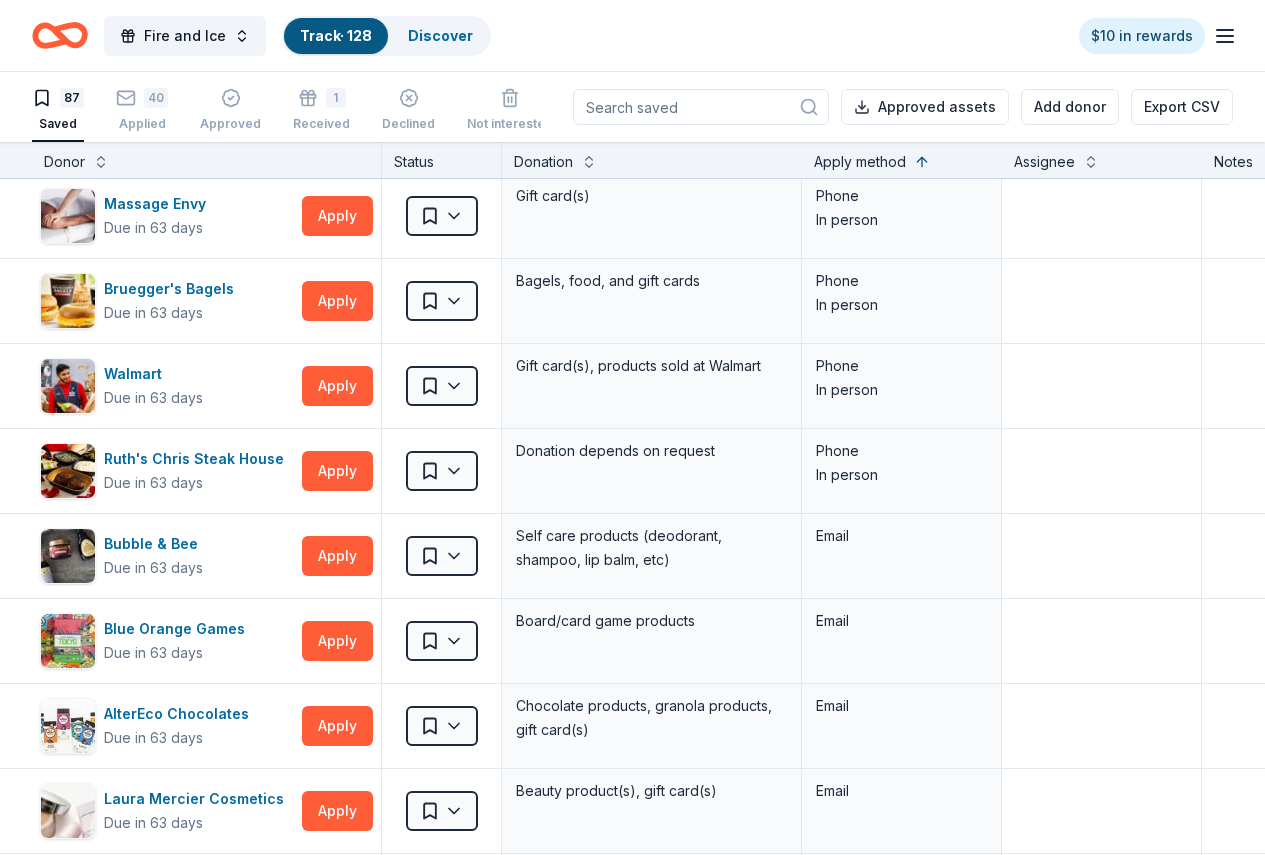 scroll, scrollTop: 700, scrollLeft: 0, axis: vertical 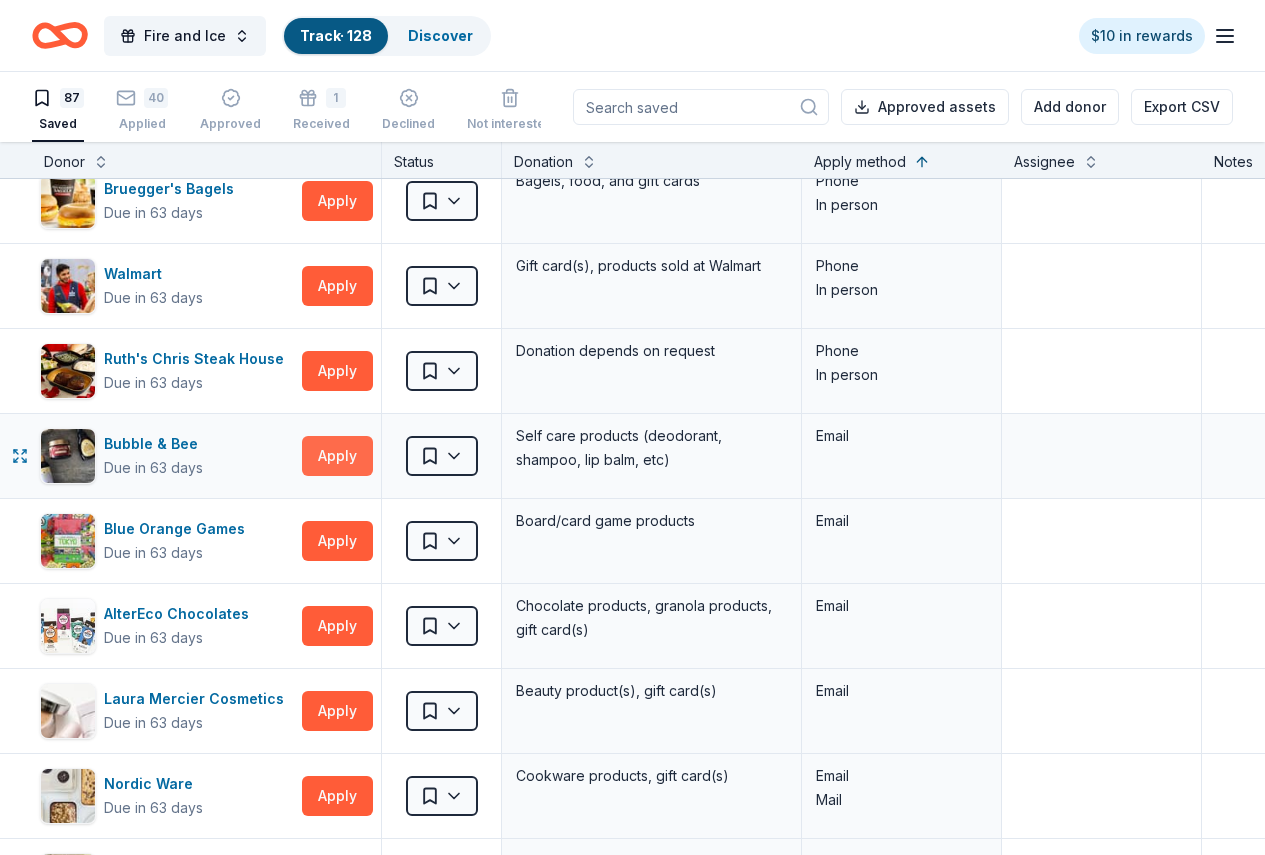 click on "Apply" at bounding box center [337, 456] 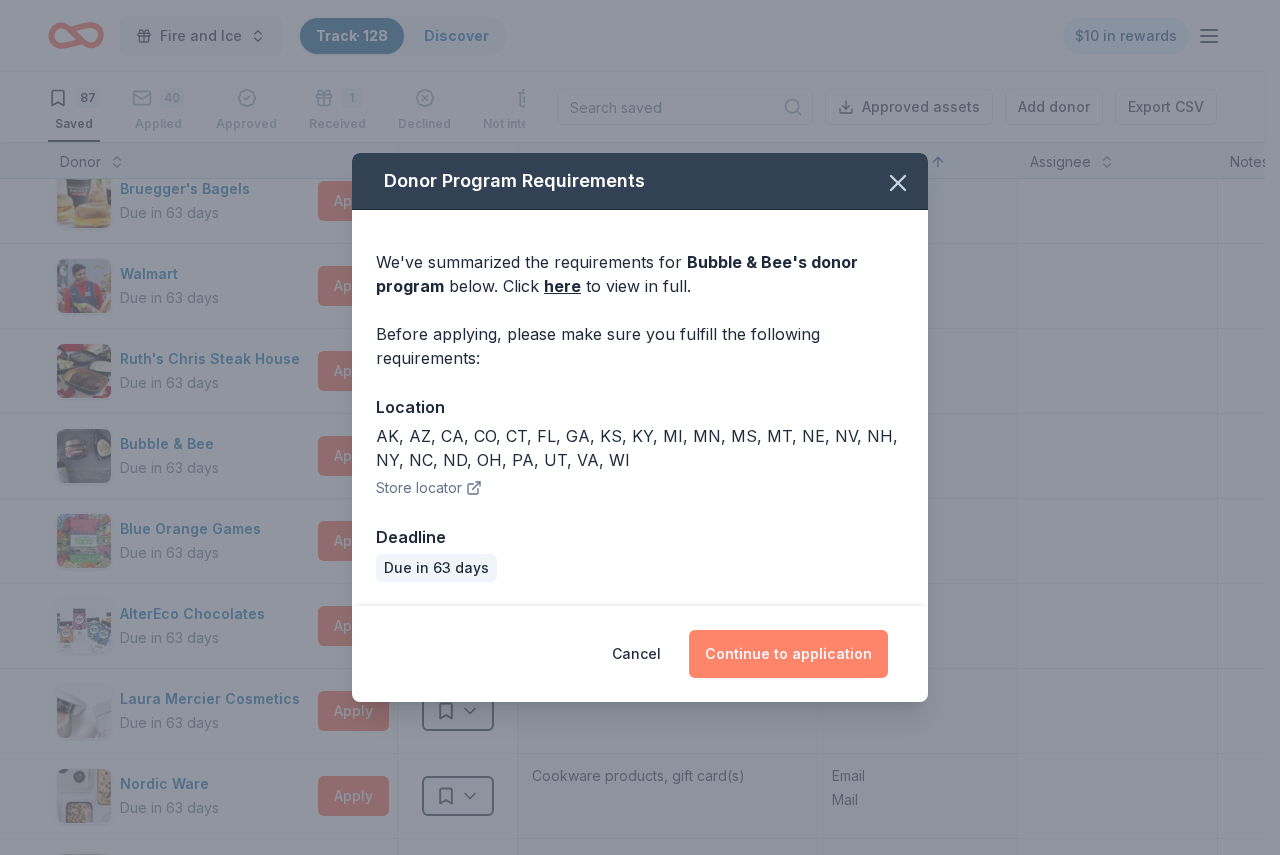 click on "Continue to application" at bounding box center (788, 654) 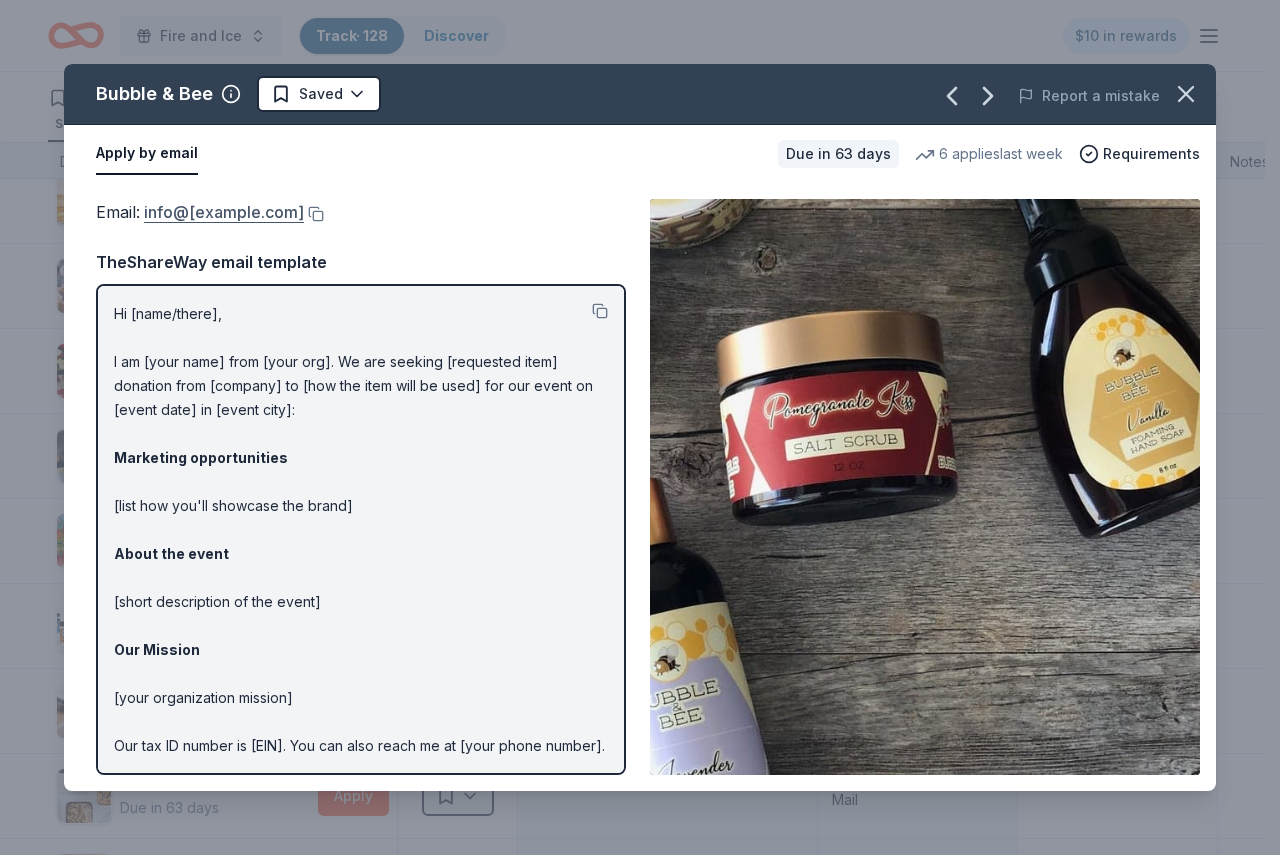 click on "info@bubbleandbee.com" at bounding box center [224, 212] 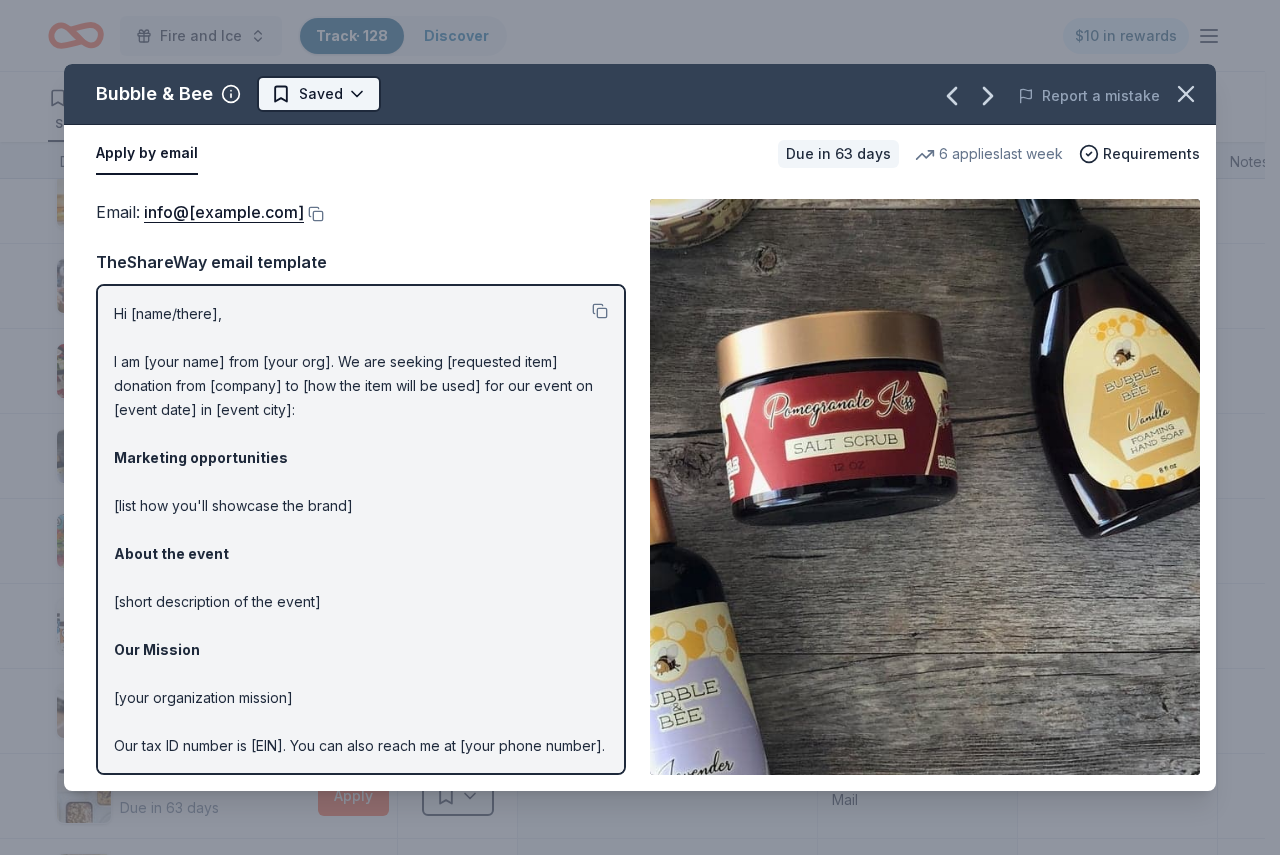 click on "Fire and Ice  Track  · 128 Discover $10 in rewards 87 Saved 40 Applied Approved 1 Received Declined Not interested  Approved assets Add donor Export CSV Donor Status Donation Apply method Assignee Notes Fleet Farm Due in 63 days Apply Saved Fleet Farm products, monetary donation In person Target Due in 63 days Apply Saved Gift cards ($50-100 value, with a maximum donation of $500 per year) In person IHOP Due in 63 days Apply Saved Food, gift card(s) Phone In person Barnes & Noble Due in 63 days Apply Saved Books, gift card(s) Phone In person Breadsmith Due in 63 days Apply Saved Bread and pastries, gift certificate(s) Phone In person Fuzzy's Taco Shop Due in 63 days Apply Saved Donation depends on request Phone In person Chili's Due in 63 days Apply Saved Gift certificate(s) Phone In person Massage Envy Due in 63 days Apply Saved Gift card(s) Phone In person Bruegger's Bagels Due in 63 days Apply Saved Bagels, food, and gift cards Phone In person Walmart Due in 63 days Apply Saved Phone In person Apply Saved" at bounding box center [640, 427] 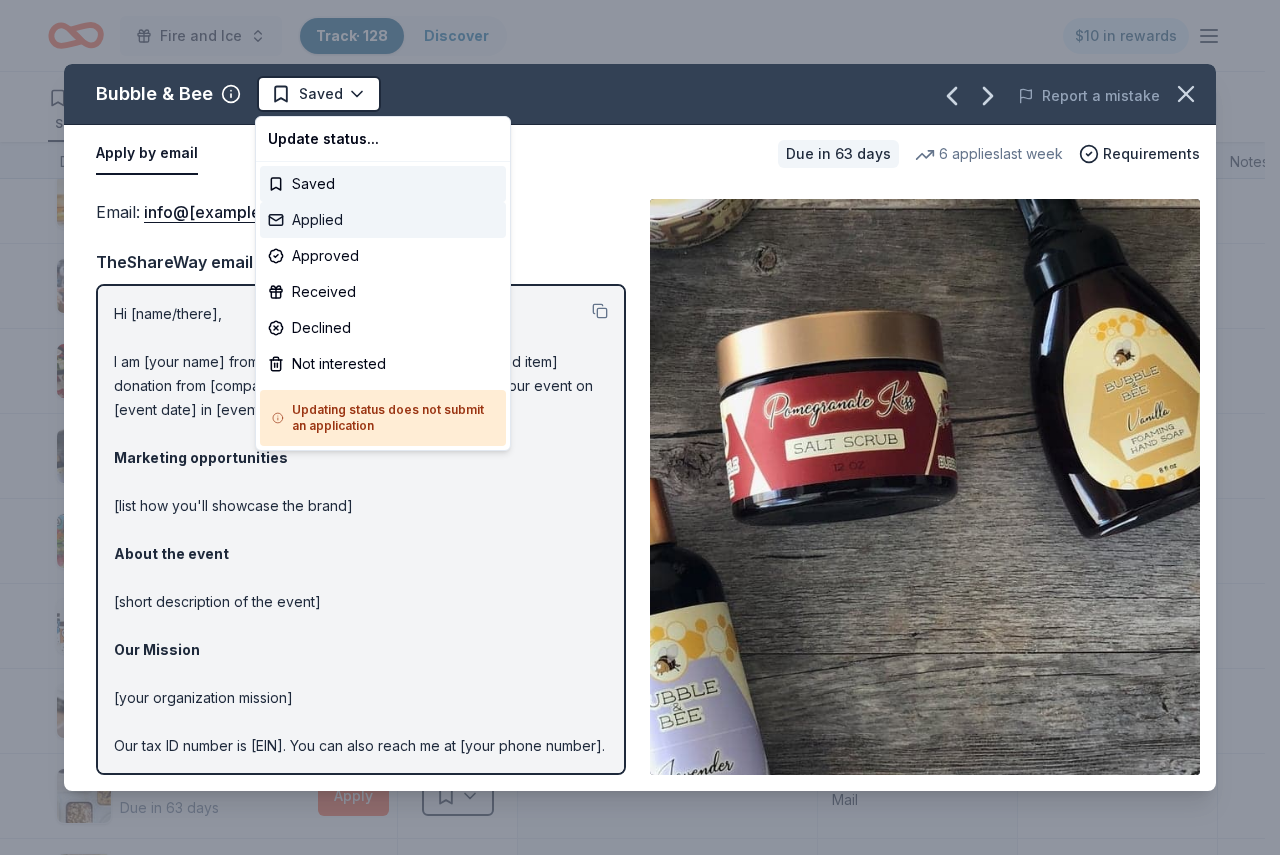 click on "Applied" at bounding box center [383, 220] 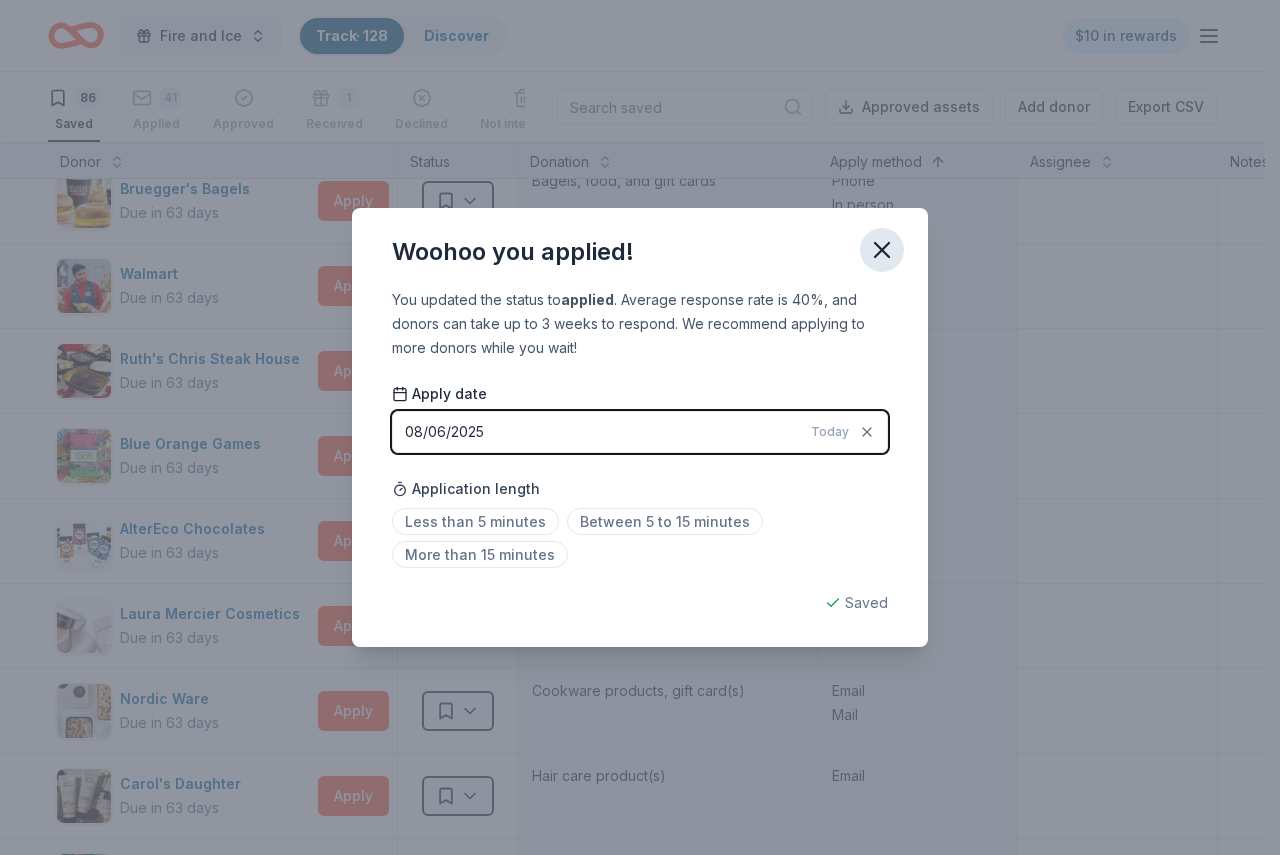 click 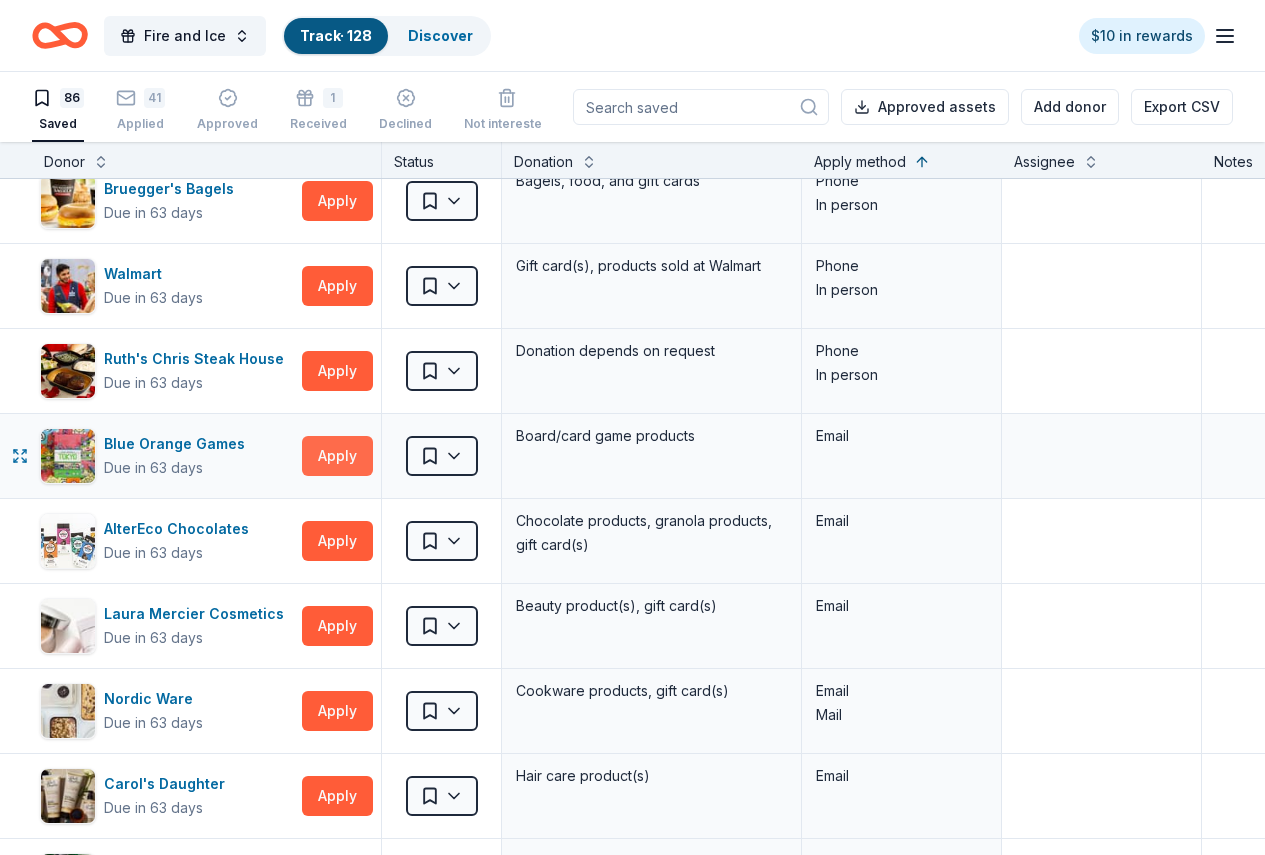 click on "Apply" at bounding box center (337, 456) 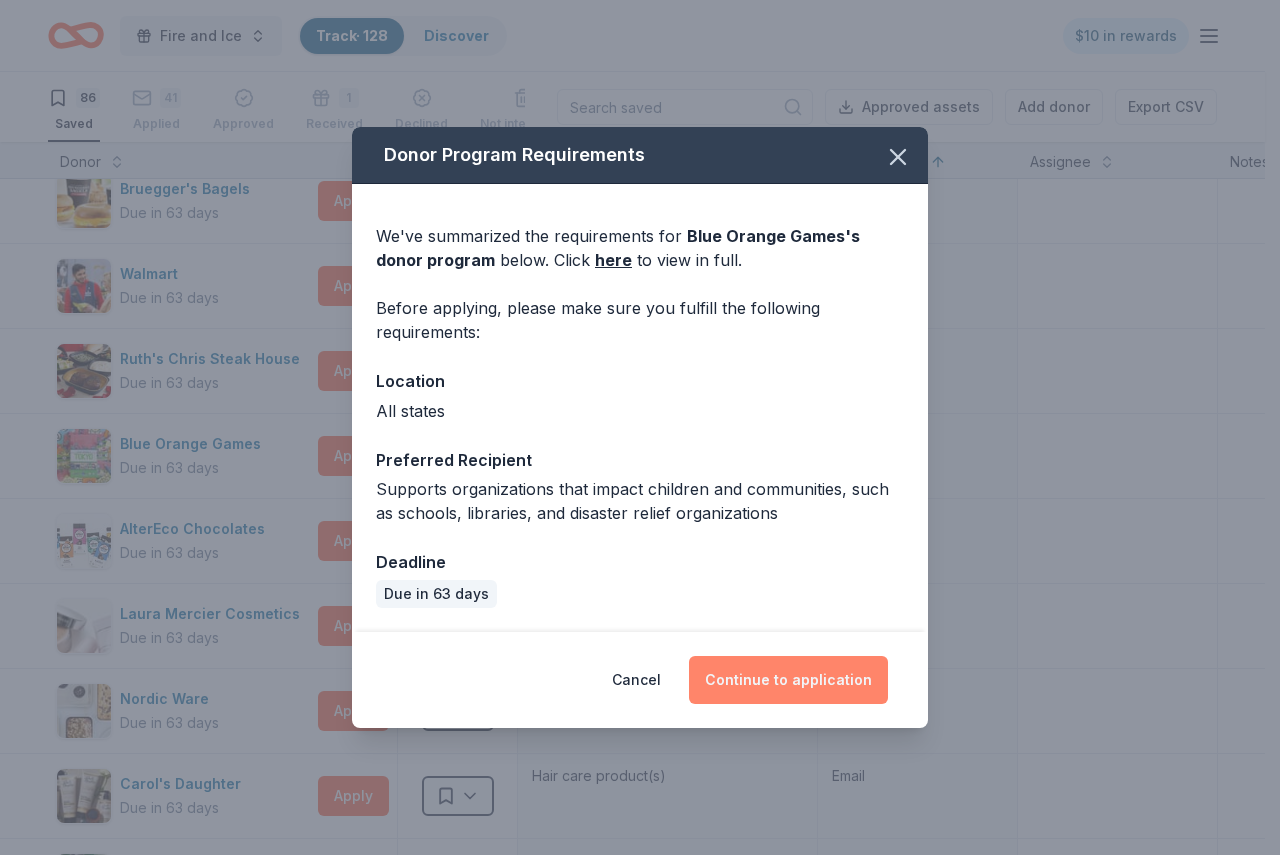 click on "Continue to application" at bounding box center [788, 680] 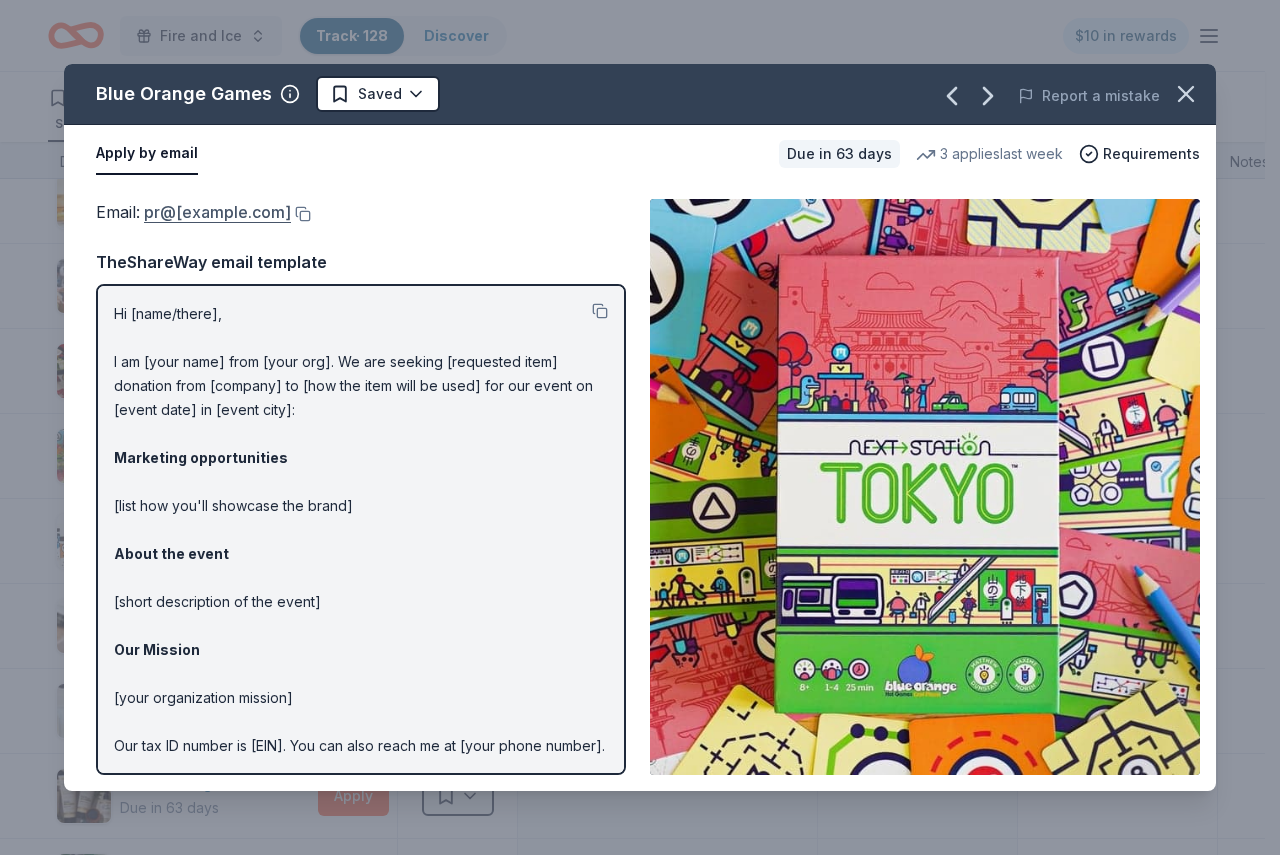 click on "pr@blueorangegames.com" at bounding box center [217, 212] 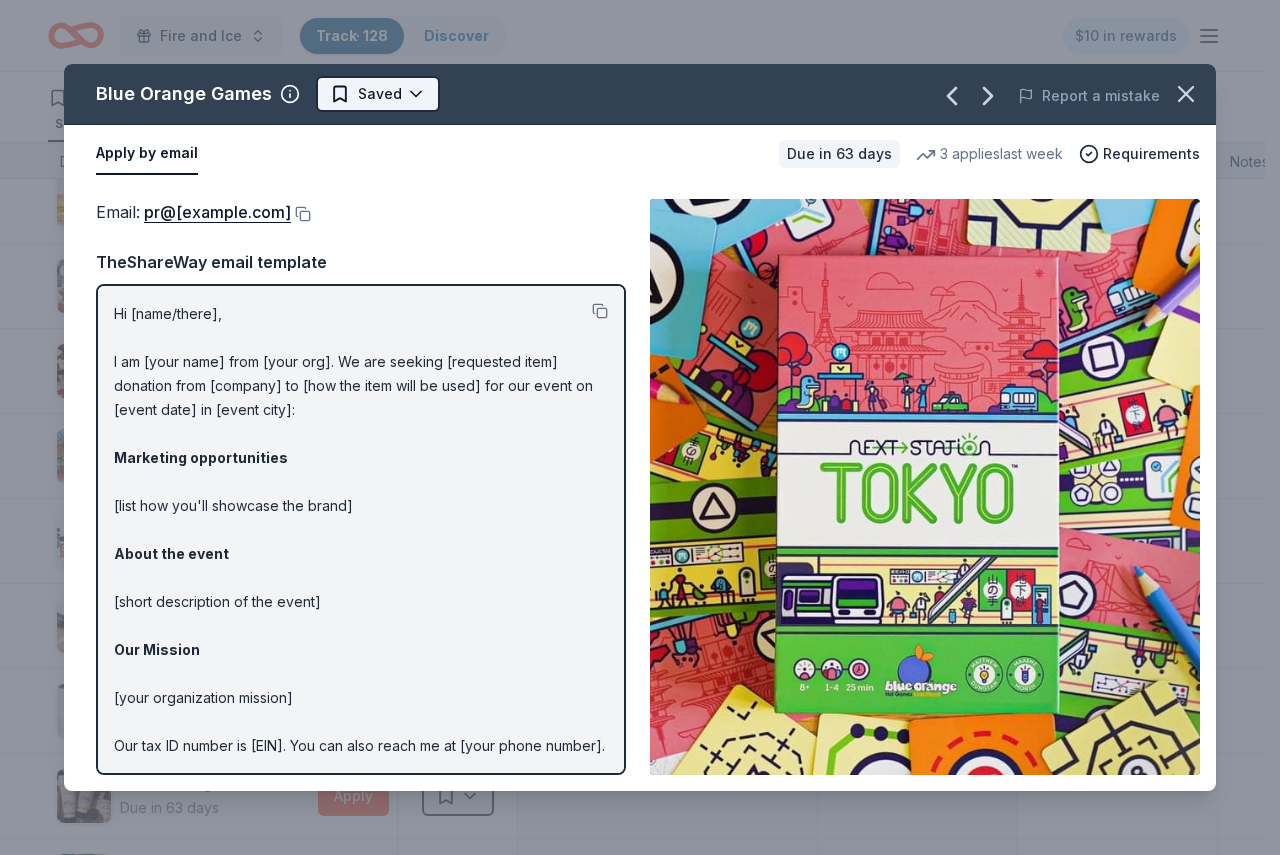 click on "Fire and Ice  Track  · 128 Discover $10 in rewards 86 Saved 41 Applied Approved 1 Received Declined Not interested  Approved assets Add donor Export CSV Donor Status Donation Apply method Assignee Notes Fleet Farm Due in 63 days Apply Saved Fleet Farm products, monetary donation In person Target Due in 63 days Apply Saved Gift cards ($50-100 value, with a maximum donation of $500 per year) In person IHOP Due in 63 days Apply Saved Food, gift card(s) Phone In person Barnes & Noble Due in 63 days Apply Saved Books, gift card(s) Phone In person Breadsmith Due in 63 days Apply Saved Bread and pastries, gift certificate(s) Phone In person Fuzzy's Taco Shop Due in 63 days Apply Saved Donation depends on request Phone In person Chili's Due in 63 days Apply Saved Gift certificate(s) Phone In person Massage Envy Due in 63 days Apply Saved Gift card(s) Phone In person Bruegger's Bagels Due in 63 days Apply Saved Bagels, food, and gift cards Phone In person Walmart Due in 63 days Apply Saved Phone In person Apply Saved" at bounding box center [640, 427] 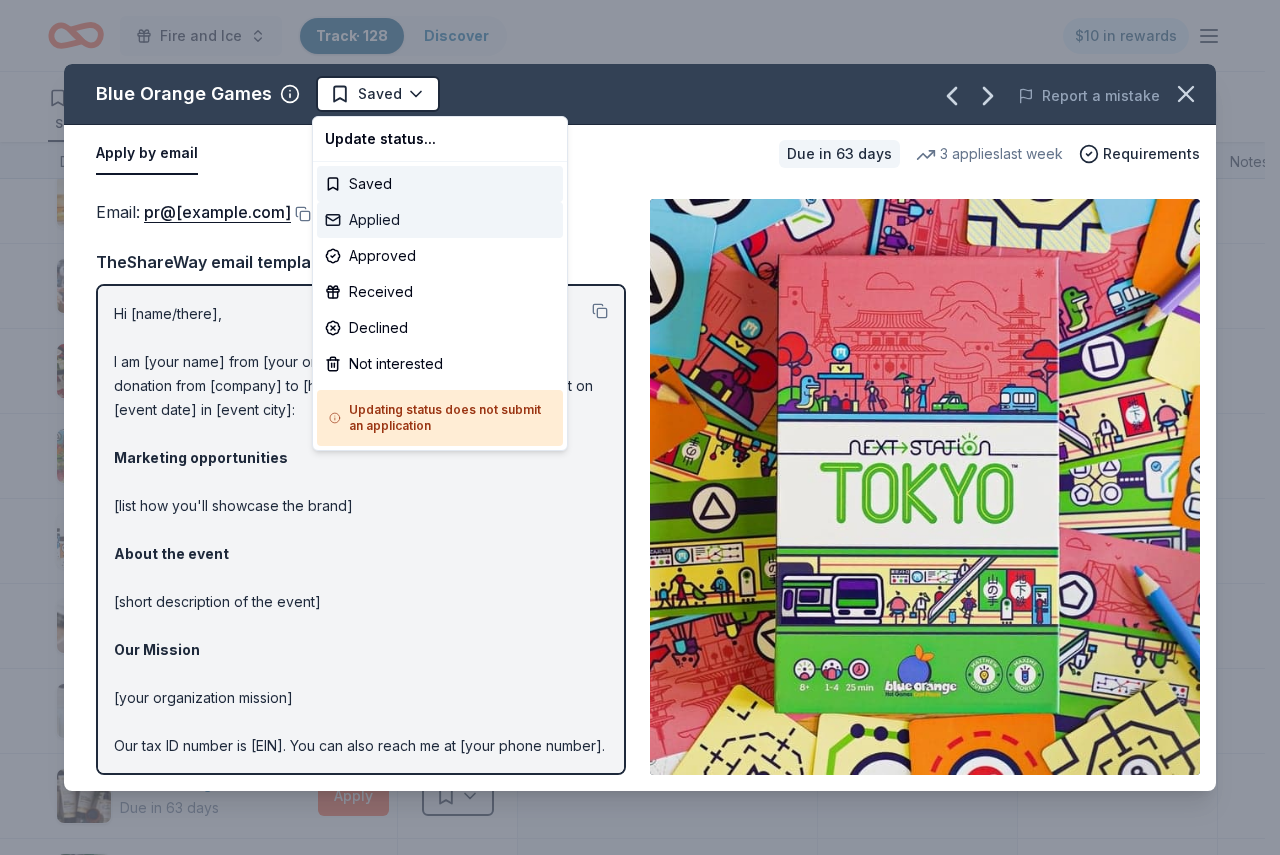 click on "Applied" at bounding box center (440, 220) 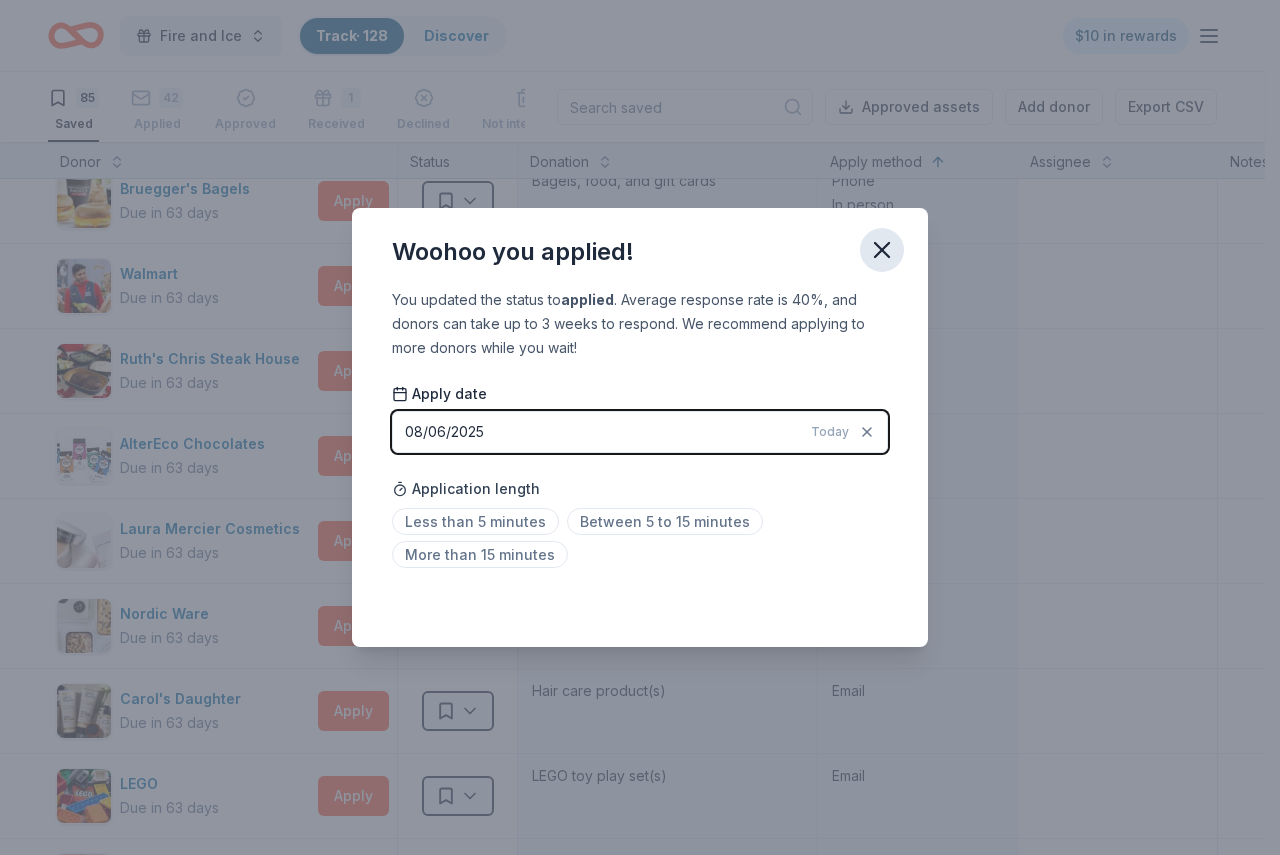 click 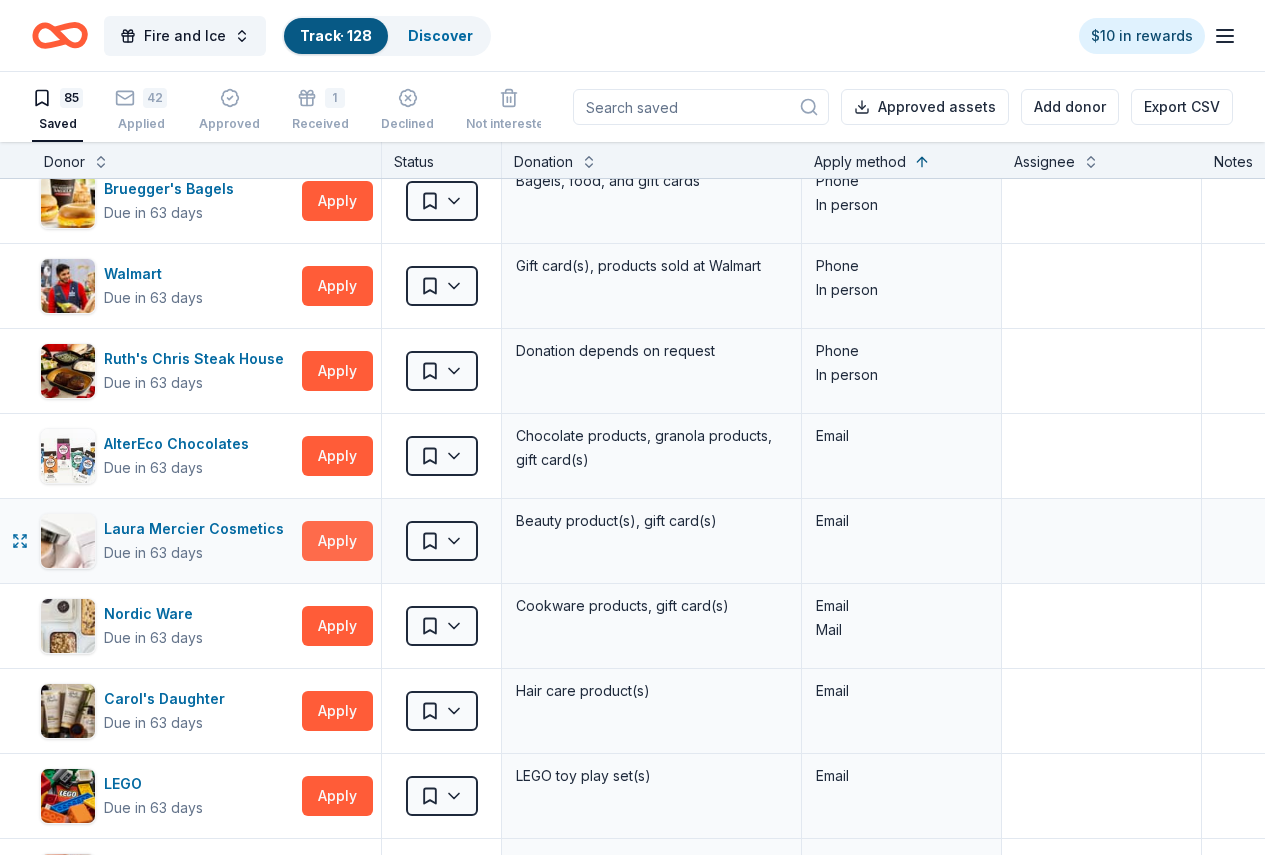 click on "Apply" at bounding box center (337, 541) 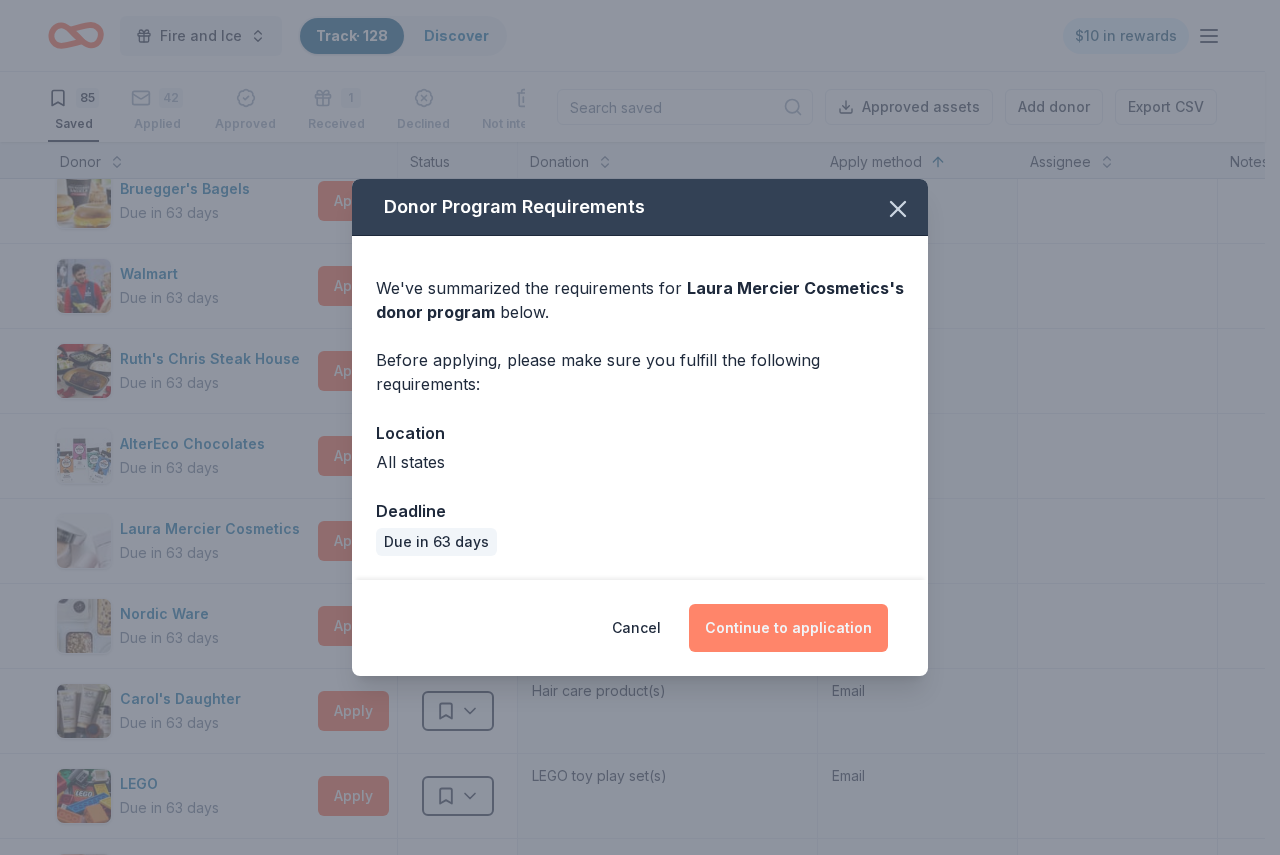 click on "Continue to application" at bounding box center (788, 628) 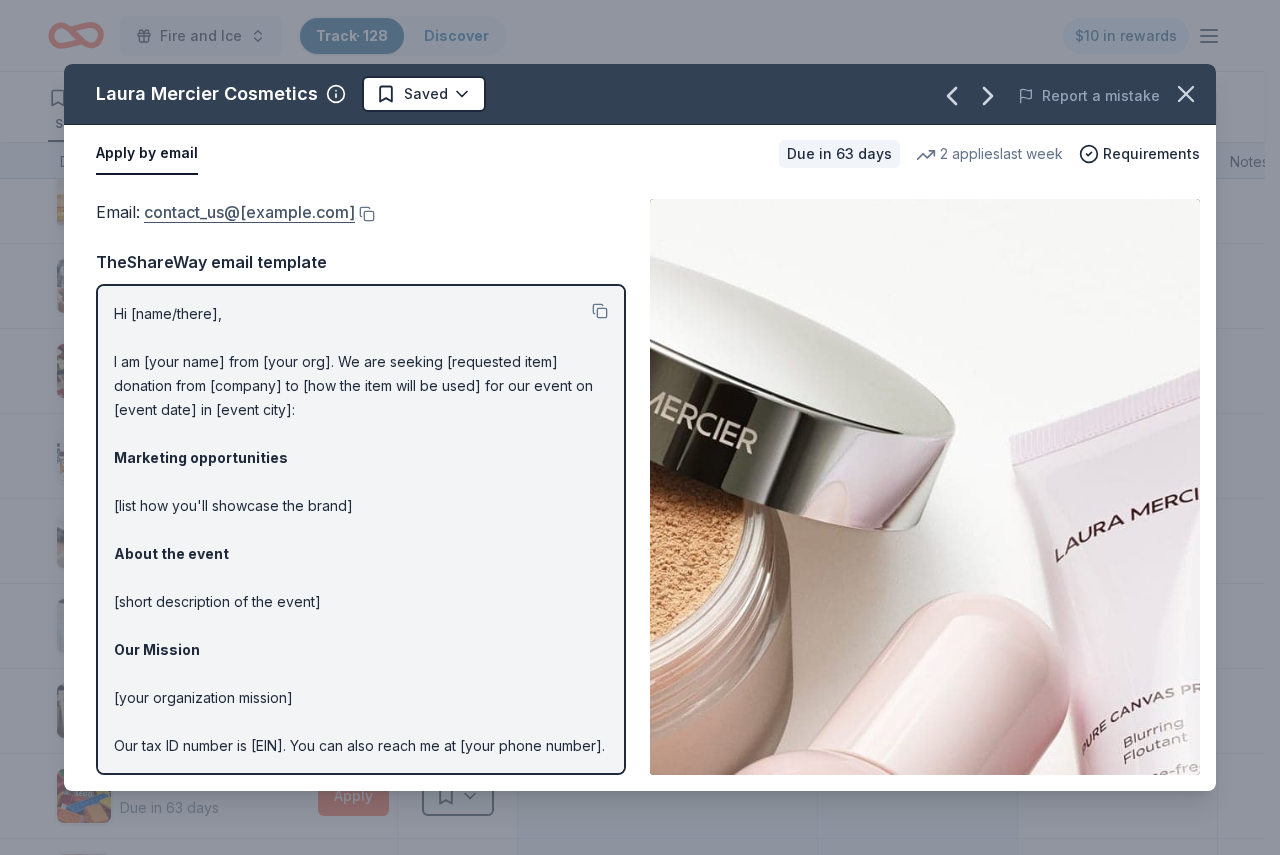 click on "contact_us@lauramercier.com" at bounding box center [249, 212] 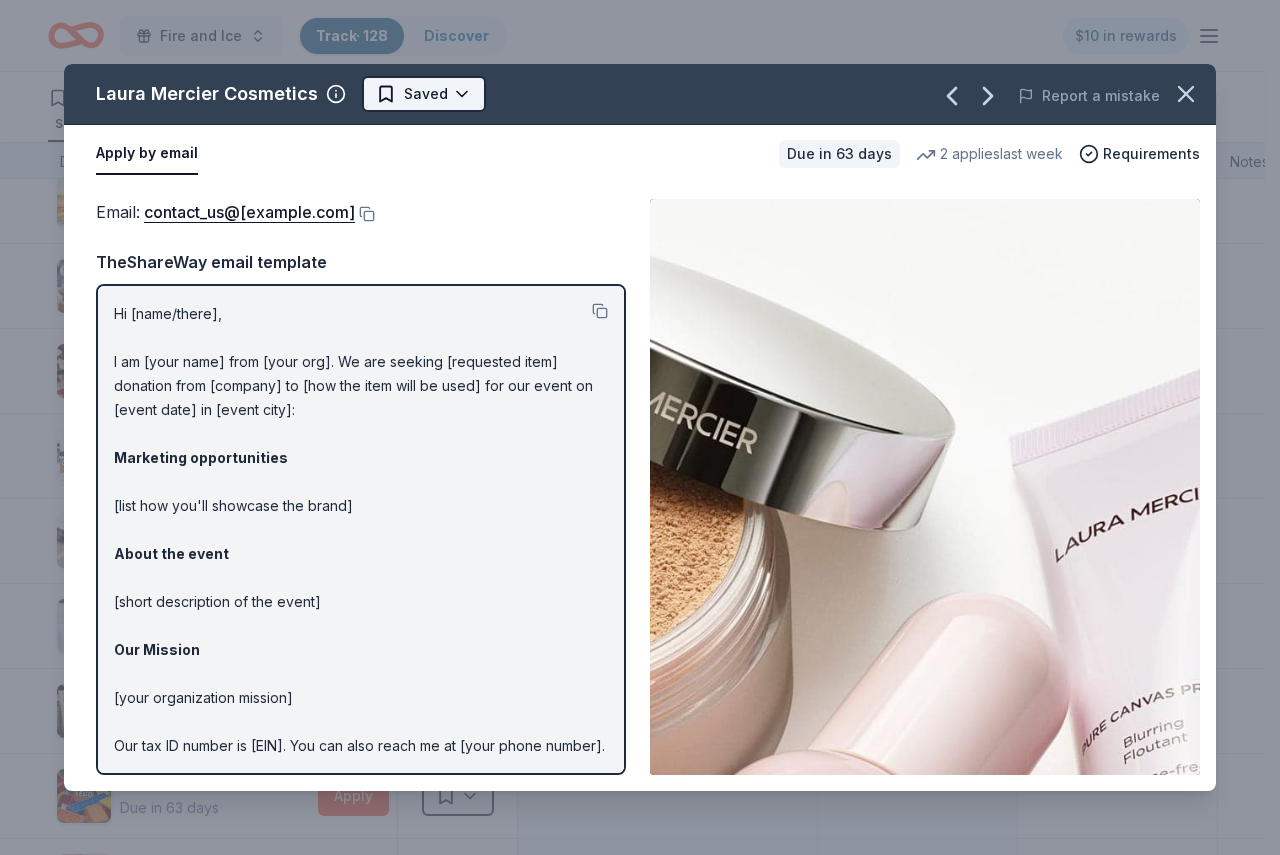 click on "Fire and Ice  Track  · 128 Discover $10 in rewards 85 Saved 42 Applied Approved 1 Received Declined Not interested  Approved assets Add donor Export CSV Donor Status Donation Apply method Assignee Notes Fleet Farm Due in 63 days Apply Saved Fleet Farm products, monetary donation In person Target Due in 63 days Apply Saved Gift cards ($50-100 value, with a maximum donation of $500 per year) In person IHOP Due in 63 days Apply Saved Food, gift card(s) Phone In person Barnes & Noble Due in 63 days Apply Saved Books, gift card(s) Phone In person Breadsmith Due in 63 days Apply Saved Bread and pastries, gift certificate(s) Phone In person Fuzzy's Taco Shop Due in 63 days Apply Saved Donation depends on request Phone In person Chili's Due in 63 days Apply Saved Gift certificate(s) Phone In person Massage Envy Due in 63 days Apply Saved Gift card(s) Phone In person Bruegger's Bagels Due in 63 days Apply Saved Bagels, food, and gift cards Phone In person Walmart Due in 63 days Apply Saved Phone In person Apply Saved" at bounding box center (640, 427) 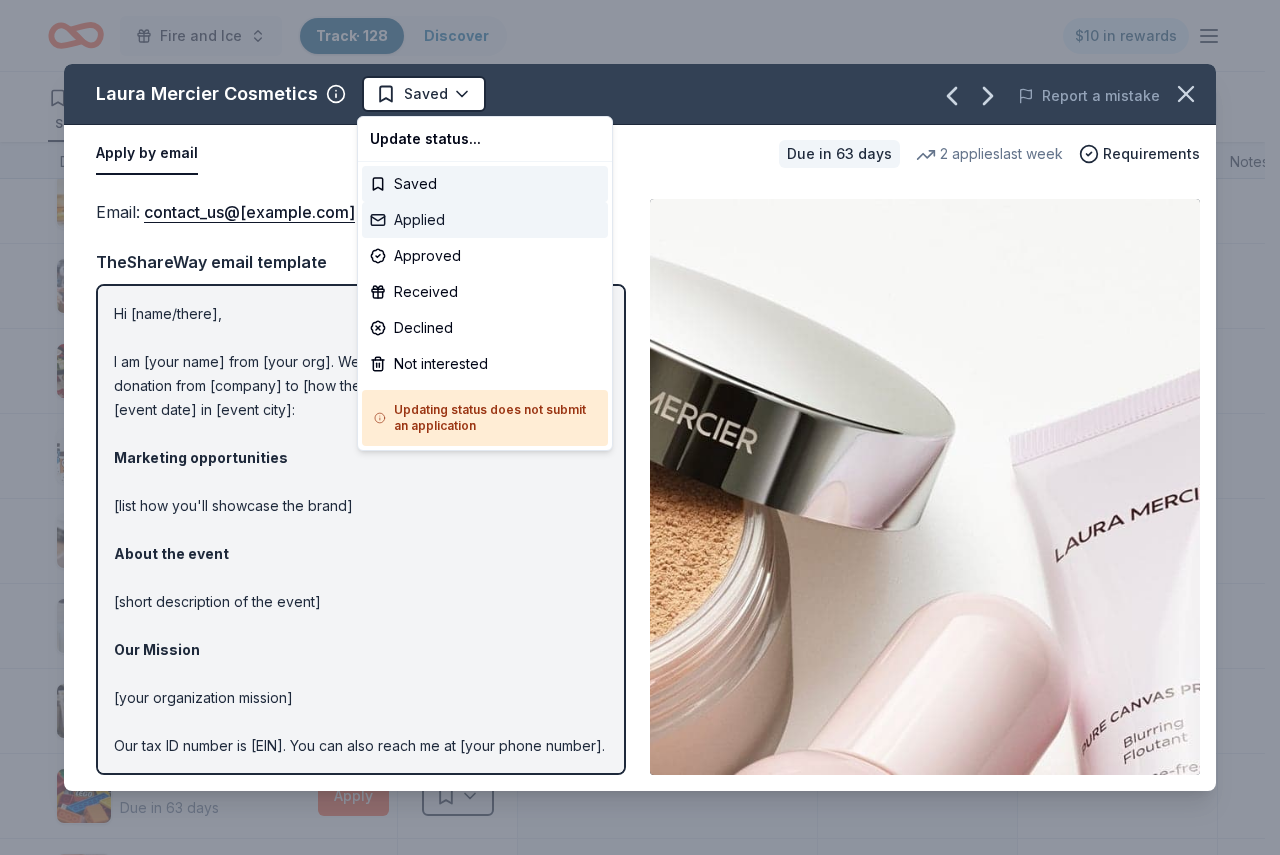 click on "Applied" at bounding box center (485, 220) 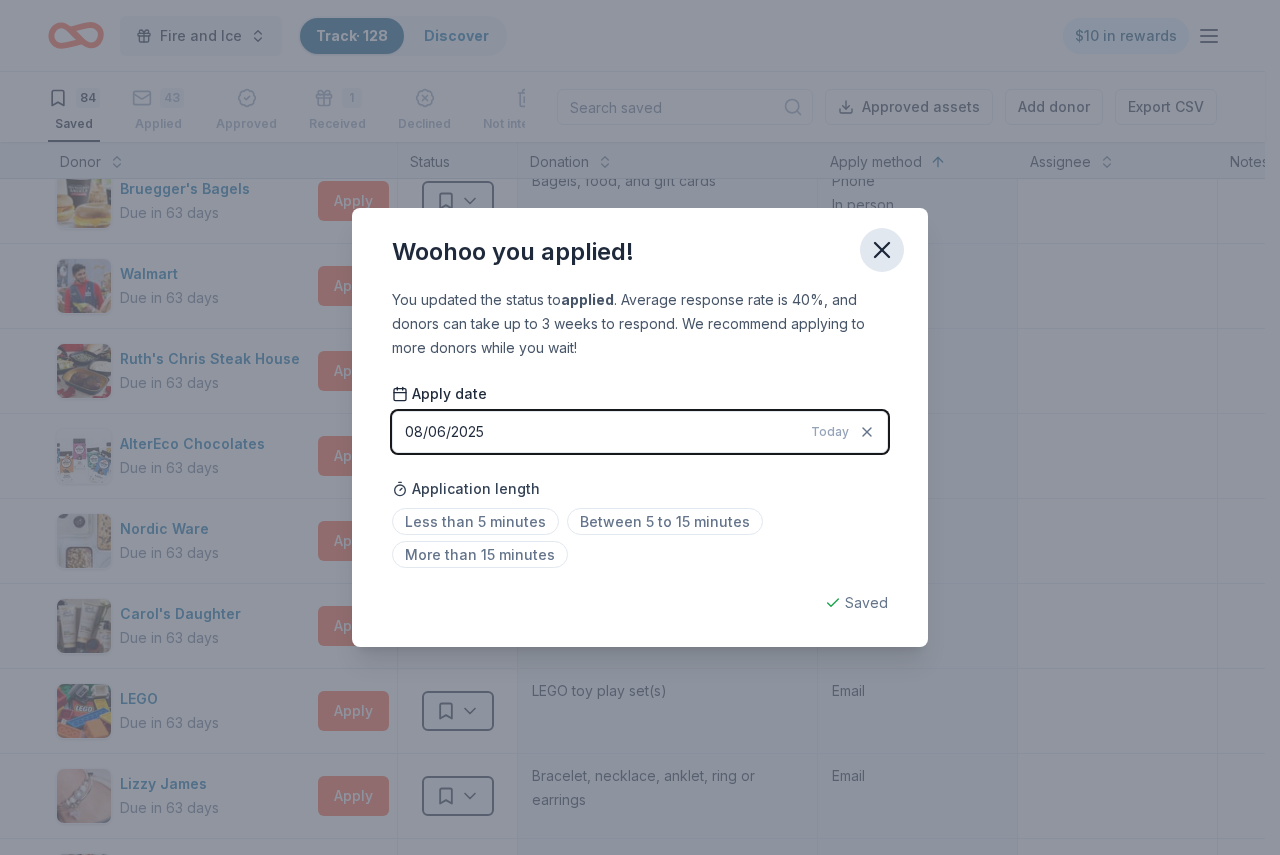click 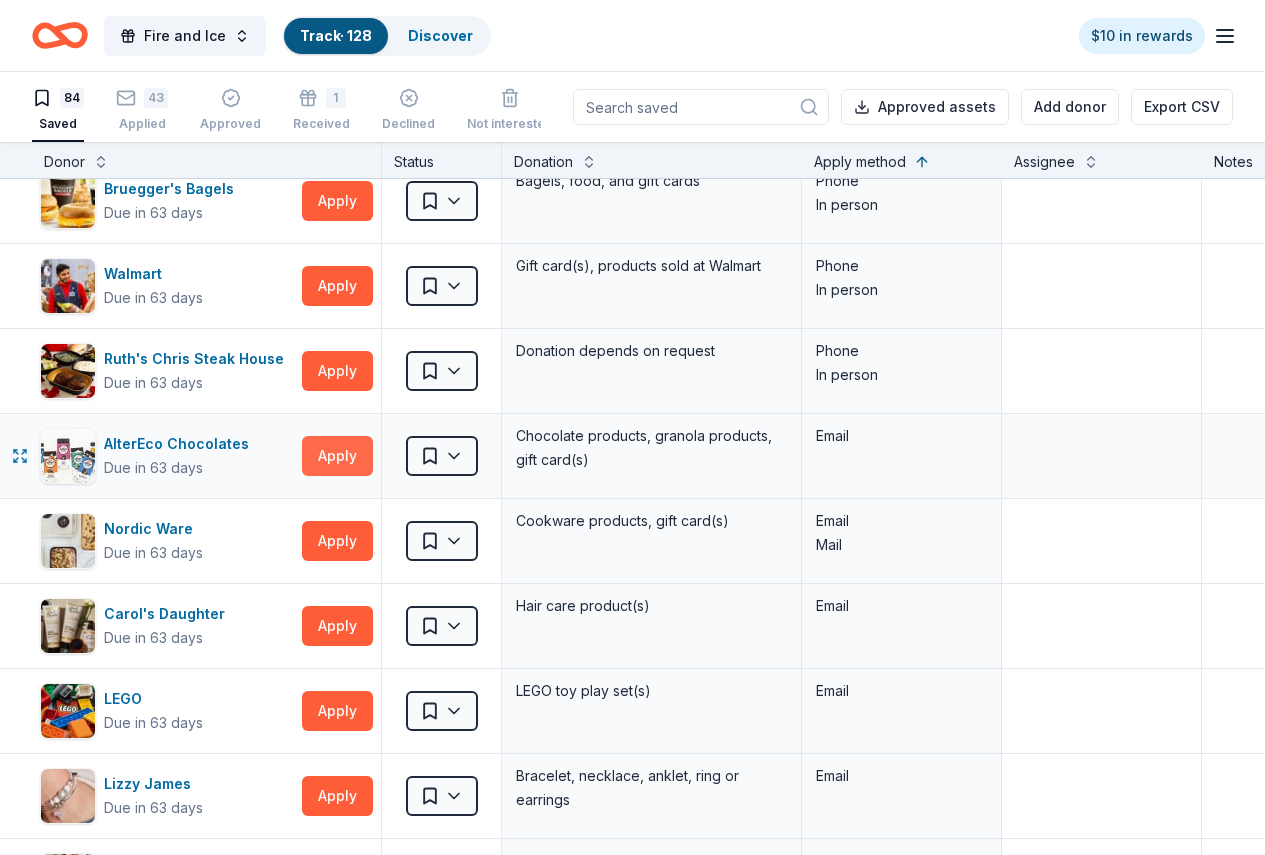 click on "Apply" at bounding box center [337, 456] 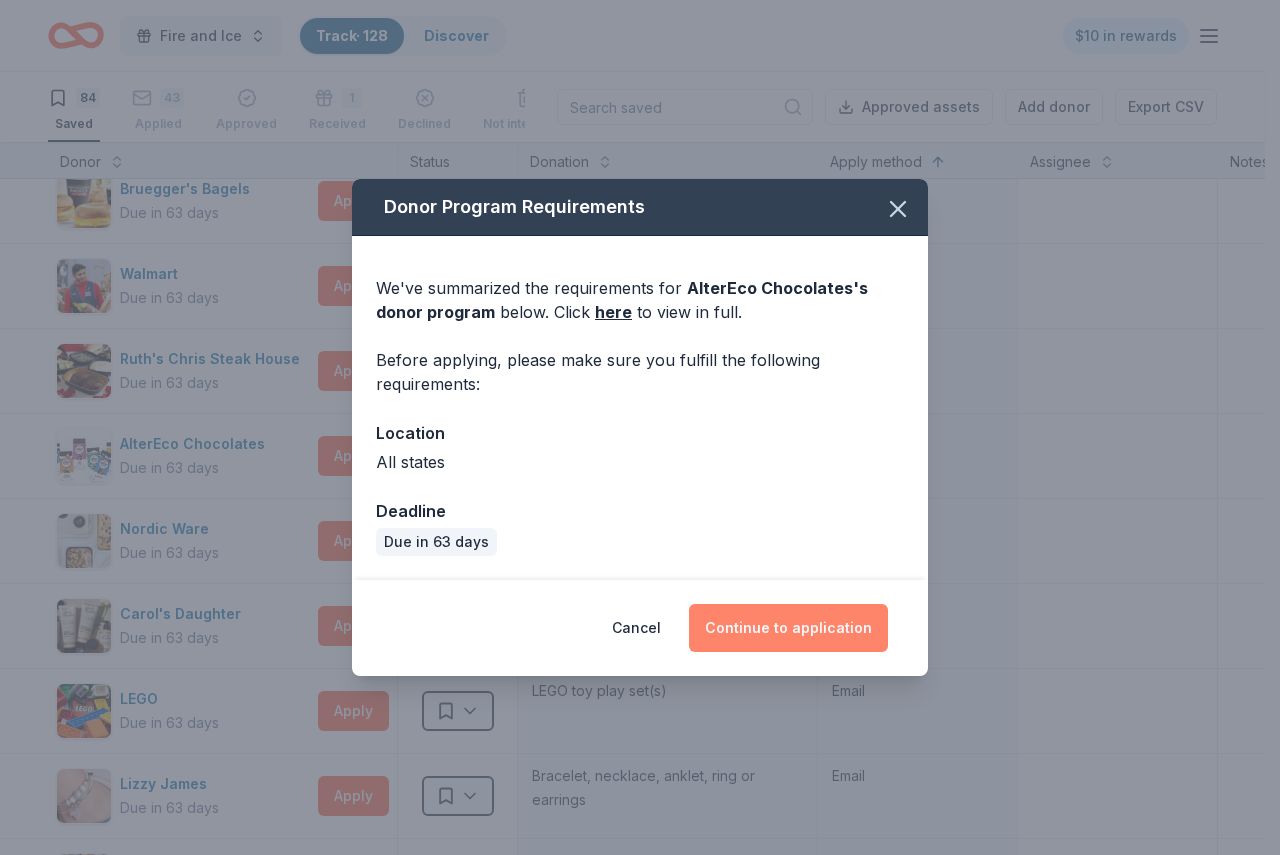 click on "Continue to application" at bounding box center [788, 628] 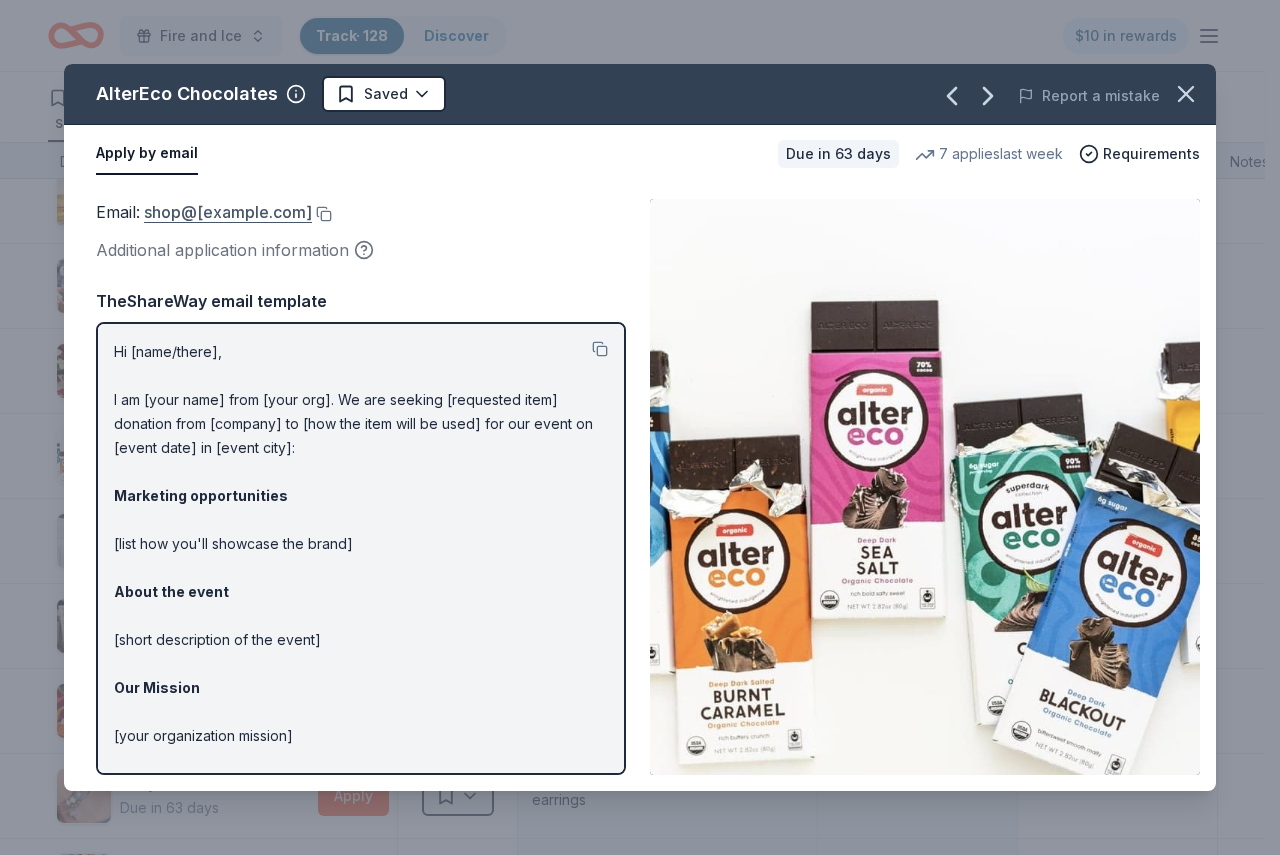 click on "shop@alterecofoods.com" at bounding box center (228, 212) 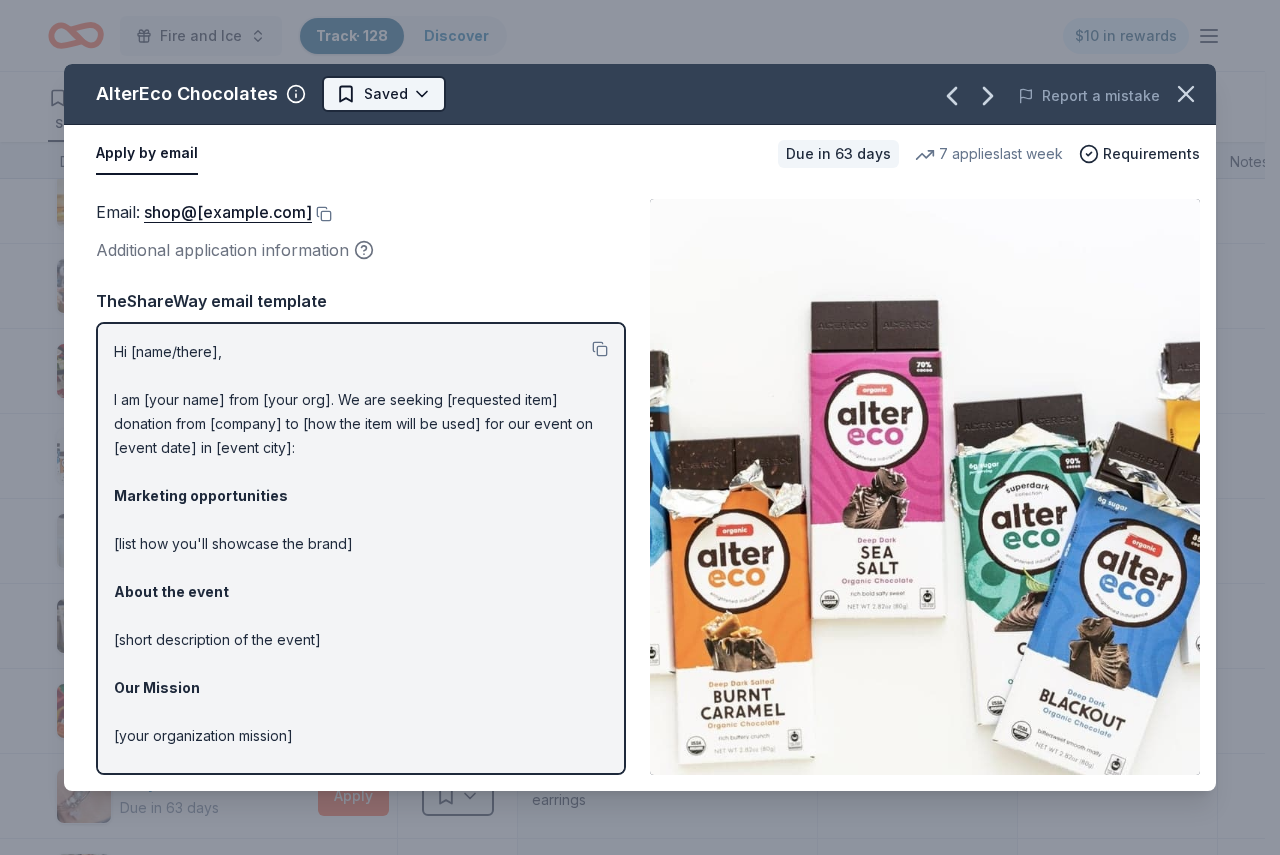 click on "Fire and Ice  Track  · 128 Discover $10 in rewards 84 Saved 43 Applied Approved 1 Received Declined Not interested  Approved assets Add donor Export CSV Donor Status Donation Apply method Assignee Notes Fleet Farm Due in 63 days Apply Saved Fleet Farm products, monetary donation In person Target Due in 63 days Apply Saved Gift cards ($50-100 value, with a maximum donation of $500 per year) In person IHOP Due in 63 days Apply Saved Food, gift card(s) Phone In person Barnes & Noble Due in 63 days Apply Saved Books, gift card(s) Phone In person Breadsmith Due in 63 days Apply Saved Bread and pastries, gift certificate(s) Phone In person Fuzzy's Taco Shop Due in 63 days Apply Saved Donation depends on request Phone In person Chili's Due in 63 days Apply Saved Gift certificate(s) Phone In person Massage Envy Due in 63 days Apply Saved Gift card(s) Phone In person Bruegger's Bagels Due in 63 days Apply Saved Bagels, food, and gift cards Phone In person Walmart Due in 63 days Apply Saved Phone In person Apply Saved" at bounding box center (640, 427) 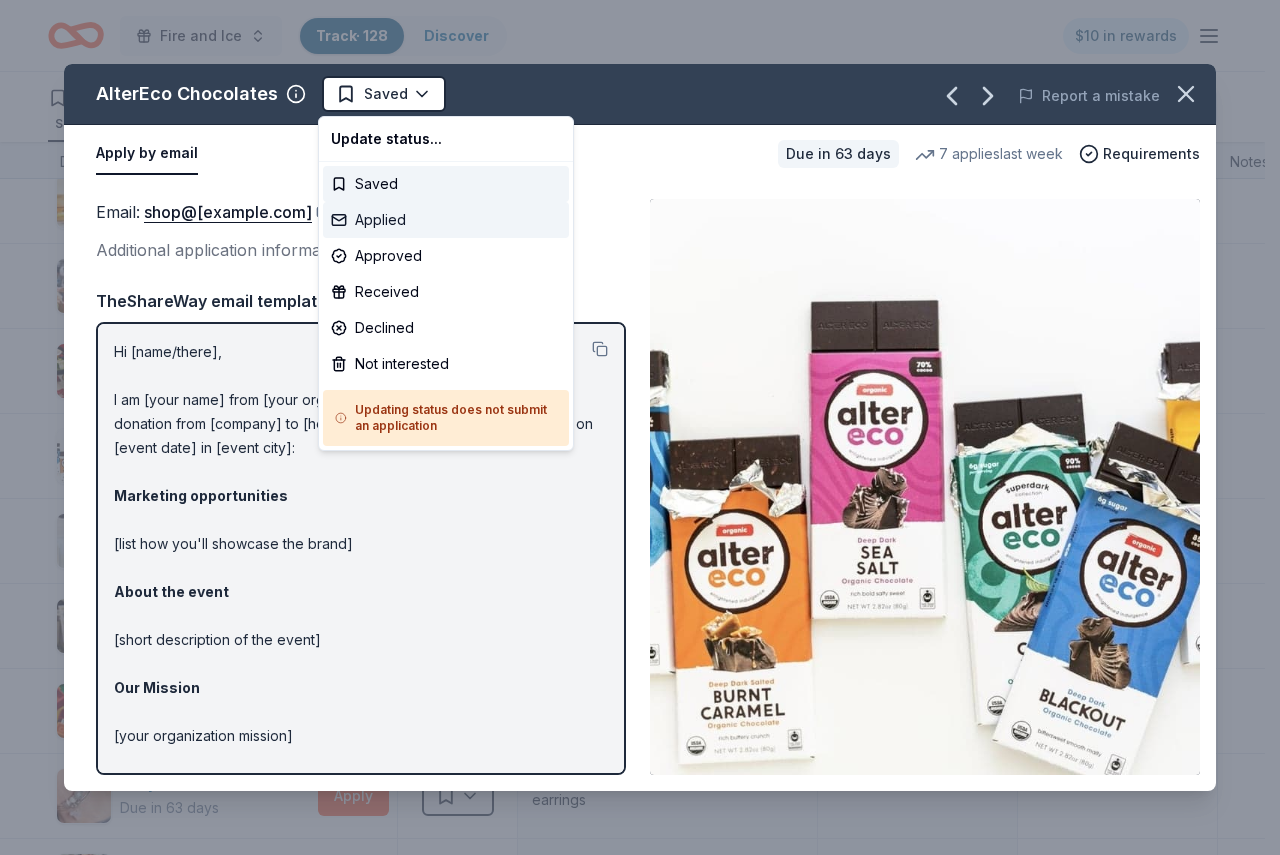 click on "Applied" at bounding box center (446, 220) 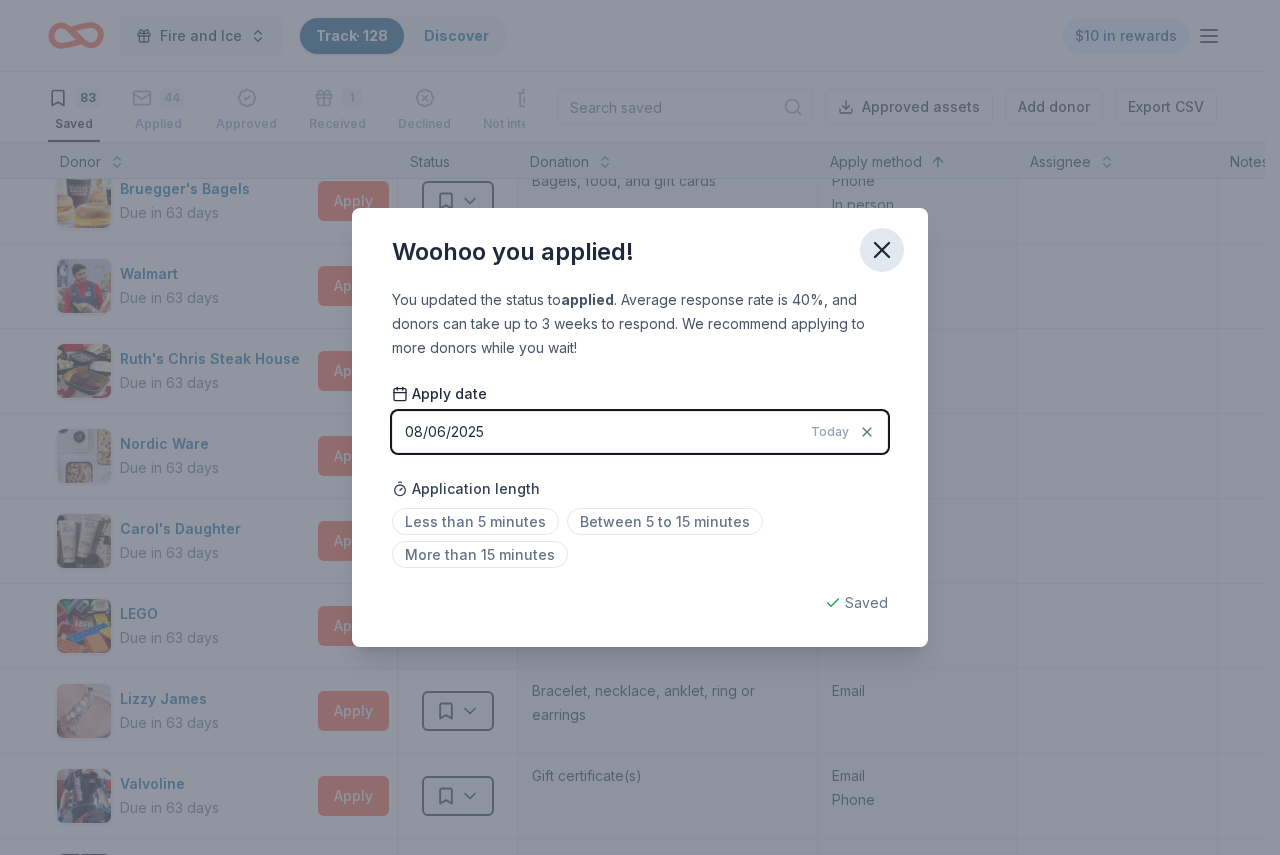 click 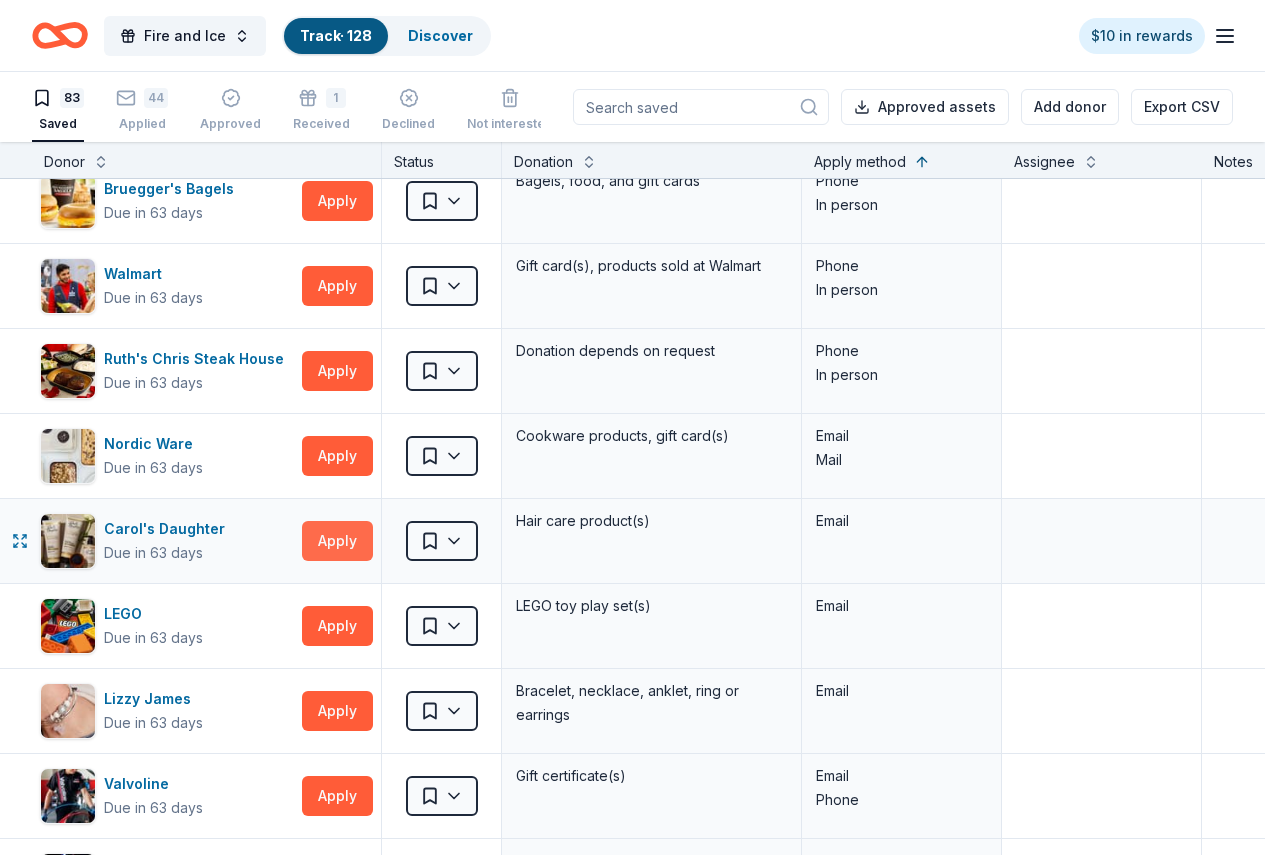 click on "Apply" at bounding box center [337, 541] 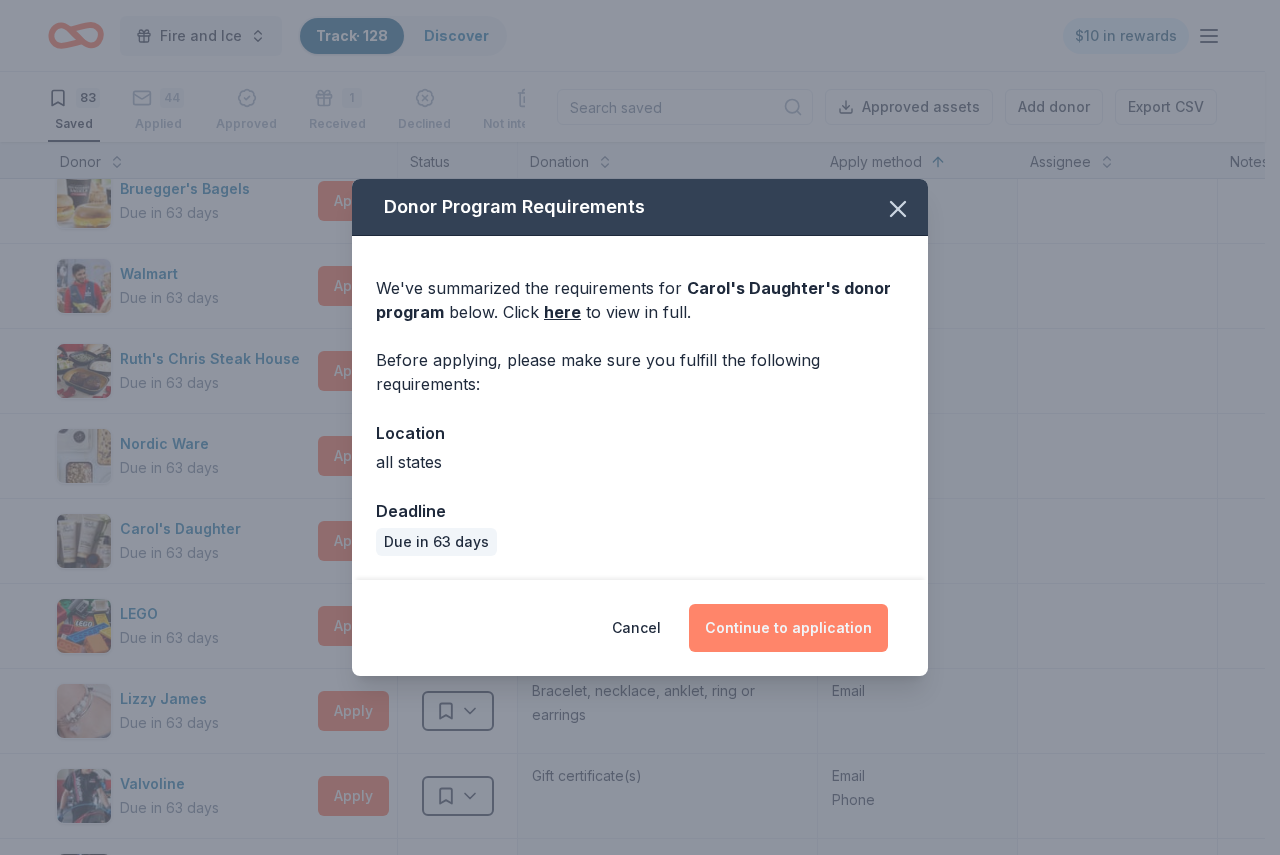 click on "Continue to application" at bounding box center (788, 628) 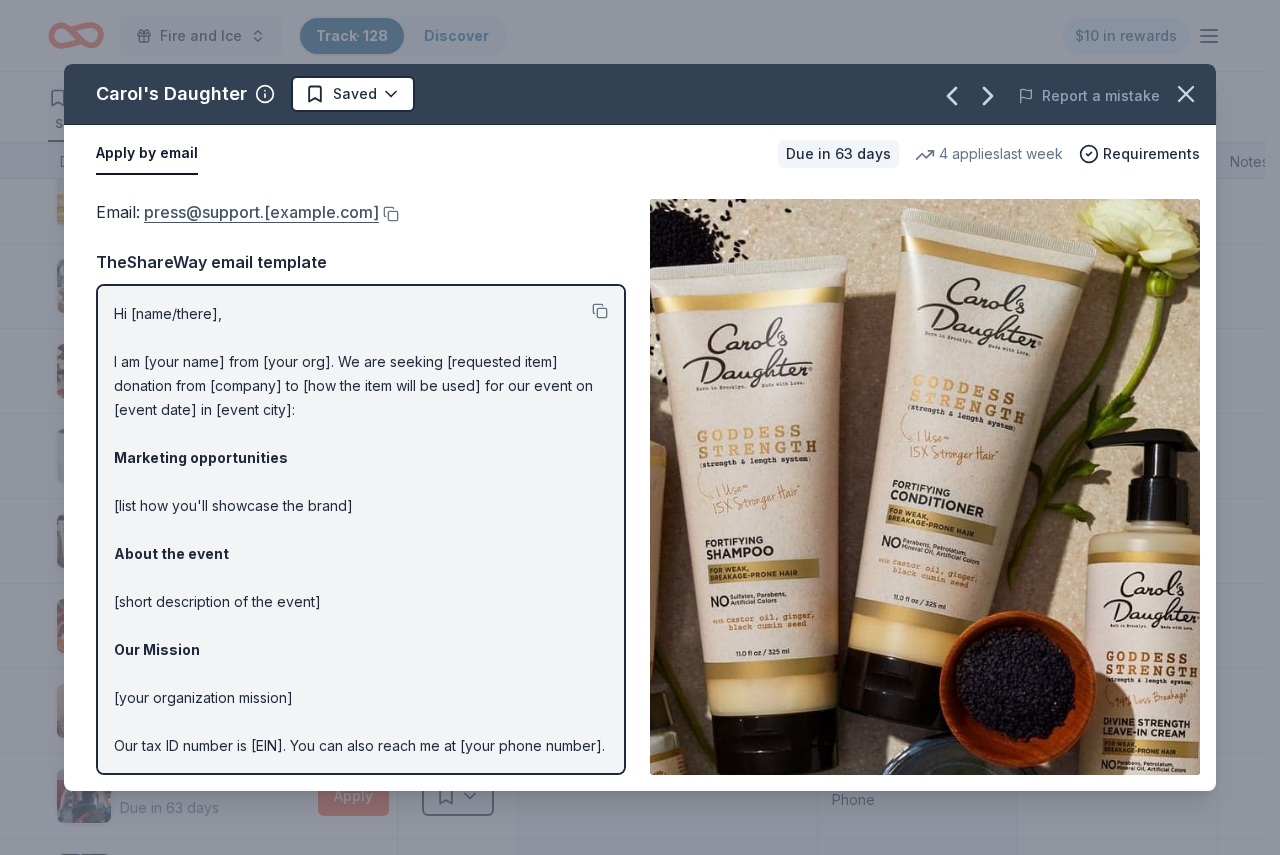 click on "press@support.carolsdaughter.com" at bounding box center [261, 212] 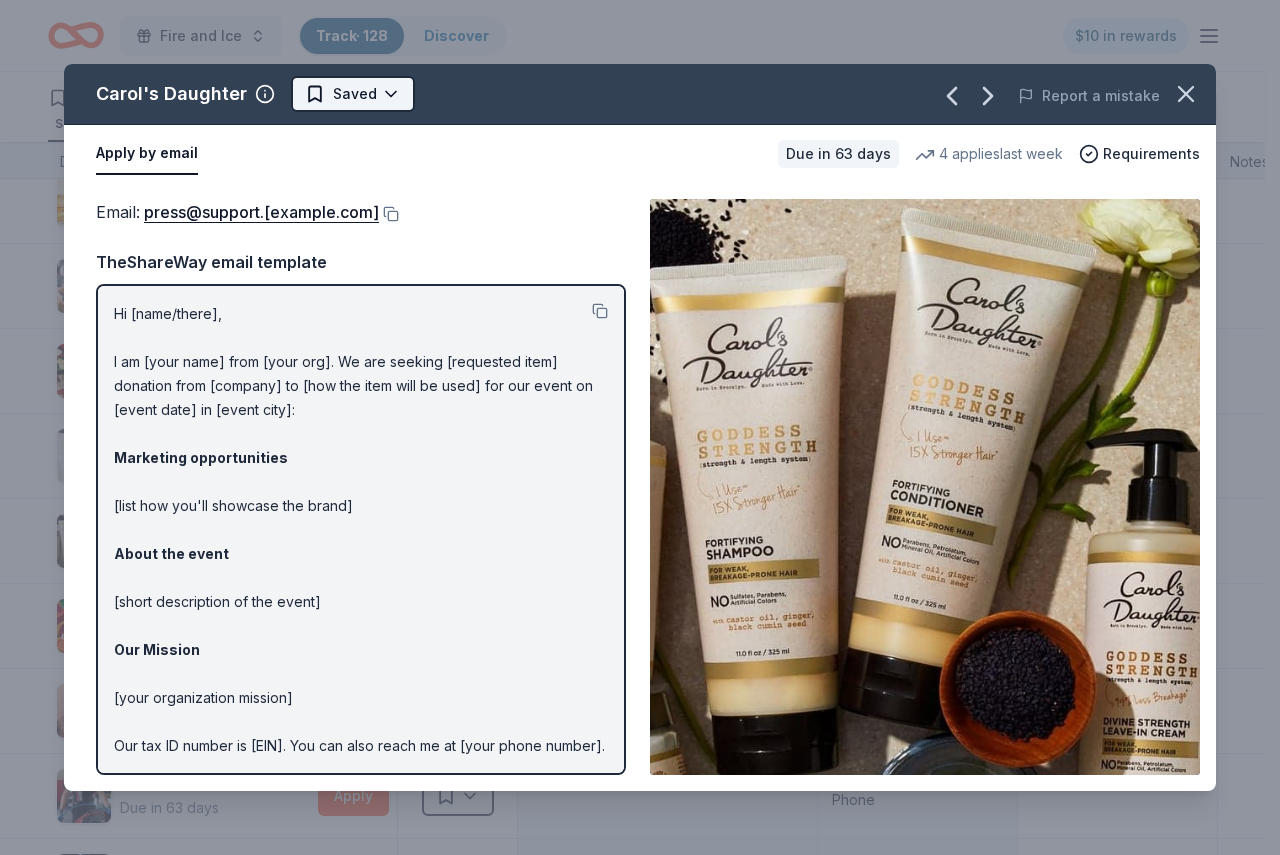 click on "Fire and Ice  Track  · 128 Discover $10 in rewards 83 Saved 44 Applied Approved 1 Received Declined Not interested  Approved assets Add donor Export CSV Donor Status Donation Apply method Assignee Notes Fleet Farm Due in 63 days Apply Saved Fleet Farm products, monetary donation In person Target Due in 63 days Apply Saved Gift cards ($50-100 value, with a maximum donation of $500 per year) In person IHOP Due in 63 days Apply Saved Food, gift card(s) Phone In person Barnes & Noble Due in 63 days Apply Saved Books, gift card(s) Phone In person Breadsmith Due in 63 days Apply Saved Bread and pastries, gift certificate(s) Phone In person Fuzzy's Taco Shop Due in 63 days Apply Saved Donation depends on request Phone In person Chili's Due in 63 days Apply Saved Gift certificate(s) Phone In person Massage Envy Due in 63 days Apply Saved Gift card(s) Phone In person Bruegger's Bagels Due in 63 days Apply Saved Bagels, food, and gift cards Phone In person Walmart Due in 63 days Apply Saved Phone In person Apply Saved" at bounding box center (640, 427) 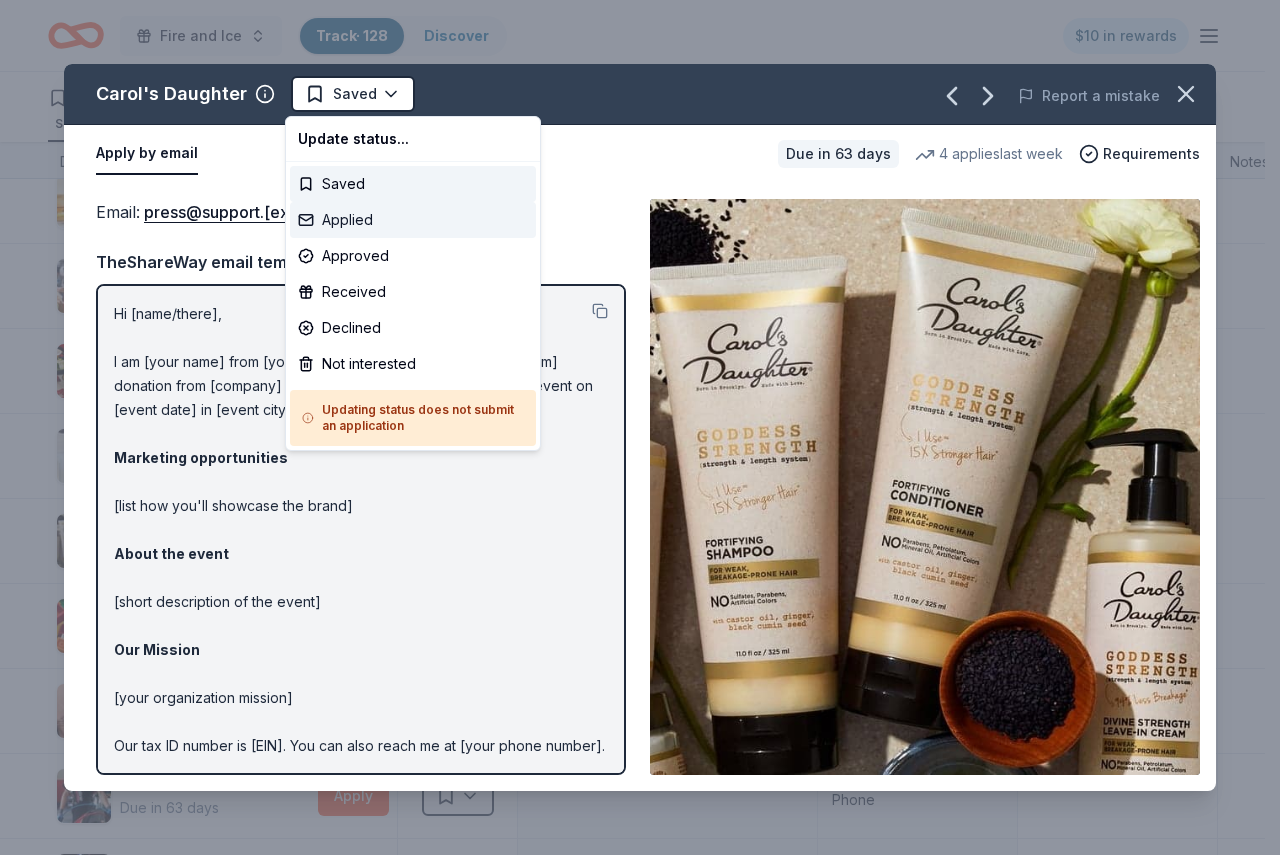 click on "Applied" at bounding box center (413, 220) 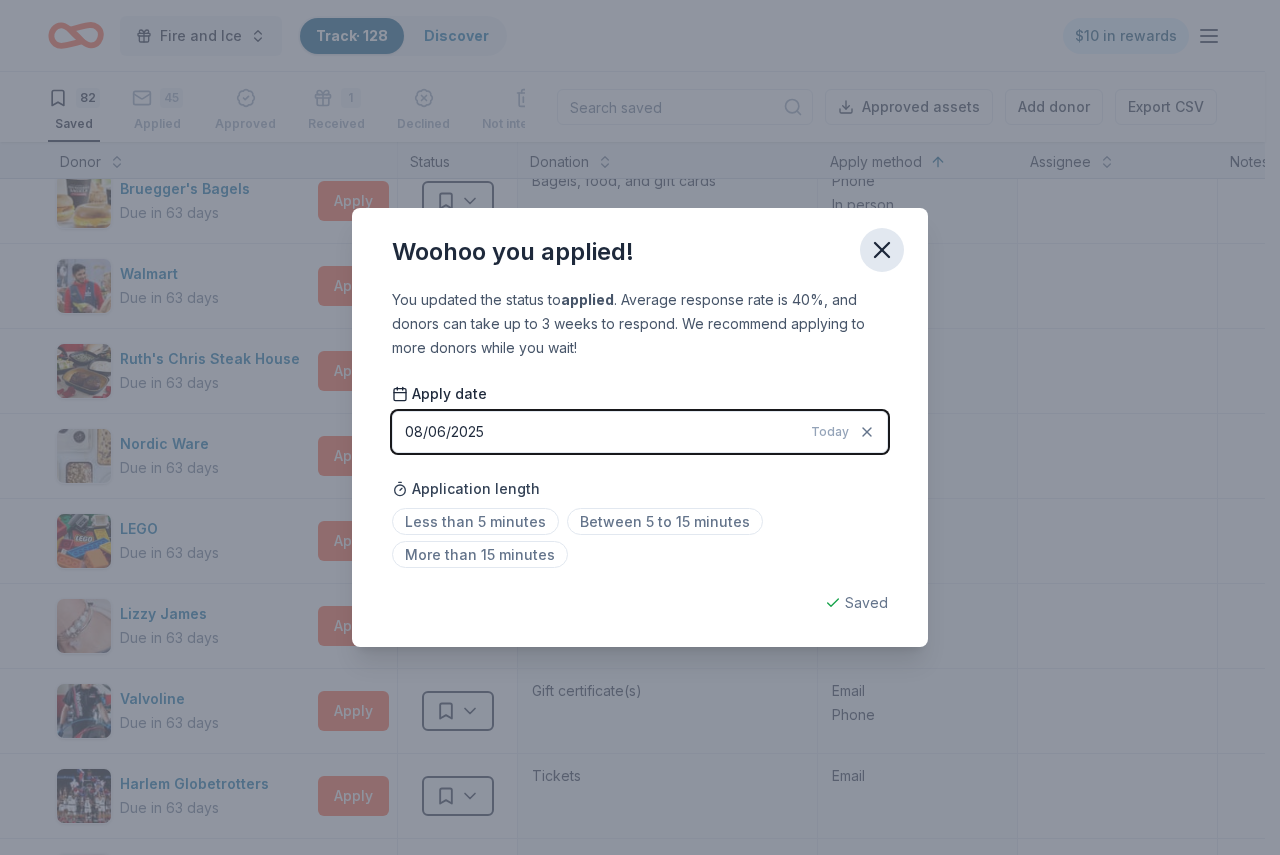 click at bounding box center (882, 250) 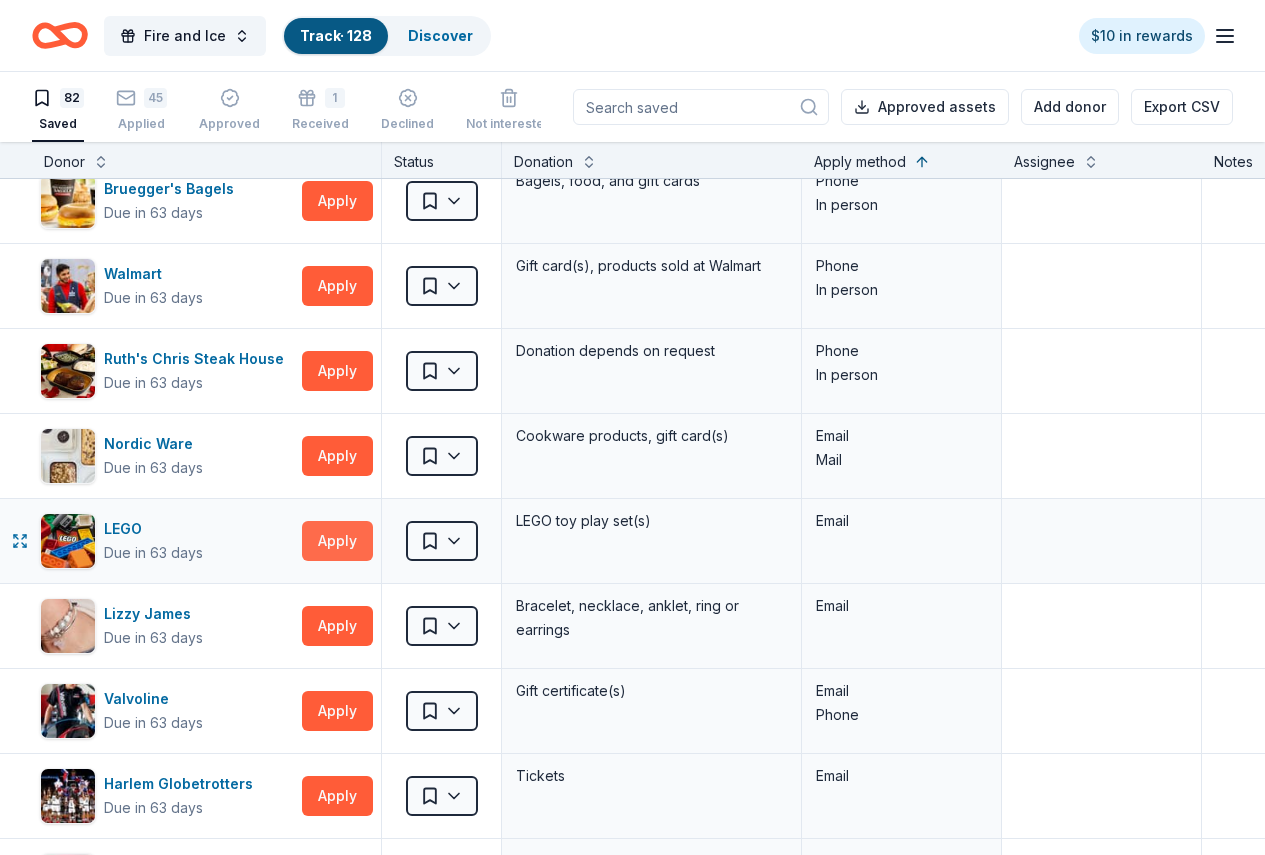 scroll, scrollTop: 800, scrollLeft: 0, axis: vertical 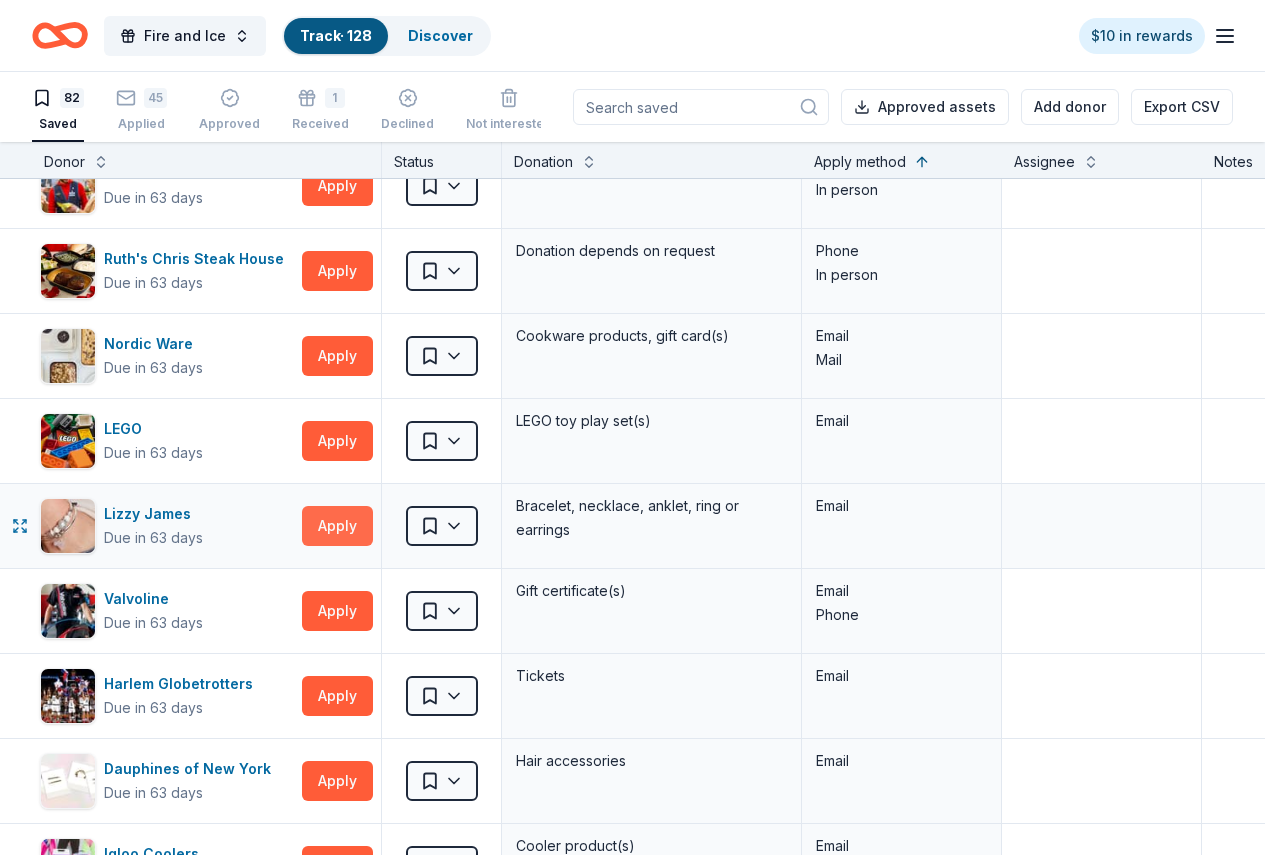 click on "Apply" at bounding box center [337, 526] 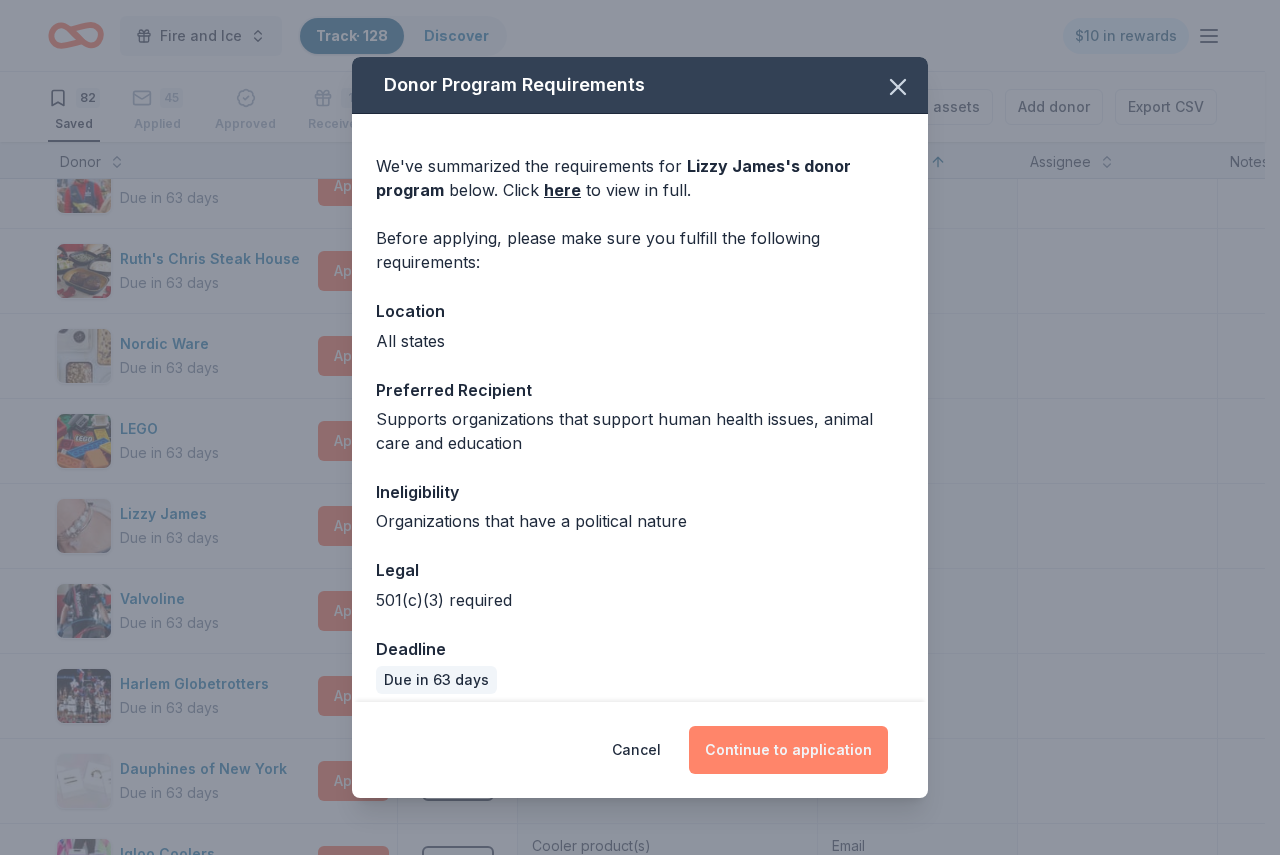 click on "Continue to application" at bounding box center (788, 750) 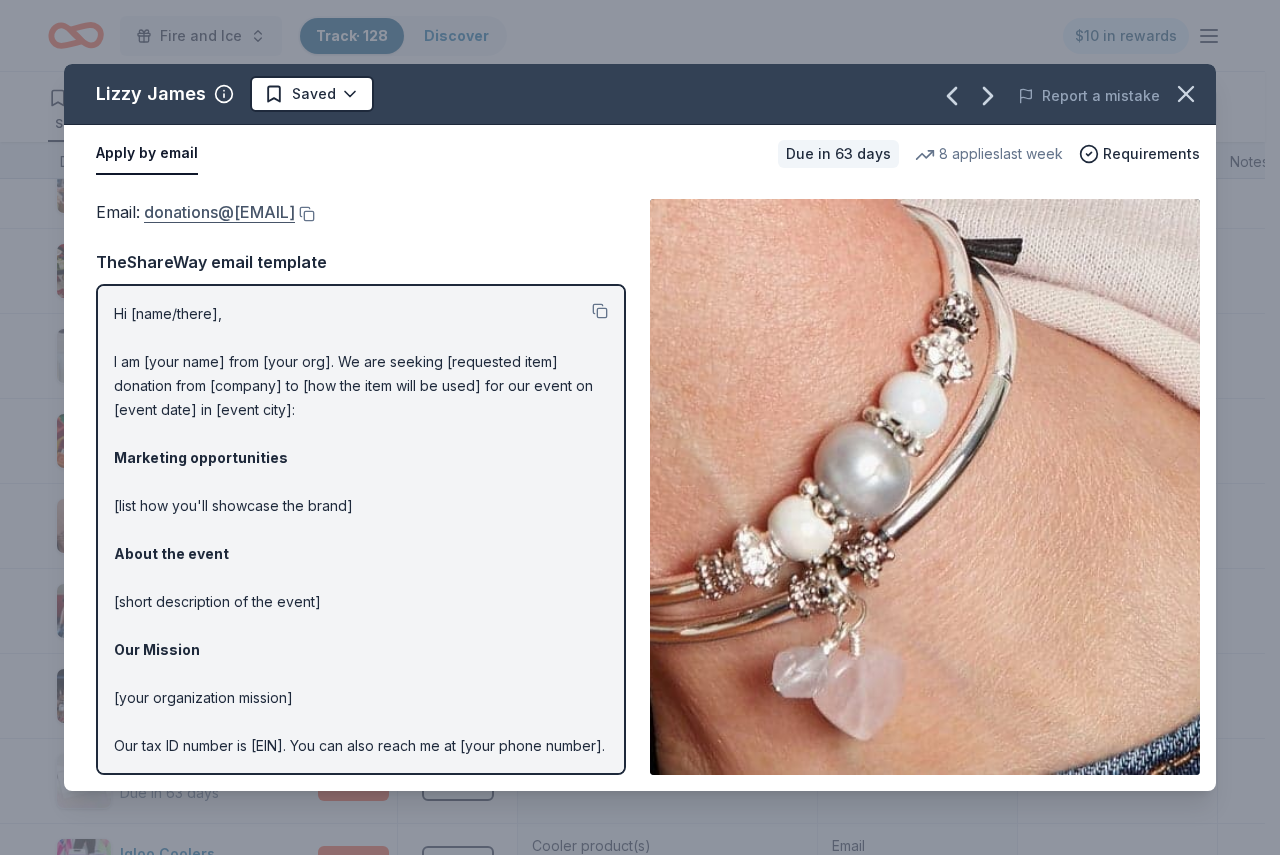 click on "donations@lizzyjames.com" at bounding box center (219, 212) 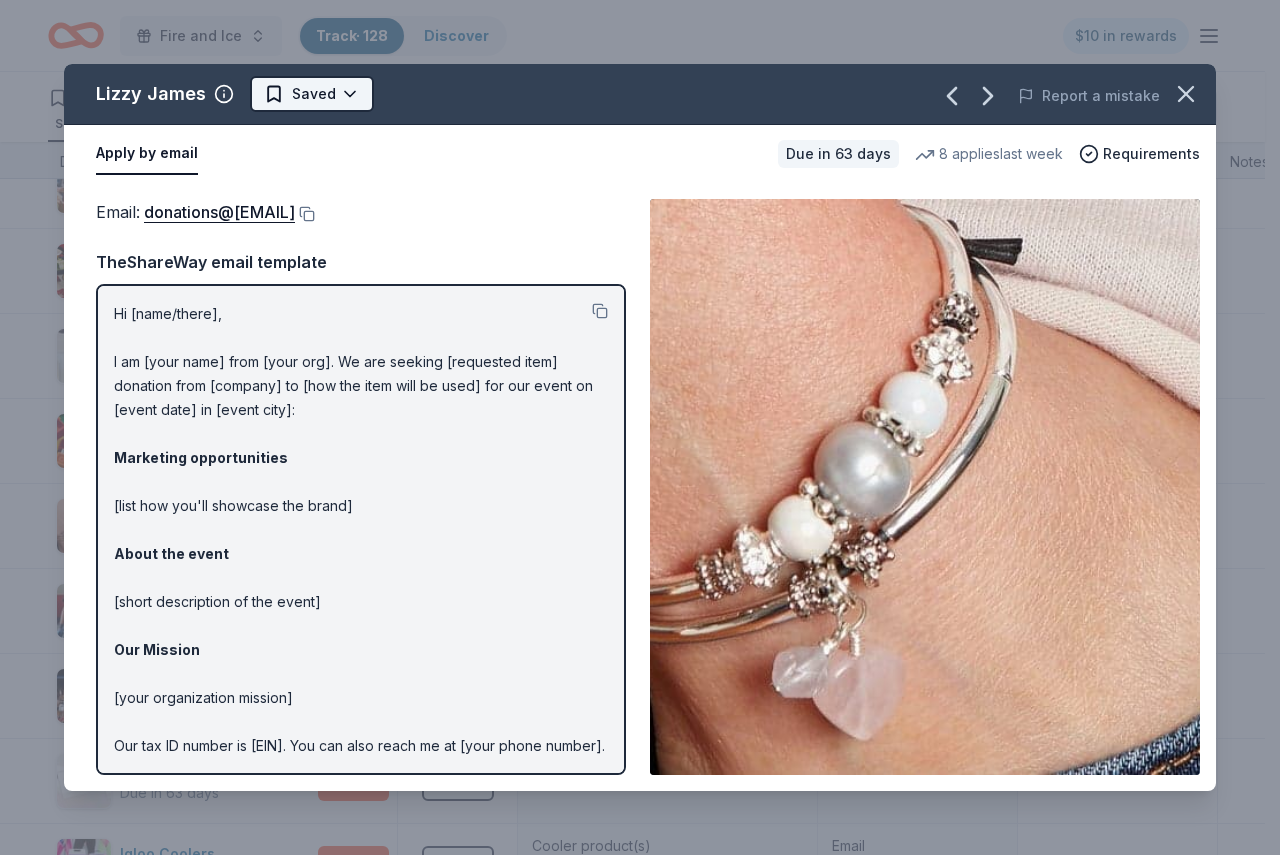 click on "Fire and Ice  Track  · 128 Discover $10 in rewards 82 Saved 45 Applied Approved 1 Received Declined Not interested  Approved assets Add donor Export CSV Donor Status Donation Apply method Assignee Notes Fleet Farm Due in 63 days Apply Saved Fleet Farm products, monetary donation In person Target Due in 63 days Apply Saved Gift cards ($50-100 value, with a maximum donation of $500 per year) In person IHOP Due in 63 days Apply Saved Food, gift card(s) Phone In person Barnes & Noble Due in 63 days Apply Saved Books, gift card(s) Phone In person Breadsmith Due in 63 days Apply Saved Bread and pastries, gift certificate(s) Phone In person Fuzzy's Taco Shop Due in 63 days Apply Saved Donation depends on request Phone In person Chili's Due in 63 days Apply Saved Gift certificate(s) Phone In person Massage Envy Due in 63 days Apply Saved Gift card(s) Phone In person Bruegger's Bagels Due in 63 days Apply Saved Bagels, food, and gift cards Phone In person Walmart Due in 63 days Apply Saved Phone In person Apply Saved" at bounding box center [640, 427] 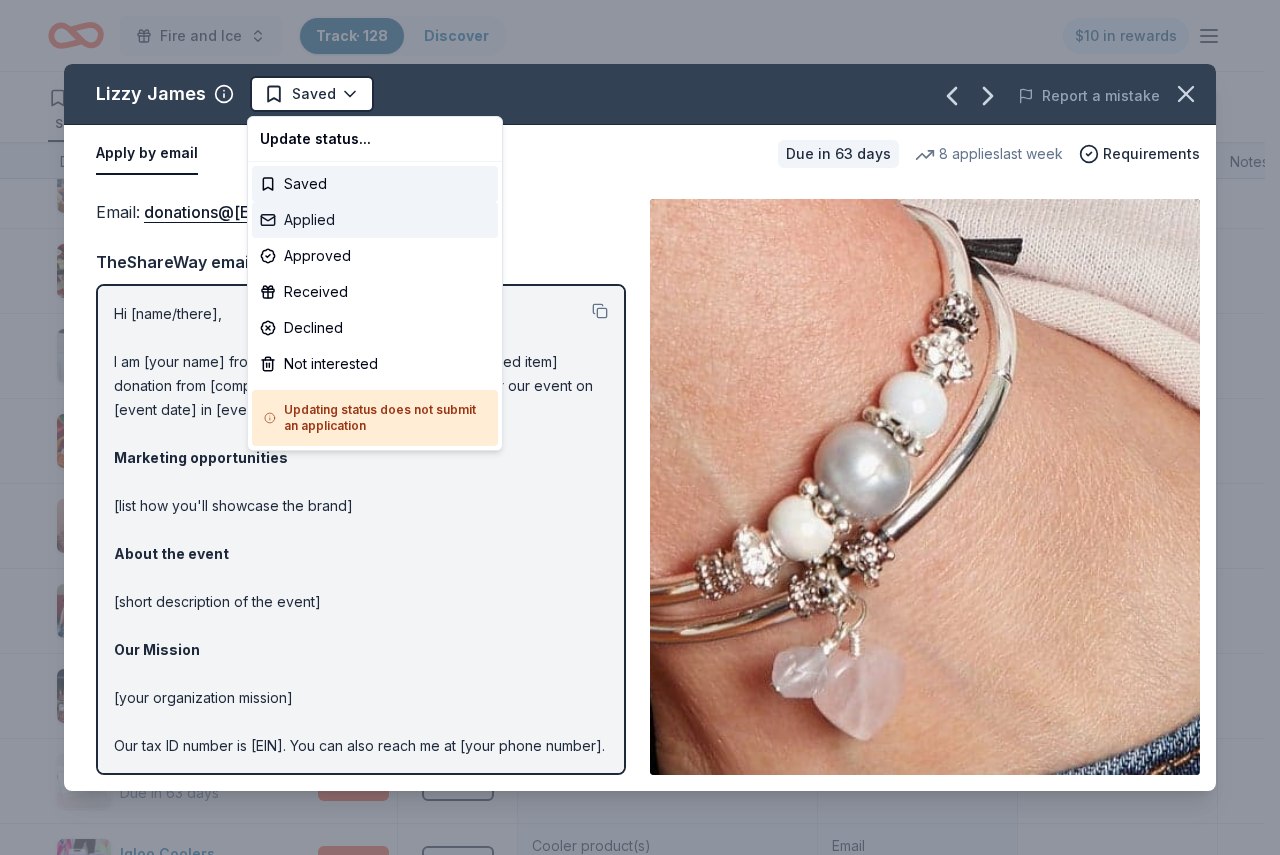 click on "Applied" at bounding box center (375, 220) 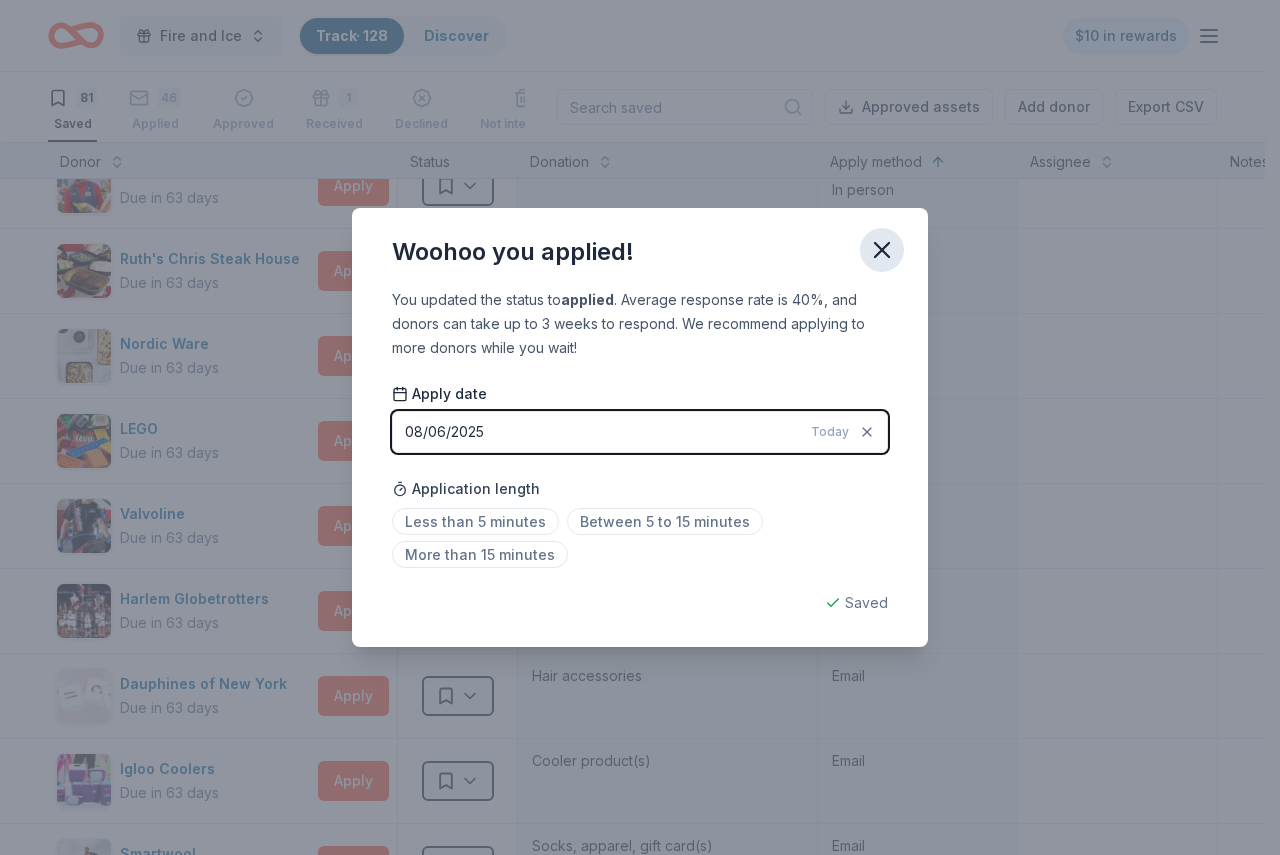 click 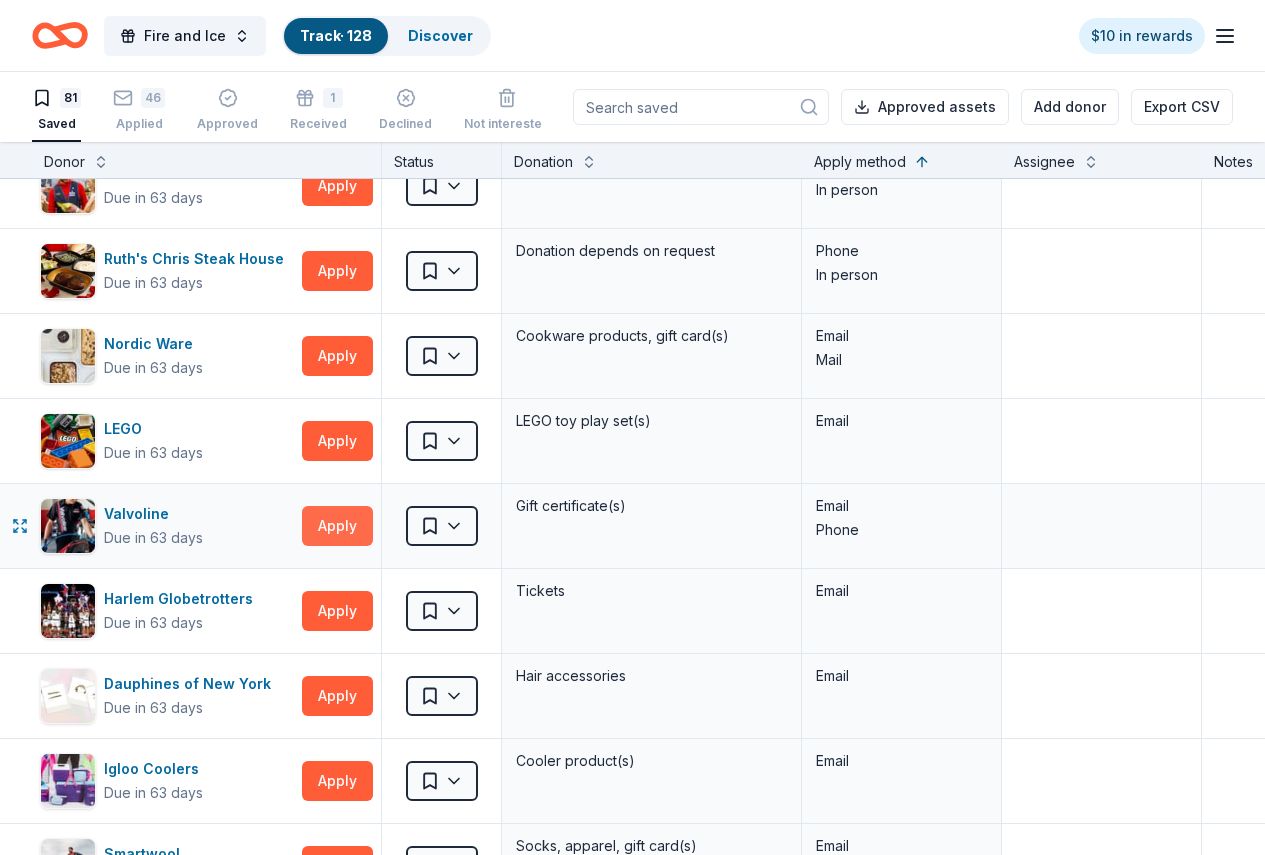 click on "Apply" at bounding box center [337, 526] 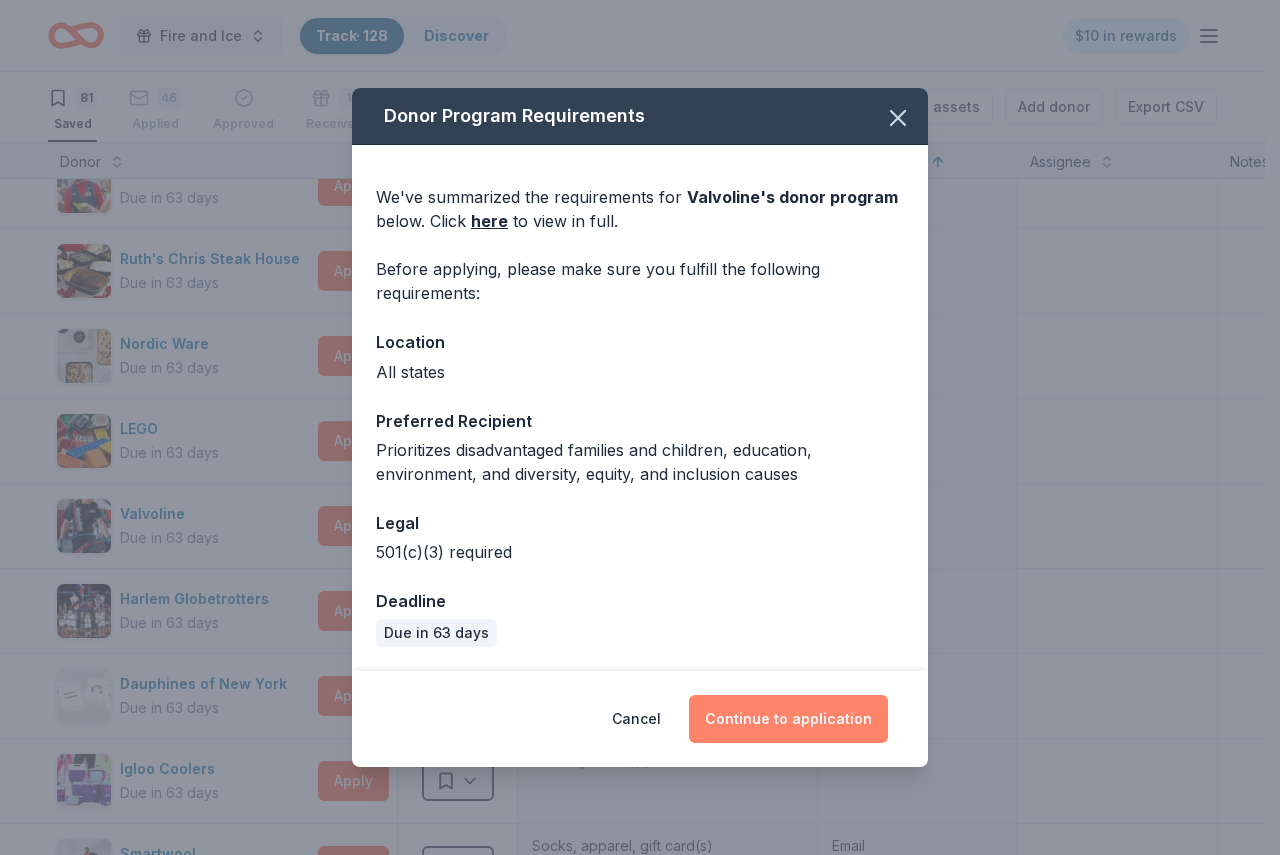 click on "Continue to application" at bounding box center [788, 719] 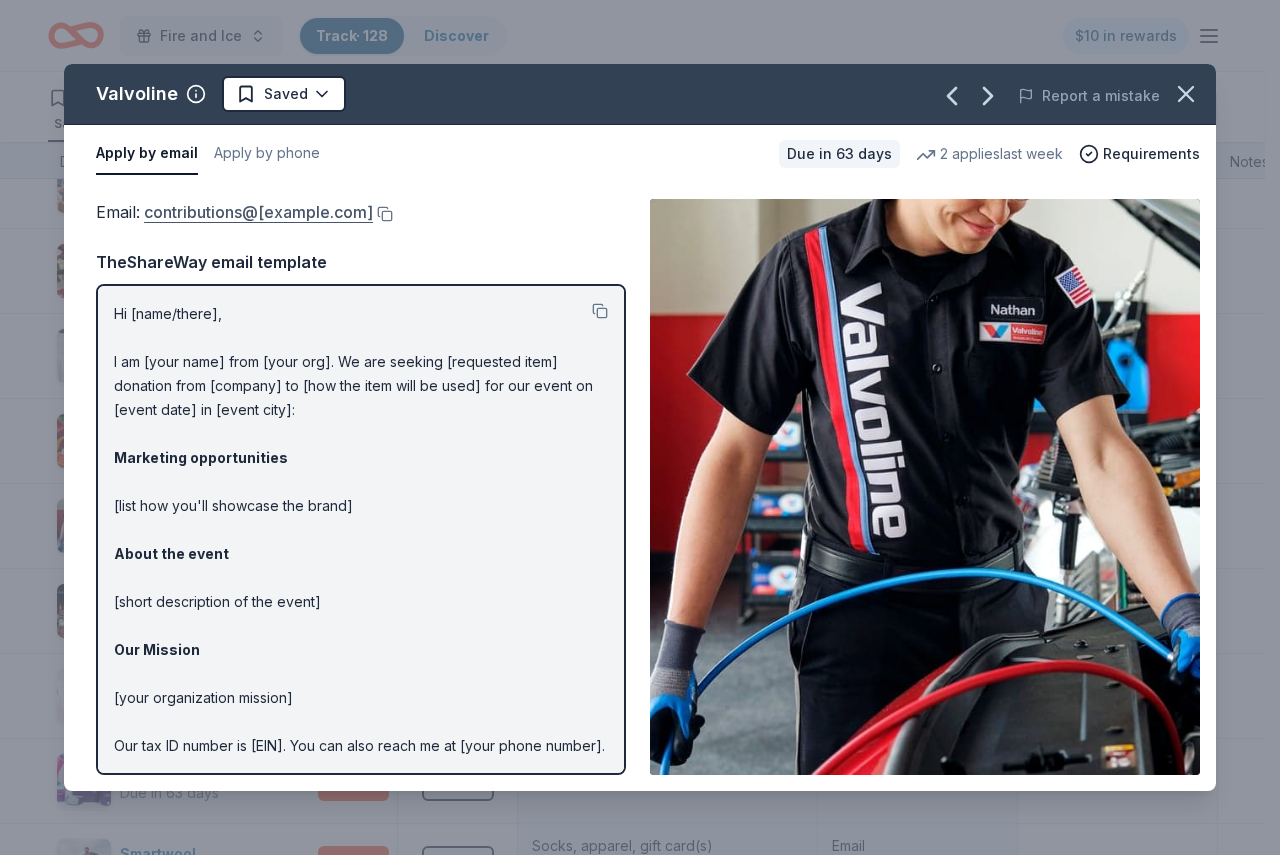 click on "contributions@valvoline.com" at bounding box center (258, 212) 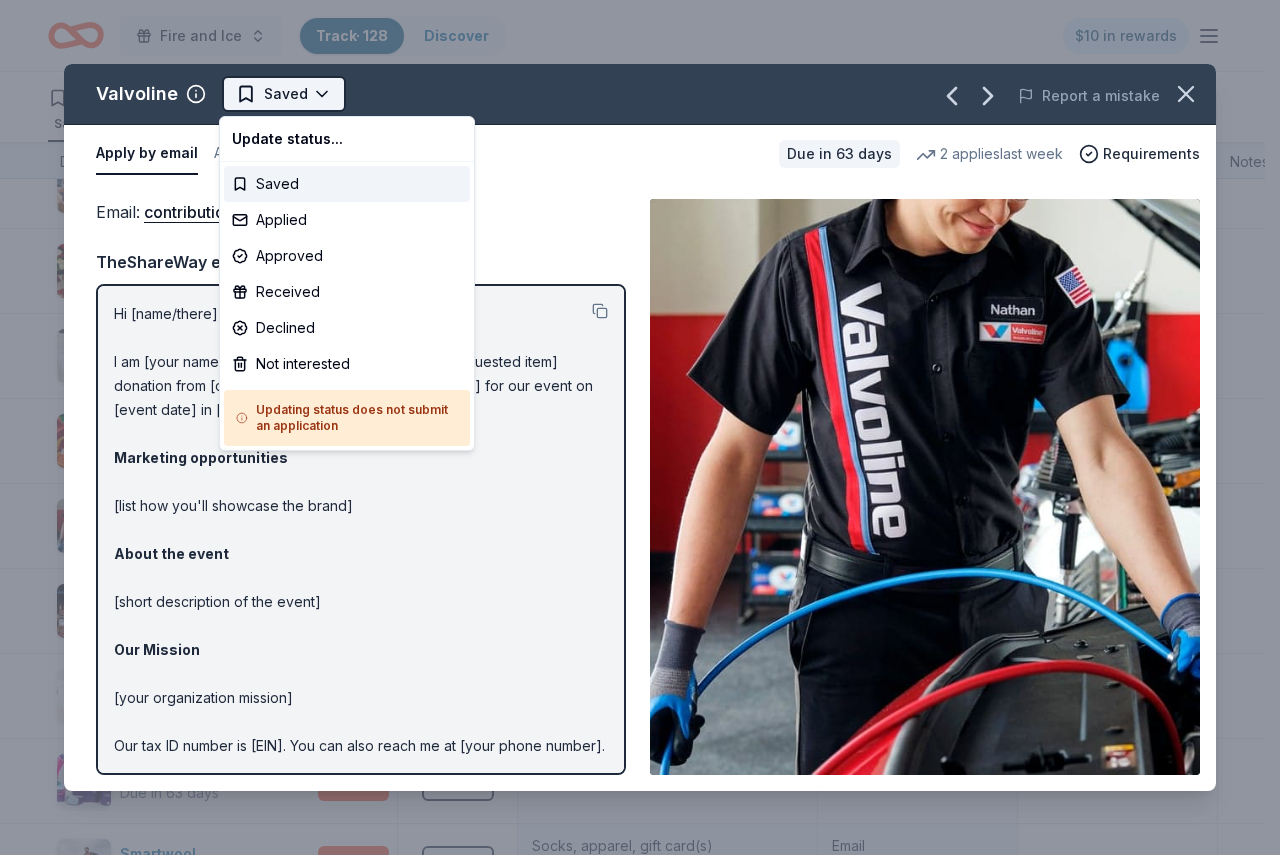 click on "Fire and Ice  Track  · 128 Discover $10 in rewards 81 Saved 46 Applied Approved 1 Received Declined Not interested  Approved assets Add donor Export CSV Donor Status Donation Apply method Assignee Notes Fleet Farm Due in 63 days Apply Saved Fleet Farm products, monetary donation In person Target Due in 63 days Apply Saved Gift cards ($50-100 value, with a maximum donation of $500 per year) In person IHOP Due in 63 days Apply Saved Food, gift card(s) Phone In person Barnes & Noble Due in 63 days Apply Saved Books, gift card(s) Phone In person Breadsmith Due in 63 days Apply Saved Bread and pastries, gift certificate(s) Phone In person Fuzzy's Taco Shop Due in 63 days Apply Saved Donation depends on request Phone In person Chili's Due in 63 days Apply Saved Gift certificate(s) Phone In person Massage Envy Due in 63 days Apply Saved Gift card(s) Phone In person Bruegger's Bagels Due in 63 days Apply Saved Bagels, food, and gift cards Phone In person Walmart Due in 63 days Apply Saved Phone In person Apply Saved" at bounding box center (640, 427) 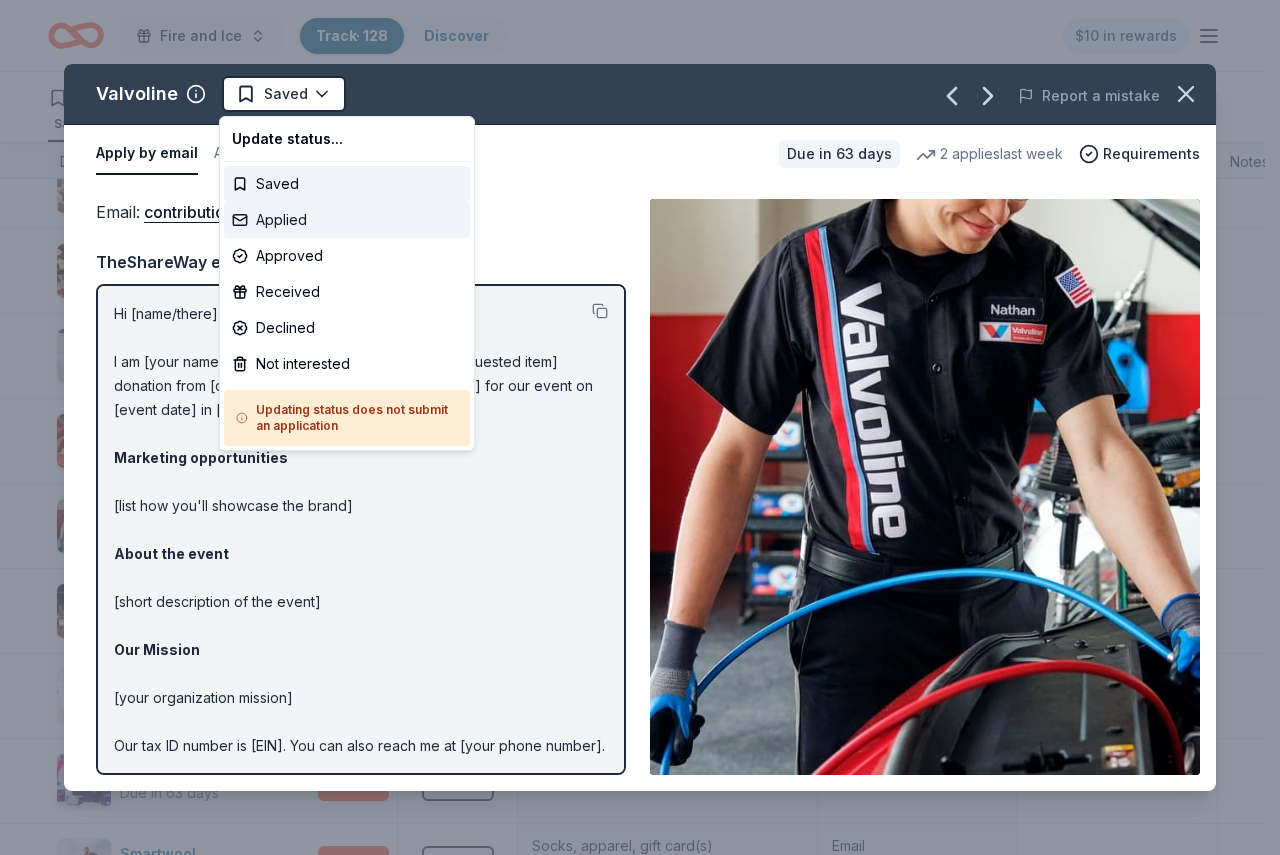 click on "Applied" at bounding box center (347, 220) 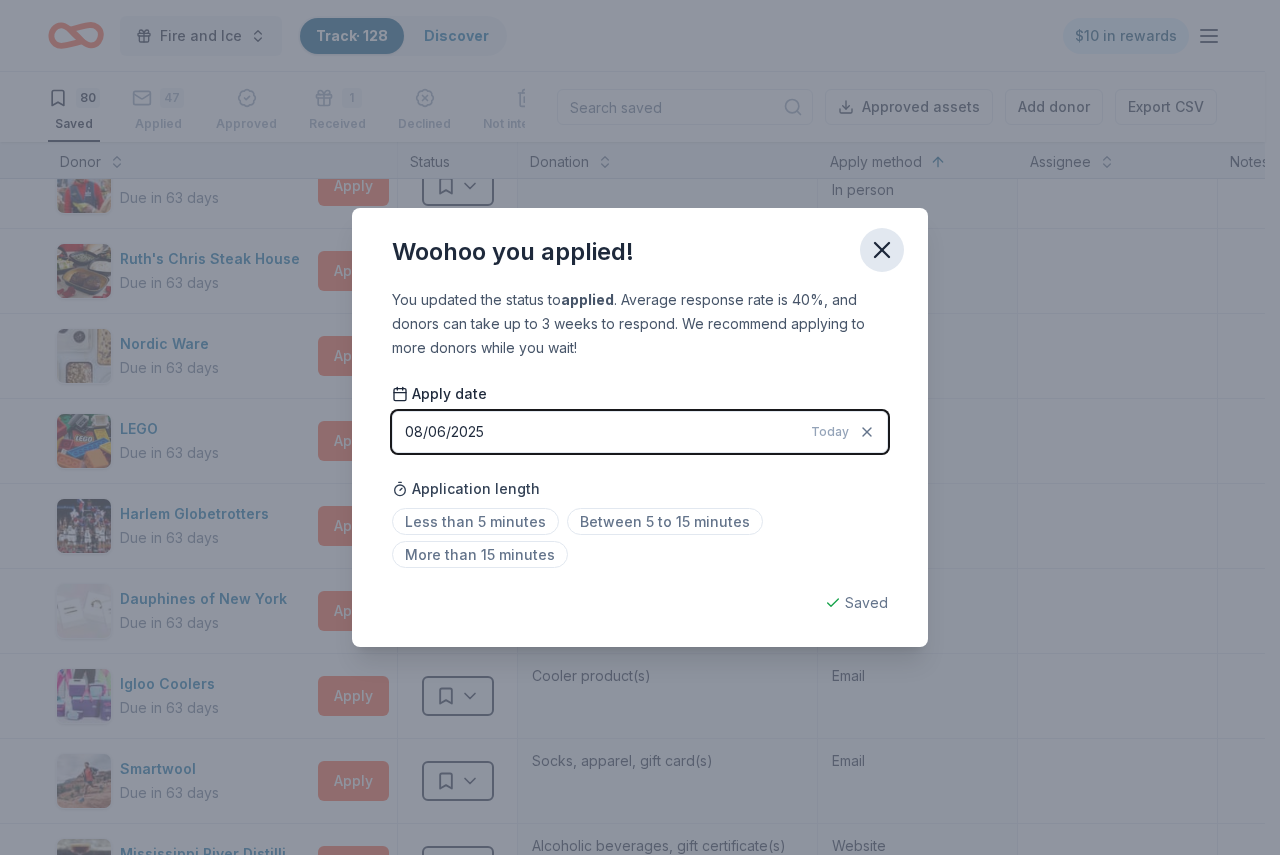 click 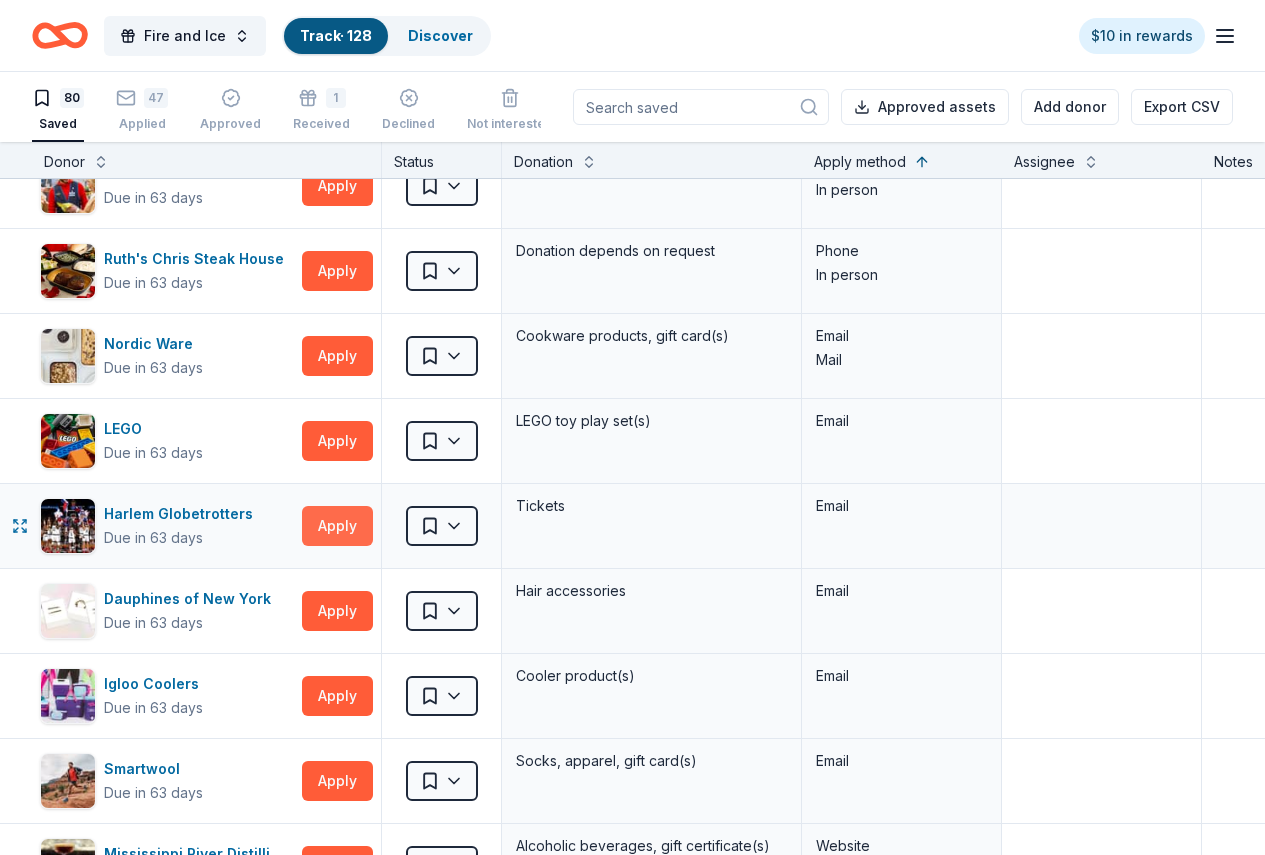 click on "Apply" at bounding box center (337, 526) 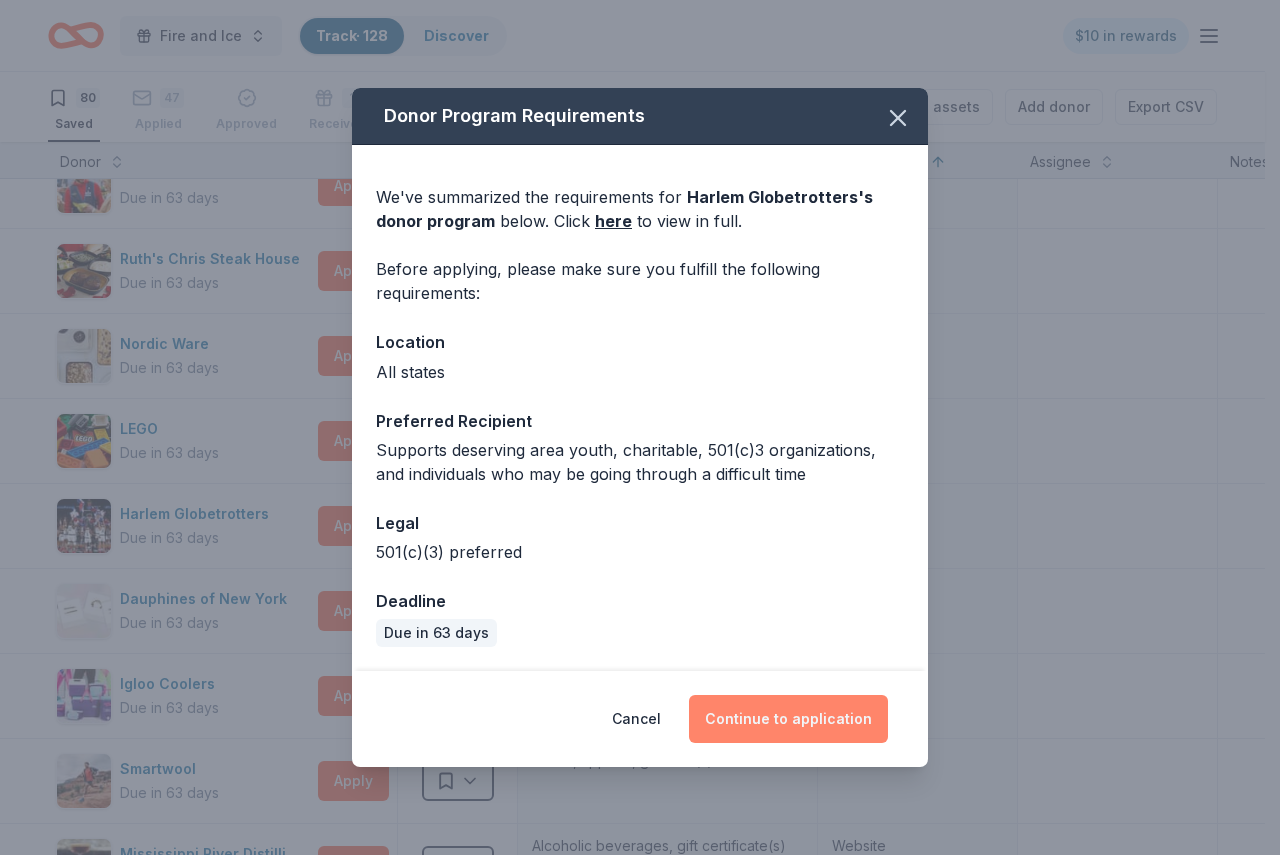 click on "Continue to application" at bounding box center [788, 719] 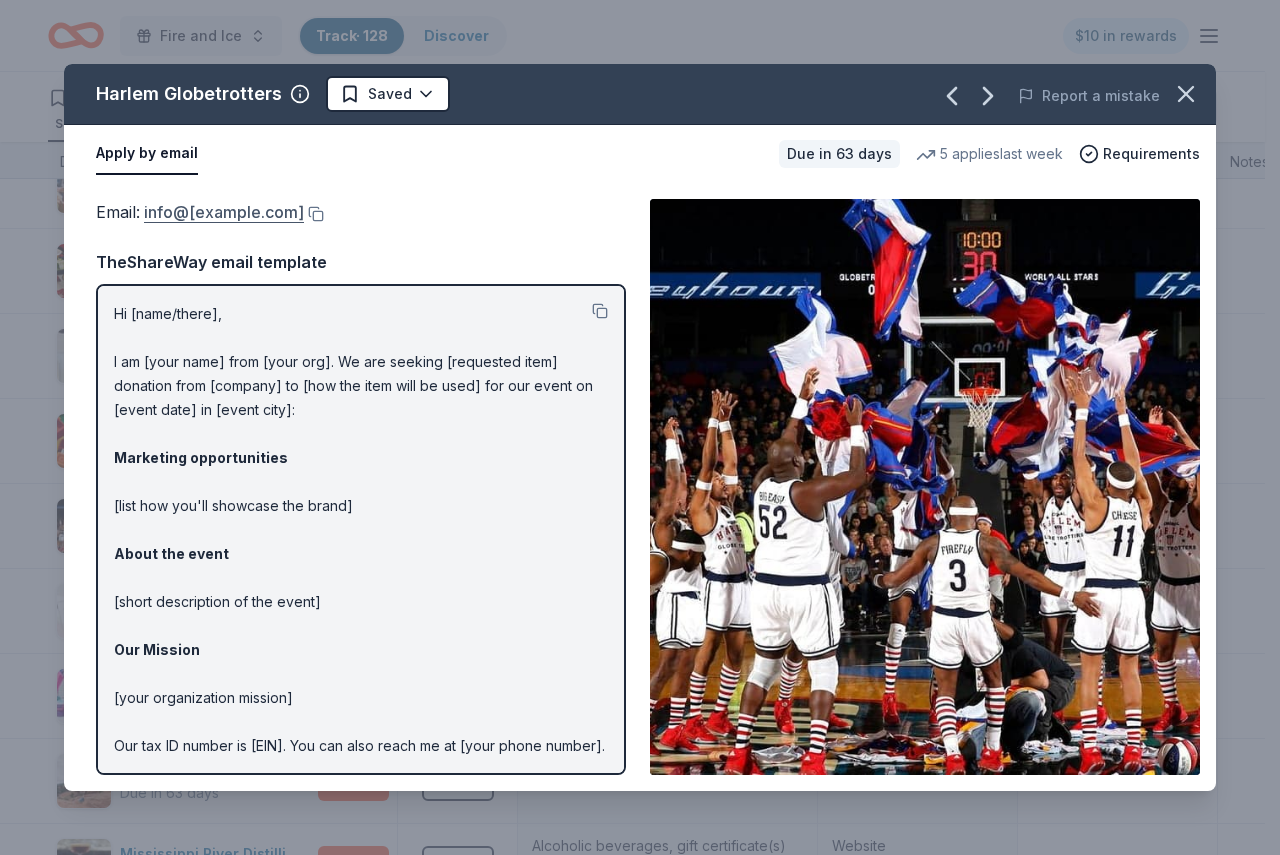 click on "info@harlemglobetrotters.com" at bounding box center [224, 212] 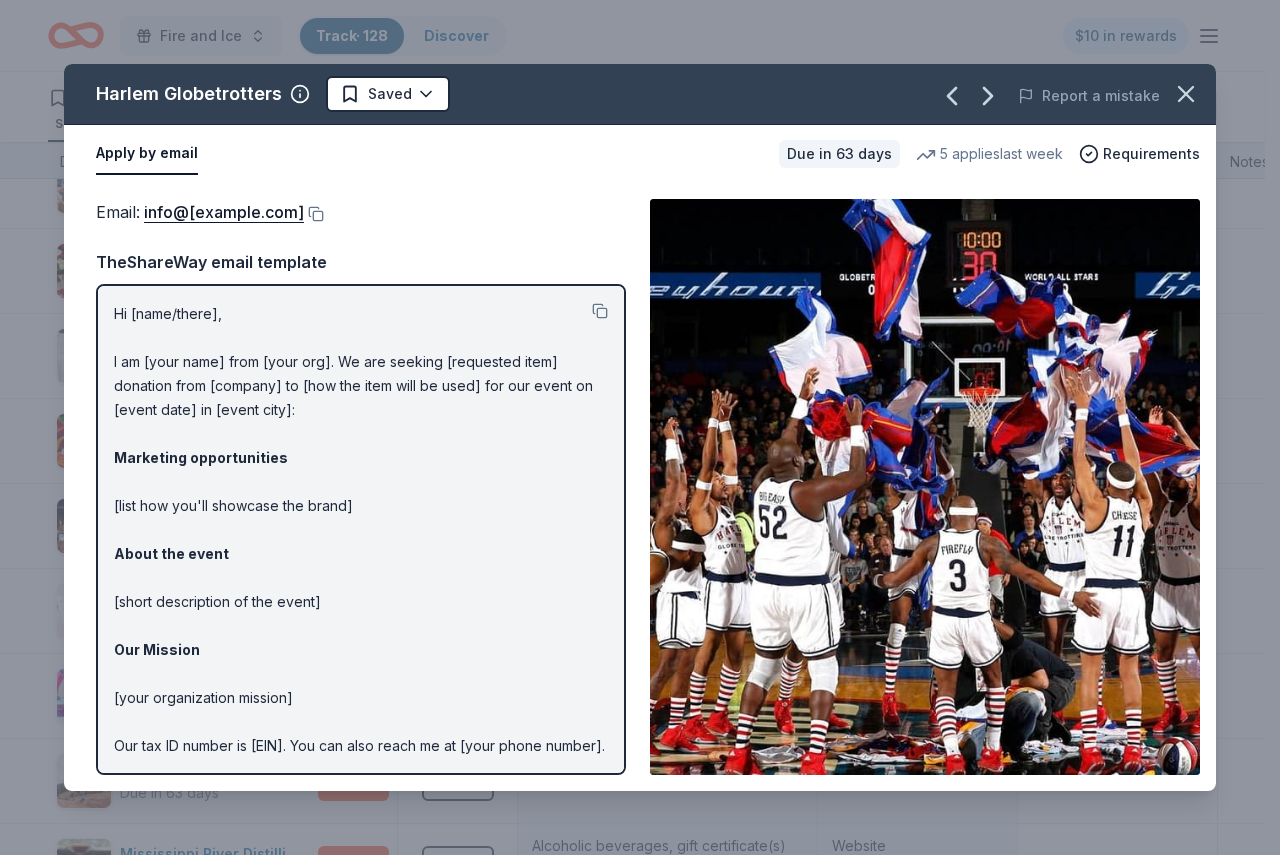 click on "Fire and Ice  Track  · 128 Discover $10 in rewards 80 Saved 47 Applied Approved 1 Received Declined Not interested  Approved assets Add donor Export CSV Donor Status Donation Apply method Assignee Notes Fleet Farm Due in 63 days Apply Saved Fleet Farm products, monetary donation In person Target Due in 63 days Apply Saved Gift cards ($50-100 value, with a maximum donation of $500 per year) In person IHOP Due in 63 days Apply Saved Food, gift card(s) Phone In person Barnes & Noble Due in 63 days Apply Saved Books, gift card(s) Phone In person Breadsmith Due in 63 days Apply Saved Bread and pastries, gift certificate(s) Phone In person Fuzzy's Taco Shop Due in 63 days Apply Saved Donation depends on request Phone In person Chili's Due in 63 days Apply Saved Gift certificate(s) Phone In person Massage Envy Due in 63 days Apply Saved Gift card(s) Phone In person Bruegger's Bagels Due in 63 days Apply Saved Bagels, food, and gift cards Phone In person Walmart Due in 63 days Apply Saved Phone In person Apply Saved" at bounding box center (640, 427) 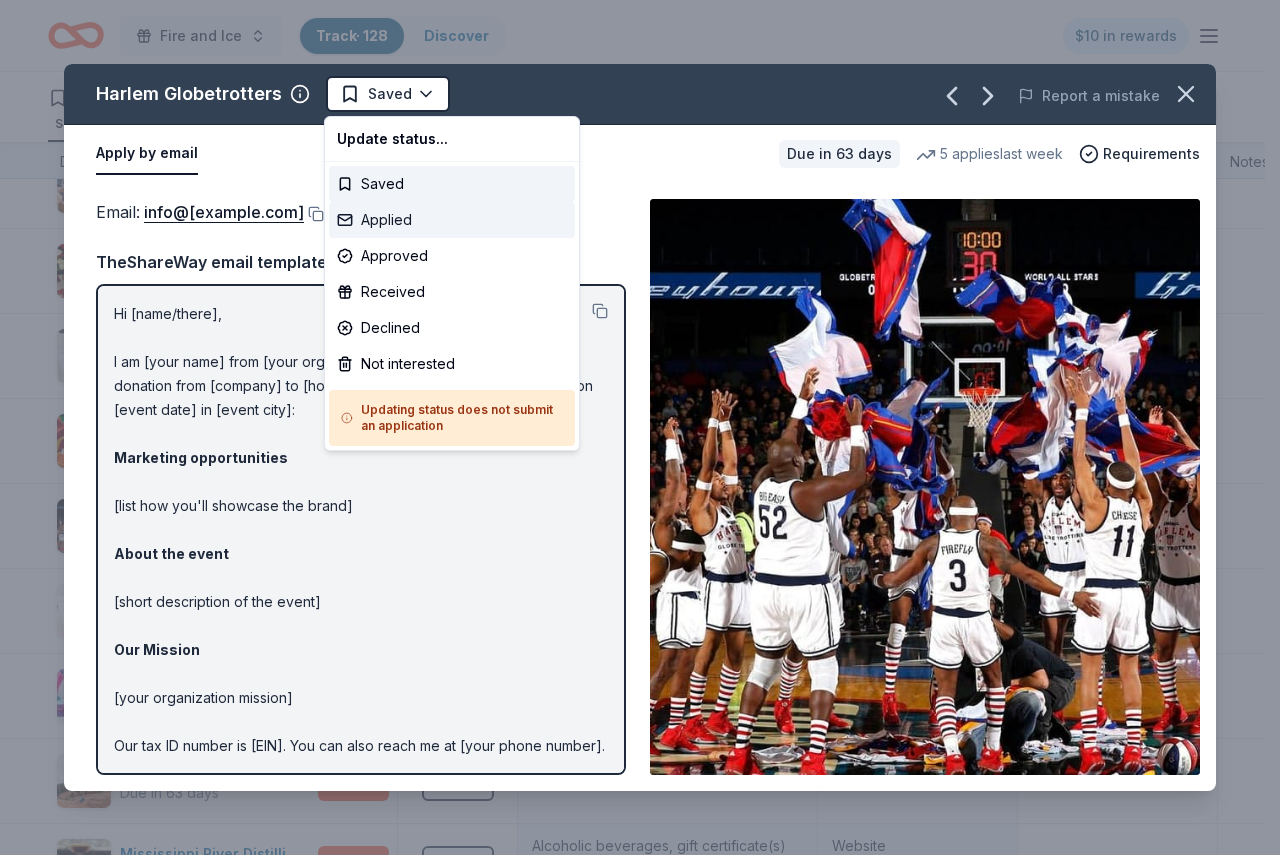 click on "Applied" at bounding box center [452, 220] 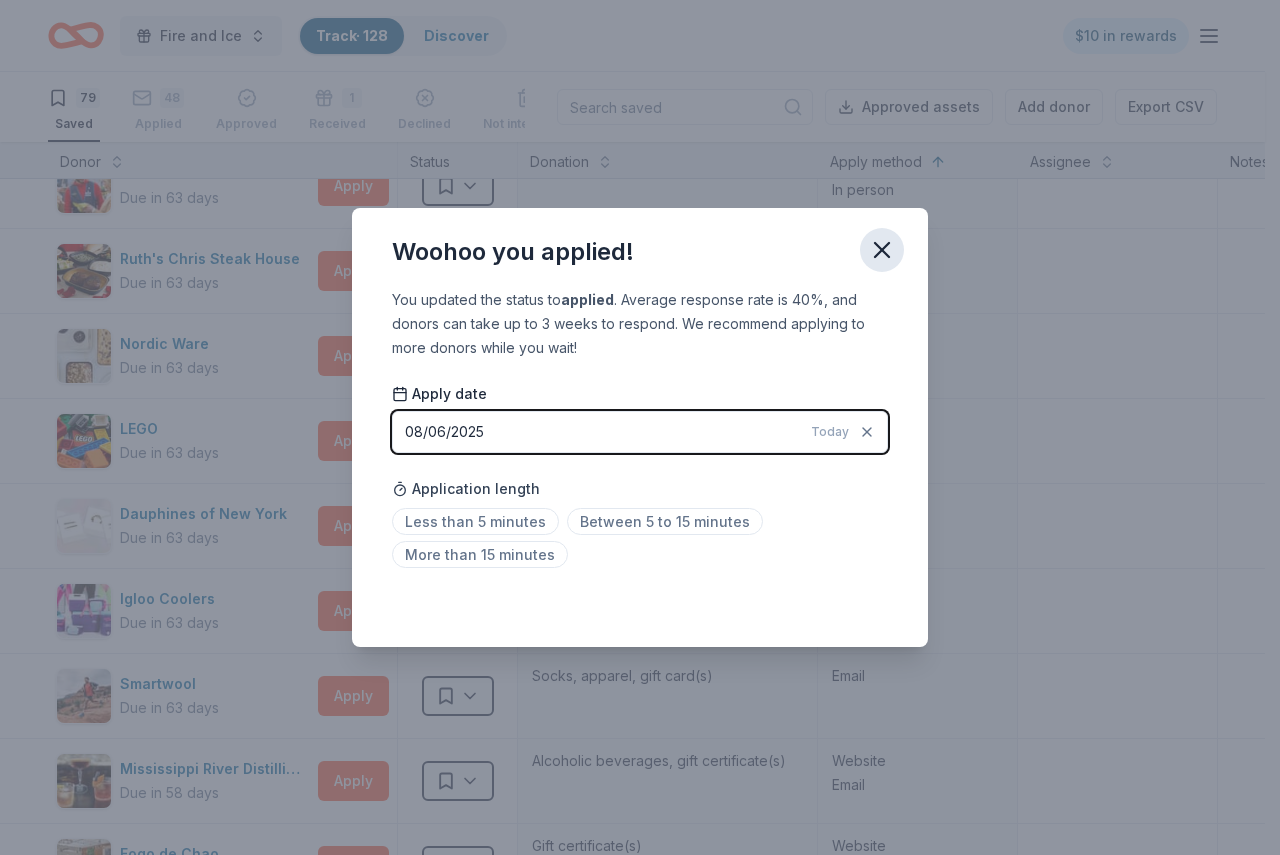 click 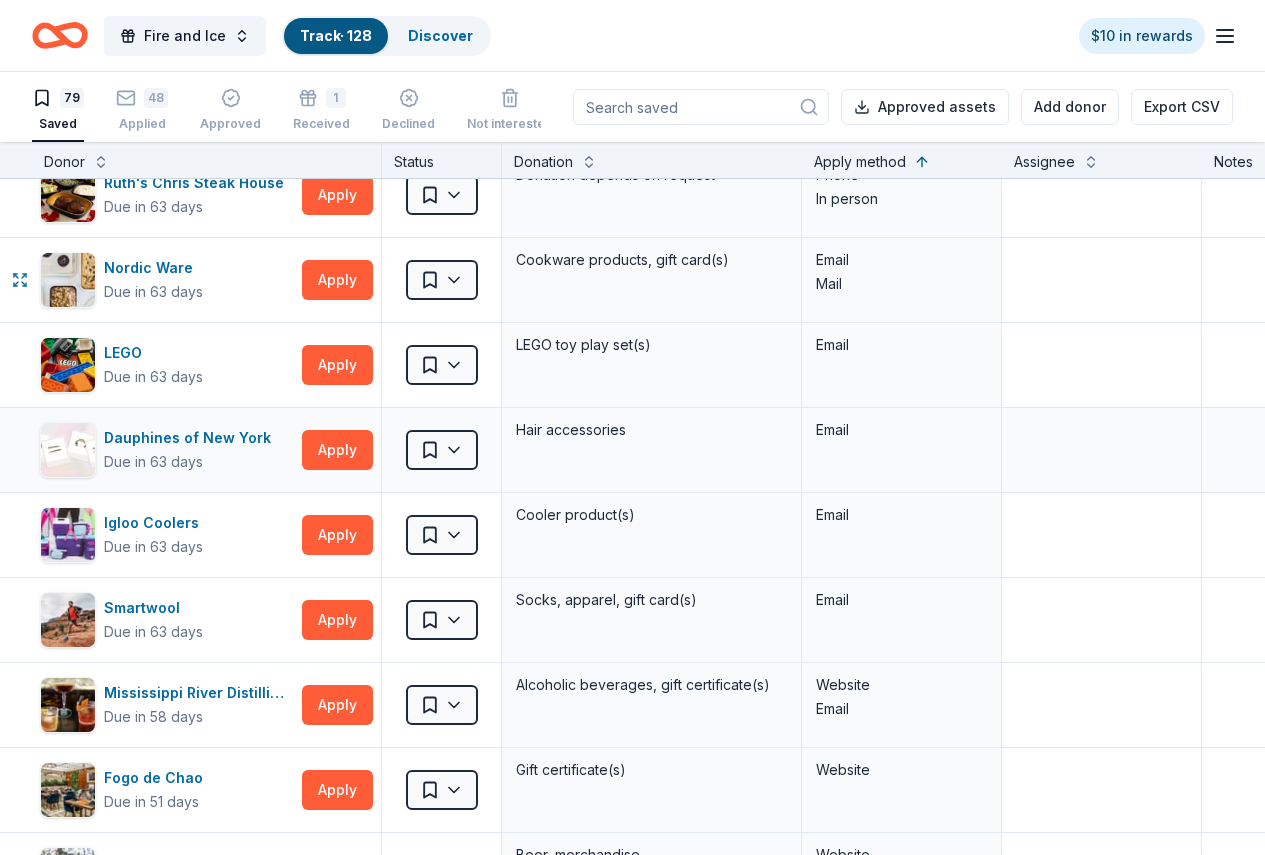 scroll, scrollTop: 877, scrollLeft: 0, axis: vertical 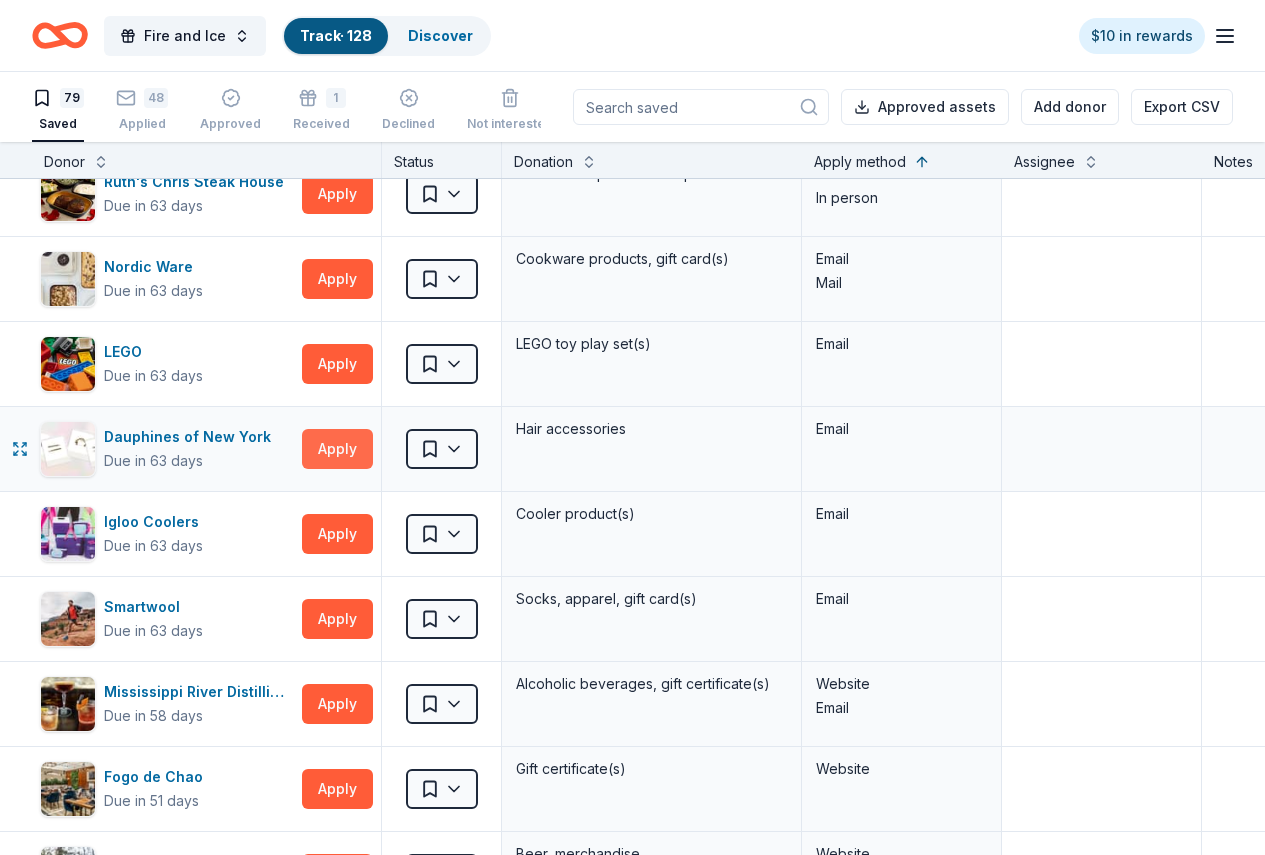 click on "Apply" at bounding box center (337, 449) 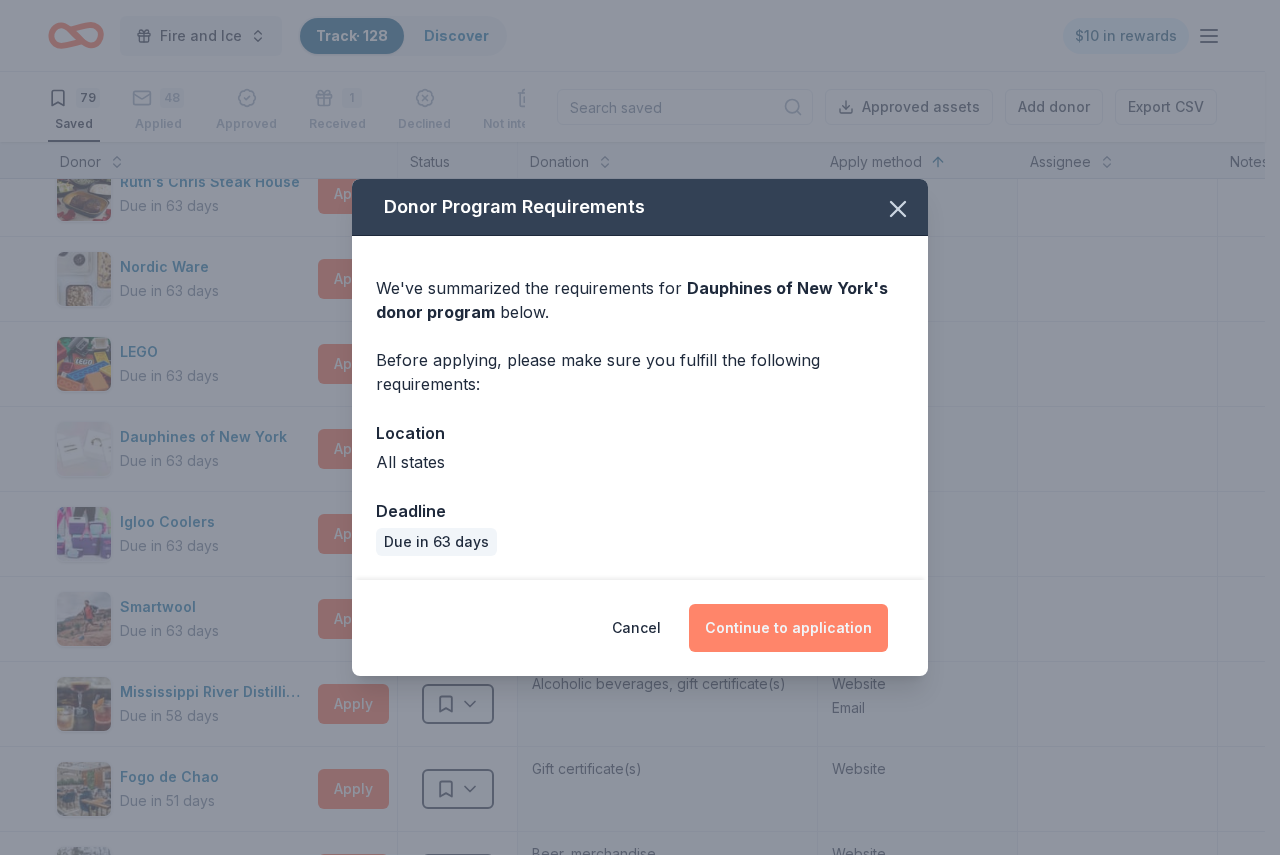 click on "Continue to application" at bounding box center (788, 628) 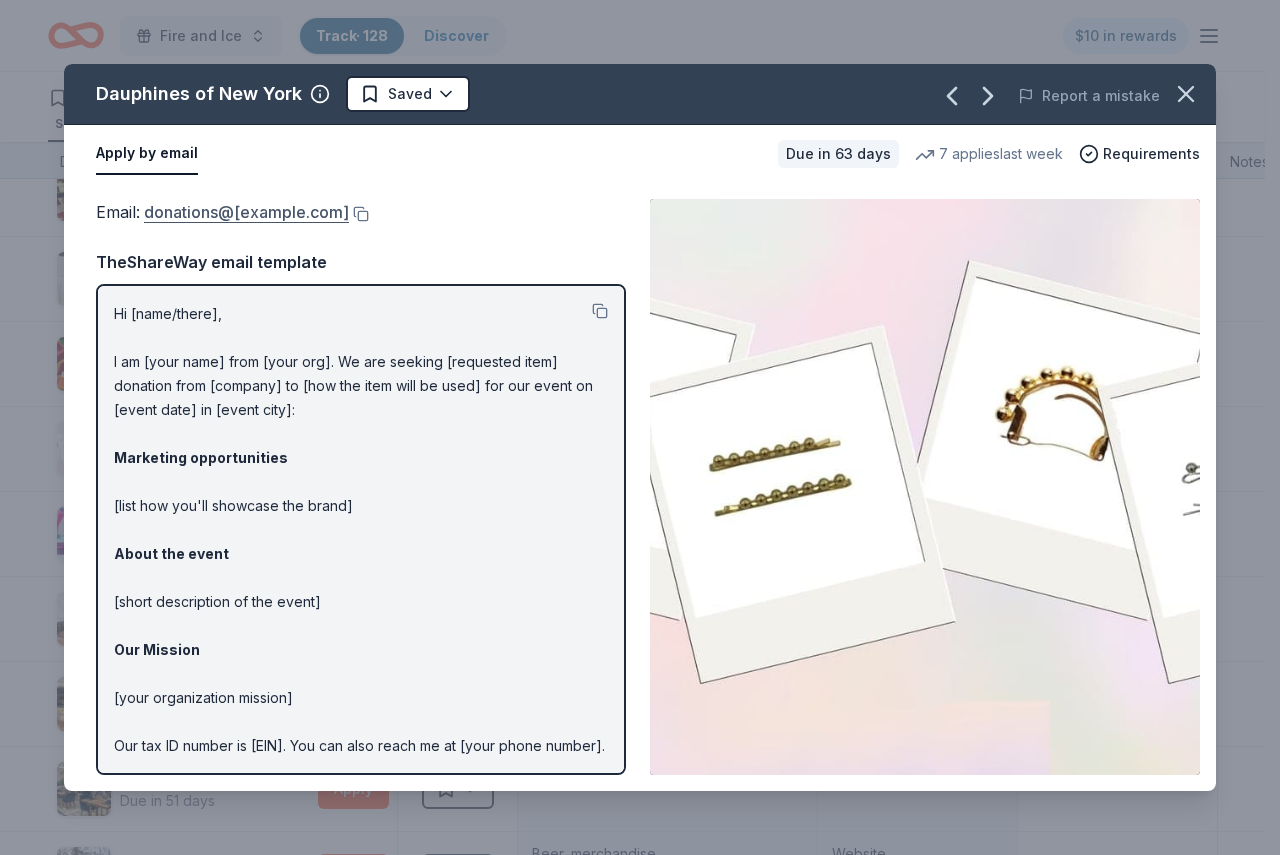 click on "donations@dauphinesofnewyork.com" at bounding box center [246, 212] 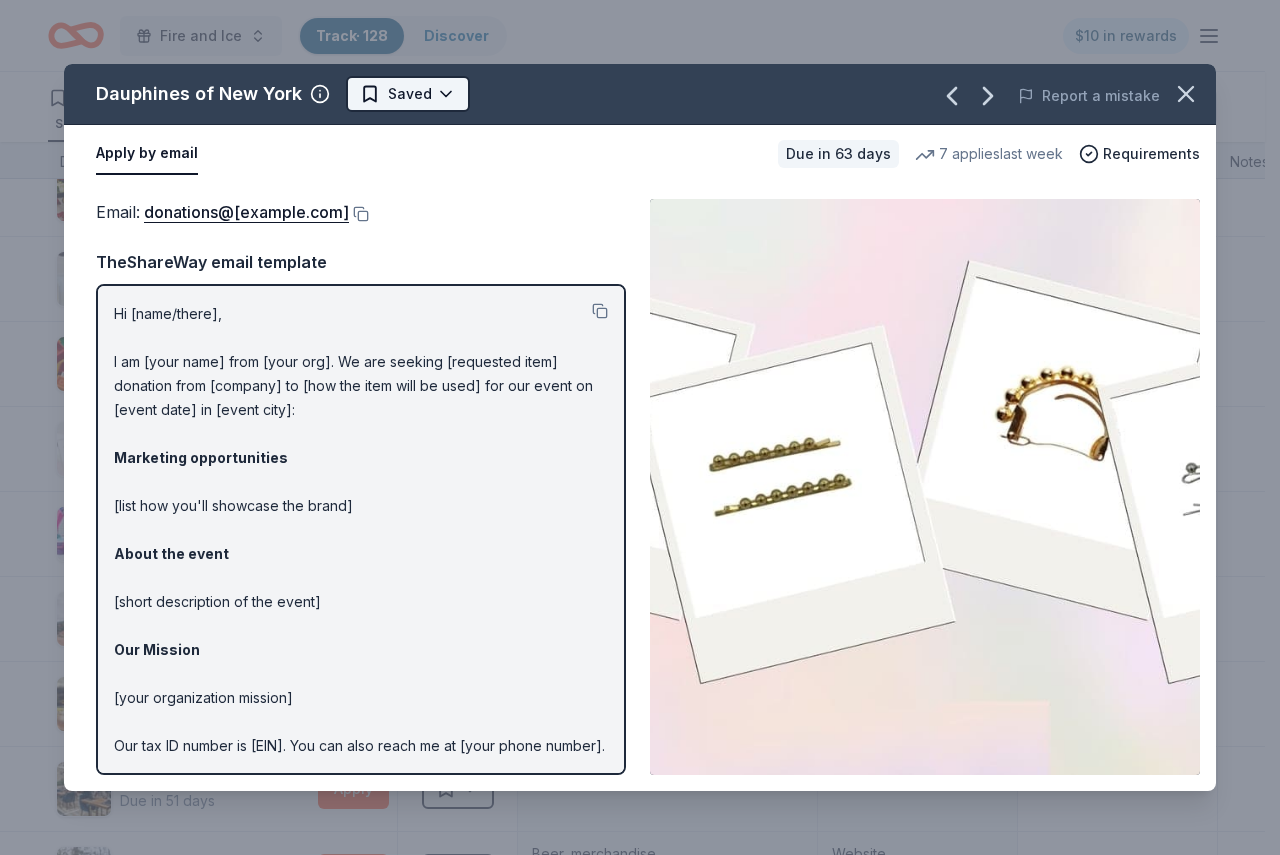 click on "Fire and Ice  Track  · 128 Discover $10 in rewards 79 Saved 48 Applied Approved 1 Received Declined Not interested  Approved assets Add donor Export CSV Donor Status Donation Apply method Assignee Notes Fleet Farm Due in 63 days Apply Saved Fleet Farm products, monetary donation In person Target Due in 63 days Apply Saved Gift cards ($50-100 value, with a maximum donation of $500 per year) In person IHOP Due in 63 days Apply Saved Food, gift card(s) Phone In person Barnes & Noble Due in 63 days Apply Saved Books, gift card(s) Phone In person Breadsmith Due in 63 days Apply Saved Bread and pastries, gift certificate(s) Phone In person Fuzzy's Taco Shop Due in 63 days Apply Saved Donation depends on request Phone In person Chili's Due in 63 days Apply Saved Gift certificate(s) Phone In person Massage Envy Due in 63 days Apply Saved Gift card(s) Phone In person Bruegger's Bagels Due in 63 days Apply Saved Bagels, food, and gift cards Phone In person Walmart Due in 63 days Apply Saved Phone In person Apply Saved" at bounding box center [640, 427] 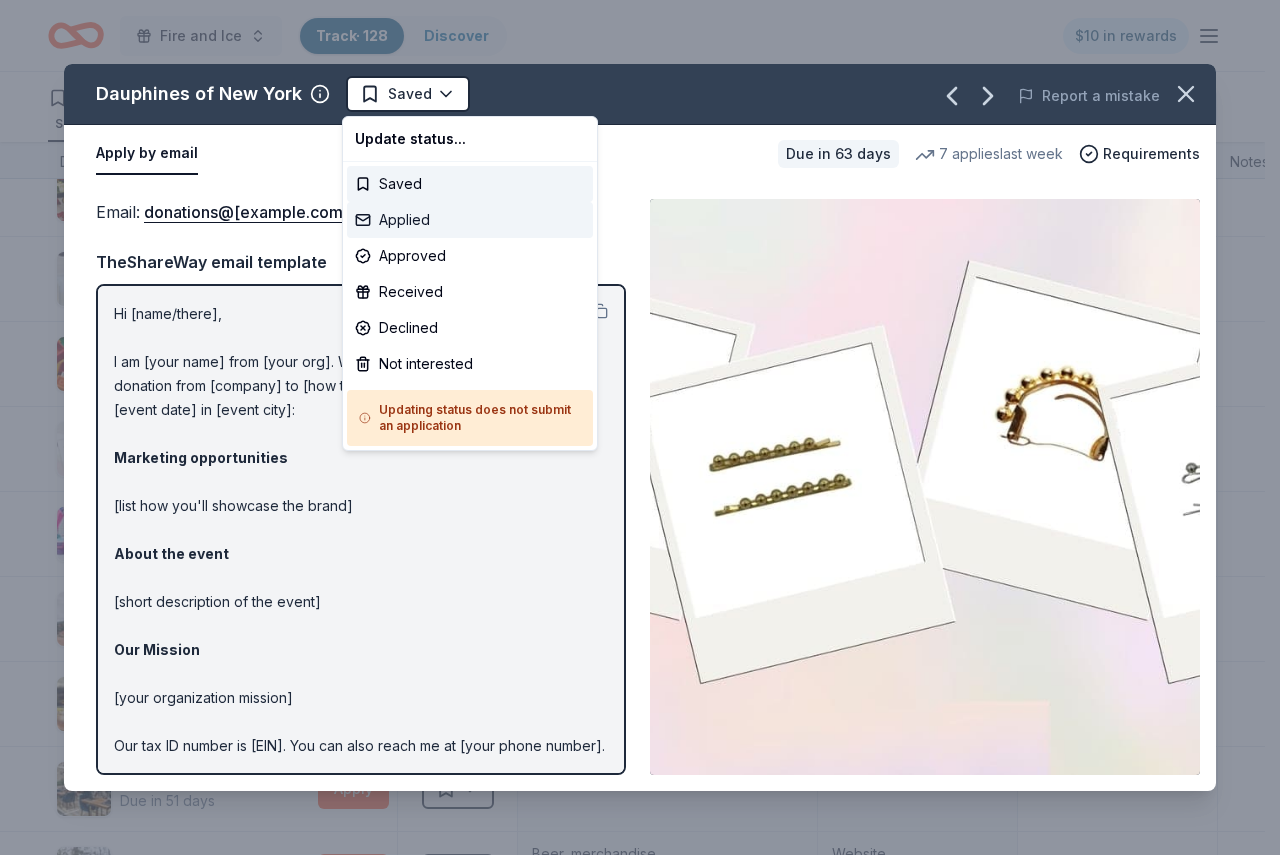 click on "Applied" at bounding box center [470, 220] 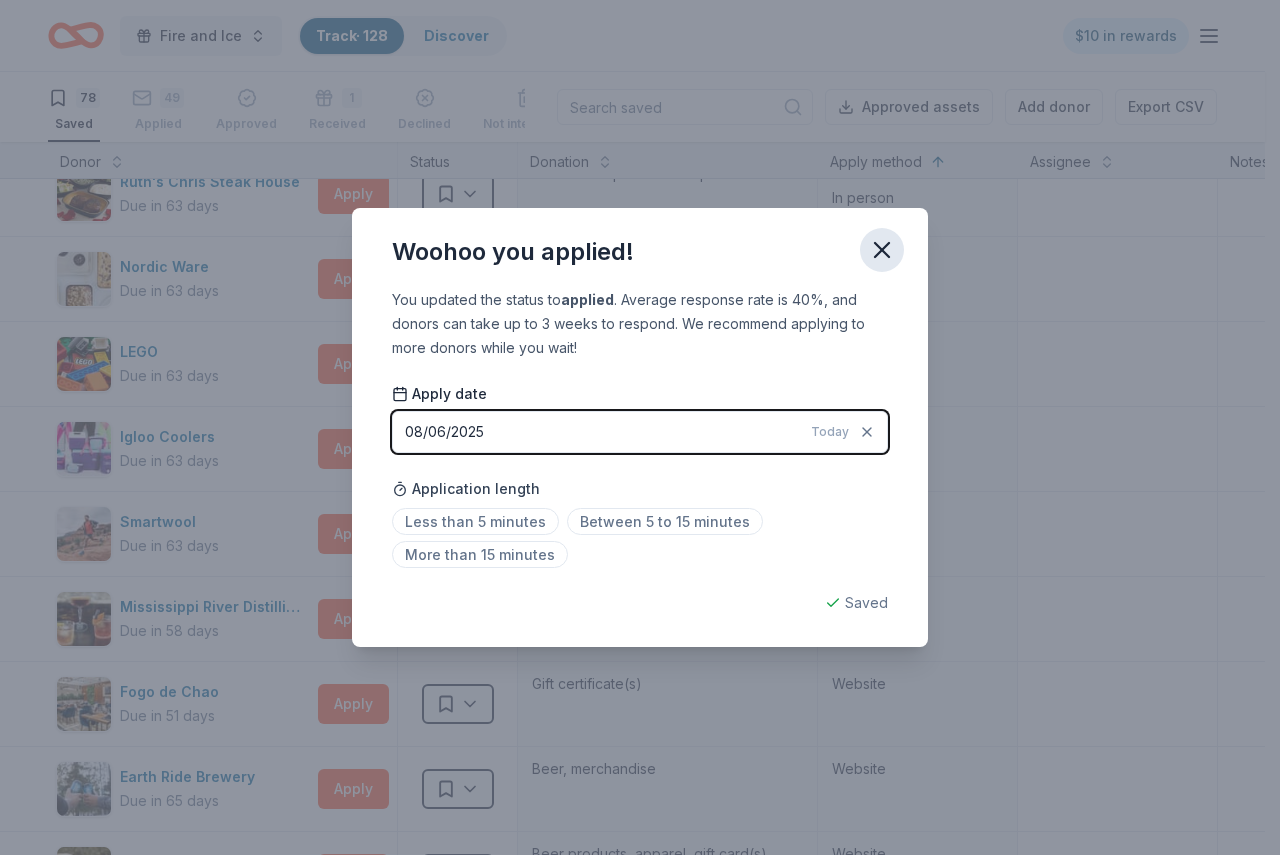 click 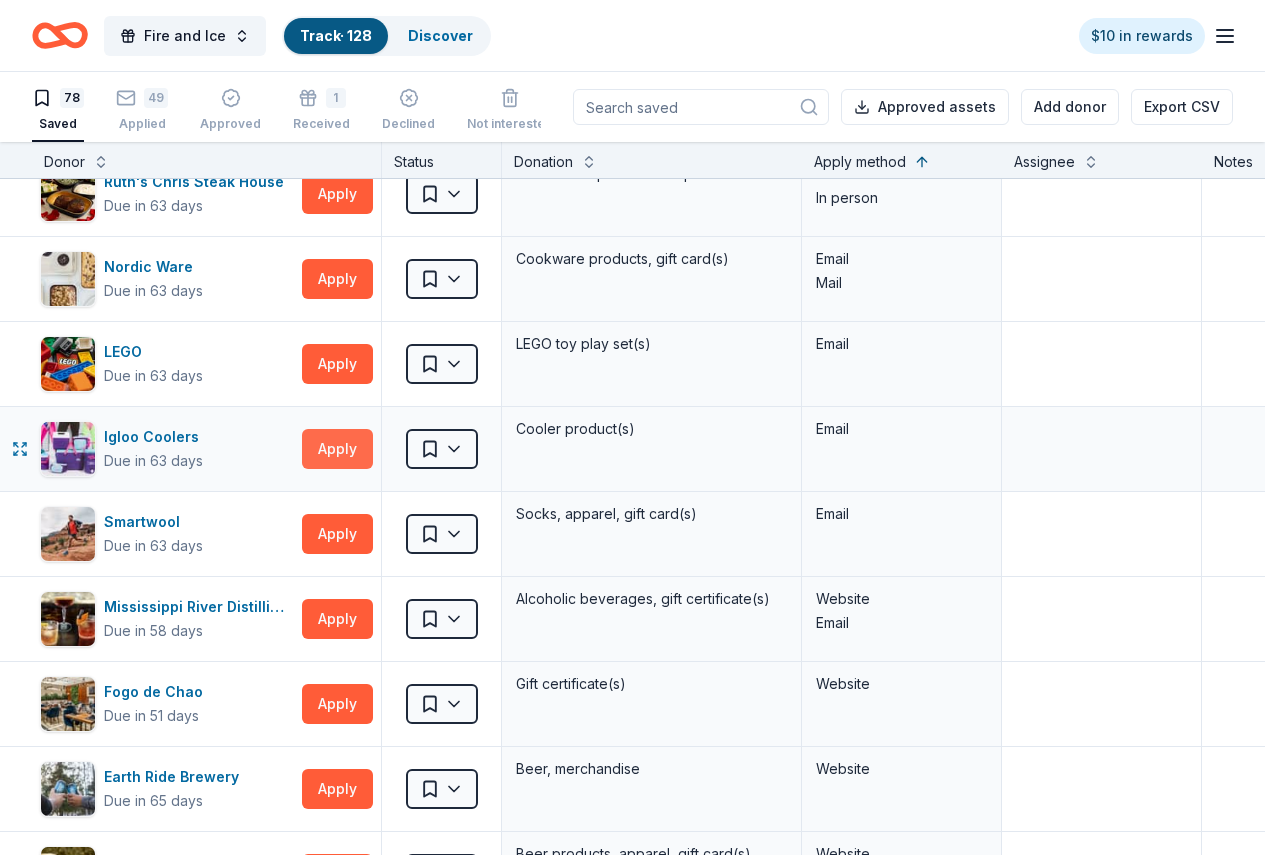 click on "Apply" at bounding box center [337, 449] 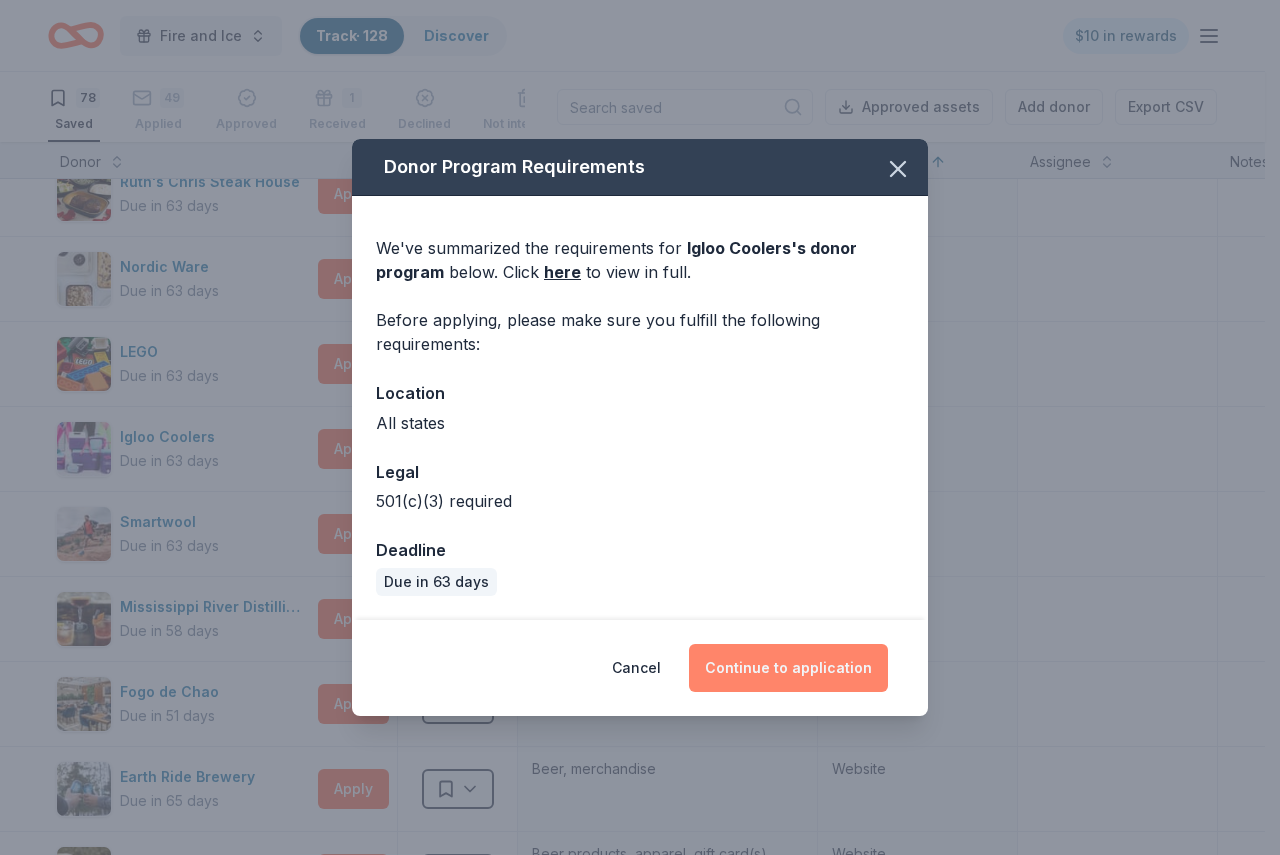click on "Continue to application" at bounding box center (788, 668) 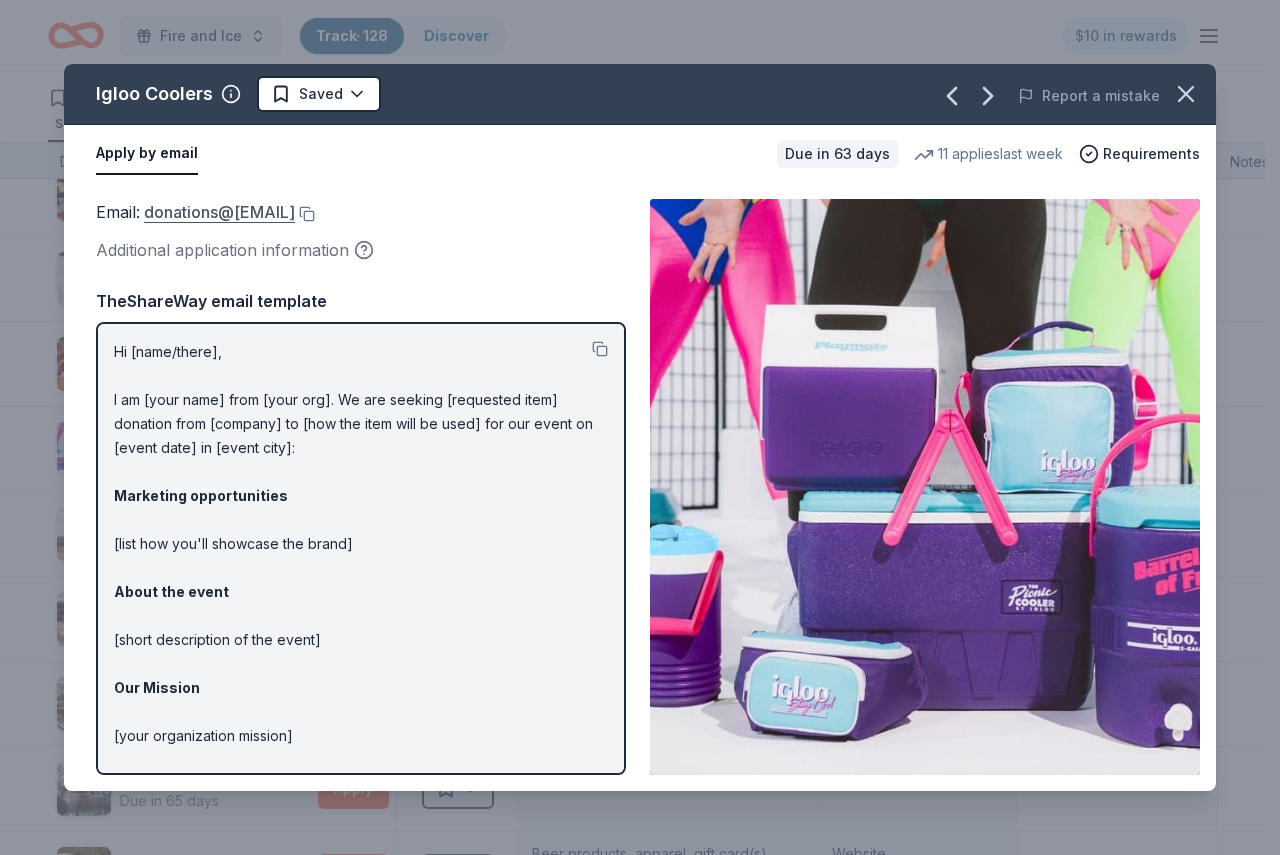 click on "donations@igloocorp.com" at bounding box center [219, 212] 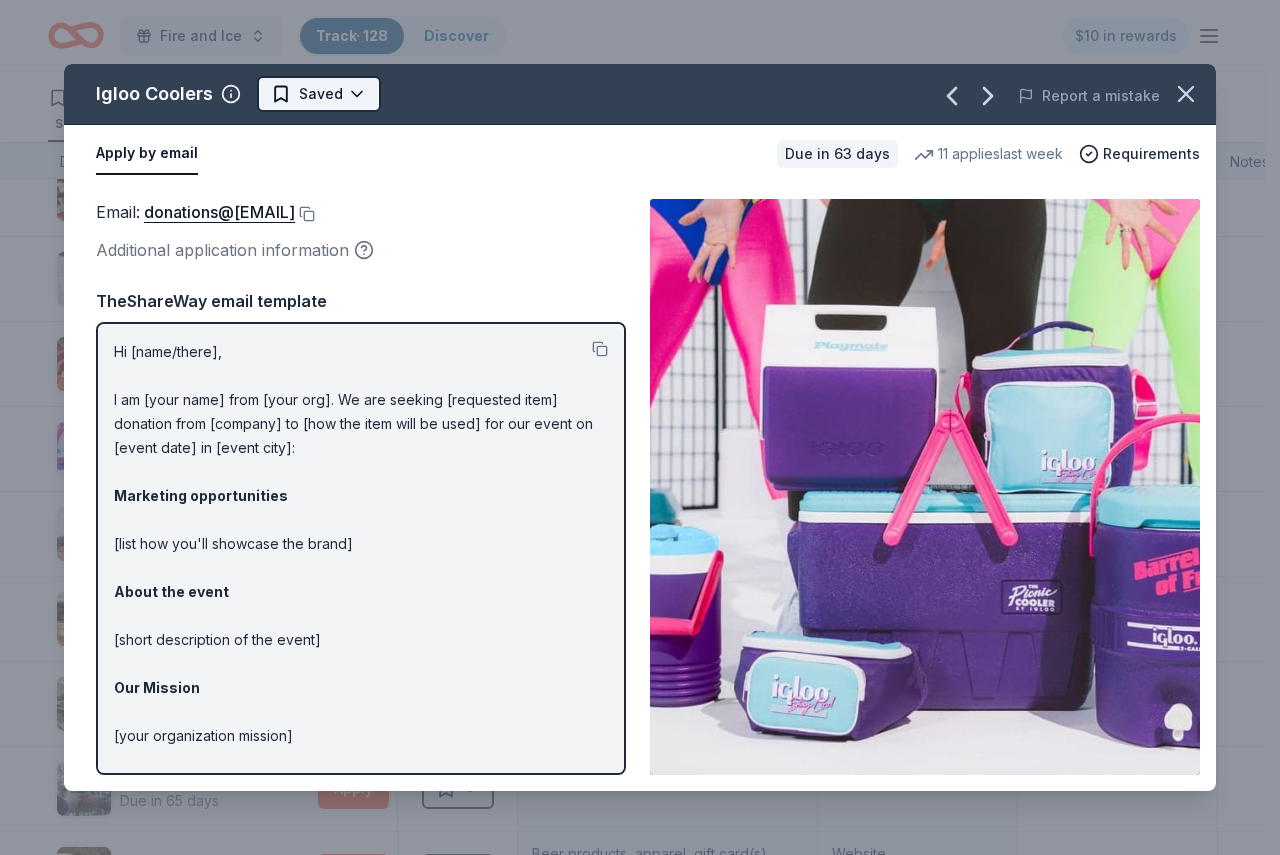 click on "Fire and Ice  Track  · 128 Discover $10 in rewards 78 Saved 49 Applied Approved 1 Received Declined Not interested  Approved assets Add donor Export CSV Donor Status Donation Apply method Assignee Notes Fleet Farm Due in 63 days Apply Saved Fleet Farm products, monetary donation In person Target Due in 63 days Apply Saved Gift cards ($50-100 value, with a maximum donation of $500 per year) In person IHOP Due in 63 days Apply Saved Food, gift card(s) Phone In person Barnes & Noble Due in 63 days Apply Saved Books, gift card(s) Phone In person Breadsmith Due in 63 days Apply Saved Bread and pastries, gift certificate(s) Phone In person Fuzzy's Taco Shop Due in 63 days Apply Saved Donation depends on request Phone In person Chili's Due in 63 days Apply Saved Gift certificate(s) Phone In person Massage Envy Due in 63 days Apply Saved Gift card(s) Phone In person Bruegger's Bagels Due in 63 days Apply Saved Bagels, food, and gift cards Phone In person Walmart Due in 63 days Apply Saved Phone In person Apply Saved" at bounding box center (640, 427) 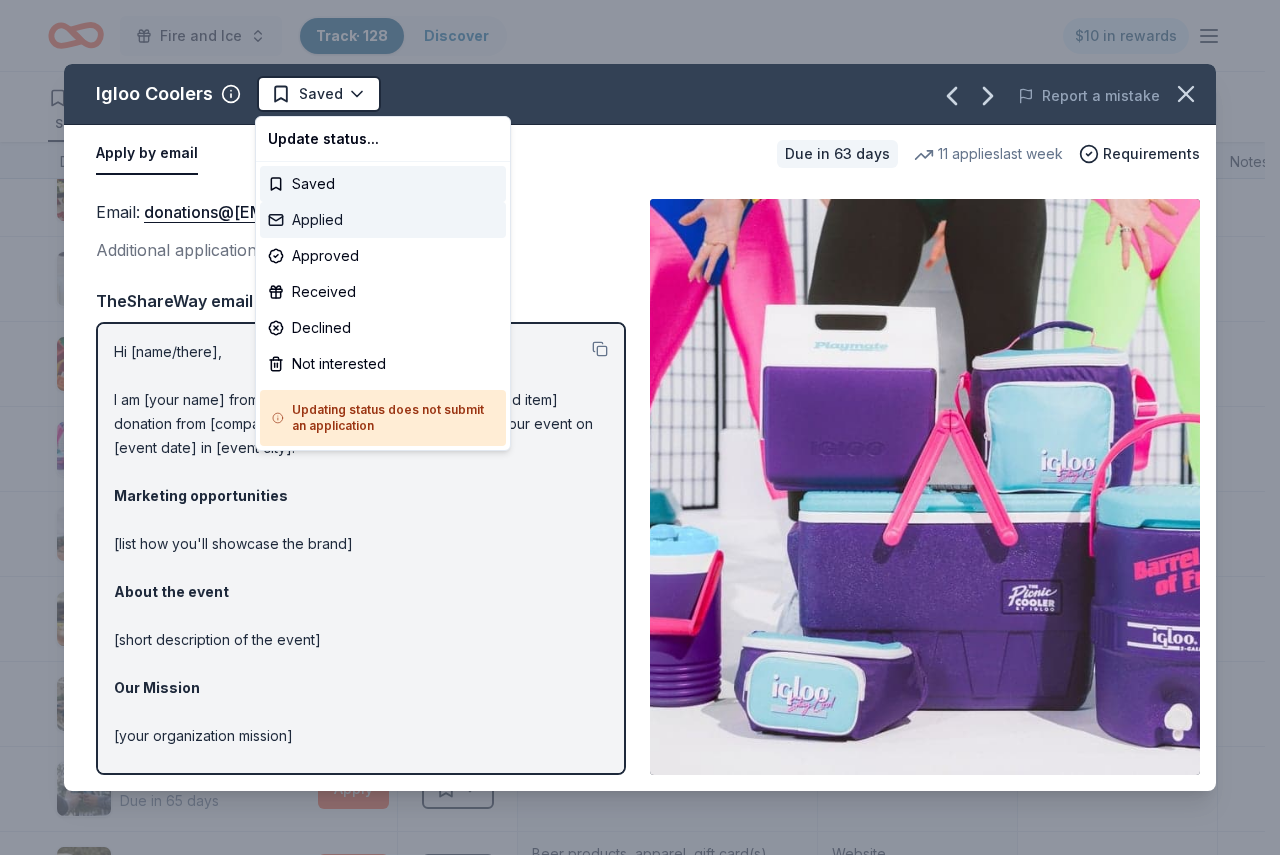 click on "Applied" at bounding box center [383, 220] 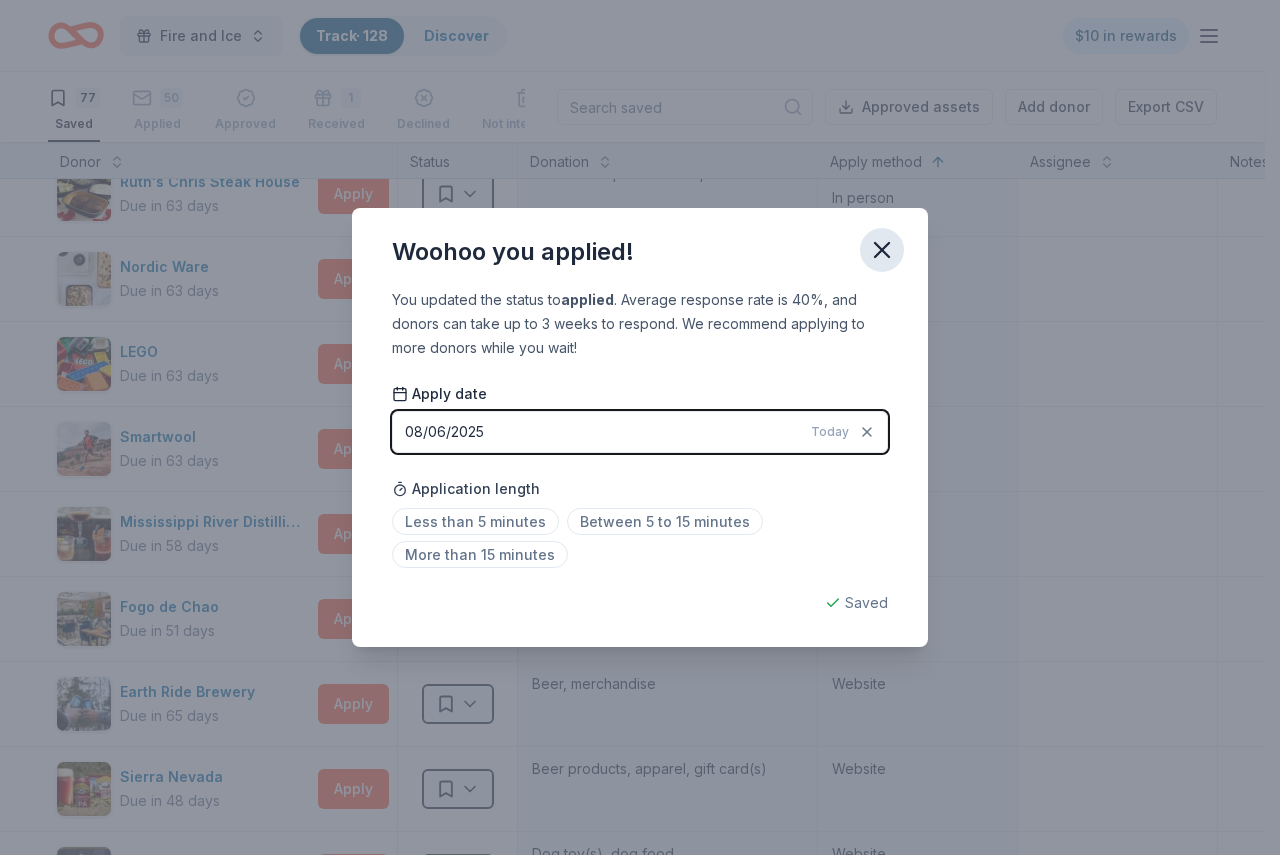 click 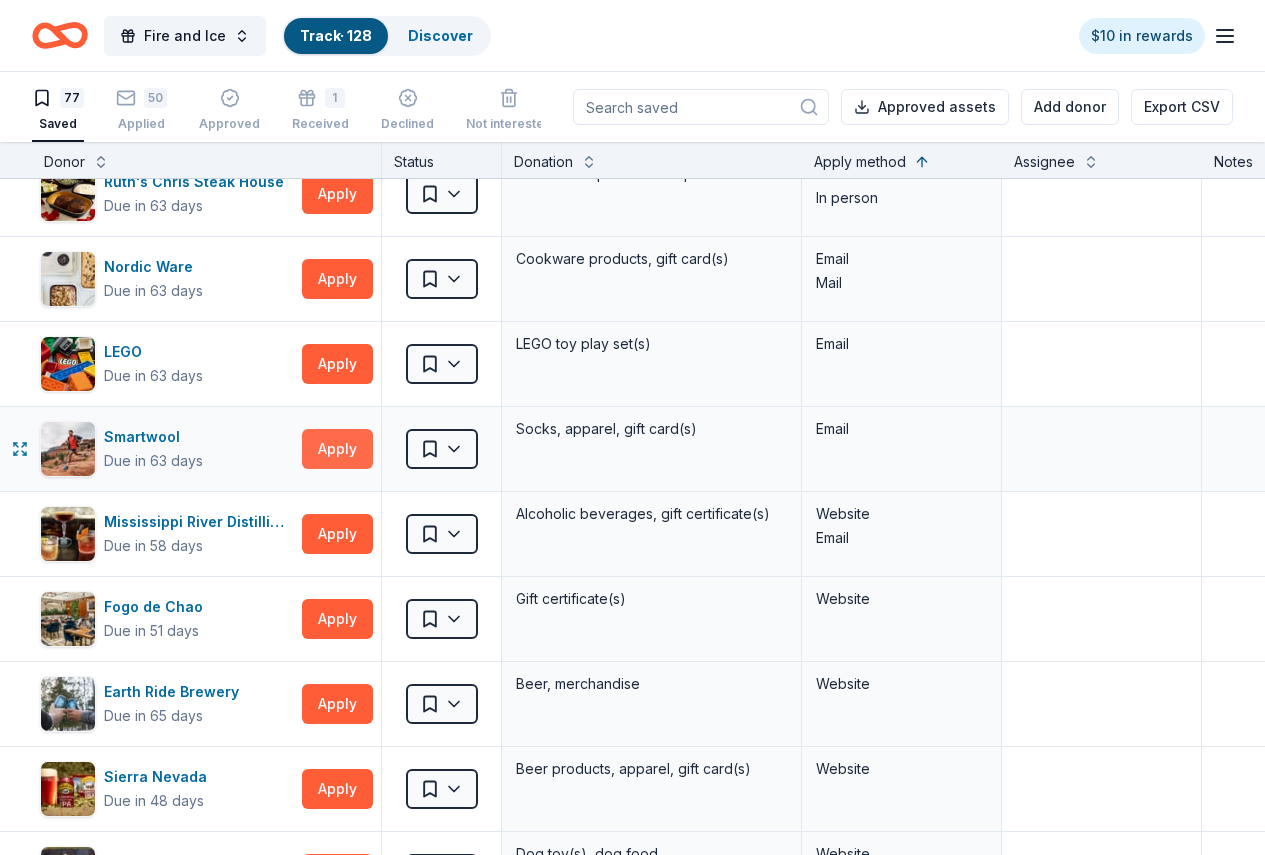 click on "Apply" at bounding box center (337, 449) 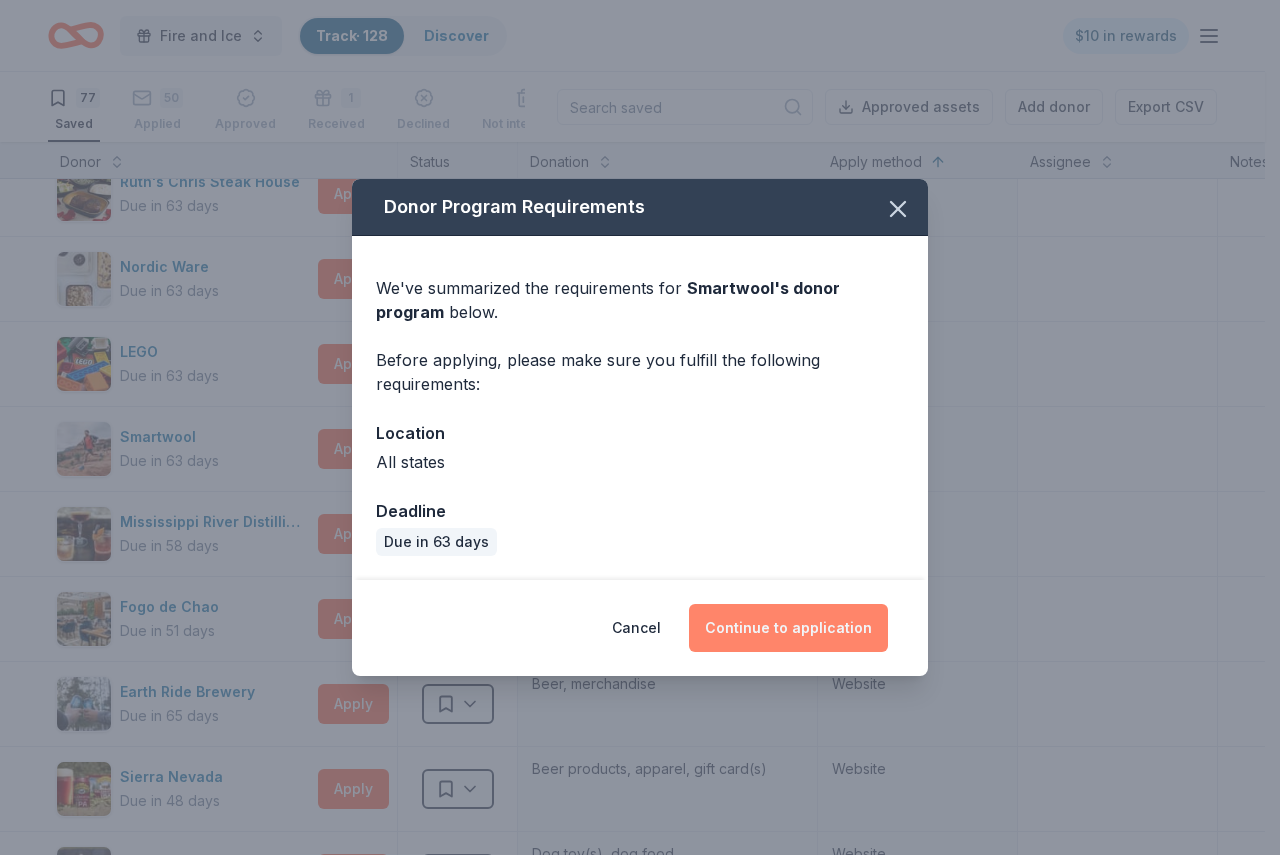 click on "Continue to application" at bounding box center [788, 628] 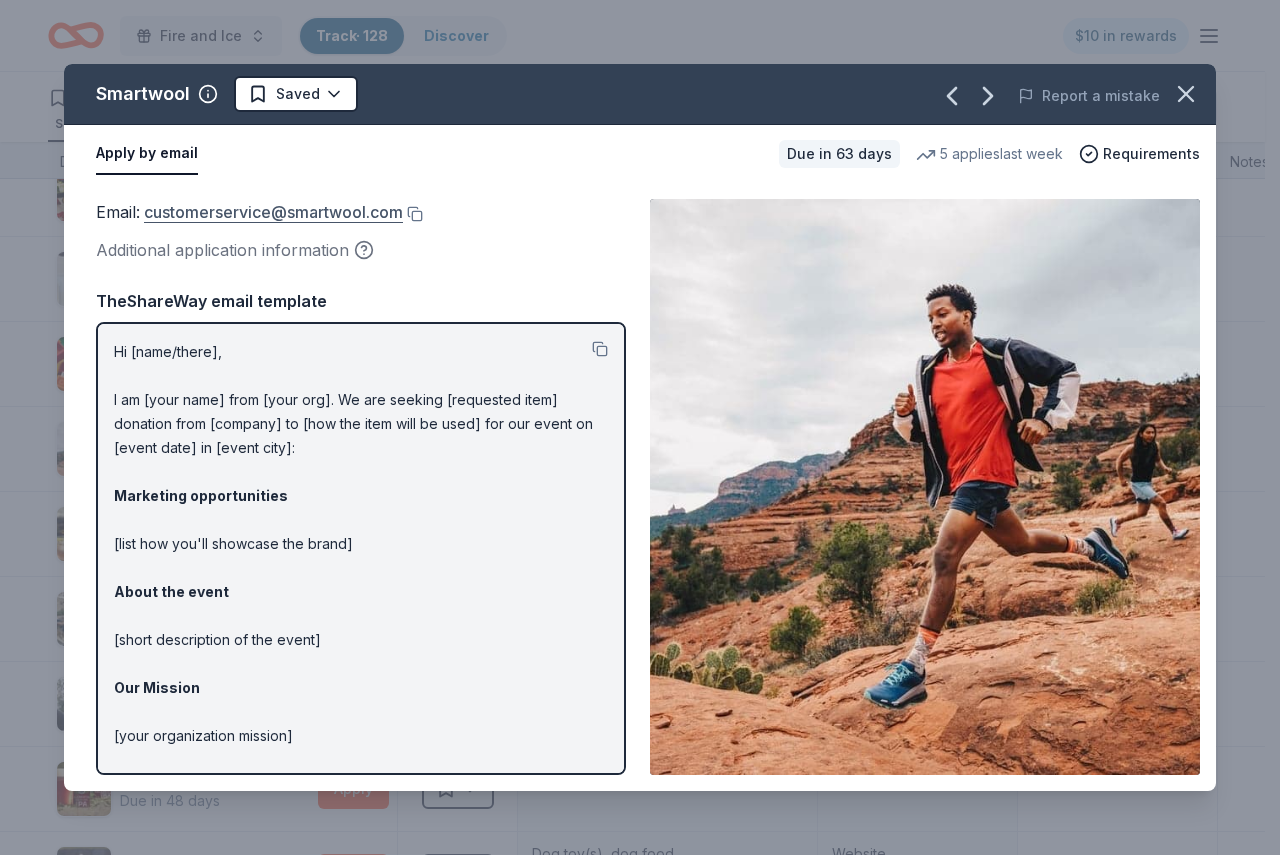 click on "customerservice@smartwool.com" at bounding box center (273, 212) 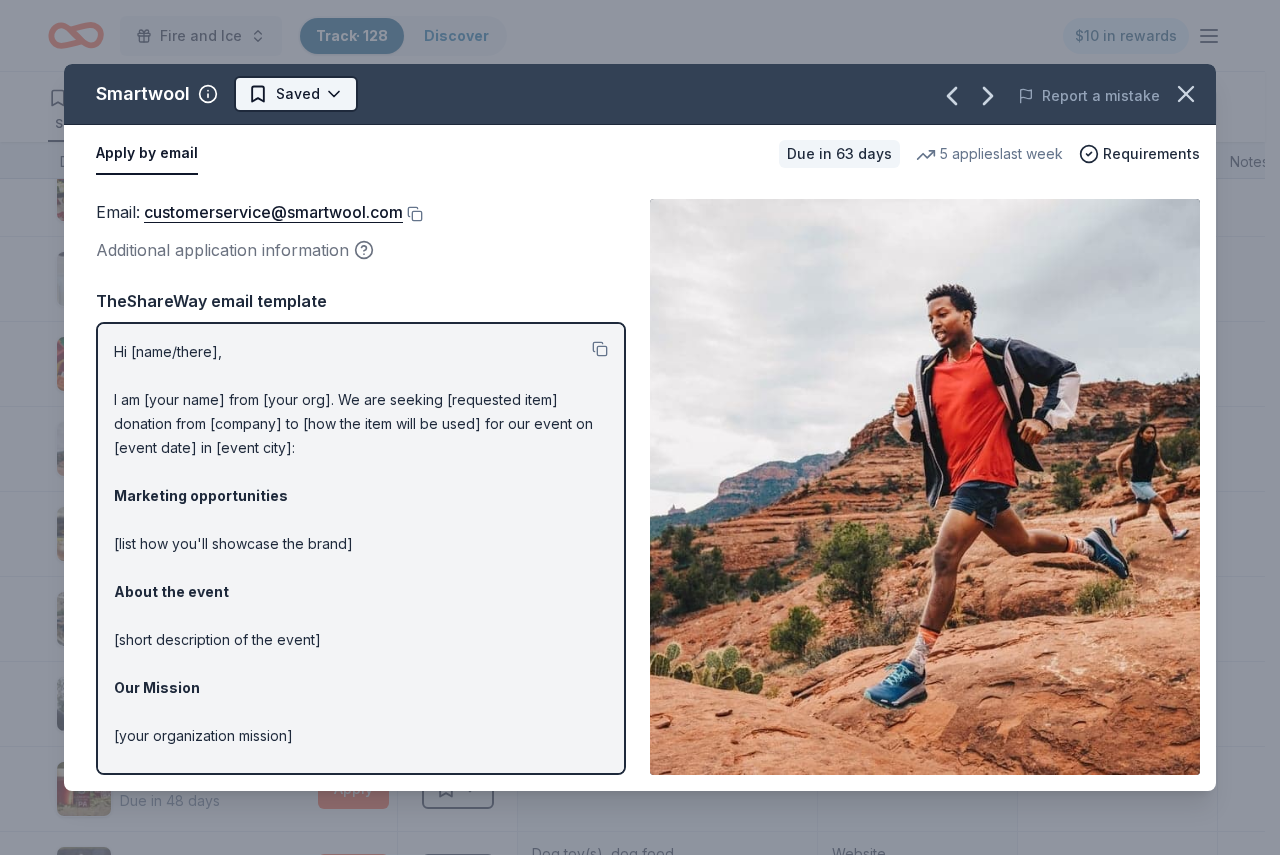 click on "Fire and Ice  Track  · 128 Discover $10 in rewards 77 Saved 50 Applied Approved 1 Received Declined Not interested  Approved assets Add donor Export CSV Donor Status Donation Apply method Assignee Notes Fleet Farm Due in 63 days Apply Saved Fleet Farm products, monetary donation In person Target Due in 63 days Apply Saved Gift cards ($50-100 value, with a maximum donation of $500 per year) In person IHOP Due in 63 days Apply Saved Food, gift card(s) Phone In person Barnes & Noble Due in 63 days Apply Saved Books, gift card(s) Phone In person Breadsmith Due in 63 days Apply Saved Bread and pastries, gift certificate(s) Phone In person Fuzzy's Taco Shop Due in 63 days Apply Saved Donation depends on request Phone In person Chili's Due in 63 days Apply Saved Gift certificate(s) Phone In person Massage Envy Due in 63 days Apply Saved Gift card(s) Phone In person Bruegger's Bagels Due in 63 days Apply Saved Bagels, food, and gift cards Phone In person Walmart Due in 63 days Apply Saved Phone In person Apply Saved" at bounding box center [640, 427] 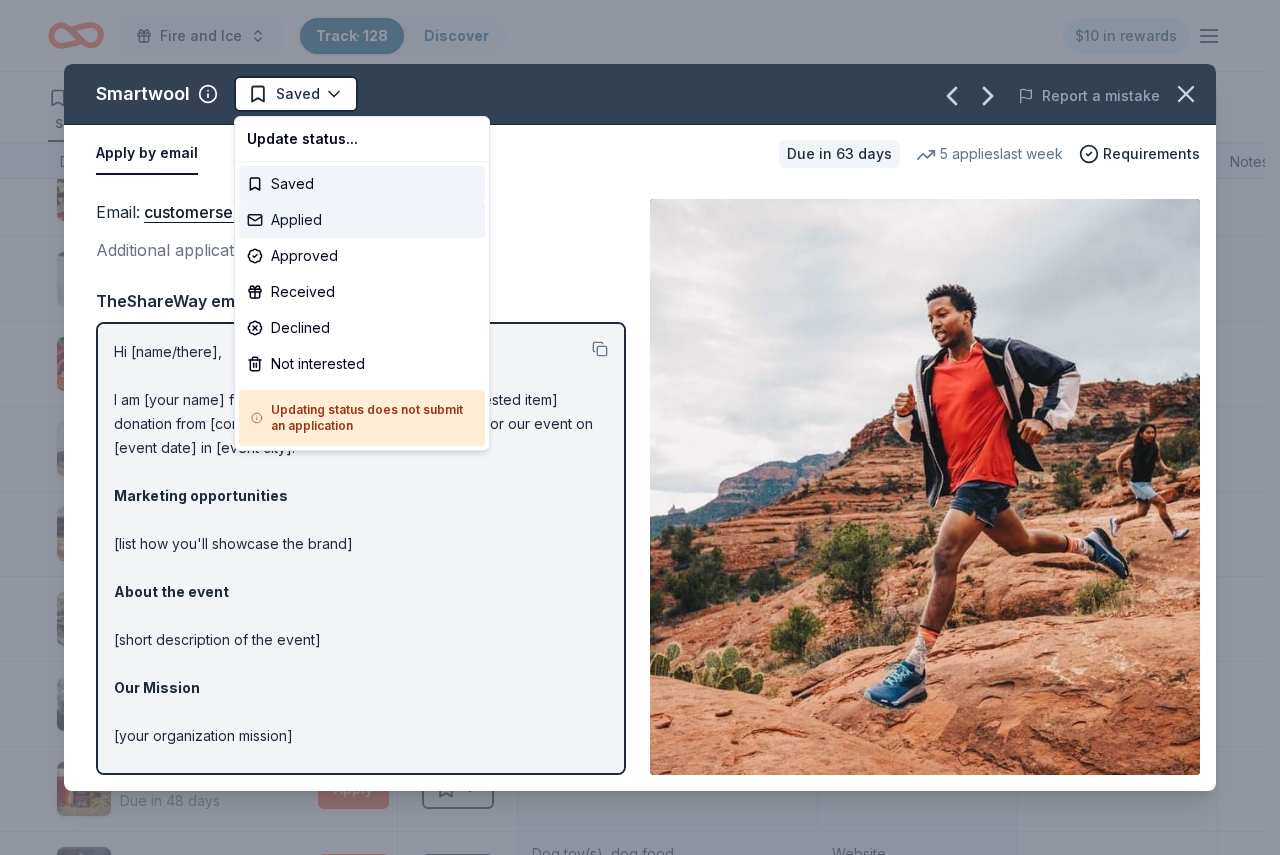 click on "Applied" at bounding box center (362, 220) 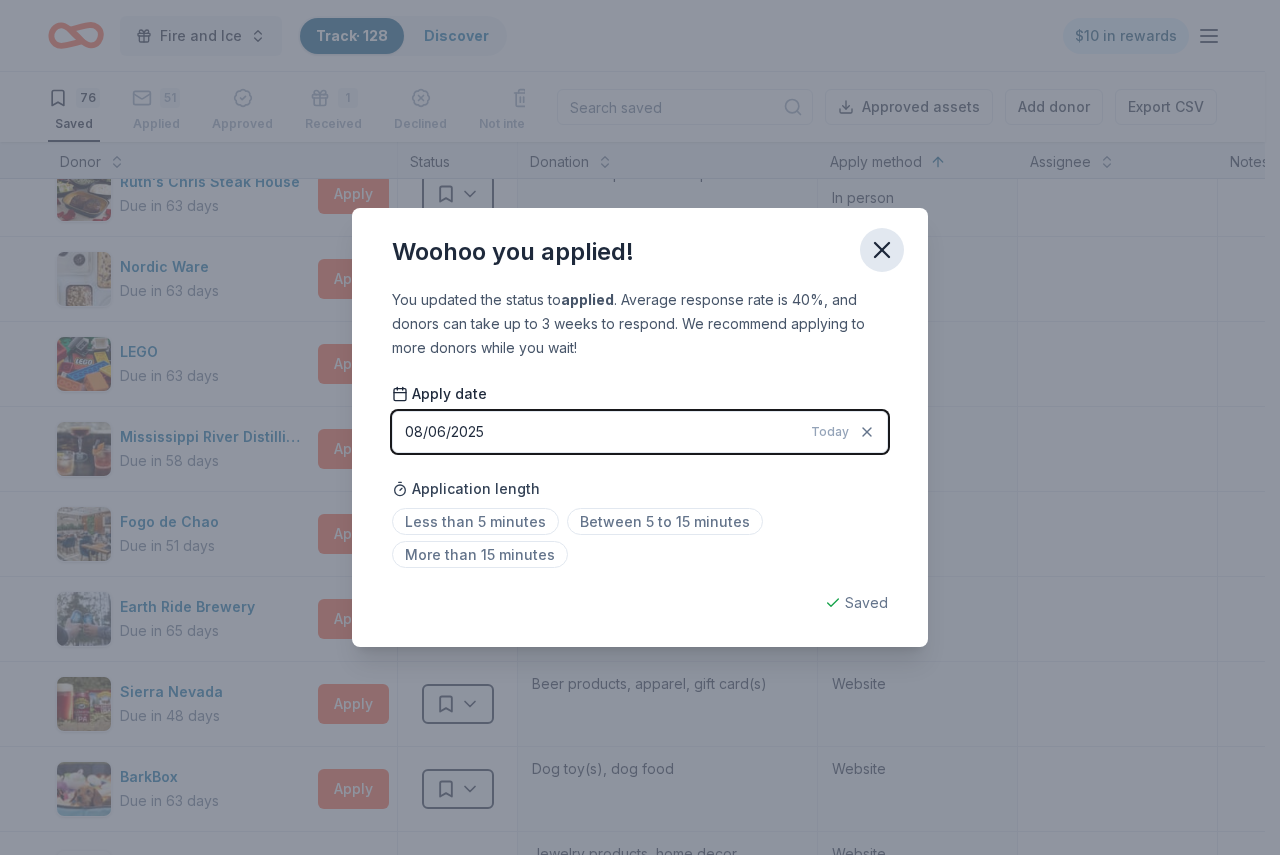 click 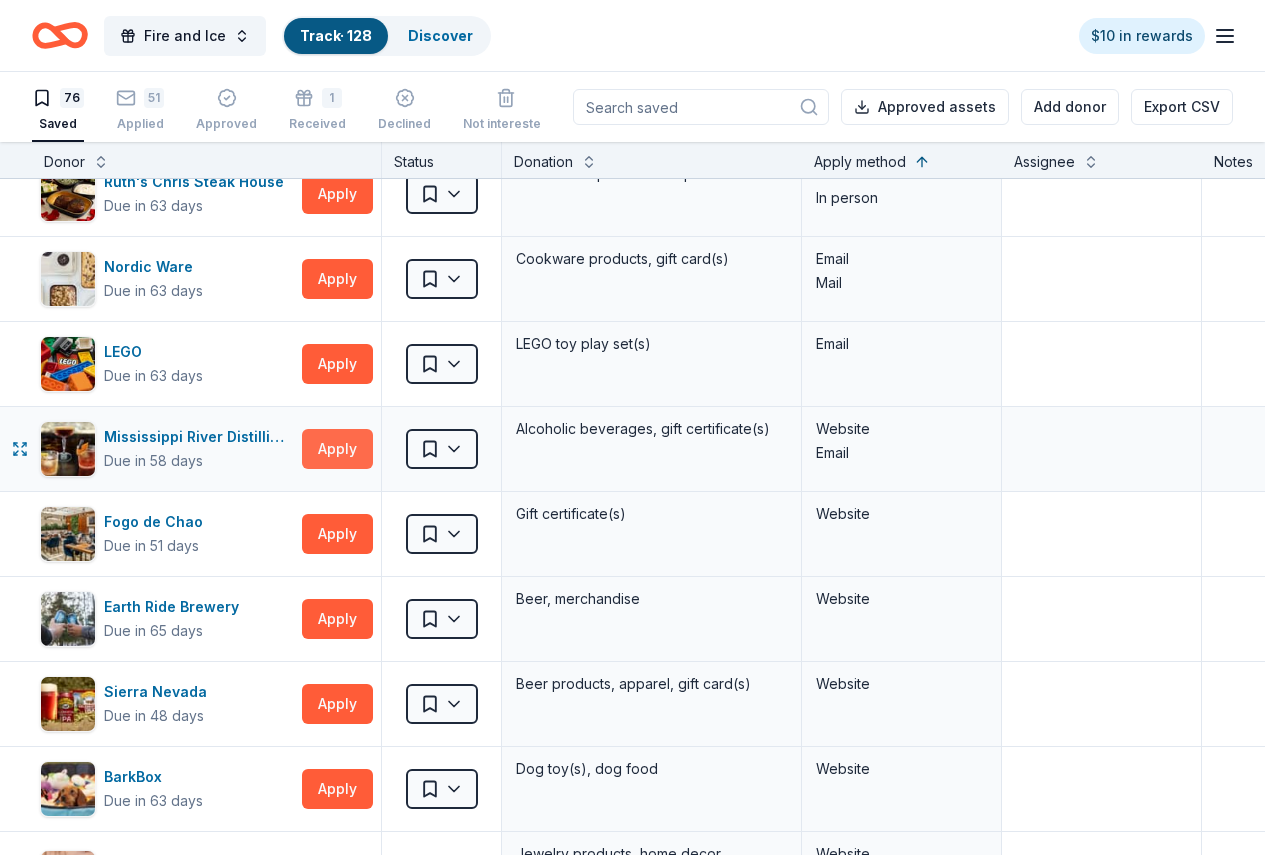 click on "Apply" at bounding box center [337, 449] 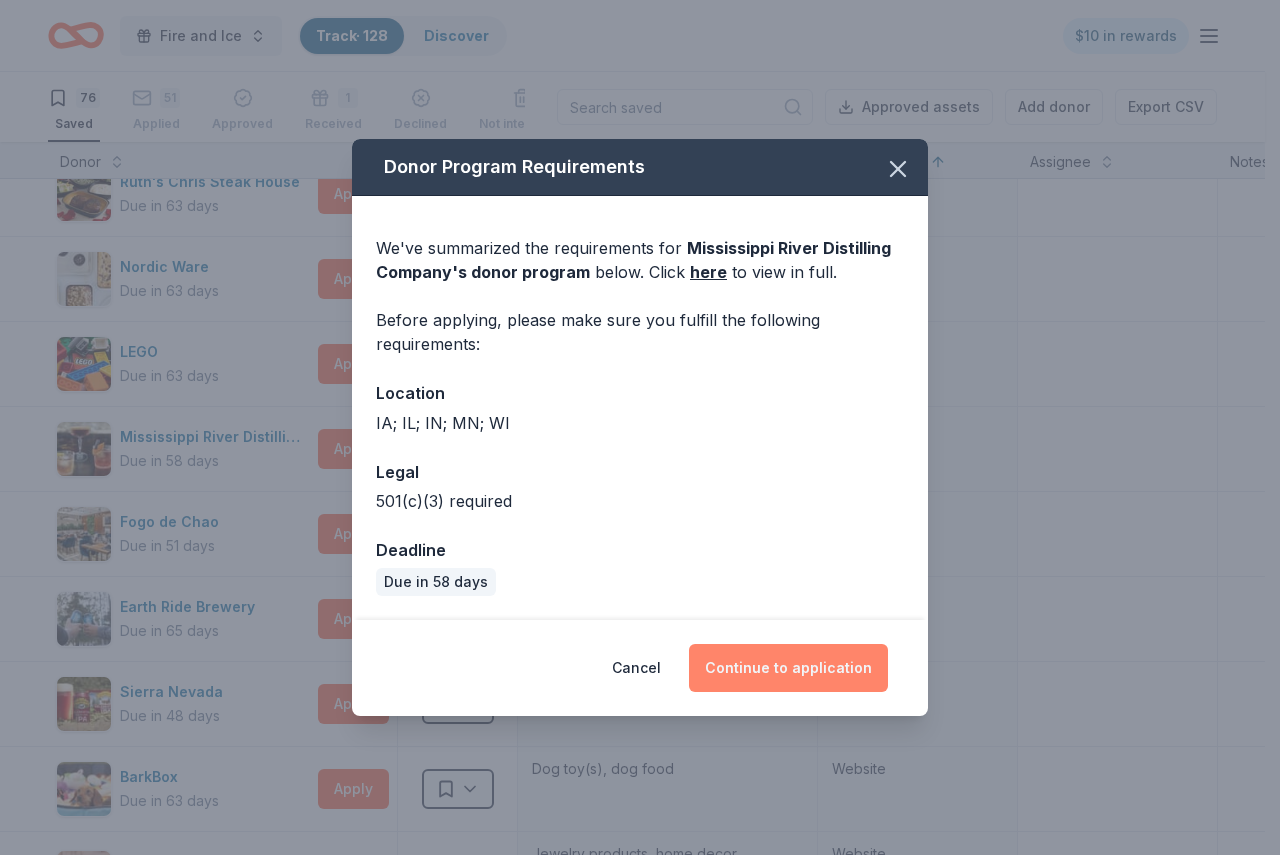 click on "Continue to application" at bounding box center [788, 668] 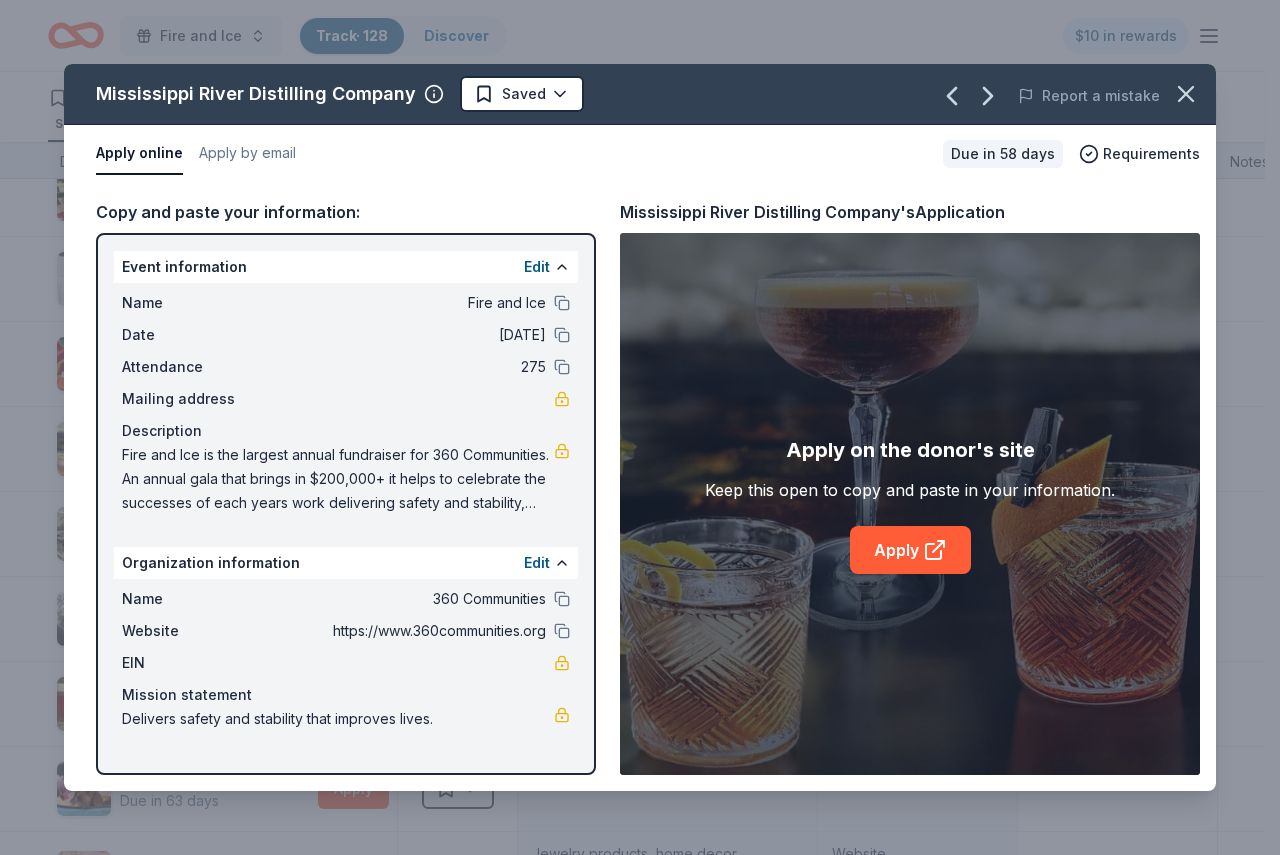 click on "Apply on the donor's site Keep this open to copy and paste in your information. Apply" at bounding box center [910, 504] 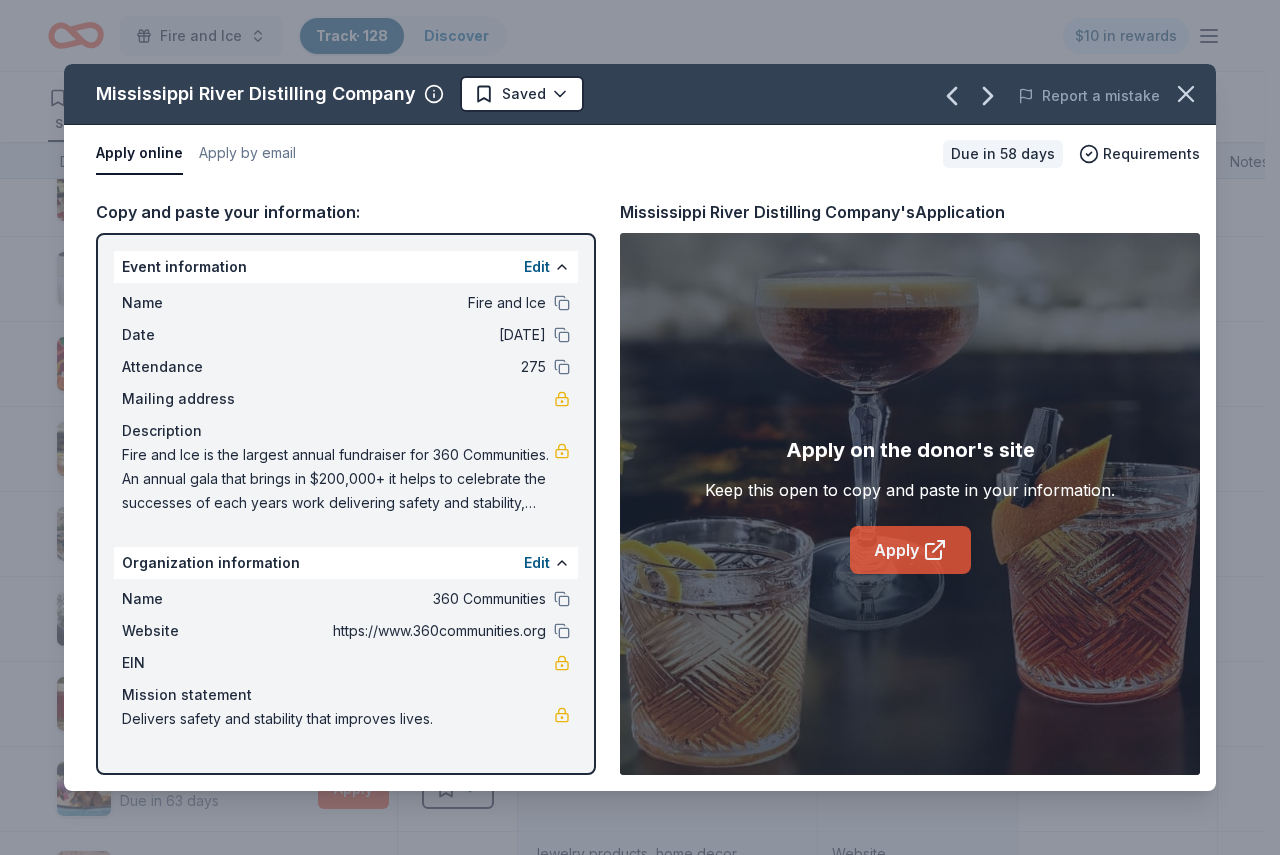 click on "Apply" at bounding box center (910, 550) 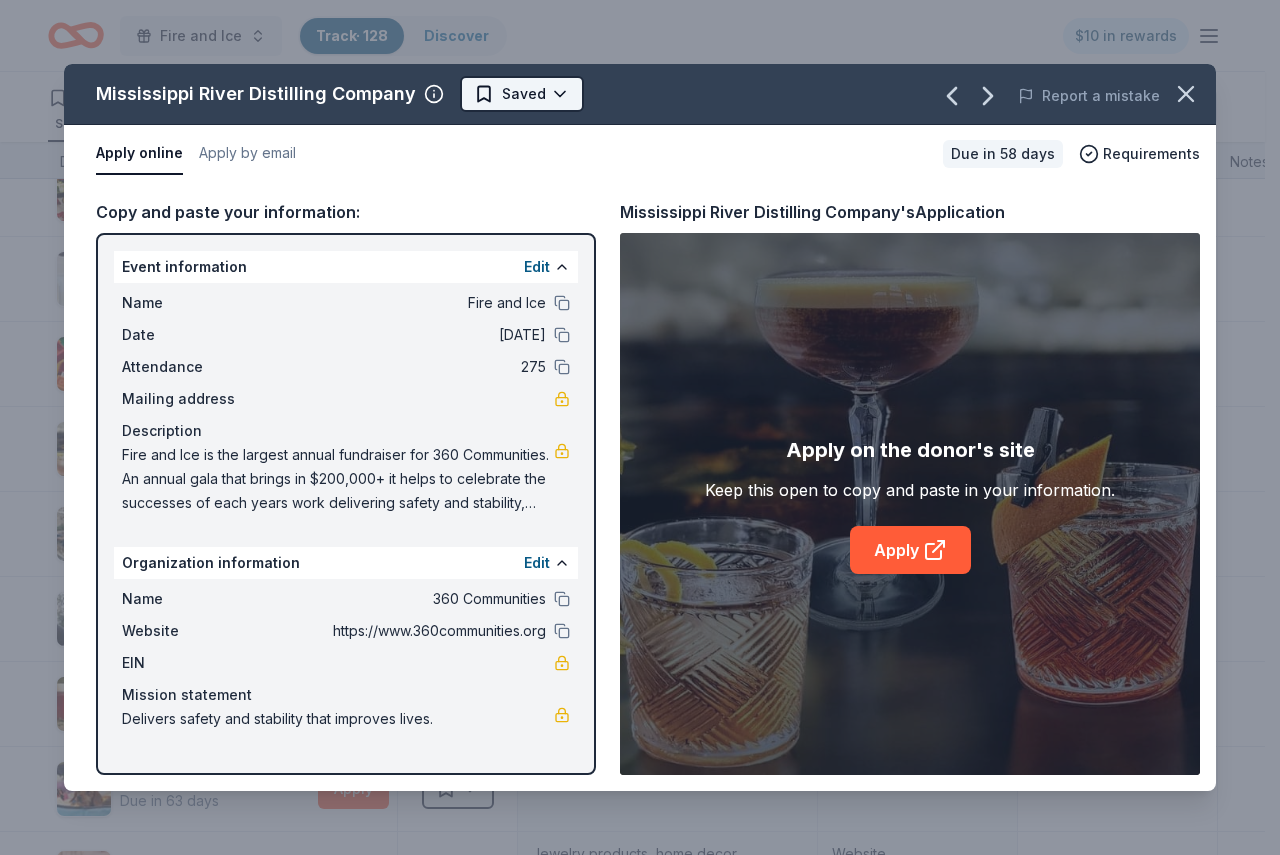 click on "Fire and Ice  Track  · 128 Discover $10 in rewards 76 Saved 51 Applied Approved 1 Received Declined Not interested  Approved assets Add donor Export CSV Donor Status Donation Apply method Assignee Notes Fleet Farm Due in 63 days Apply Saved Fleet Farm products, monetary donation In person Target Due in 63 days Apply Saved Gift cards ($50-100 value, with a maximum donation of $500 per year) In person IHOP Due in 63 days Apply Saved Food, gift card(s) Phone In person Barnes & Noble Due in 63 days Apply Saved Books, gift card(s) Phone In person Breadsmith Due in 63 days Apply Saved Bread and pastries, gift certificate(s) Phone In person Fuzzy's Taco Shop Due in 63 days Apply Saved Donation depends on request Phone In person Chili's Due in 63 days Apply Saved Gift certificate(s) Phone In person Massage Envy Due in 63 days Apply Saved Gift card(s) Phone In person Bruegger's Bagels Due in 63 days Apply Saved Bagels, food, and gift cards Phone In person Walmart Due in 63 days Apply Saved Phone In person Apply Saved" at bounding box center [640, 427] 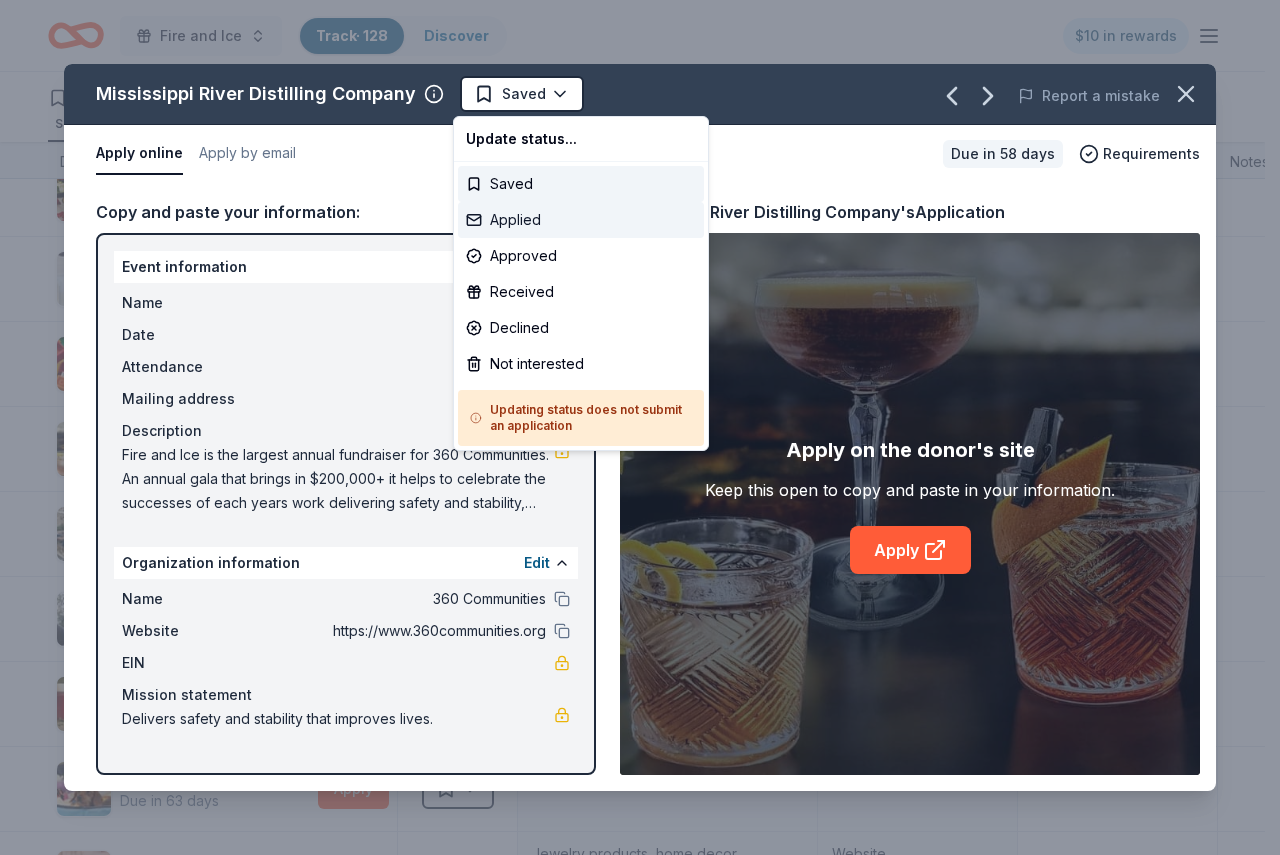 click on "Applied" at bounding box center (581, 220) 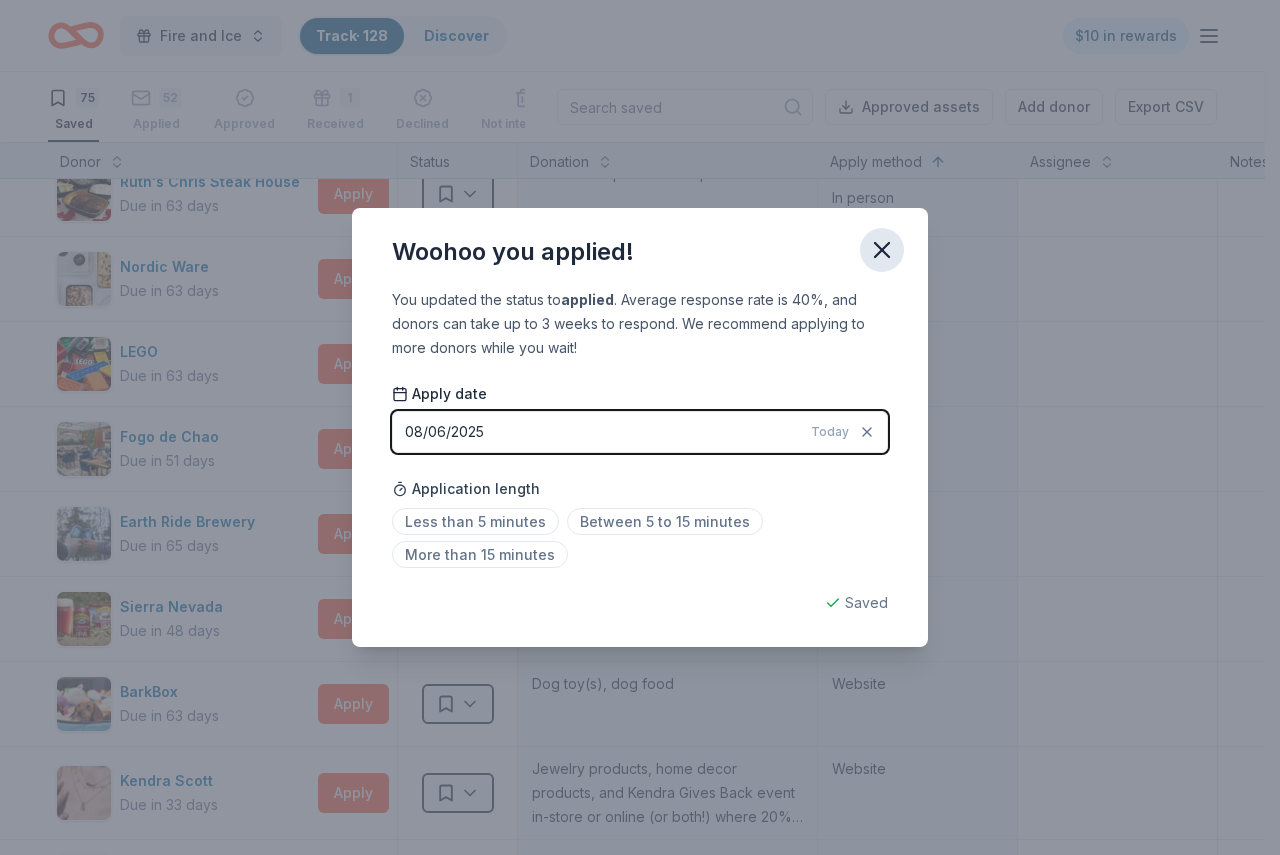 click 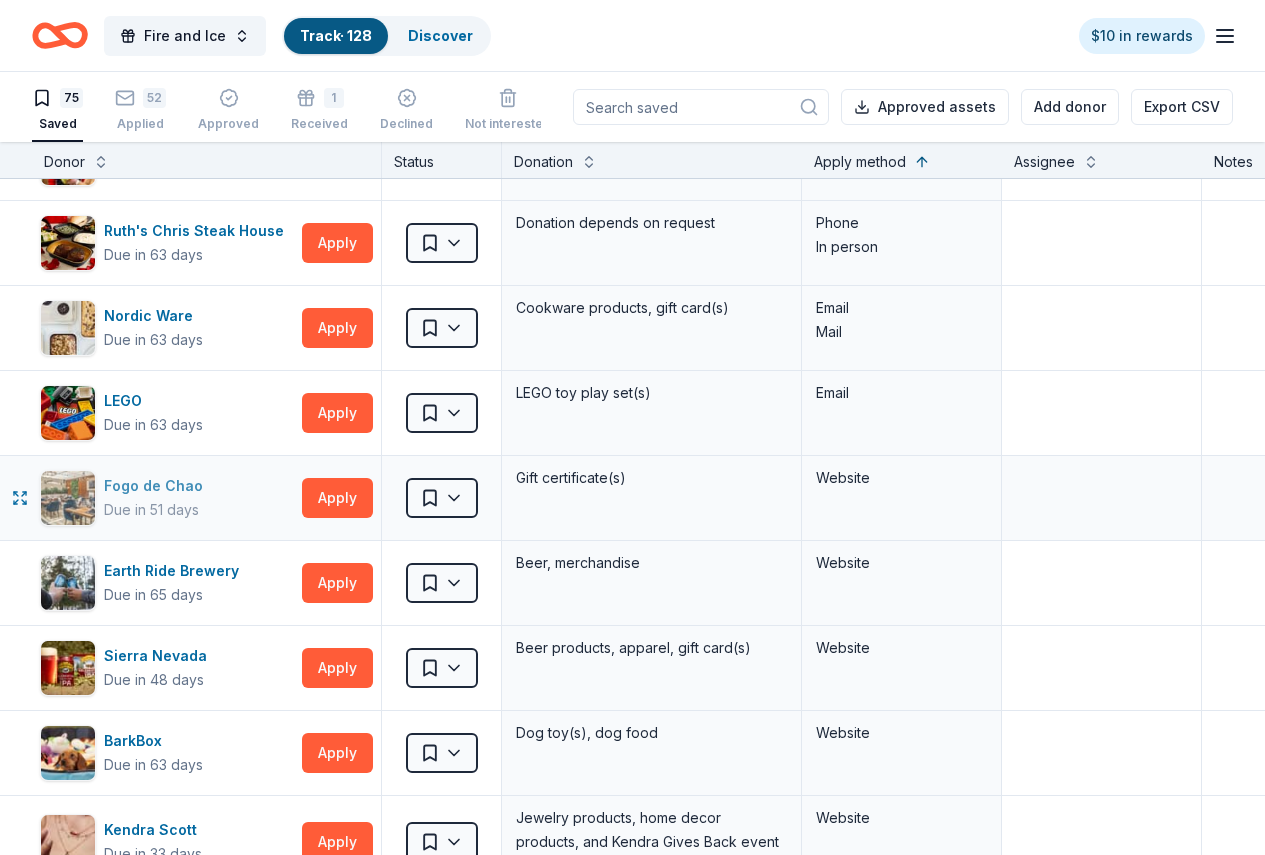 scroll, scrollTop: 877, scrollLeft: 0, axis: vertical 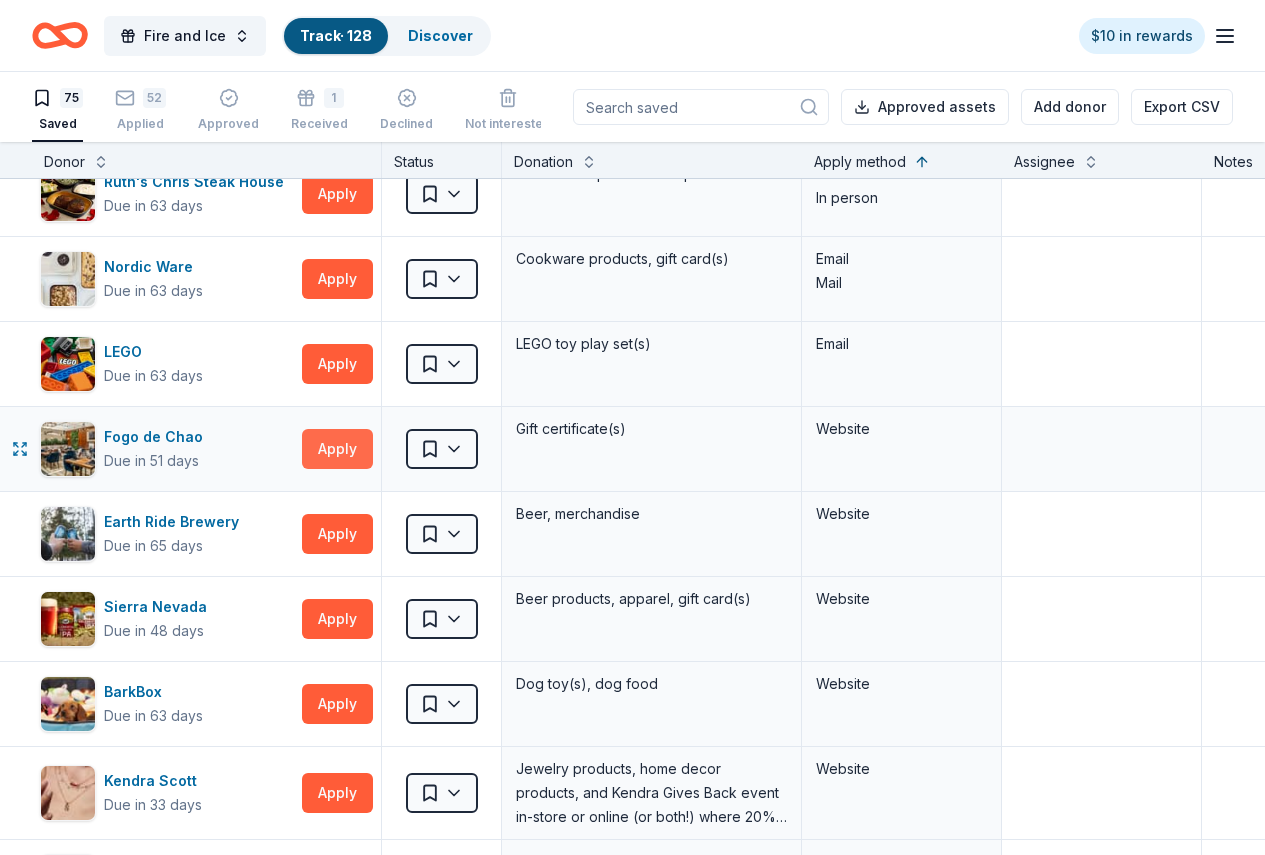 click on "Apply" at bounding box center [337, 449] 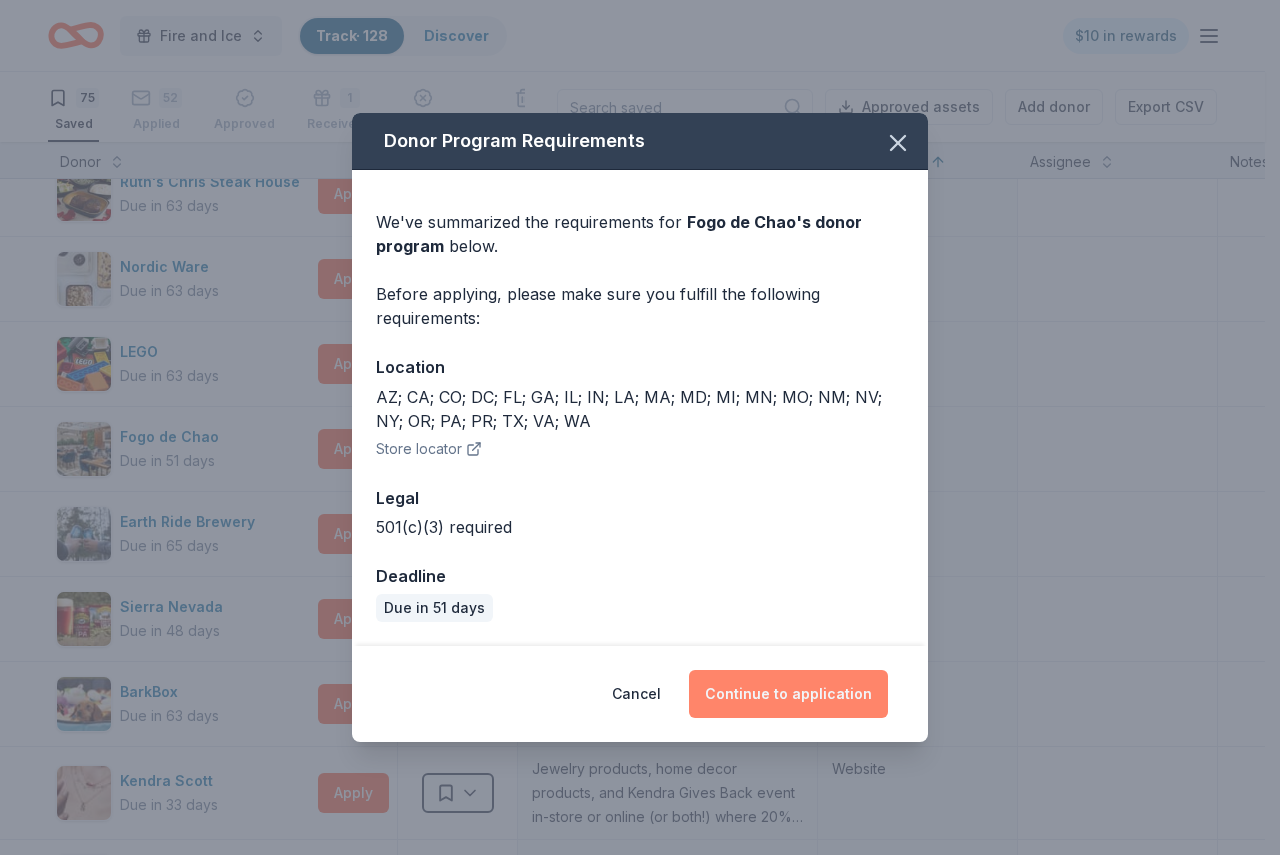 click on "Continue to application" at bounding box center [788, 694] 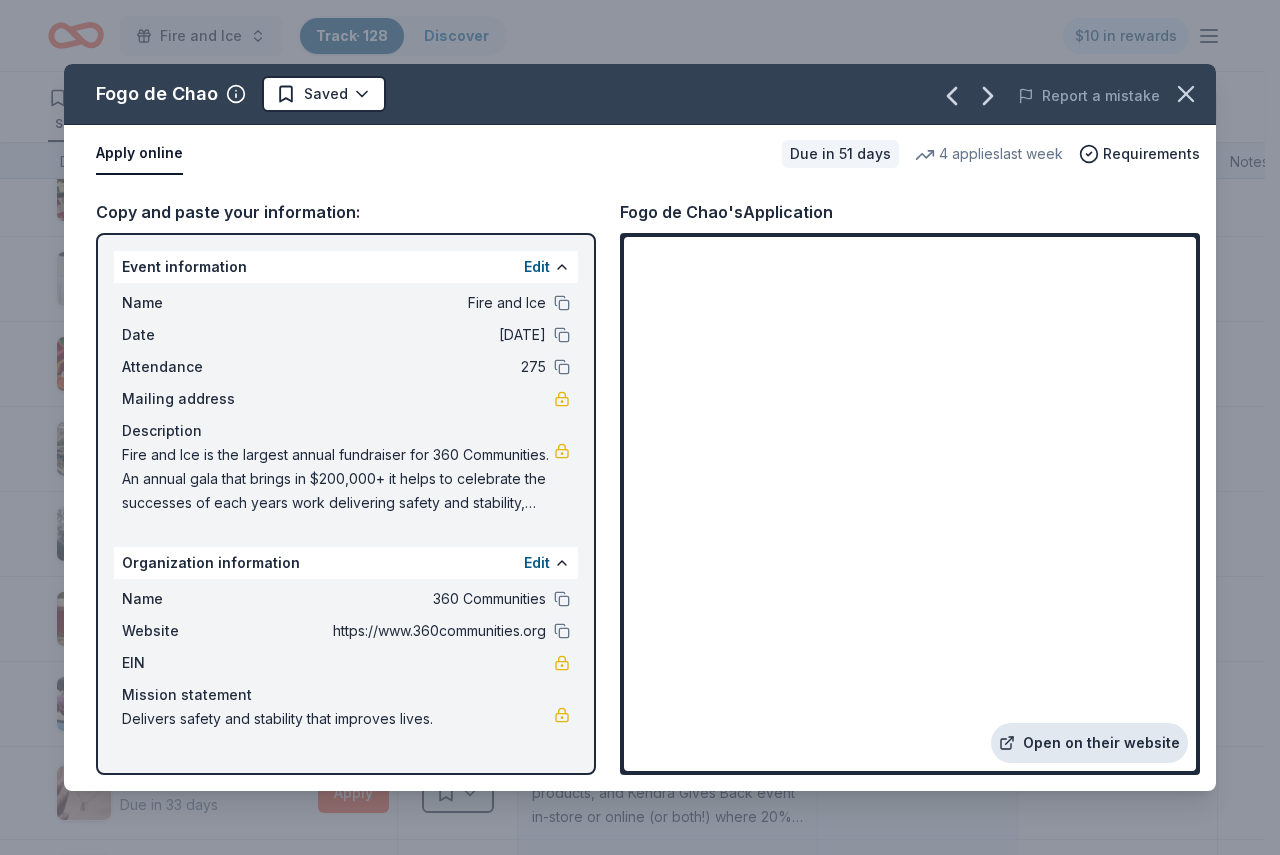click on "Open on their website" at bounding box center (1089, 743) 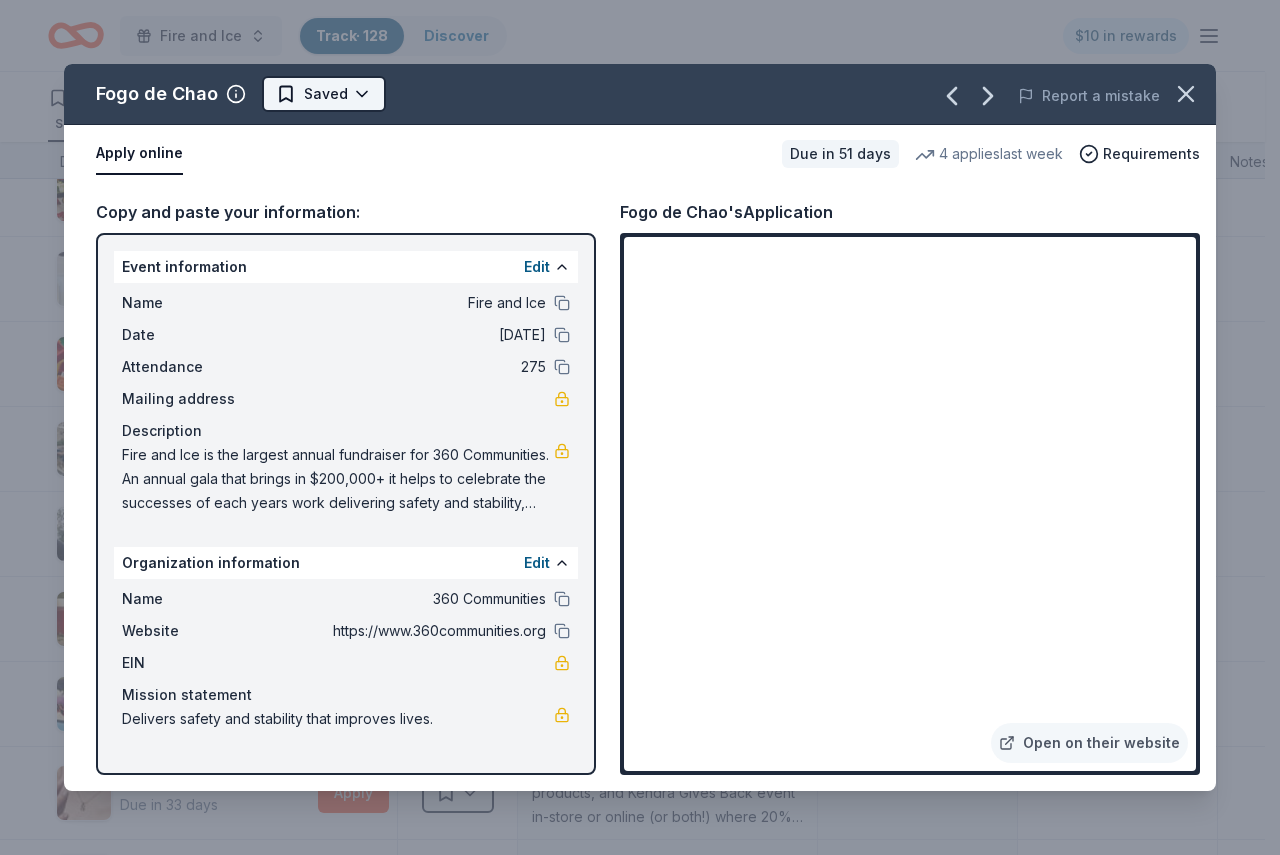 click on "Fire and Ice  Track  · 128 Discover $10 in rewards 75 Saved 52 Applied Approved 1 Received Declined Not interested  Approved assets Add donor Export CSV Donor Status Donation Apply method Assignee Notes Fleet Farm Due in 63 days Apply Saved Fleet Farm products, monetary donation In person Target Due in 63 days Apply Saved Gift cards ($50-100 value, with a maximum donation of $500 per year) In person IHOP Due in 63 days Apply Saved Food, gift card(s) Phone In person Barnes & Noble Due in 63 days Apply Saved Books, gift card(s) Phone In person Breadsmith Due in 63 days Apply Saved Bread and pastries, gift certificate(s) Phone In person Fuzzy's Taco Shop Due in 63 days Apply Saved Donation depends on request Phone In person Chili's Due in 63 days Apply Saved Gift certificate(s) Phone In person Massage Envy Due in 63 days Apply Saved Gift card(s) Phone In person Bruegger's Bagels Due in 63 days Apply Saved Bagels, food, and gift cards Phone In person Walmart Due in 63 days Apply Saved Phone In person Apply Saved" at bounding box center (632, 427) 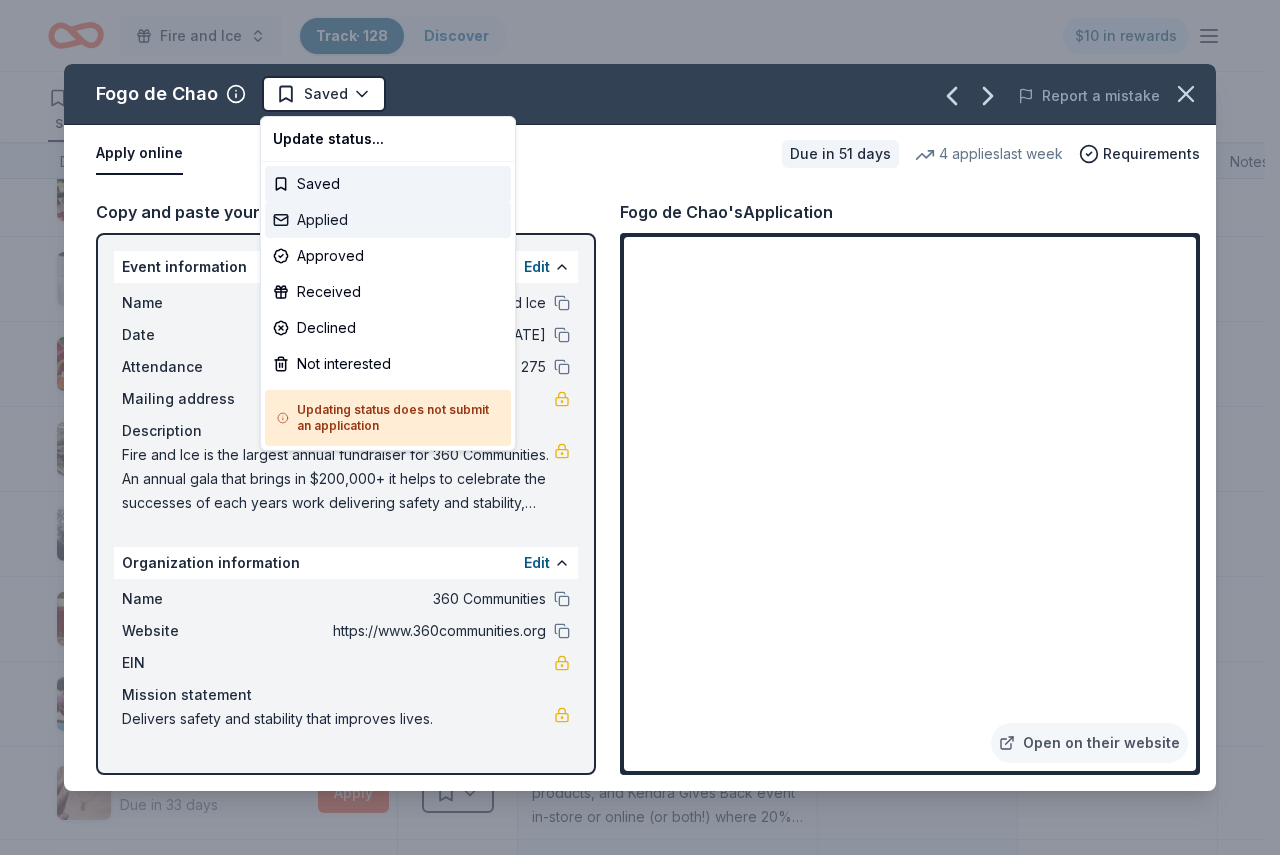 click on "Applied" at bounding box center (388, 220) 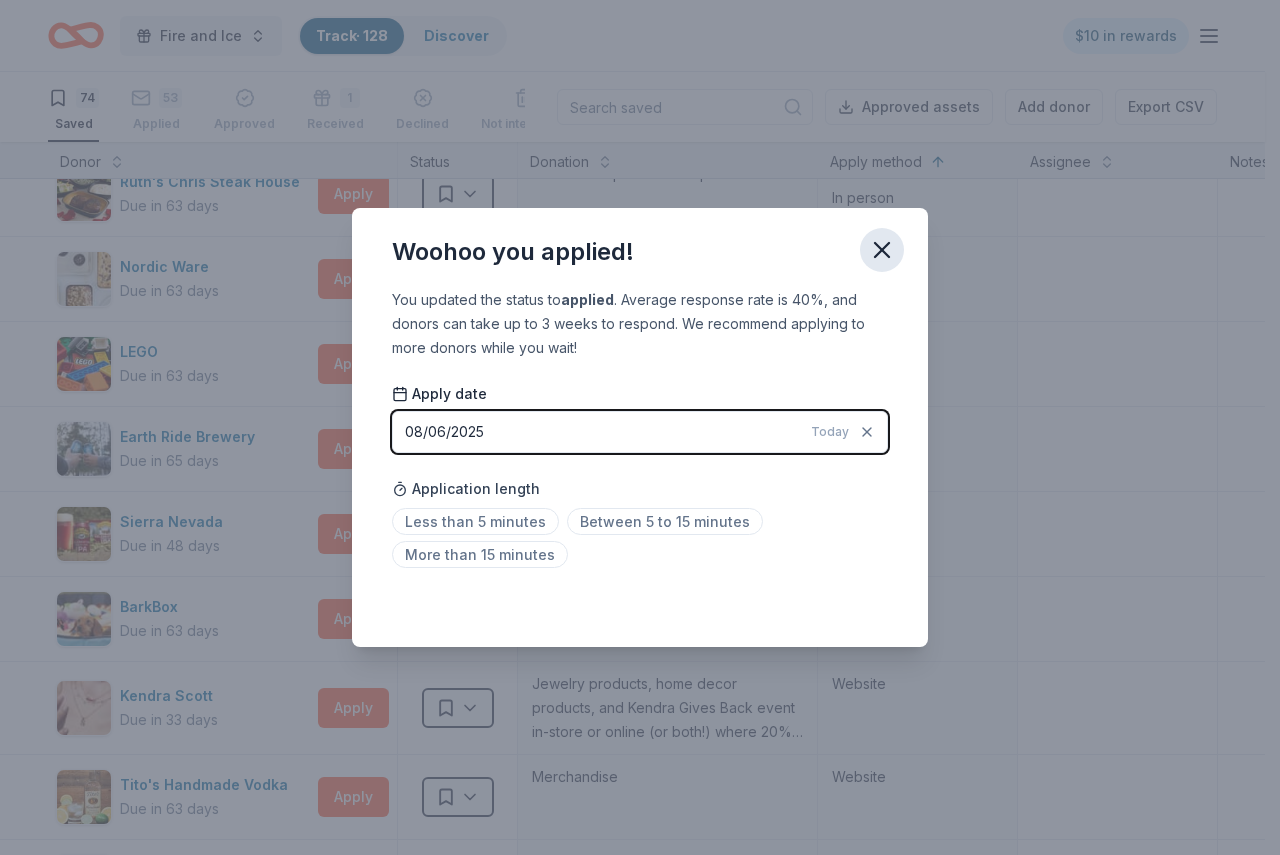 click 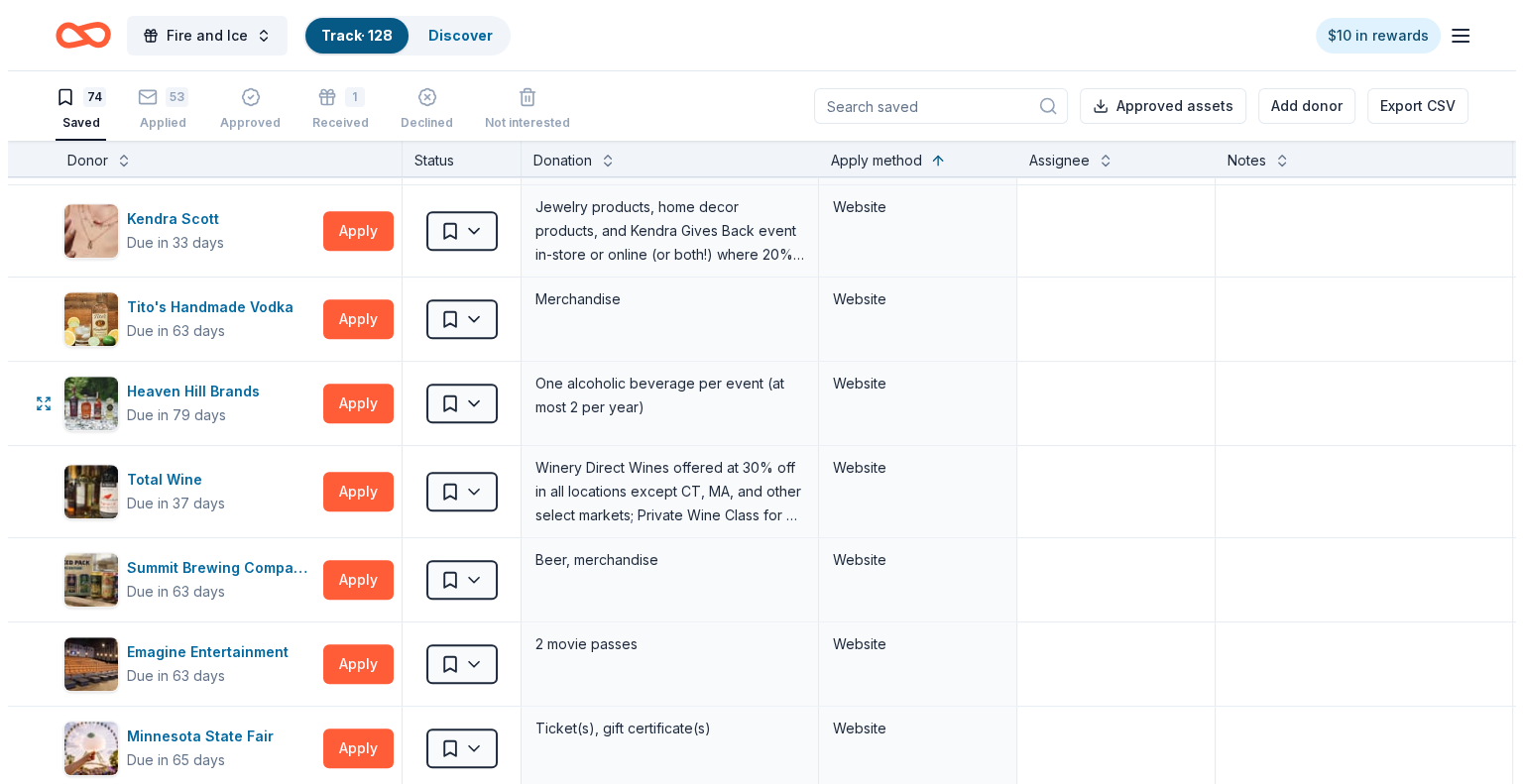 scroll, scrollTop: 1241, scrollLeft: 0, axis: vertical 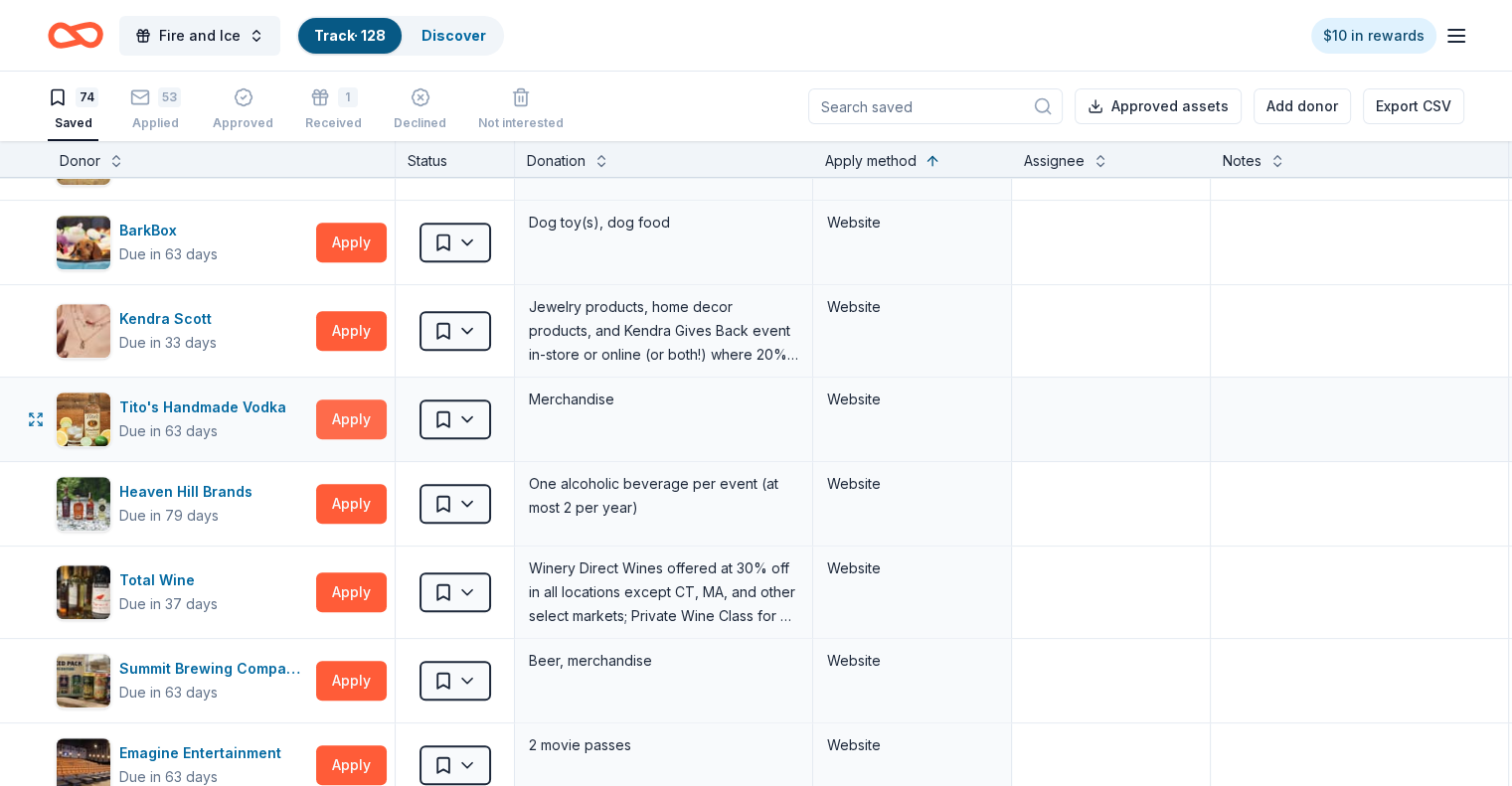 click on "Apply" at bounding box center (351, 419) 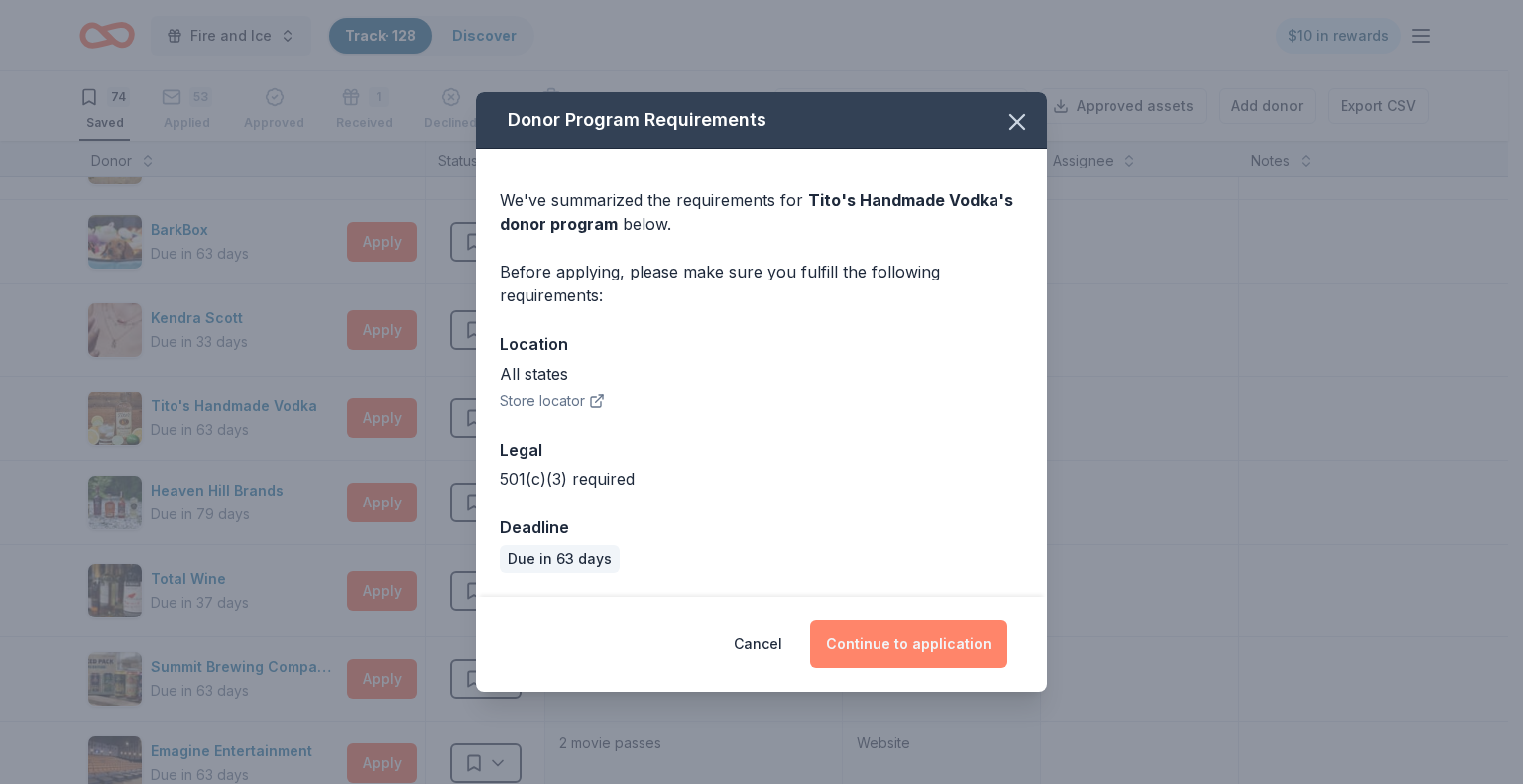 click on "Continue to application" at bounding box center (908, 644) 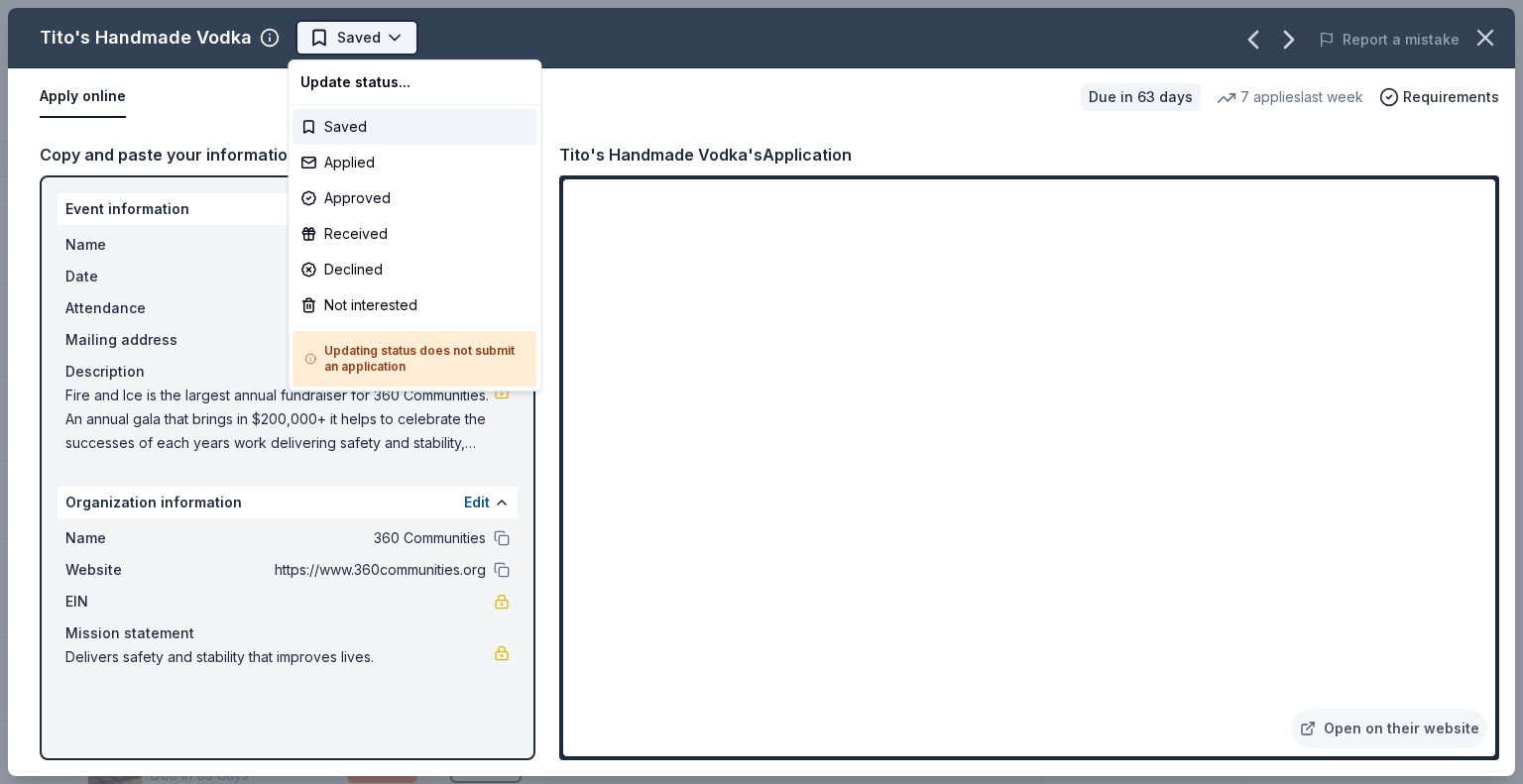 click on "Fire and Ice  Track  · 128 Discover $10 in rewards 74 Saved 53 Applied Approved 1 Received Declined Not interested  Approved assets Add donor Export CSV Donor Status Donation Apply method Assignee Notes Fleet Farm Due in 63 days Apply Saved Fleet Farm products, monetary donation In person Target Due in 63 days Apply Saved Gift cards ($50-100 value, with a maximum donation of $500 per year) In person IHOP Due in 63 days Apply Saved Food, gift card(s) Phone In person Barnes & Noble Due in 63 days Apply Saved Books, gift card(s) Phone In person Breadsmith Due in 63 days Apply Saved Bread and pastries, gift certificate(s) Phone In person Fuzzy's Taco Shop Due in 63 days Apply Saved Donation depends on request Phone In person Chili's Due in 63 days Apply Saved Gift certificate(s) Phone In person Massage Envy Due in 63 days Apply Saved Gift card(s) Phone In person Bruegger's Bagels Due in 63 days Apply Saved Bagels, food, and gift cards Phone In person Walmart Due in 63 days Apply Saved Phone In person Apply Saved" at bounding box center [762, 392] 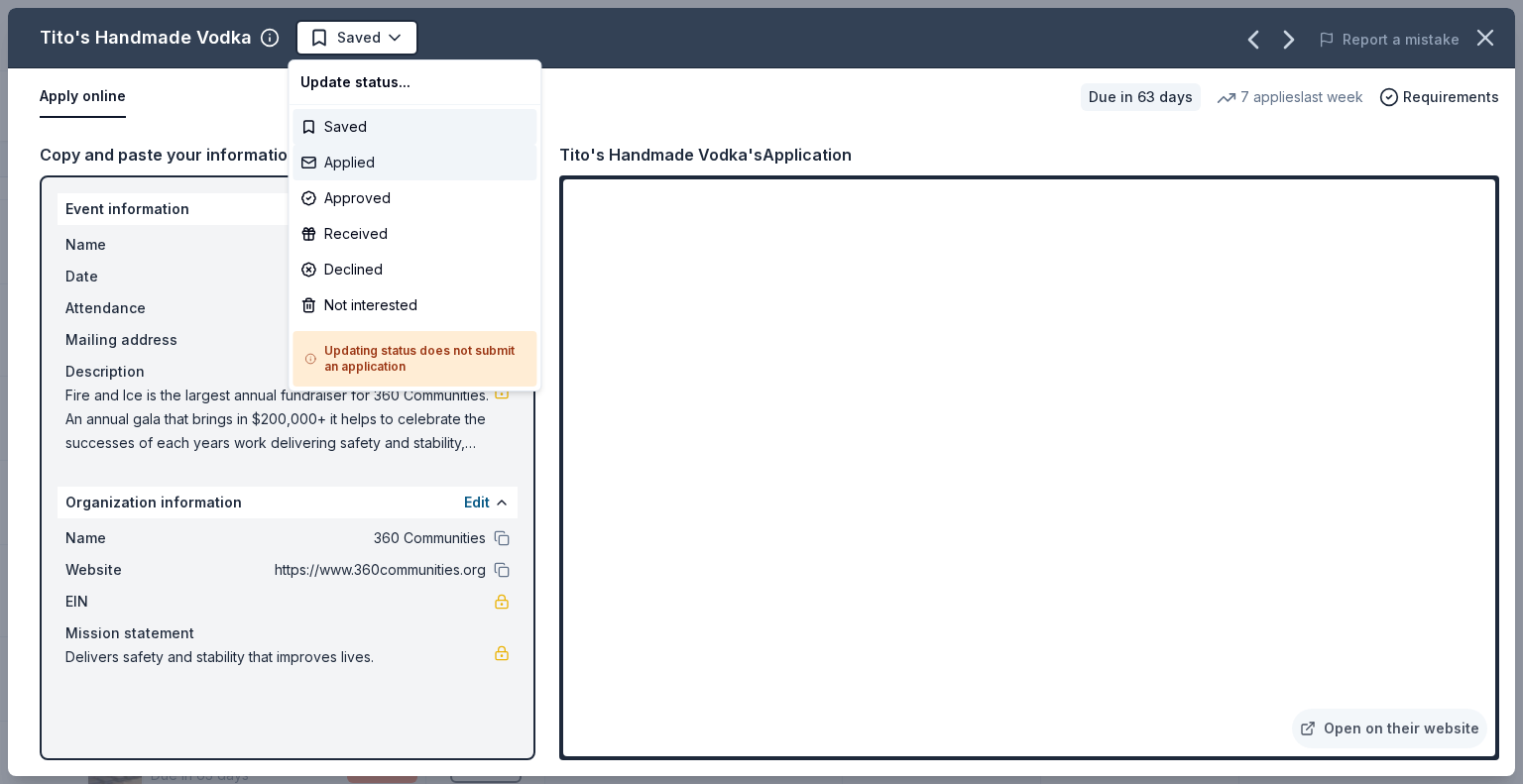 click on "Applied" at bounding box center [414, 163] 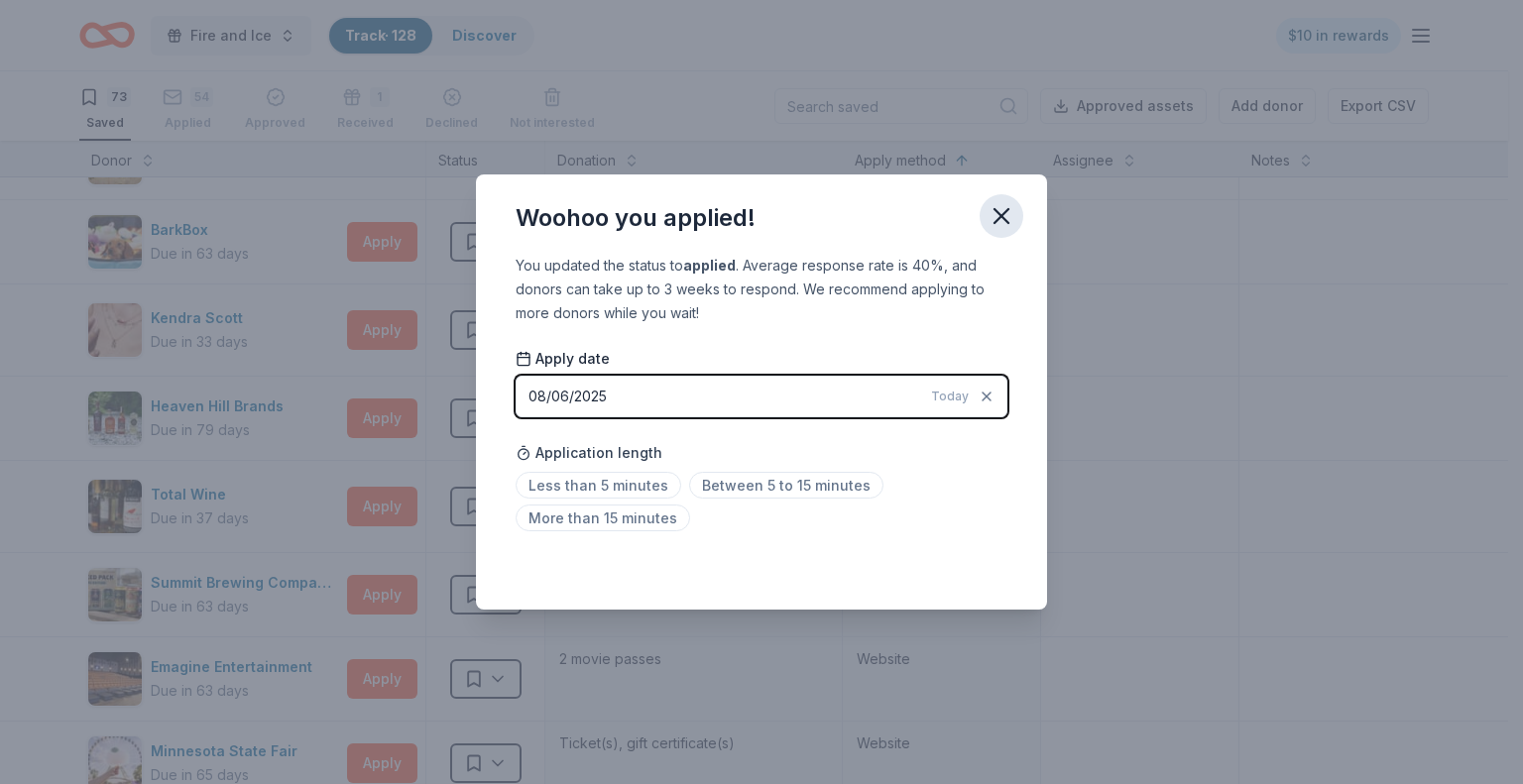 click 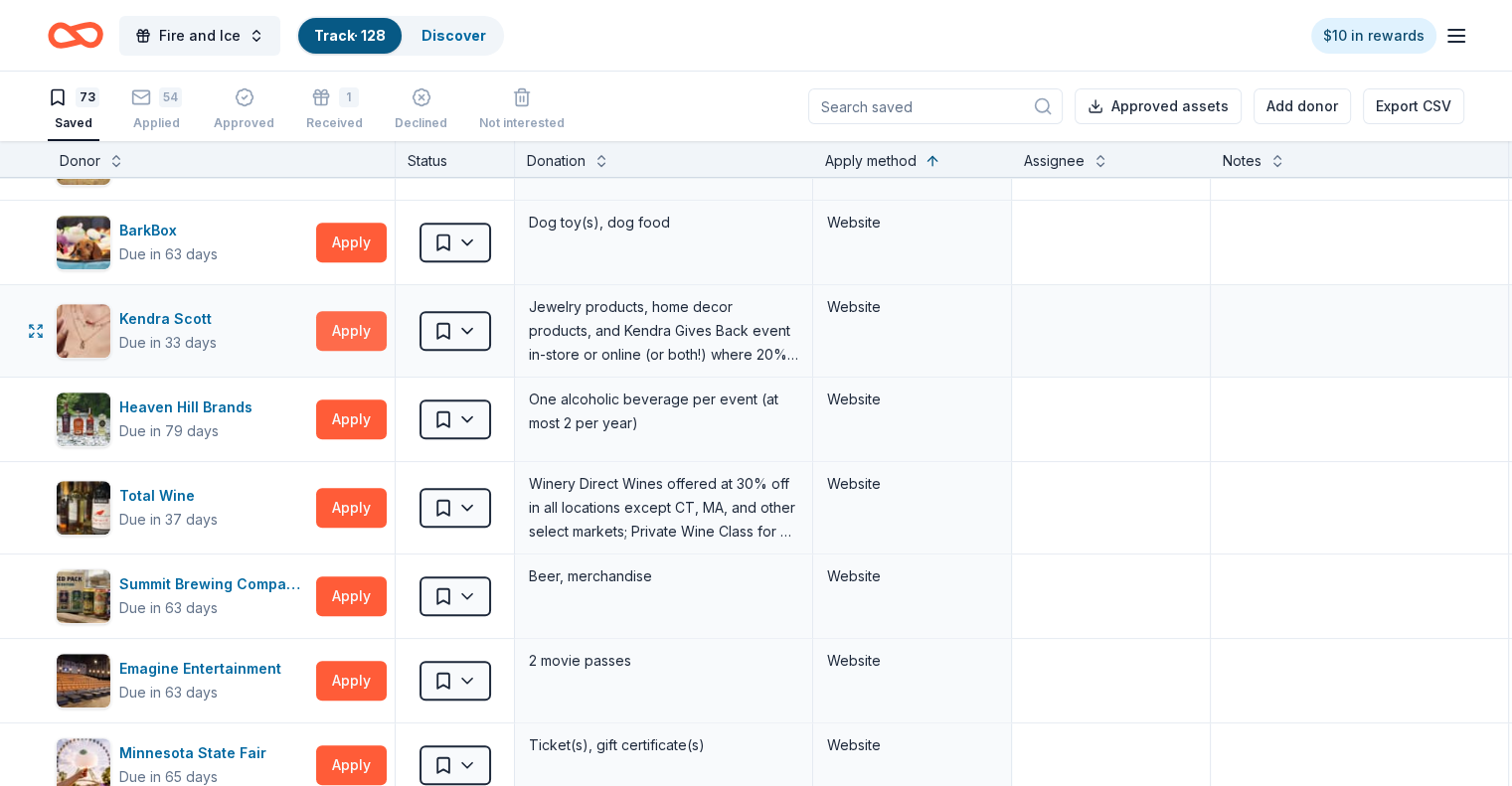 click on "Apply" at bounding box center [351, 331] 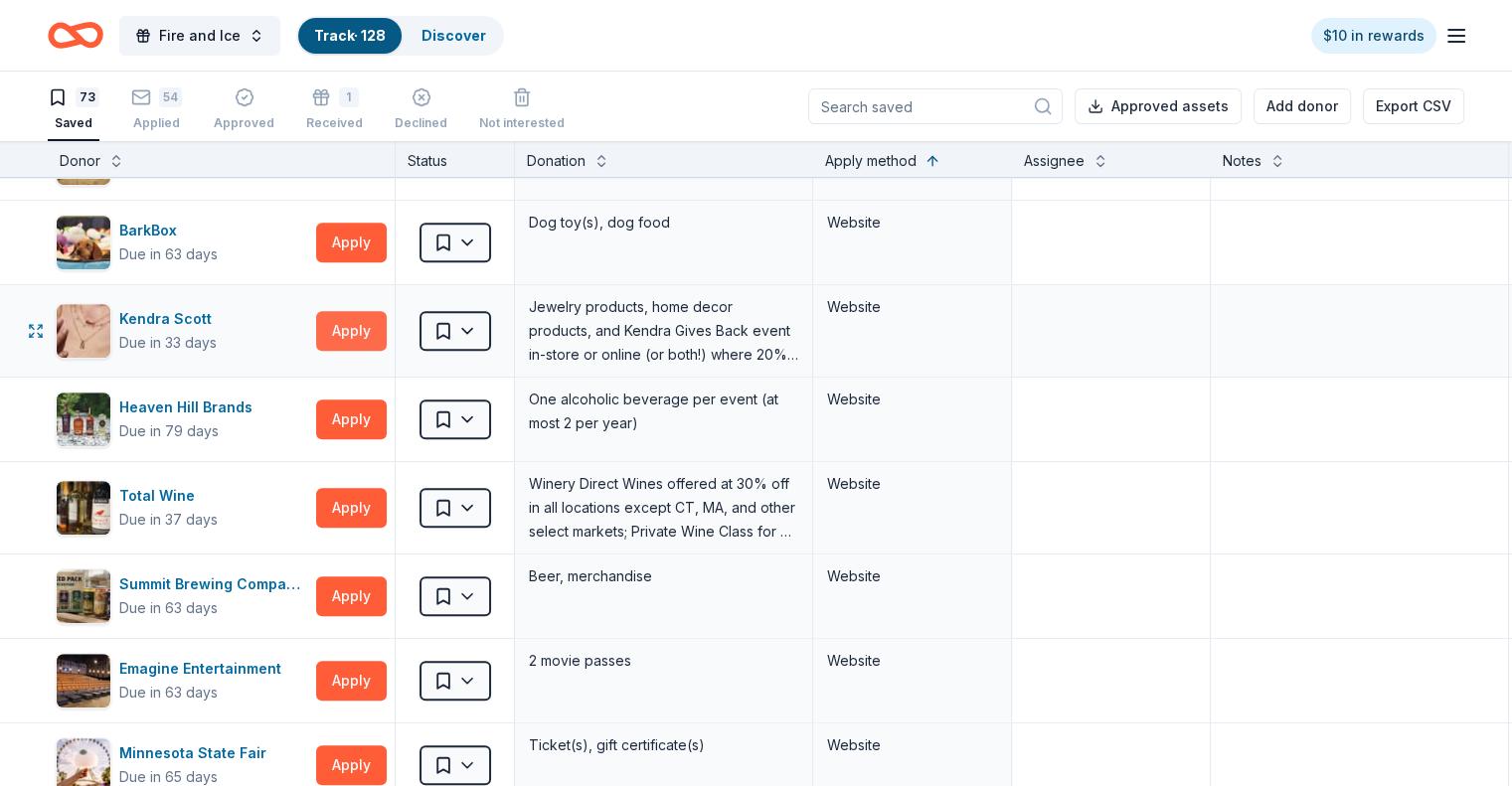 click on "Apply" at bounding box center (351, 331) 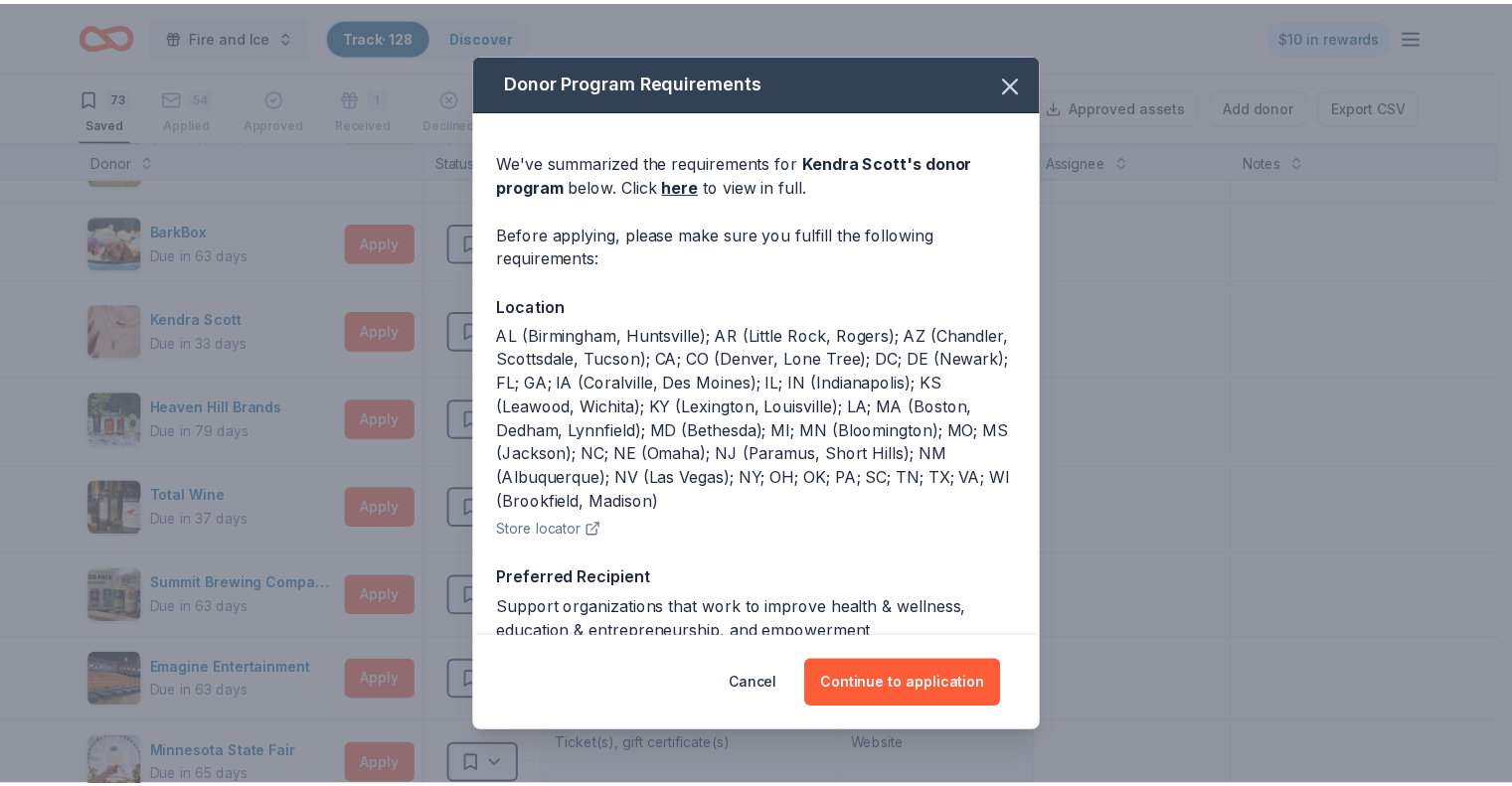 scroll, scrollTop: 189, scrollLeft: 0, axis: vertical 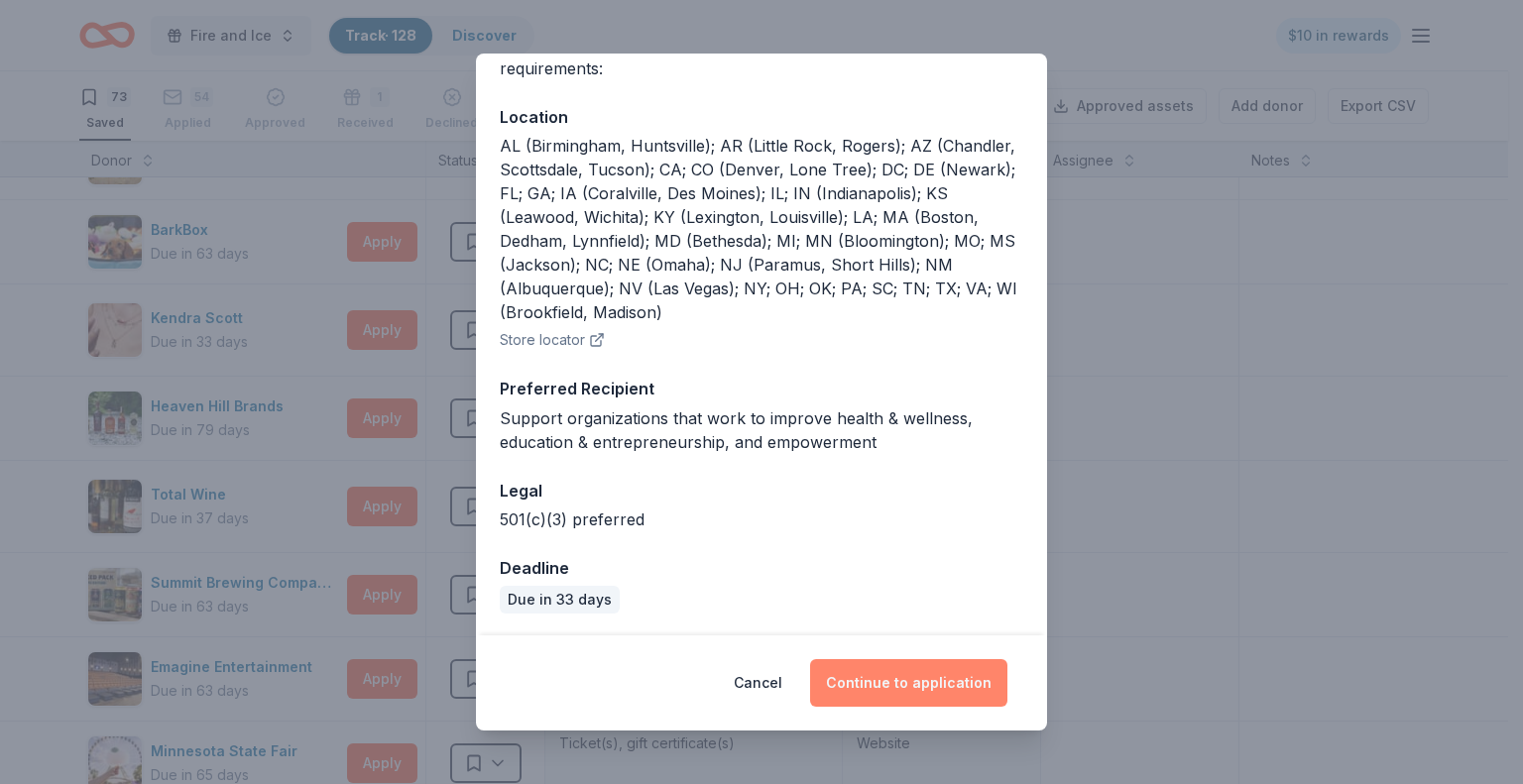 click on "Continue to application" at bounding box center (908, 683) 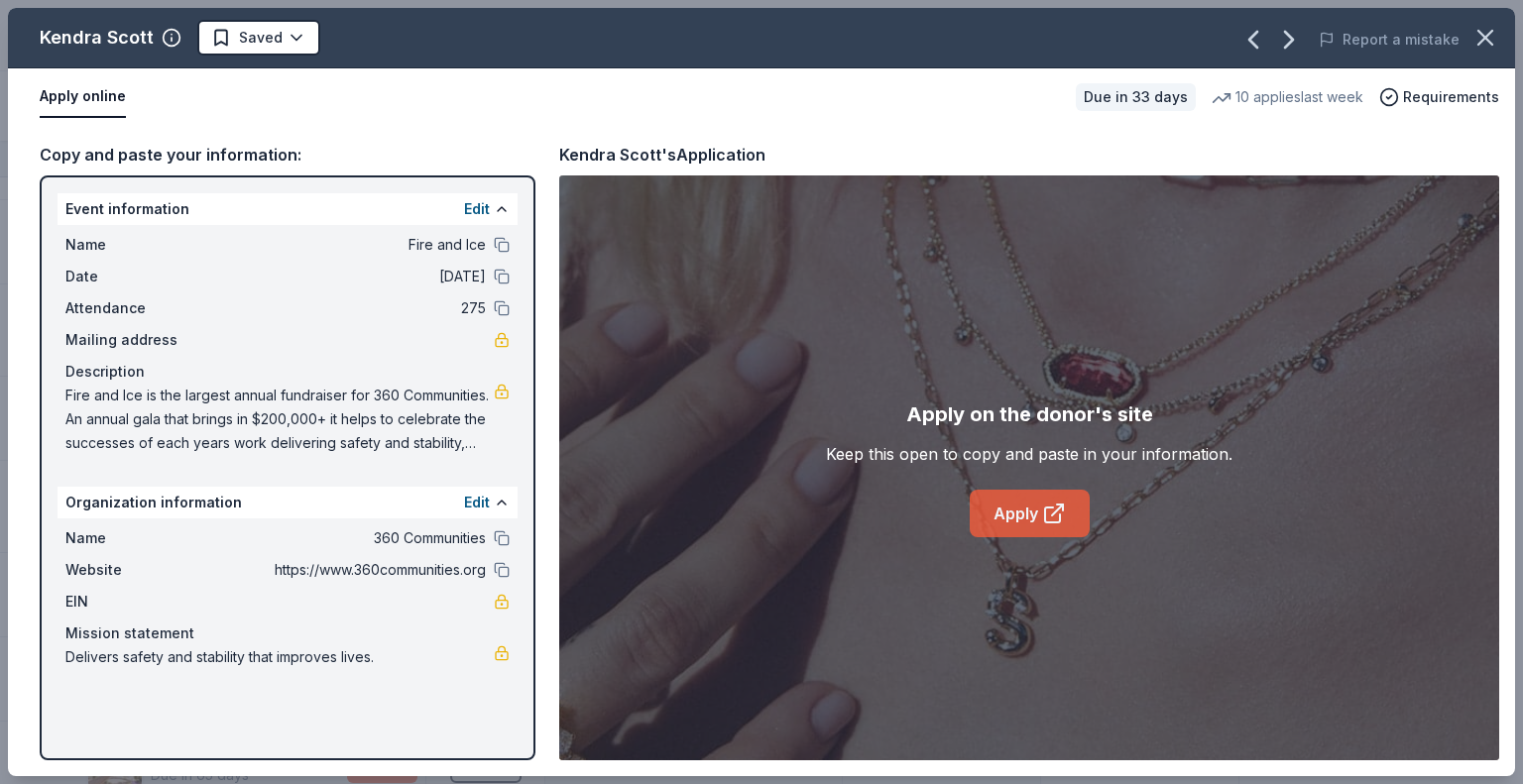click on "Apply" at bounding box center [1029, 513] 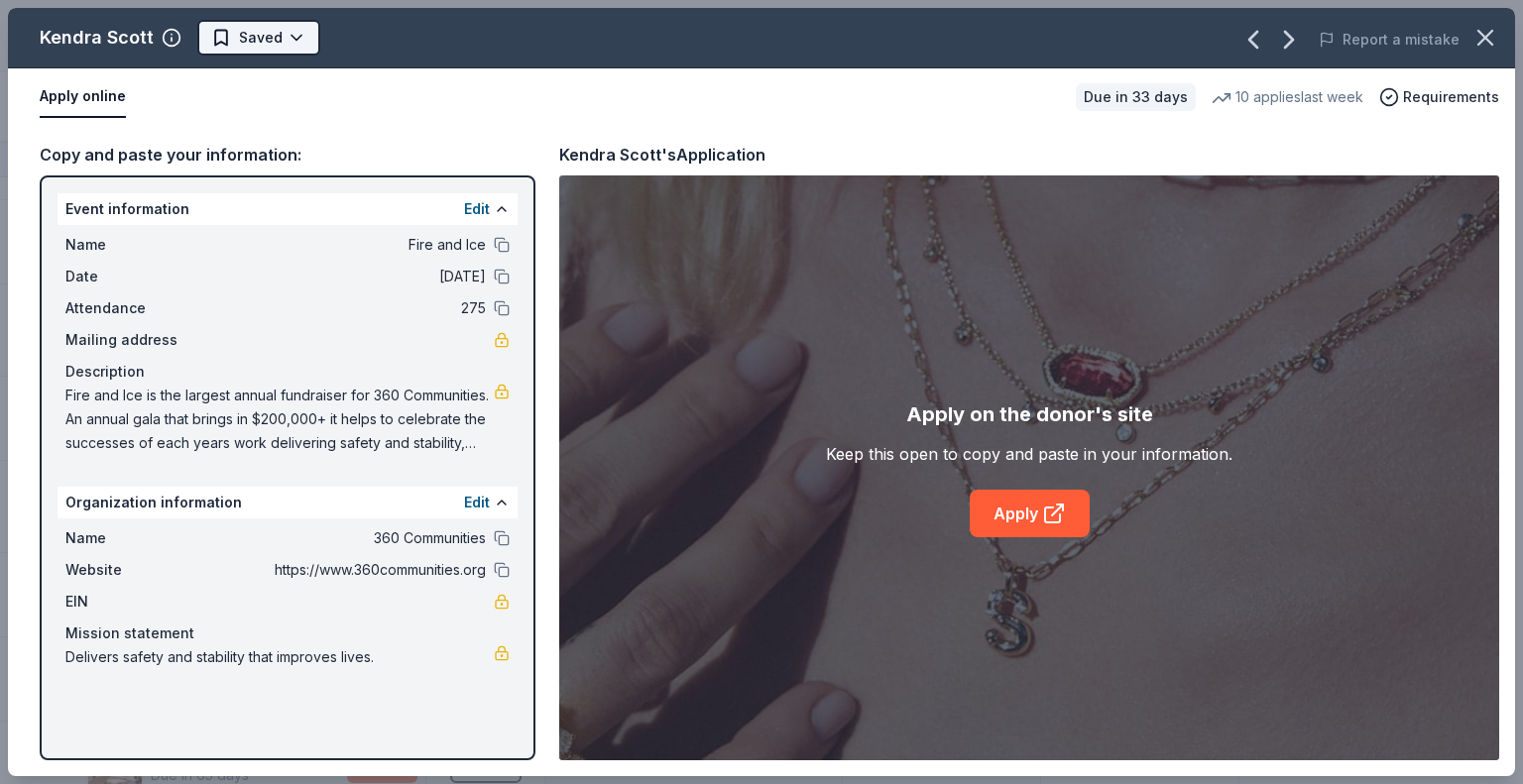 click on "Fire and Ice  Track  · 128 Discover $10 in rewards 73 Saved 54 Applied Approved 1 Received Declined Not interested  Approved assets Add donor Export CSV Donor Status Donation Apply method Assignee Notes Fleet Farm Due in 63 days Apply Saved Fleet Farm products, monetary donation In person Target Due in 63 days Apply Saved Gift cards ($50-100 value, with a maximum donation of $500 per year) In person IHOP Due in 63 days Apply Saved Food, gift card(s) Phone In person Barnes & Noble Due in 63 days Apply Saved Books, gift card(s) Phone In person Breadsmith Due in 63 days Apply Saved Bread and pastries, gift certificate(s) Phone In person Fuzzy's Taco Shop Due in 63 days Apply Saved Donation depends on request Phone In person Chili's Due in 63 days Apply Saved Gift certificate(s) Phone In person Massage Envy Due in 63 days Apply Saved Gift card(s) Phone In person Bruegger's Bagels Due in 63 days Apply Saved Bagels, food, and gift cards Phone In person Walmart Due in 63 days Apply Saved Phone In person Apply Saved" at bounding box center (754, 392) 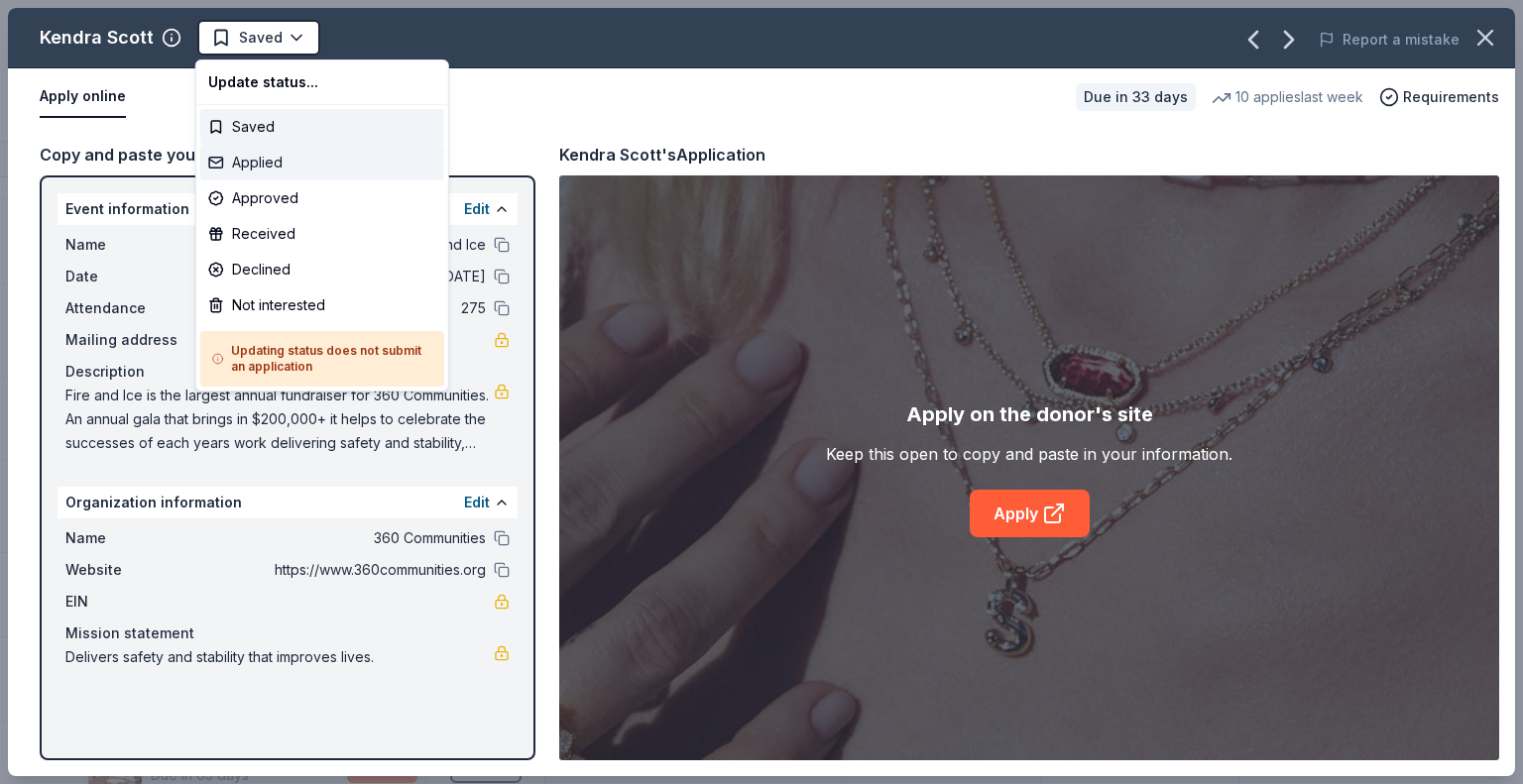 click on "Applied" at bounding box center (322, 163) 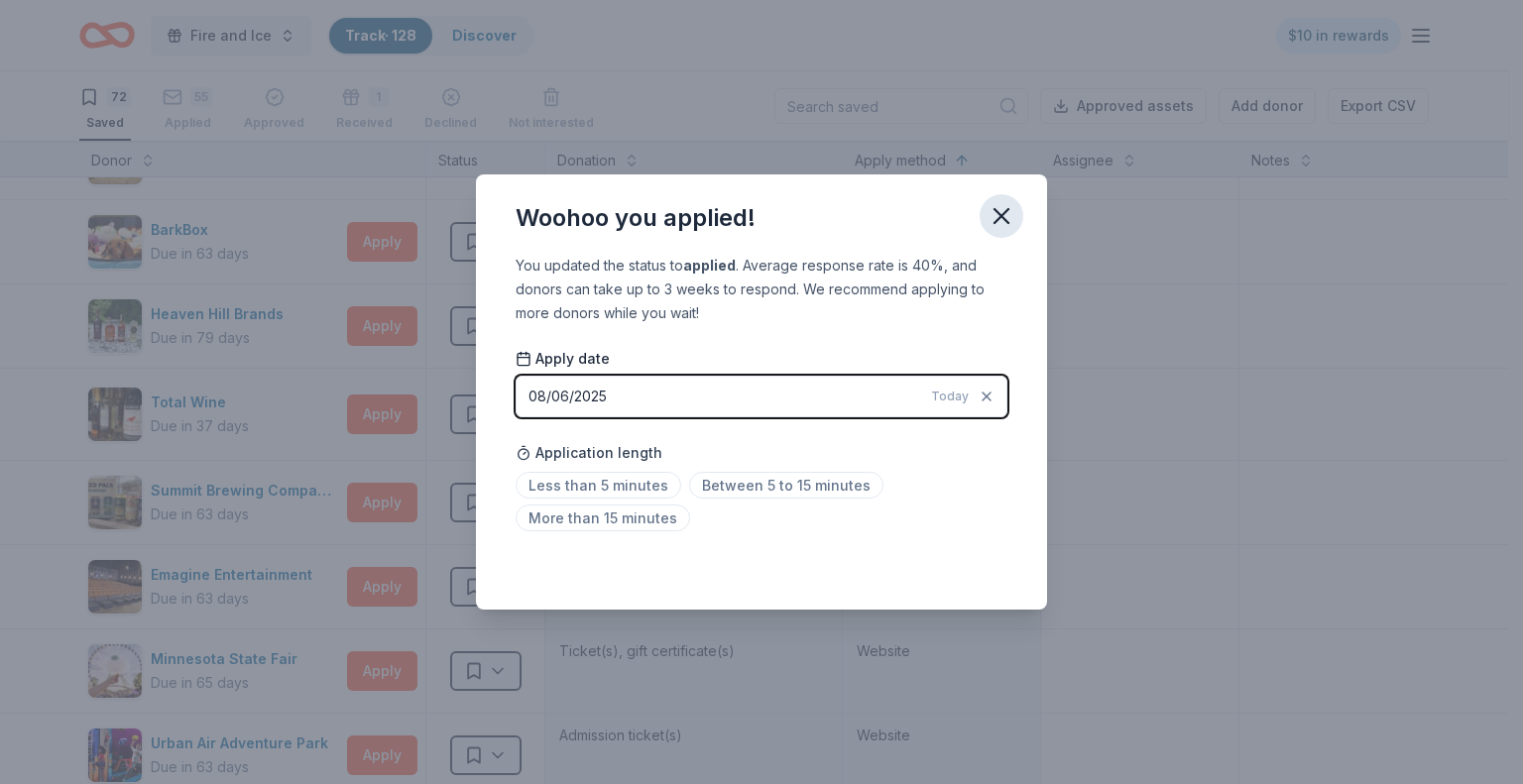 click 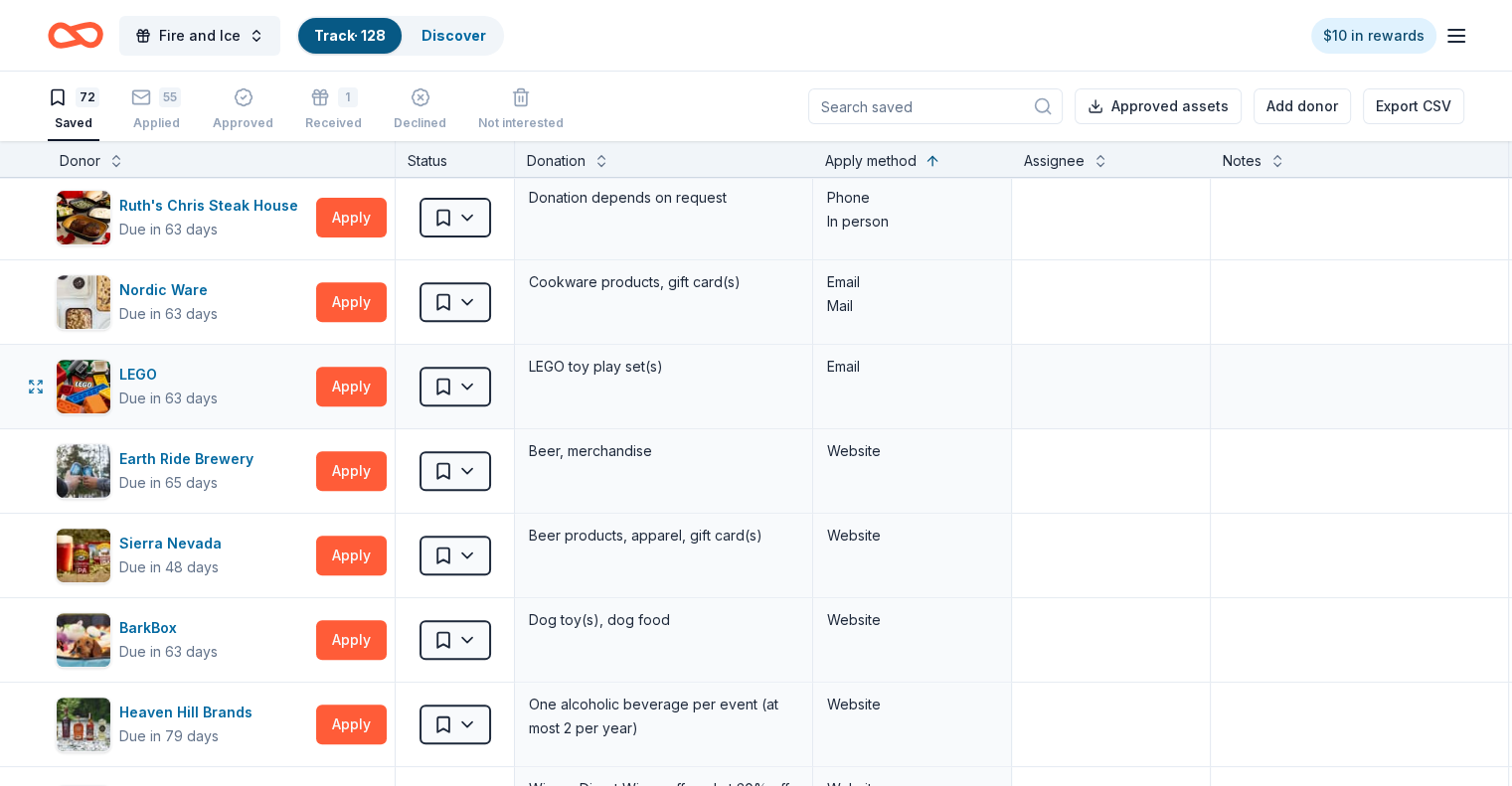 scroll, scrollTop: 946, scrollLeft: 0, axis: vertical 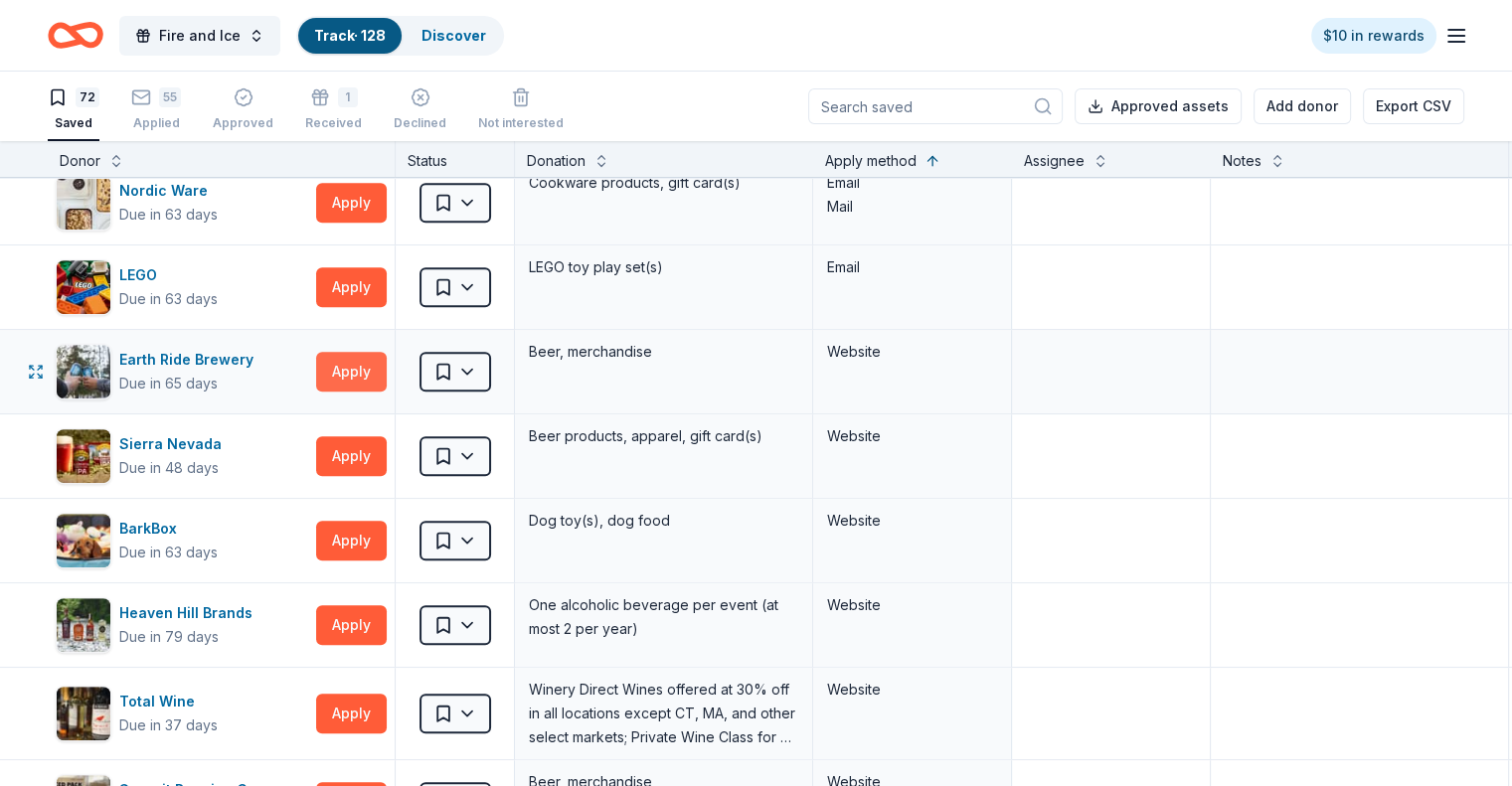click on "Apply" at bounding box center [351, 372] 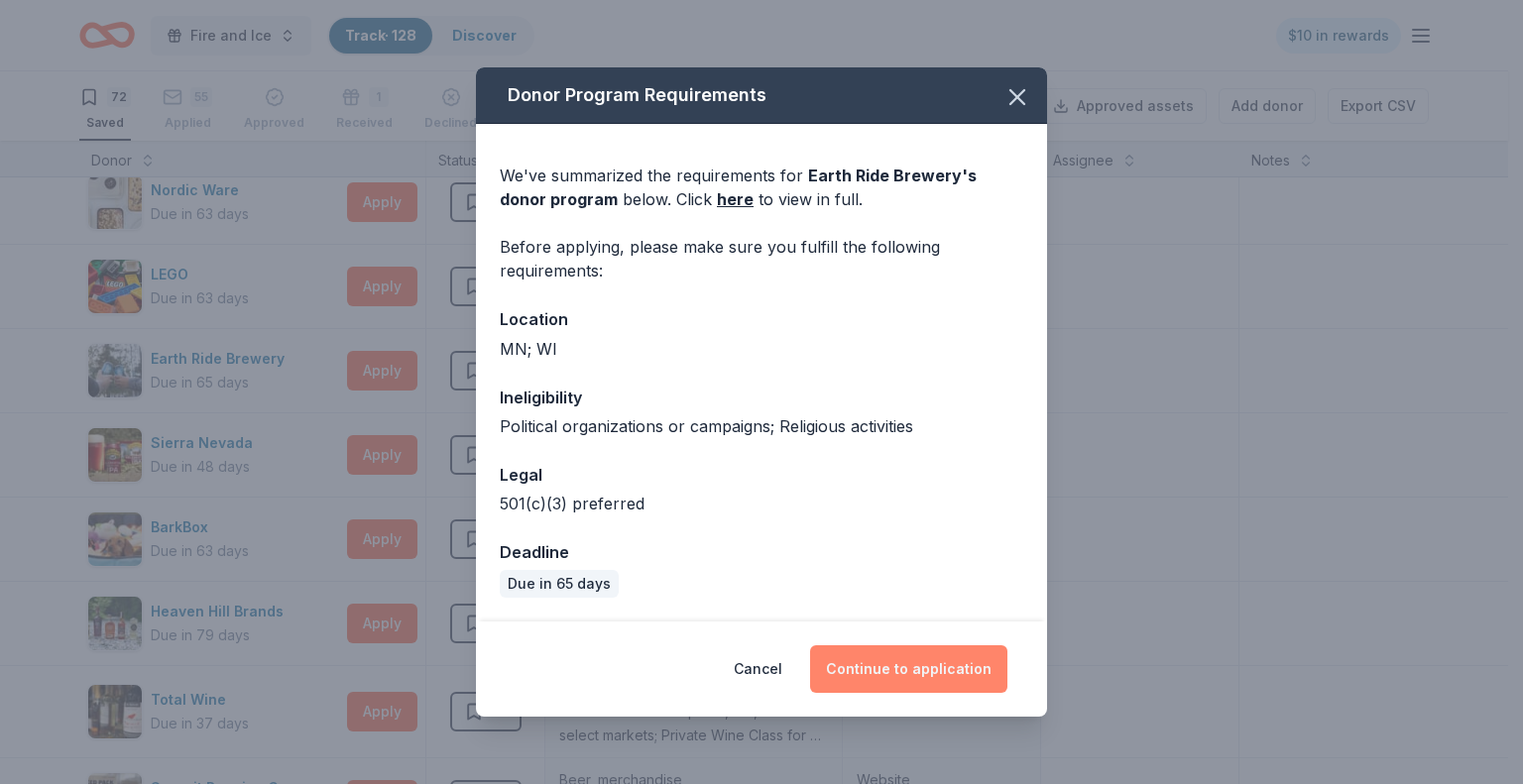 click on "Continue to application" at bounding box center (908, 669) 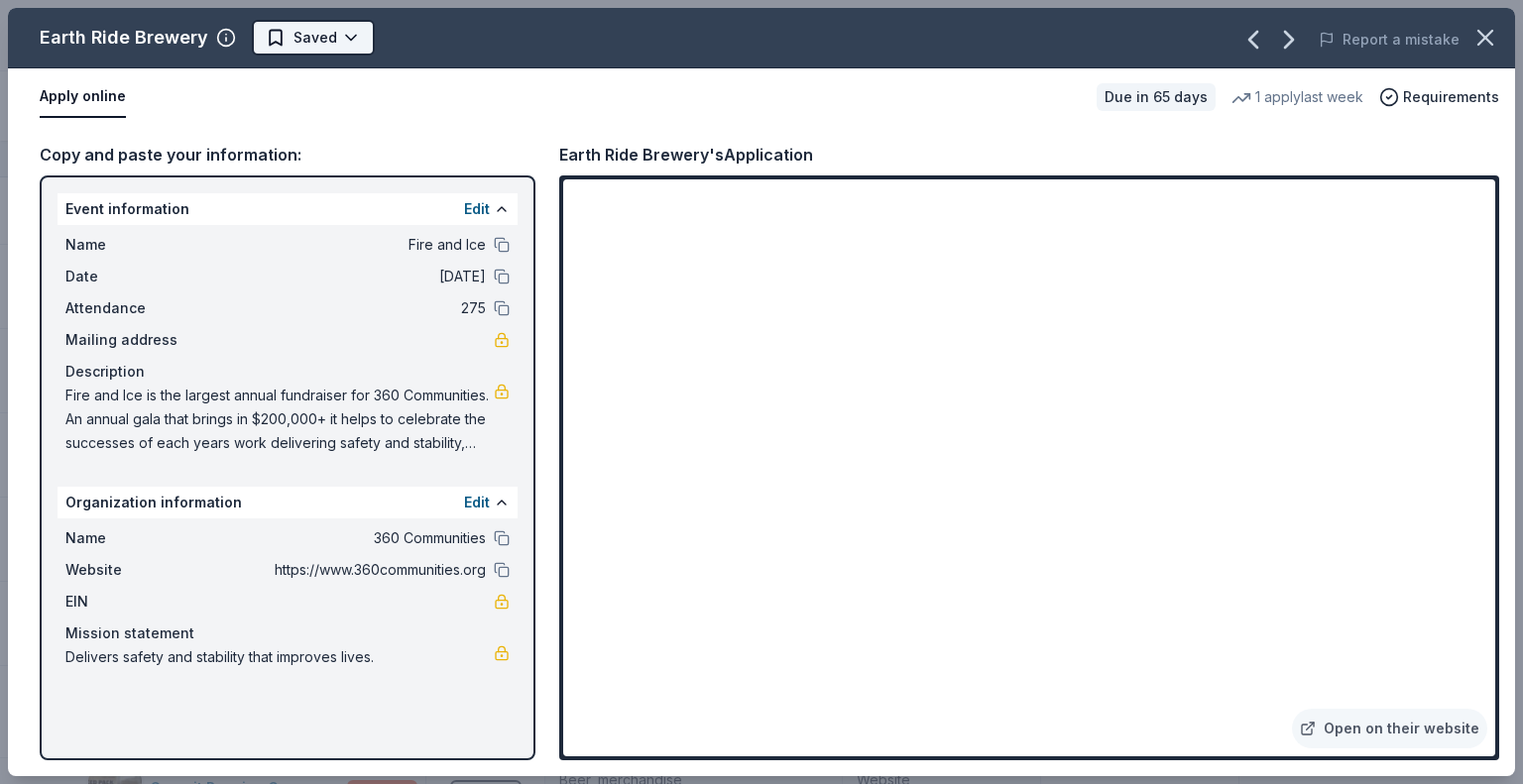 click on "Fire and Ice  Track  · 128 Discover $10 in rewards 72 Saved 55 Applied Approved 1 Received Declined Not interested  Approved assets Add donor Export CSV Donor Status Donation Apply method Assignee Notes Fleet Farm Due in 63 days Apply Saved Fleet Farm products, monetary donation In person Target Due in 63 days Apply Saved Gift cards ($50-100 value, with a maximum donation of $500 per year) In person IHOP Due in 63 days Apply Saved Food, gift card(s) Phone In person Barnes & Noble Due in 63 days Apply Saved Books, gift card(s) Phone In person Breadsmith Due in 63 days Apply Saved Bread and pastries, gift certificate(s) Phone In person Fuzzy's Taco Shop Due in 63 days Apply Saved Donation depends on request Phone In person Chili's Due in 63 days Apply Saved Gift certificate(s) Phone In person Massage Envy Due in 63 days Apply Saved Gift card(s) Phone In person Bruegger's Bagels Due in 63 days Apply Saved Bagels, food, and gift cards Phone In person Walmart Due in 63 days Apply Saved Phone In person Apply Saved" at bounding box center [762, 392] 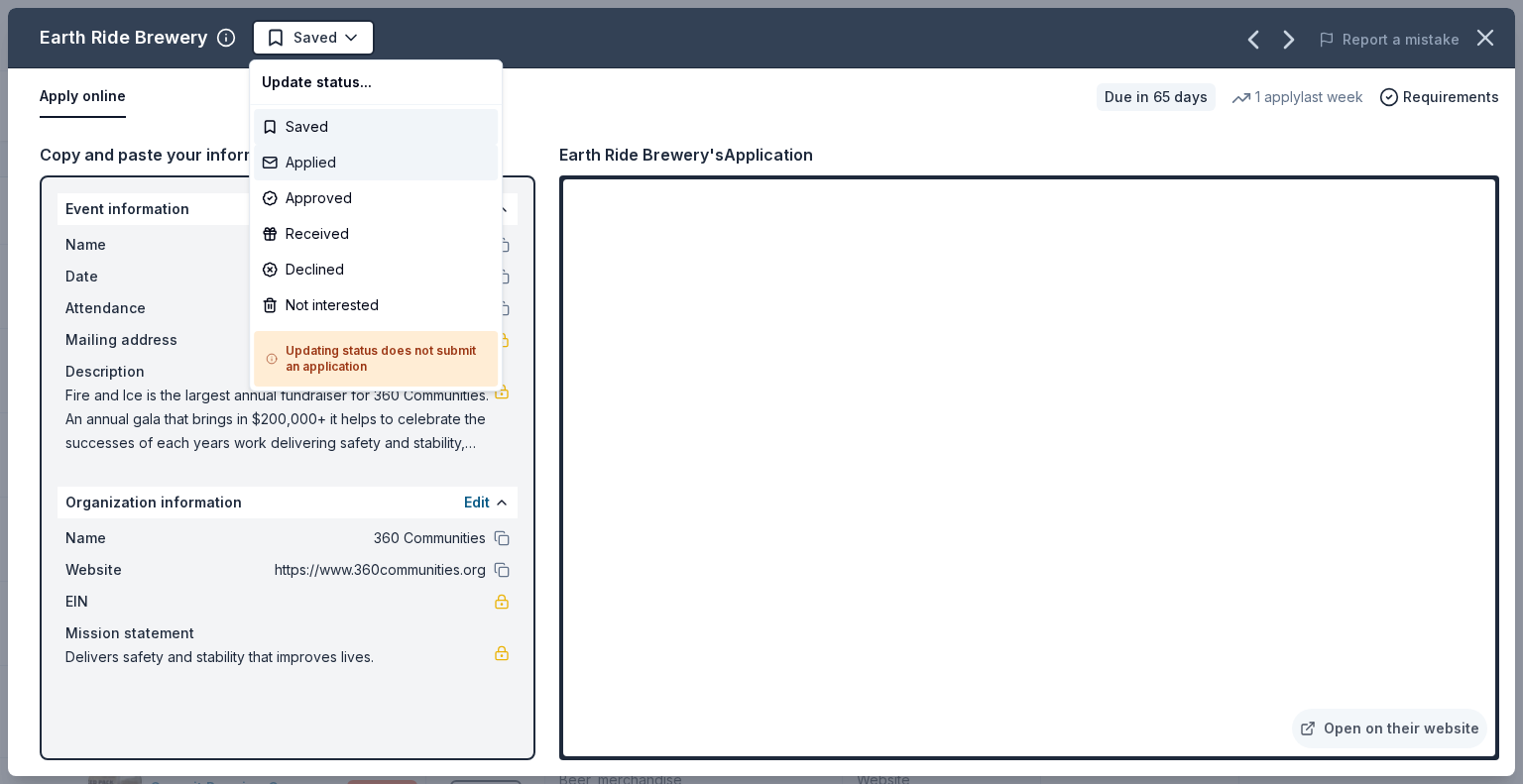 click on "Applied" at bounding box center [376, 163] 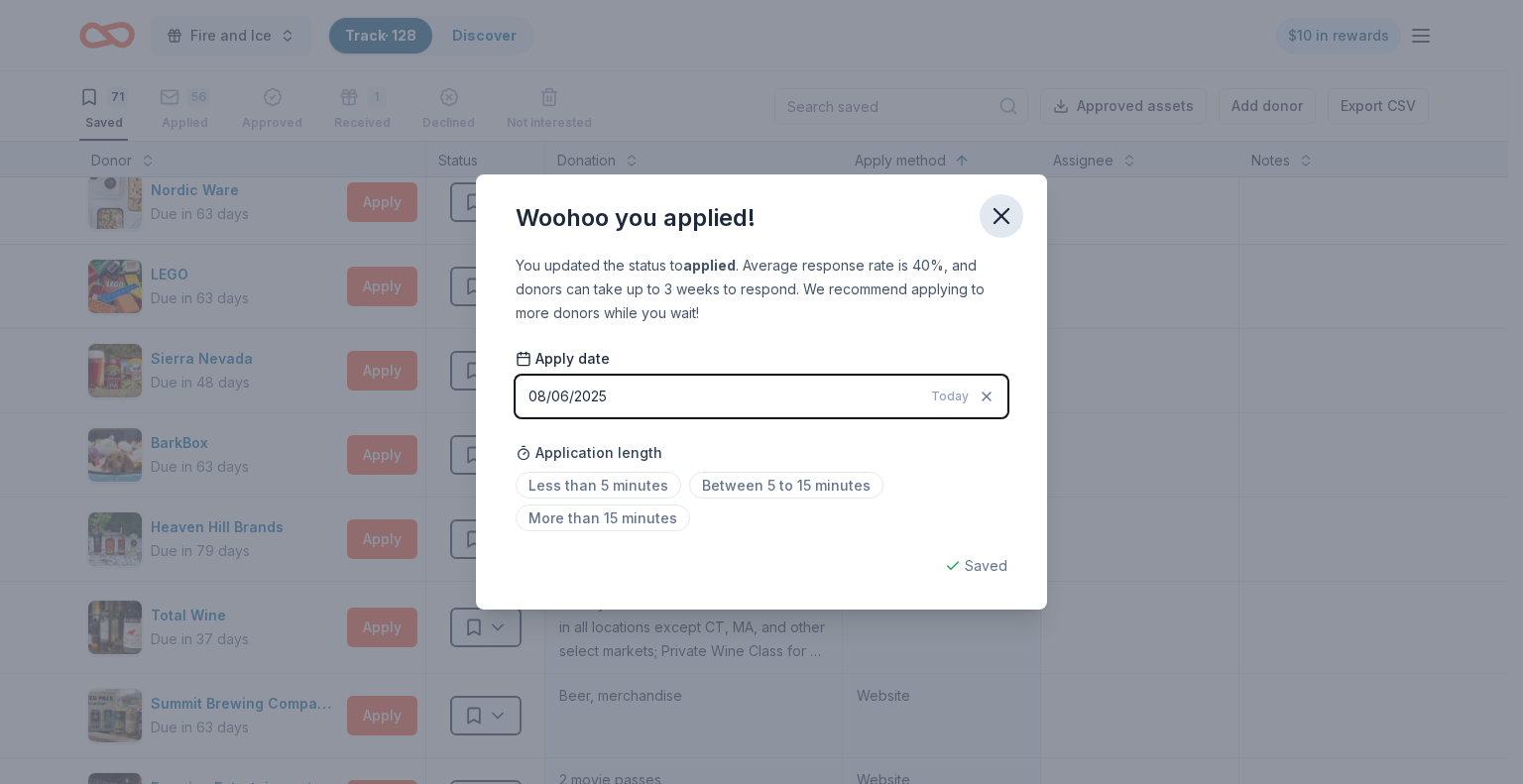 click 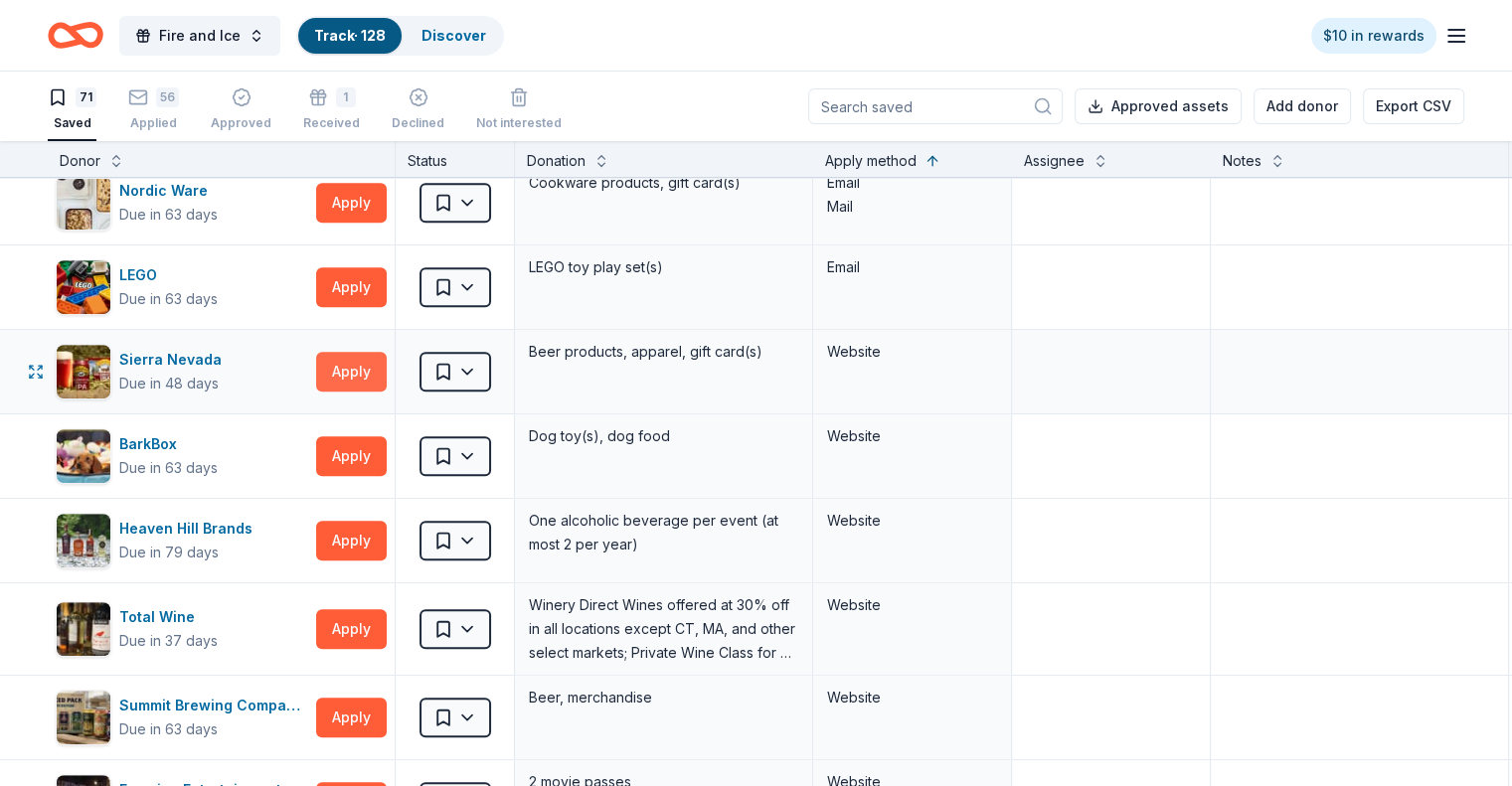 click on "Apply" at bounding box center (351, 372) 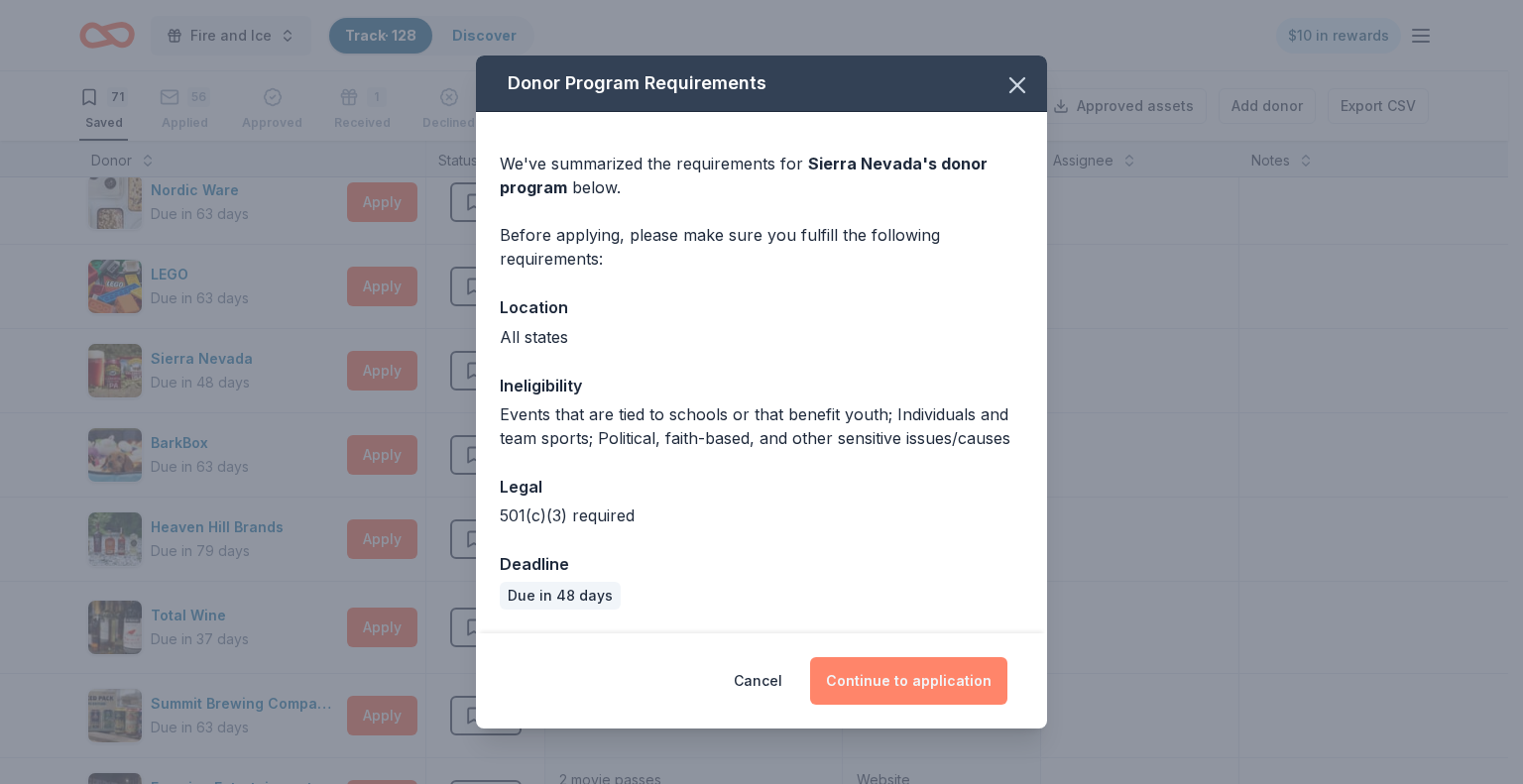 click on "Continue to application" at bounding box center (908, 681) 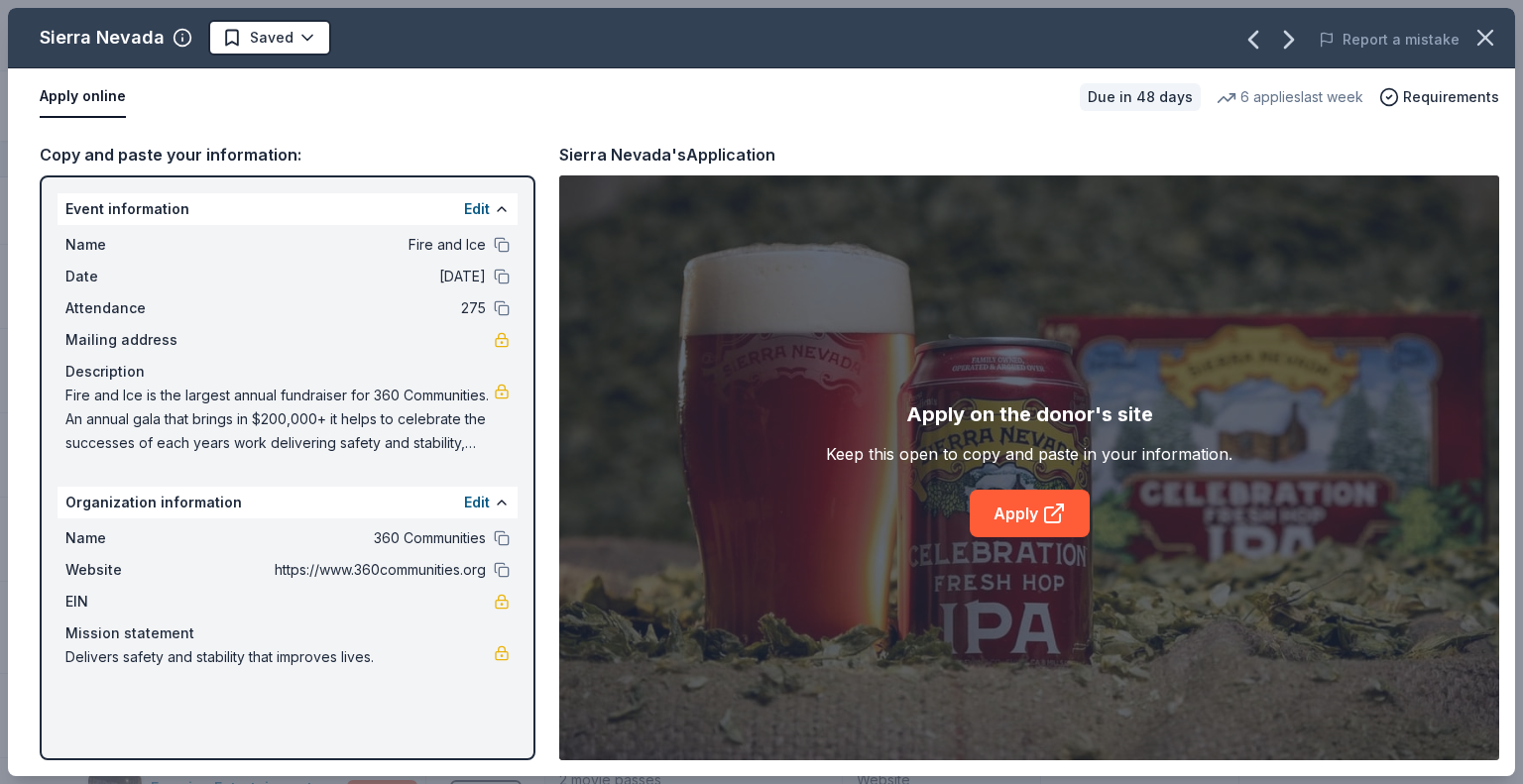 click on "Apply" at bounding box center [1029, 513] 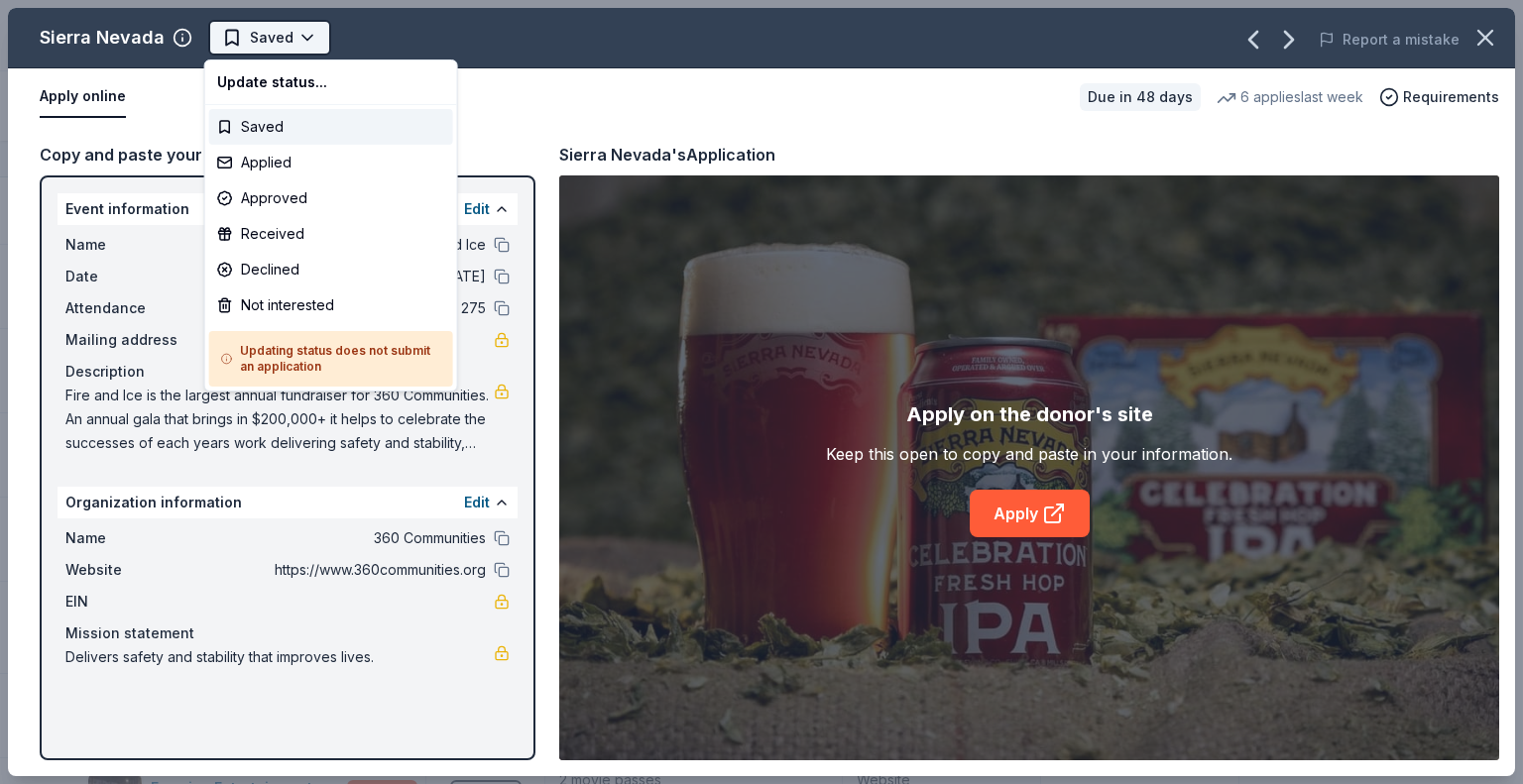click on "Fire and Ice  Track  · 128 Discover $10 in rewards 71 Saved 56 Applied Approved 1 Received Declined Not interested  Approved assets Add donor Export CSV Donor Status Donation Apply method Assignee Notes Fleet Farm Due in 63 days Apply Saved Fleet Farm products, monetary donation In person Target Due in 63 days Apply Saved Gift cards ($50-100 value, with a maximum donation of $500 per year) In person IHOP Due in 63 days Apply Saved Food, gift card(s) Phone In person Barnes & Noble Due in 63 days Apply Saved Books, gift card(s) Phone In person Breadsmith Due in 63 days Apply Saved Bread and pastries, gift certificate(s) Phone In person Fuzzy's Taco Shop Due in 63 days Apply Saved Donation depends on request Phone In person Chili's Due in 63 days Apply Saved Gift certificate(s) Phone In person Massage Envy Due in 63 days Apply Saved Gift card(s) Phone In person Bruegger's Bagels Due in 63 days Apply Saved Bagels, food, and gift cards Phone In person Walmart Due in 63 days Apply Saved Phone In person Apply Saved" at bounding box center (762, 392) 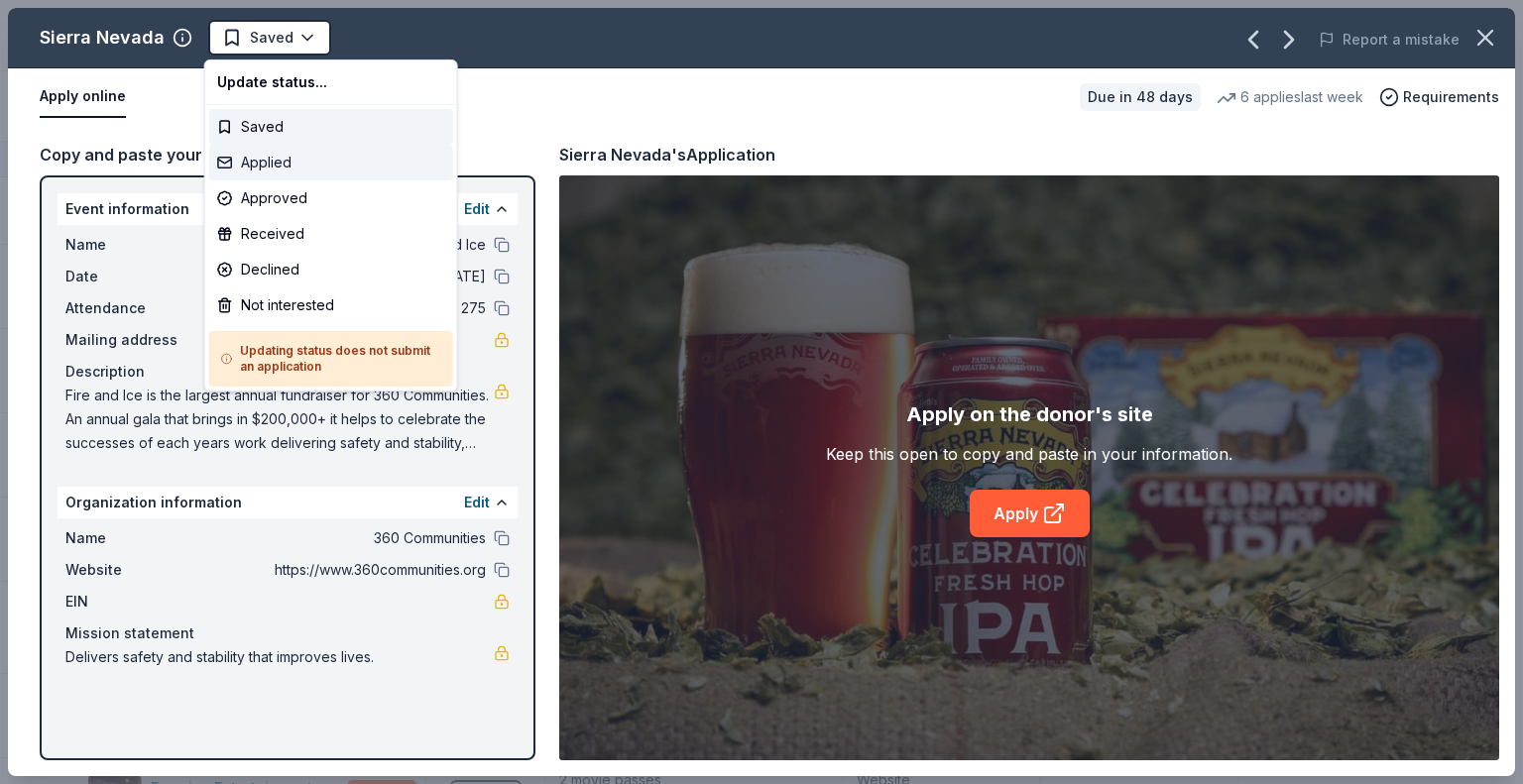 click on "Applied" at bounding box center (331, 163) 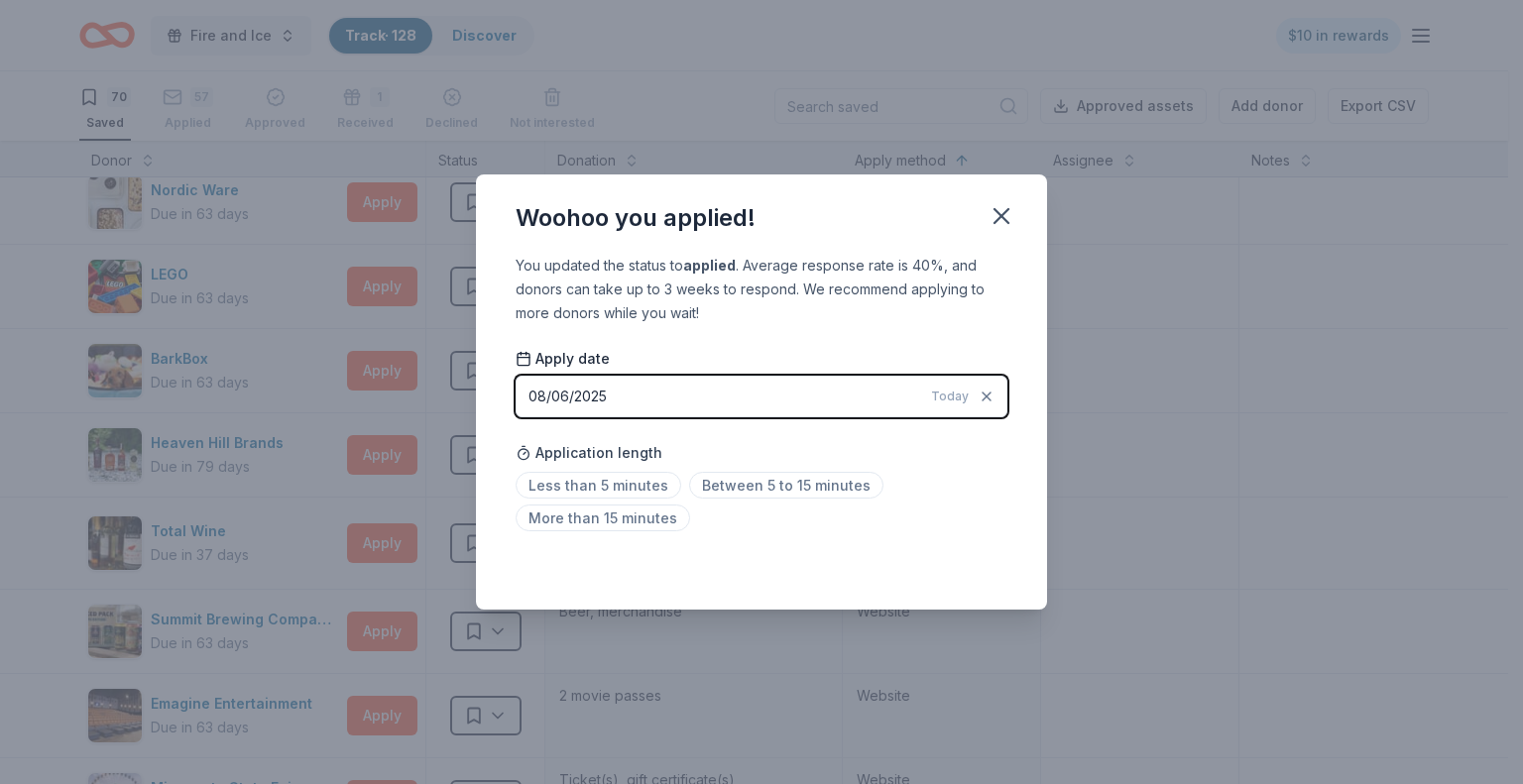 click on "Woohoo you applied! You updated the status to  applied . Average response rate is 40%, and donors can take up to 3 weeks to respond. We recommend applying to more donors while you wait! Apply date 08/06/2025 Today Application length Less than 5 minutes Between 5 to 15 minutes More than 15 minutes Saved" at bounding box center (762, 392) 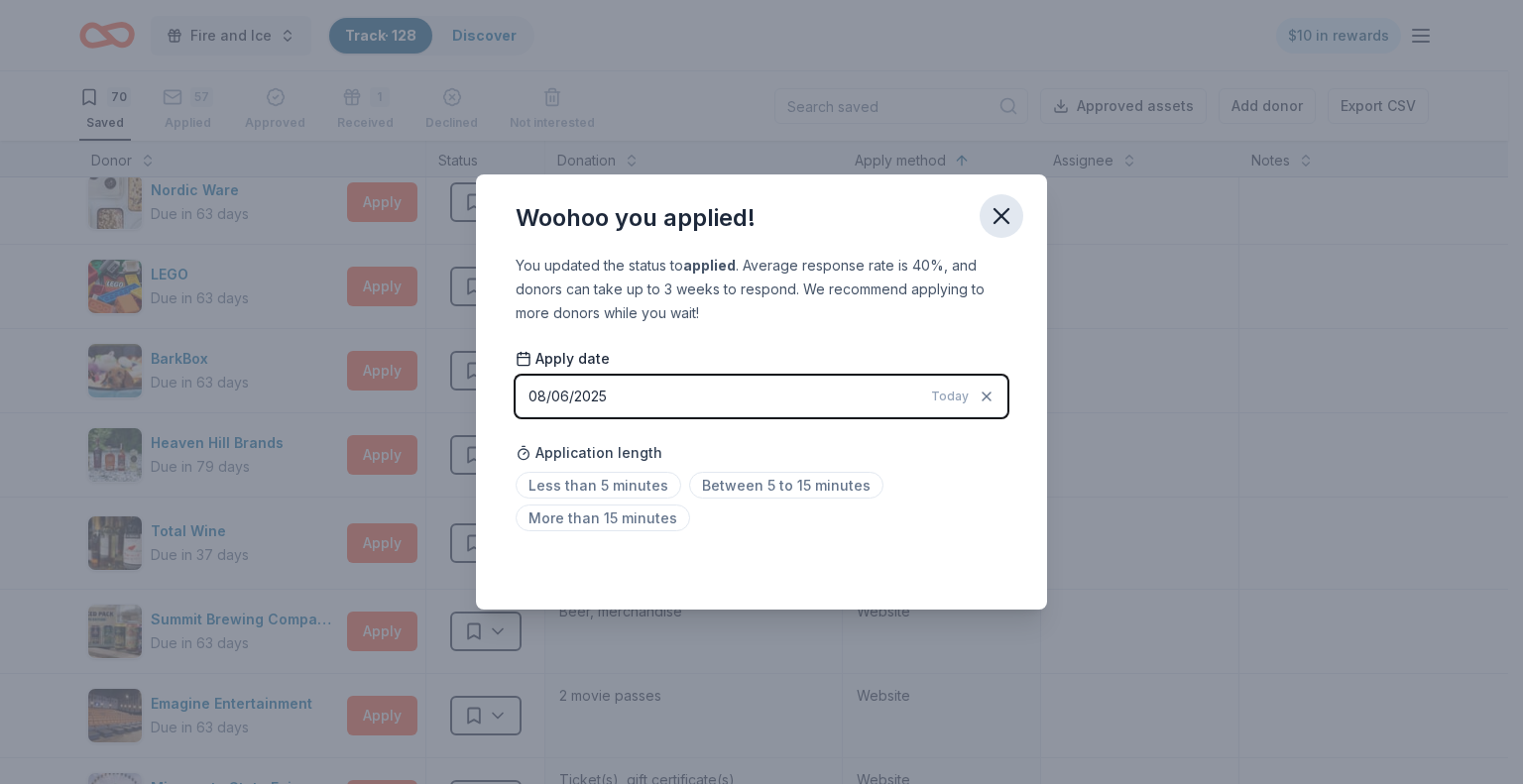 click at bounding box center [1001, 216] 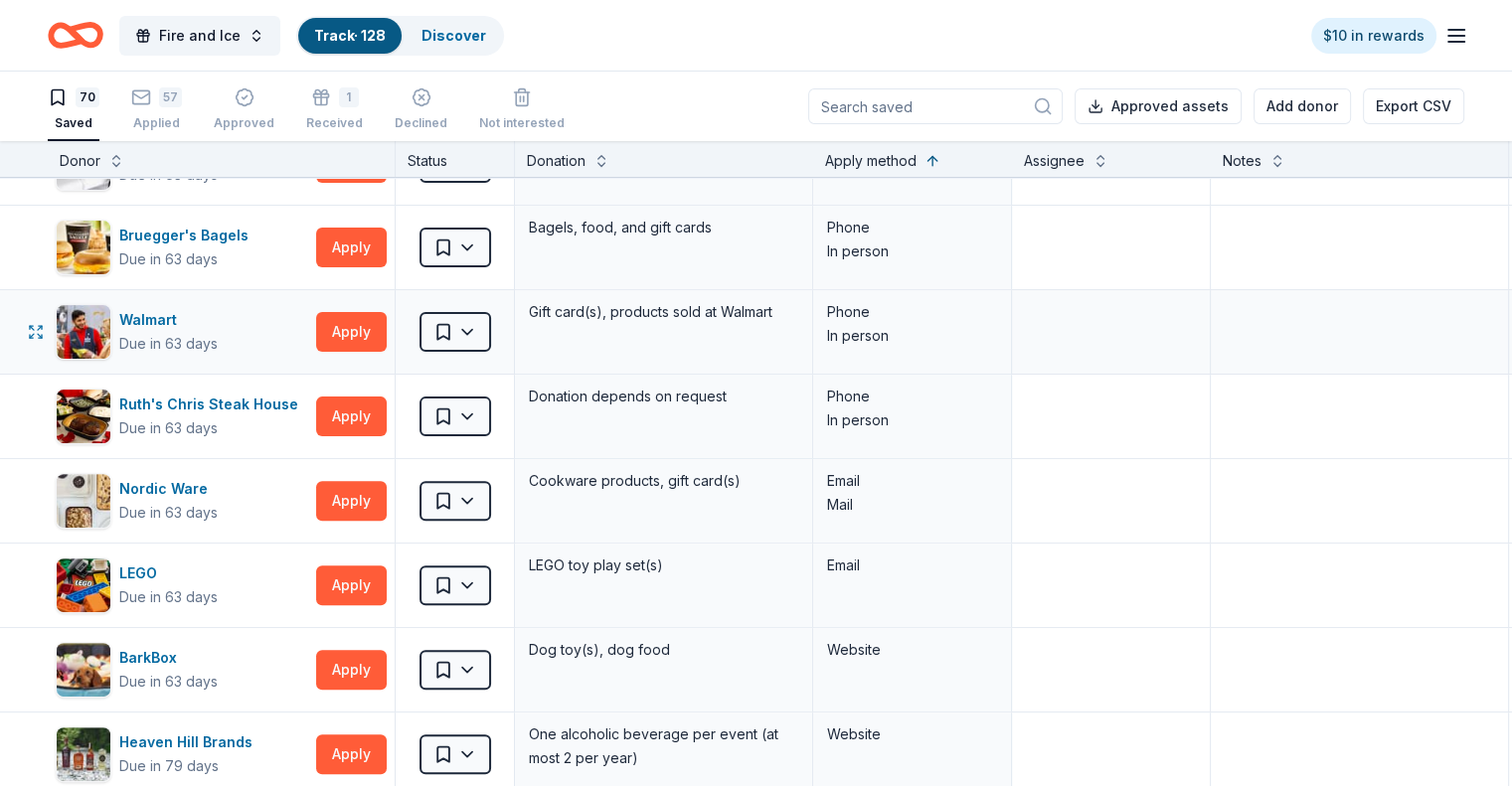 scroll, scrollTop: 0, scrollLeft: 0, axis: both 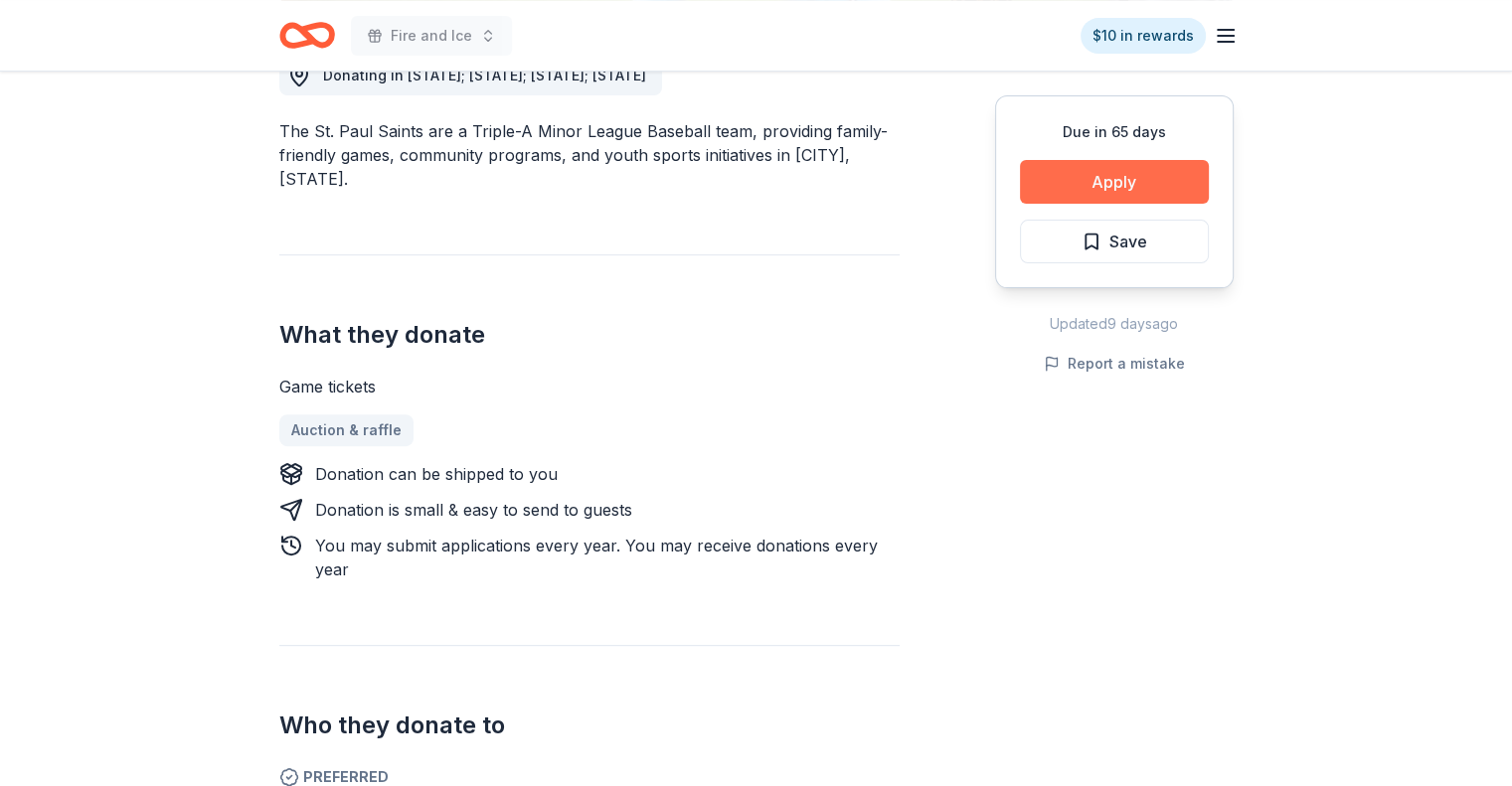 click on "Apply" at bounding box center [1114, 182] 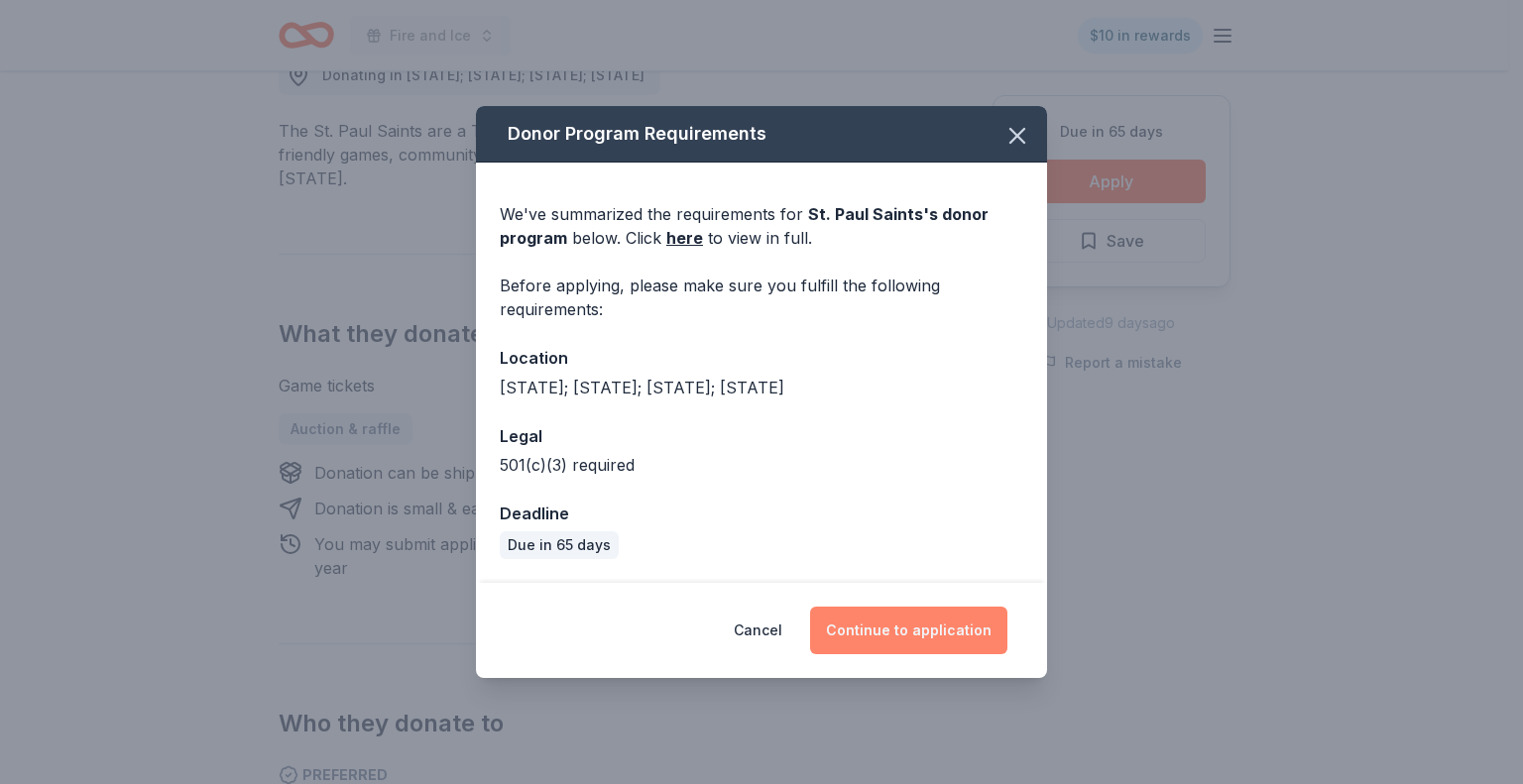 click on "Continue to application" at bounding box center [908, 630] 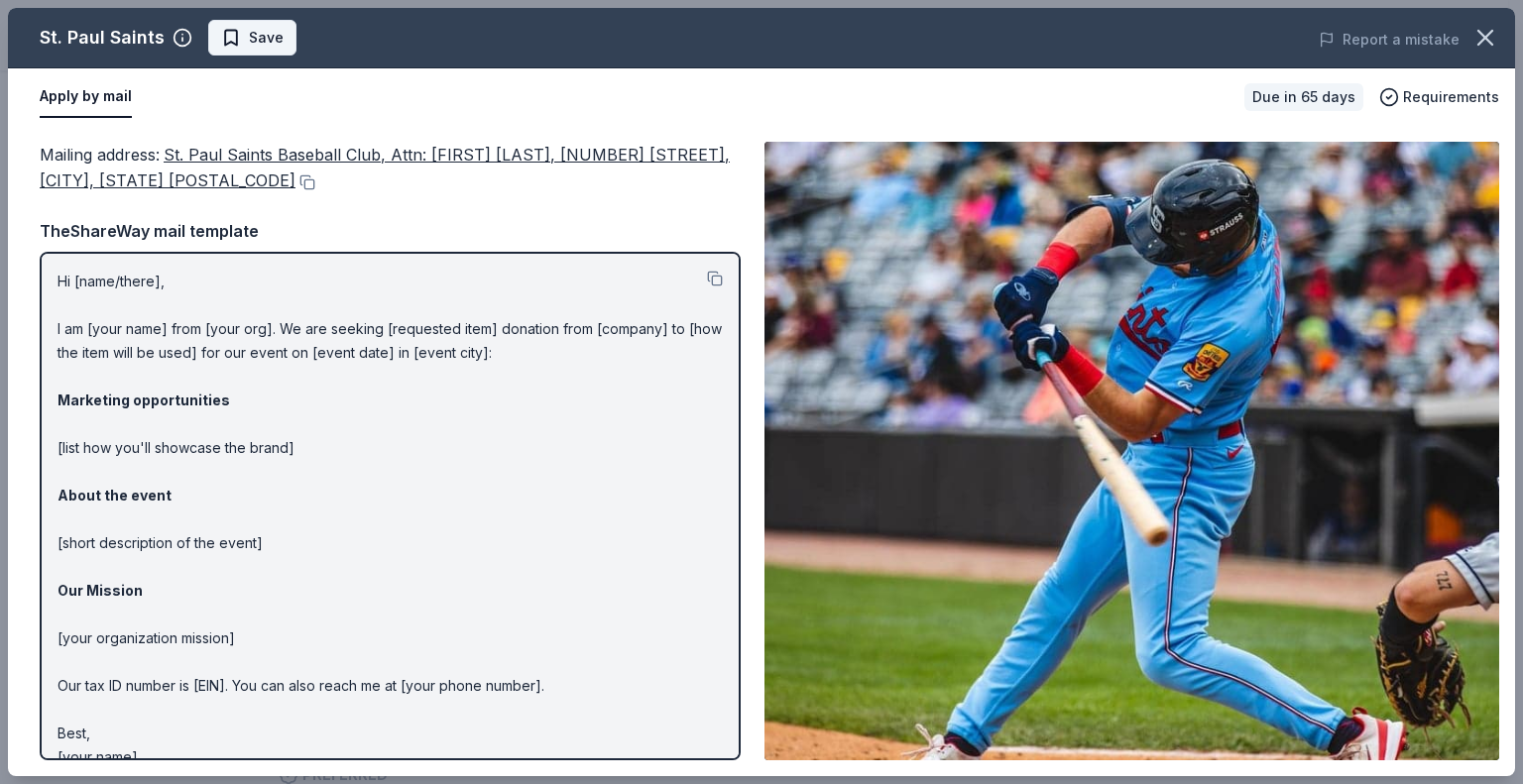 click on "Save" at bounding box center (266, 38) 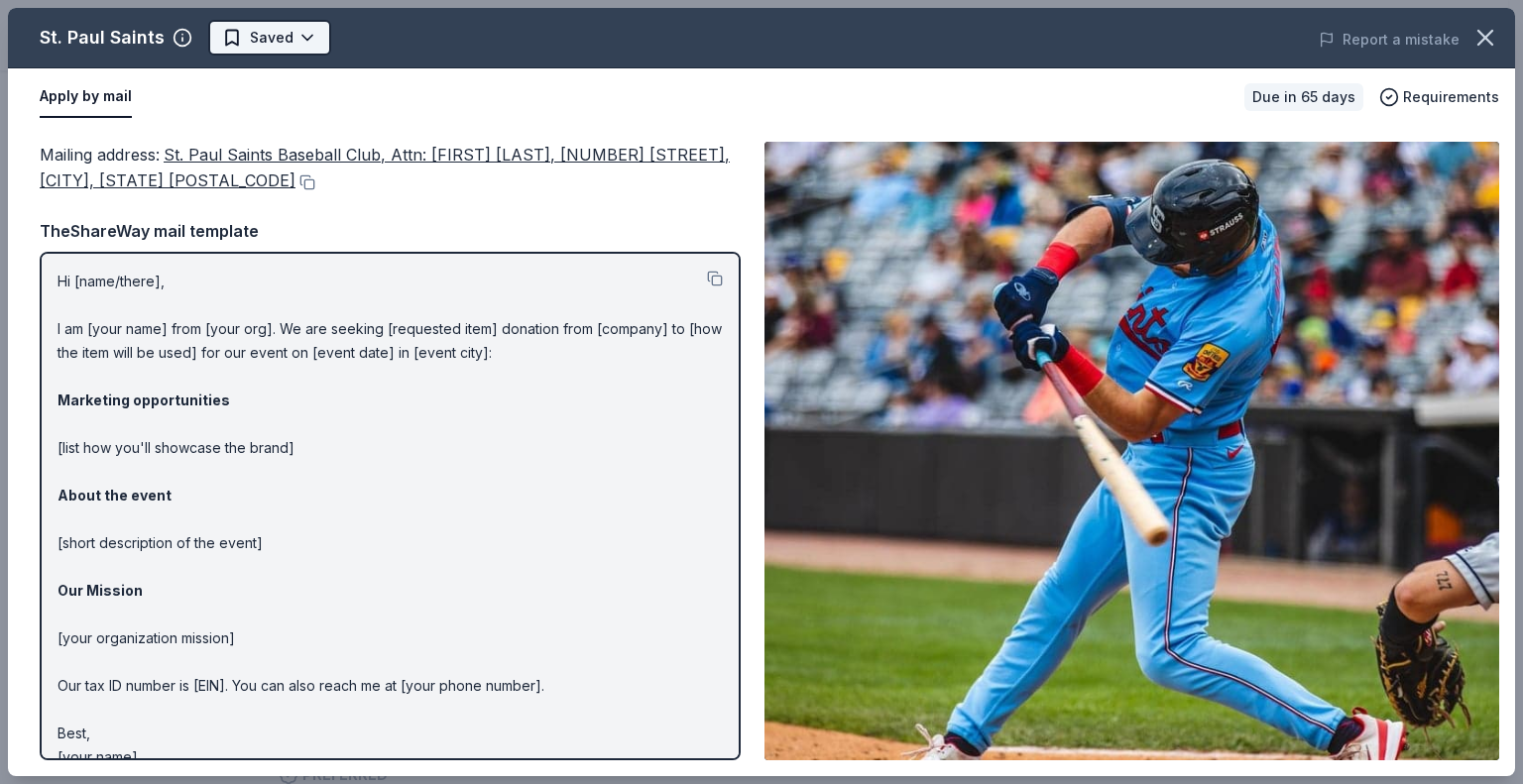 scroll, scrollTop: 0, scrollLeft: 0, axis: both 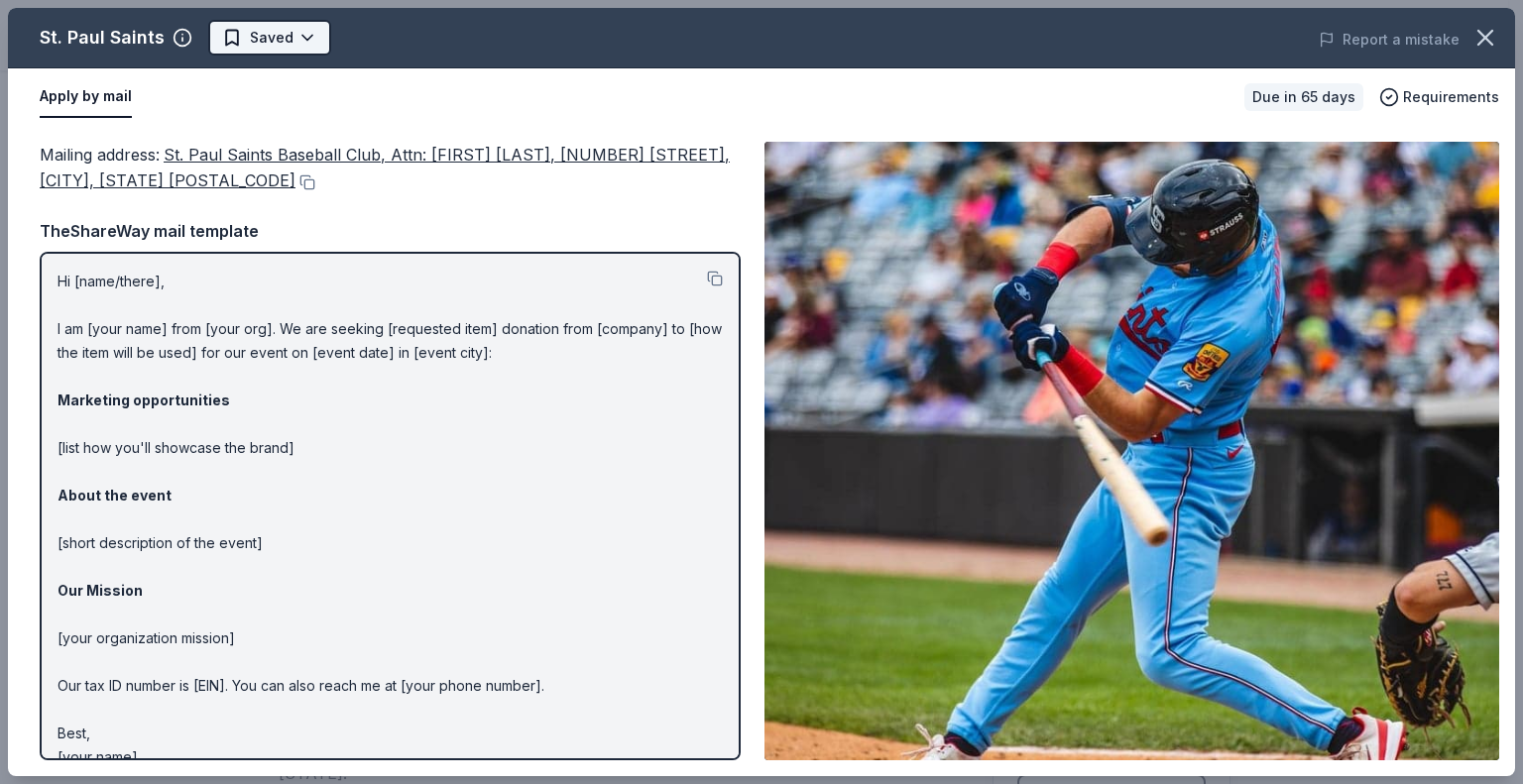 click on "Fire and Ice  $10 in rewards Due in 65 days Share St. Paul Saints New Share Donating in [STATE]; [STATE]; [STATE]; [STATE] The St. Paul Saints are a Triple-A Minor League Baseball team, providing family-friendly games, community programs, and youth sports initiatives in [CITY], [STATE]. What they donate Game tickets Auction & raffle Donation can be shipped to you Donation is small & easy to send to guests You may submit applications every year . You may receive donations every year Who they donate to Preferred 501(c)(3) required Upgrade to Pro to view approval rates and average donation values Due in 65 days Apply Saved Updated 9 days ago Report a mistake New Be the first to review this company! Leave a review Similar donors 6 applies last week 51 days left Online app KBP Foods 4.2 Gift card(s), free chicken sandwich card(s), discounted catering 51 days left Online app Nerf Dog New Nerf Dog gift basket(s) 51 days left Online app Valleyfair New 2 Regular Single Day Admission tickets 1 apply last week 63 days left New" at bounding box center [762, 392] 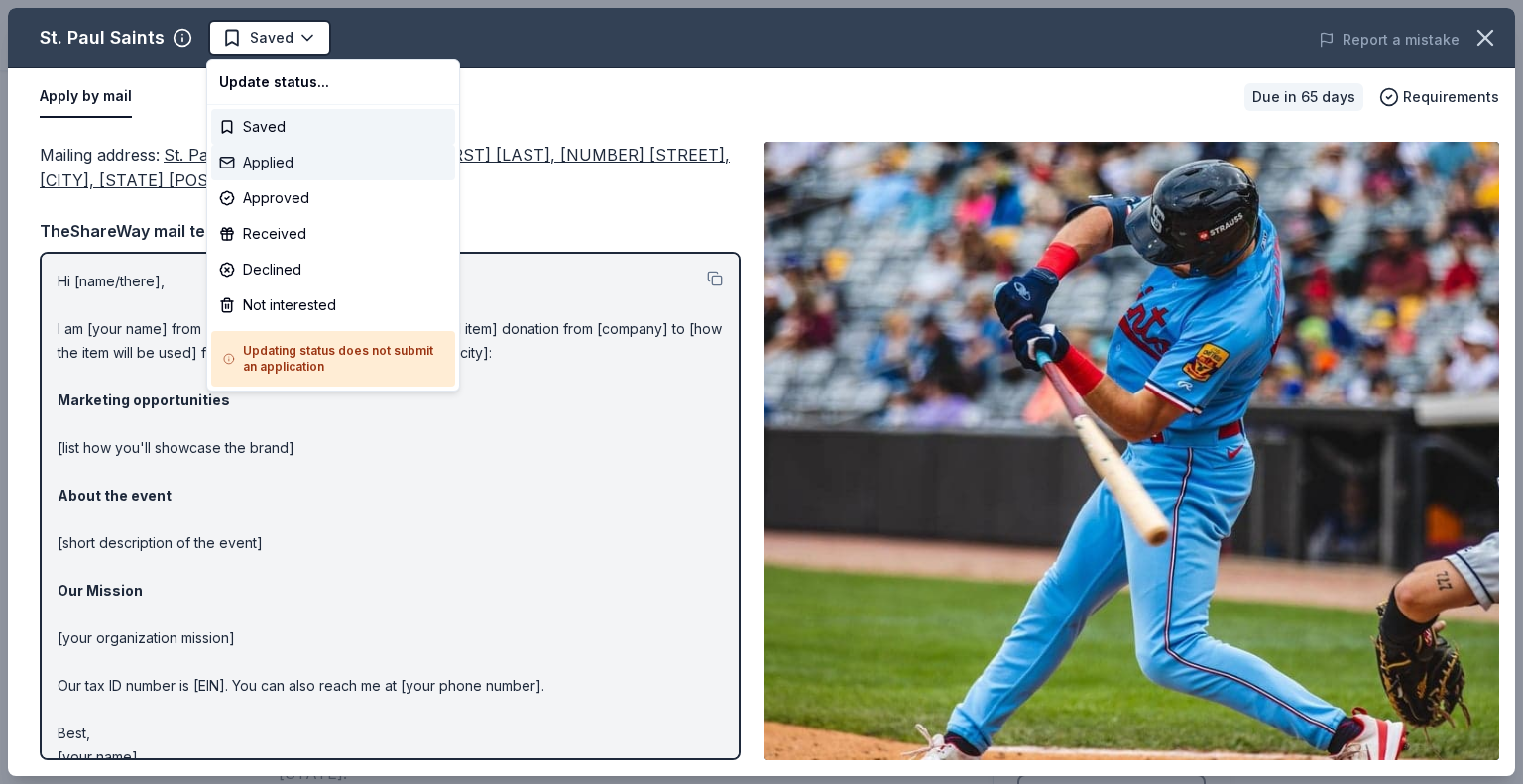 click on "Applied" at bounding box center (333, 163) 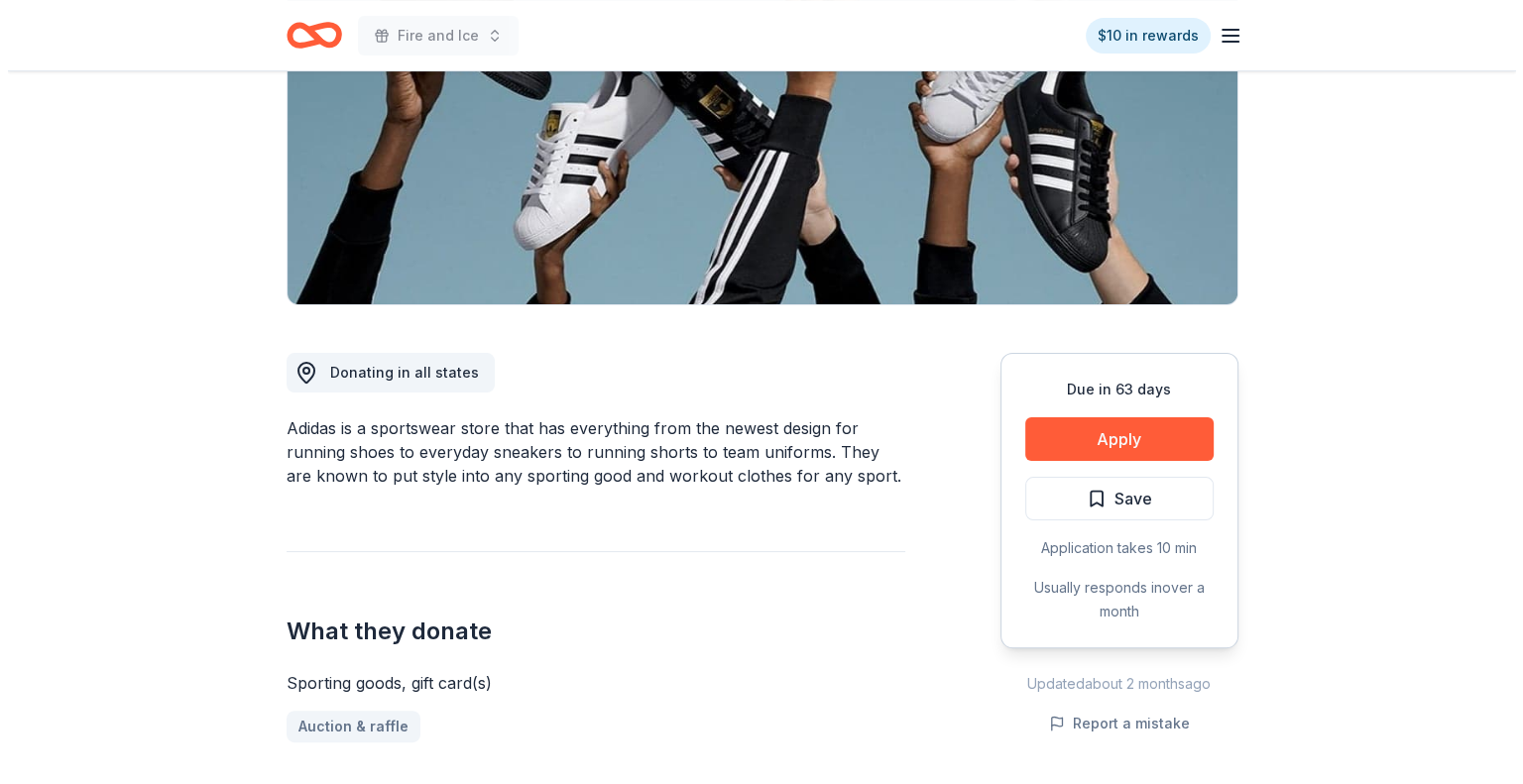 scroll, scrollTop: 396, scrollLeft: 0, axis: vertical 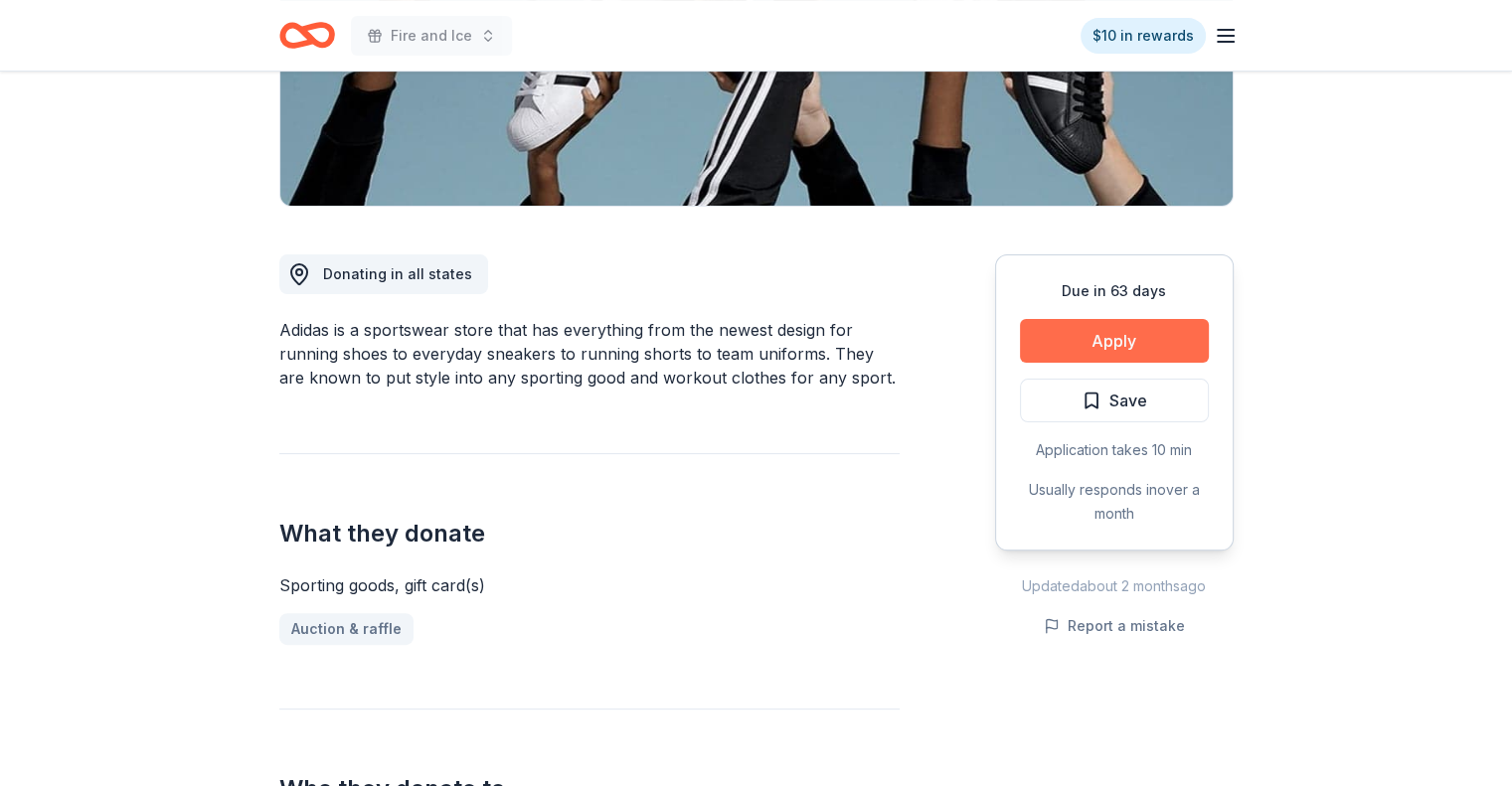 click on "Apply" at bounding box center [1114, 341] 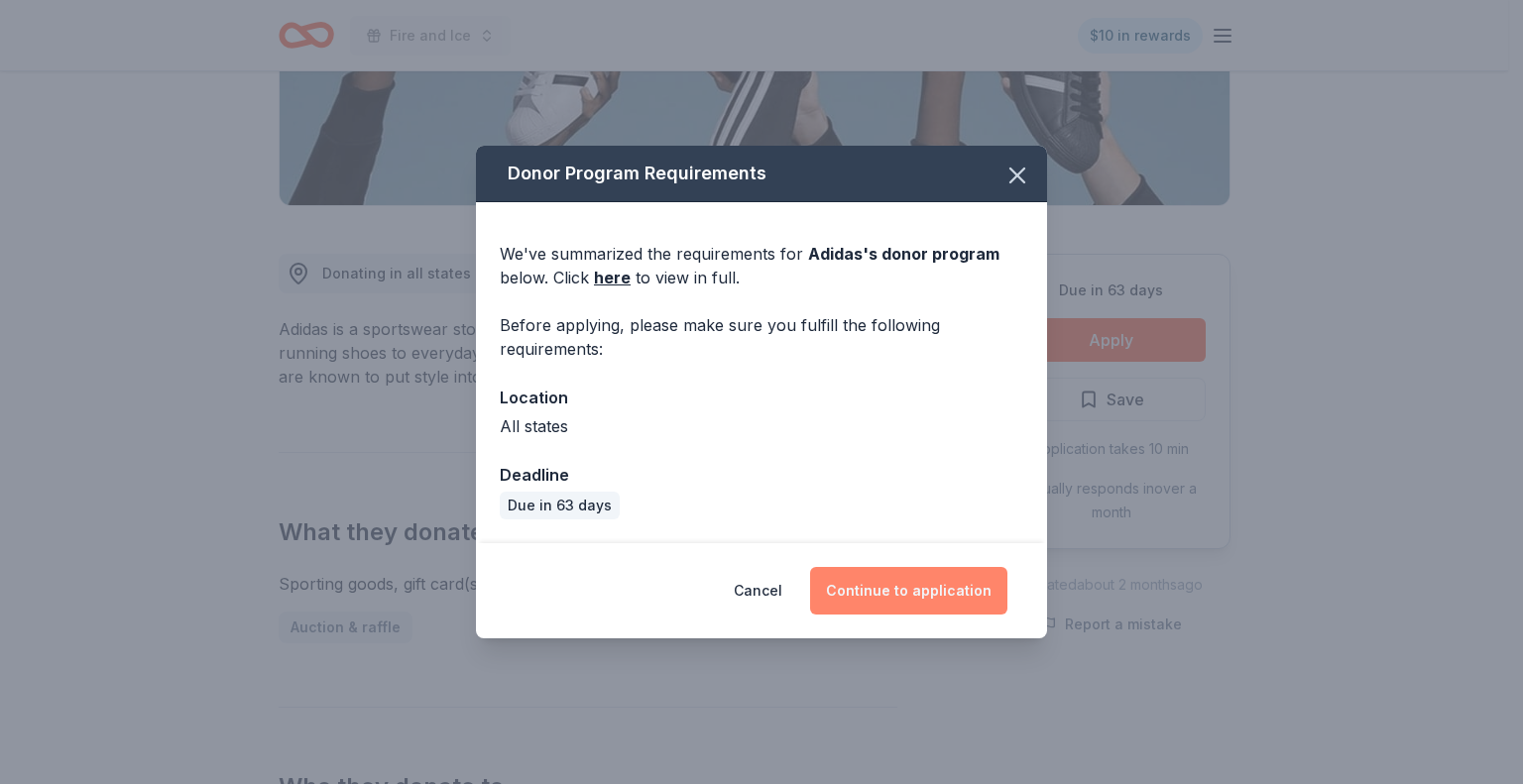 click on "Continue to application" at bounding box center [908, 591] 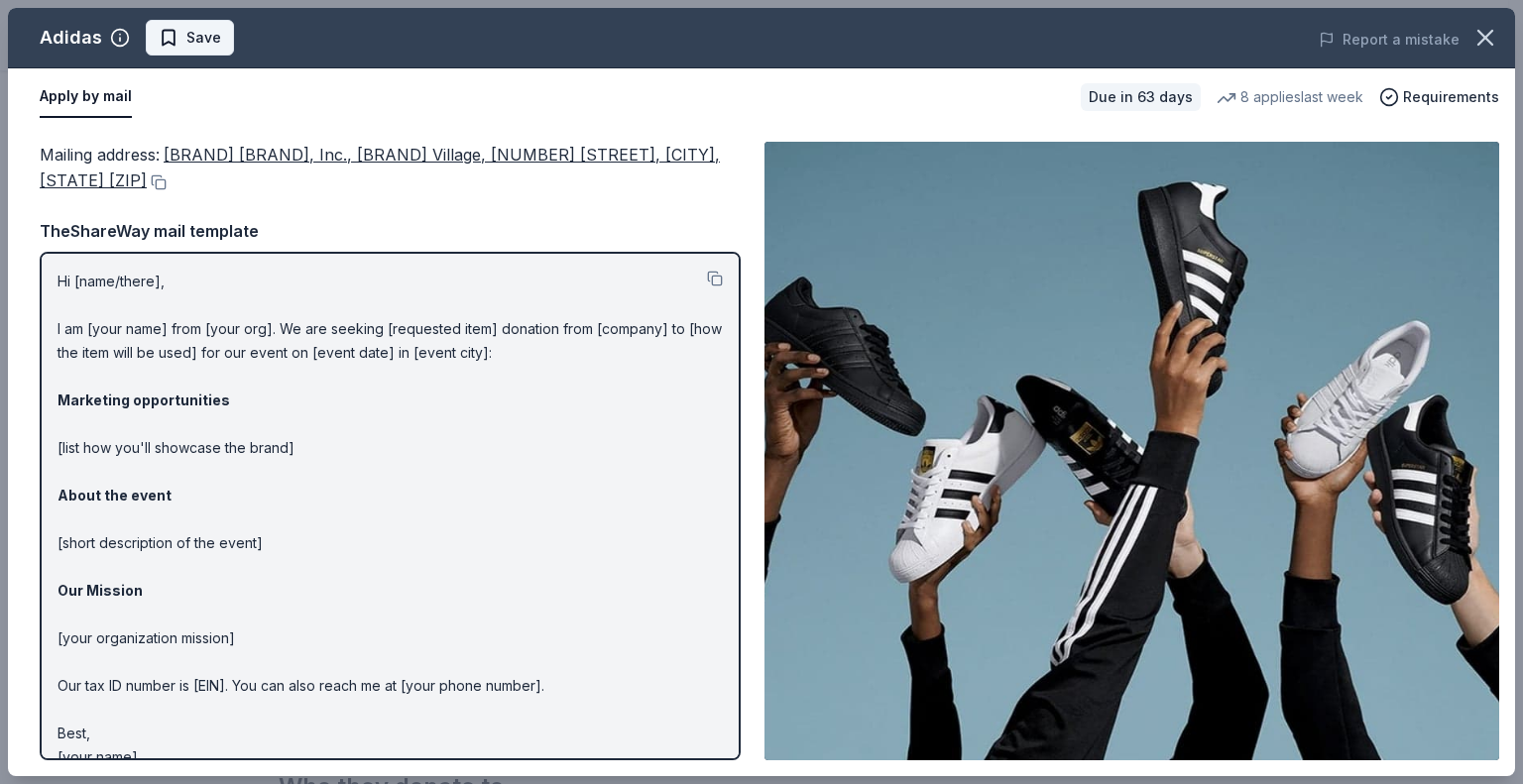 click on "Save" at bounding box center [189, 38] 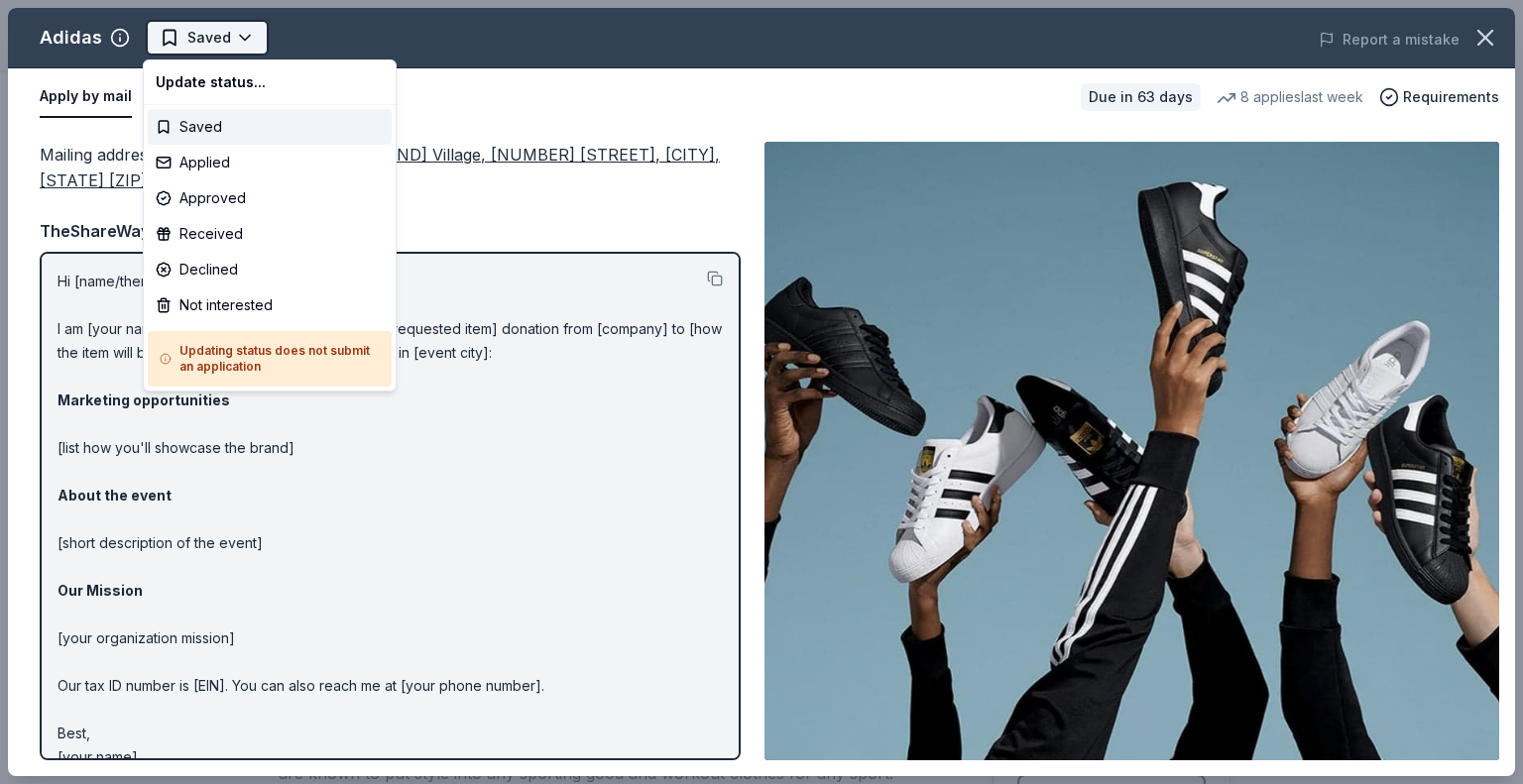 scroll, scrollTop: 0, scrollLeft: 0, axis: both 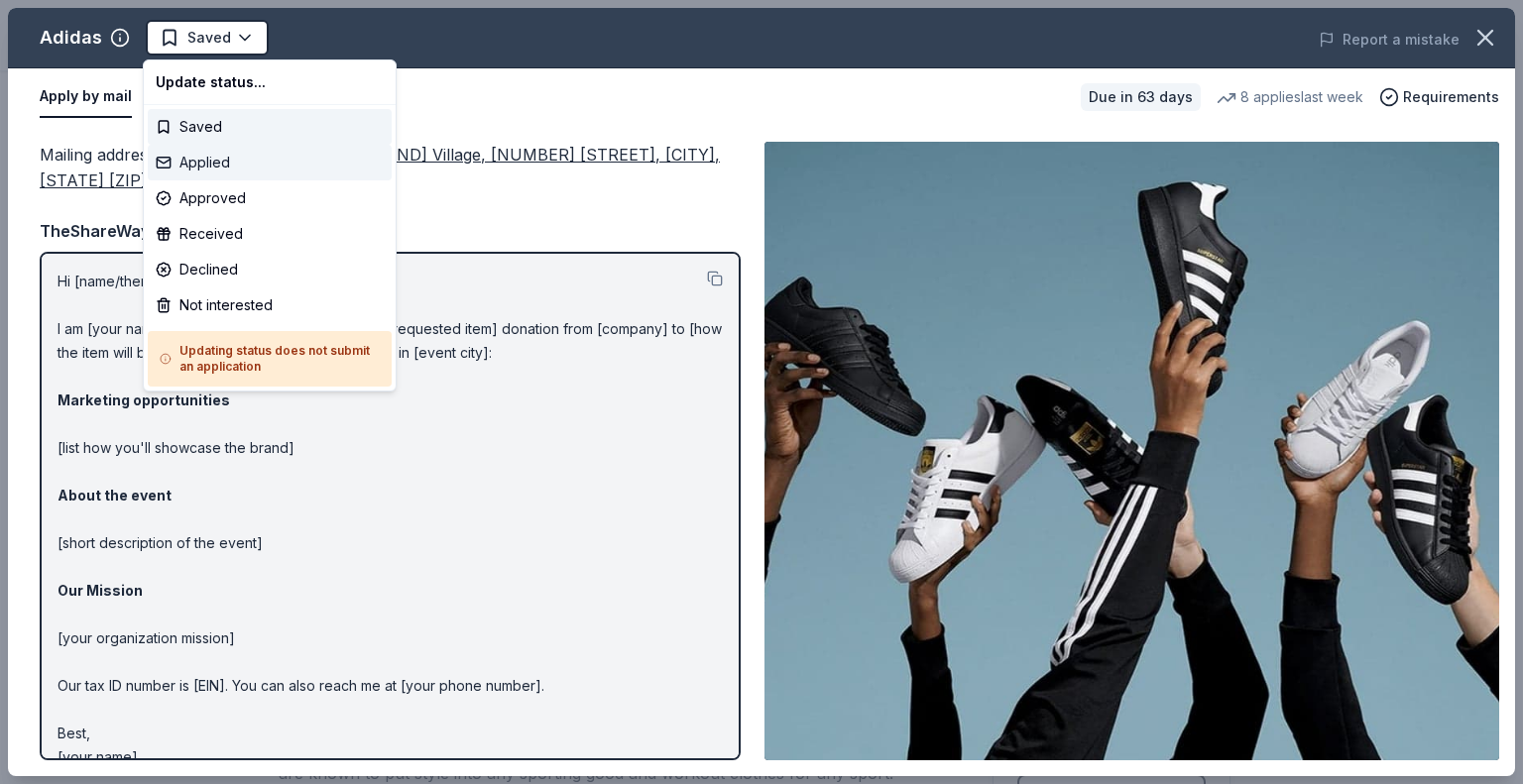 click on "Applied" at bounding box center (270, 163) 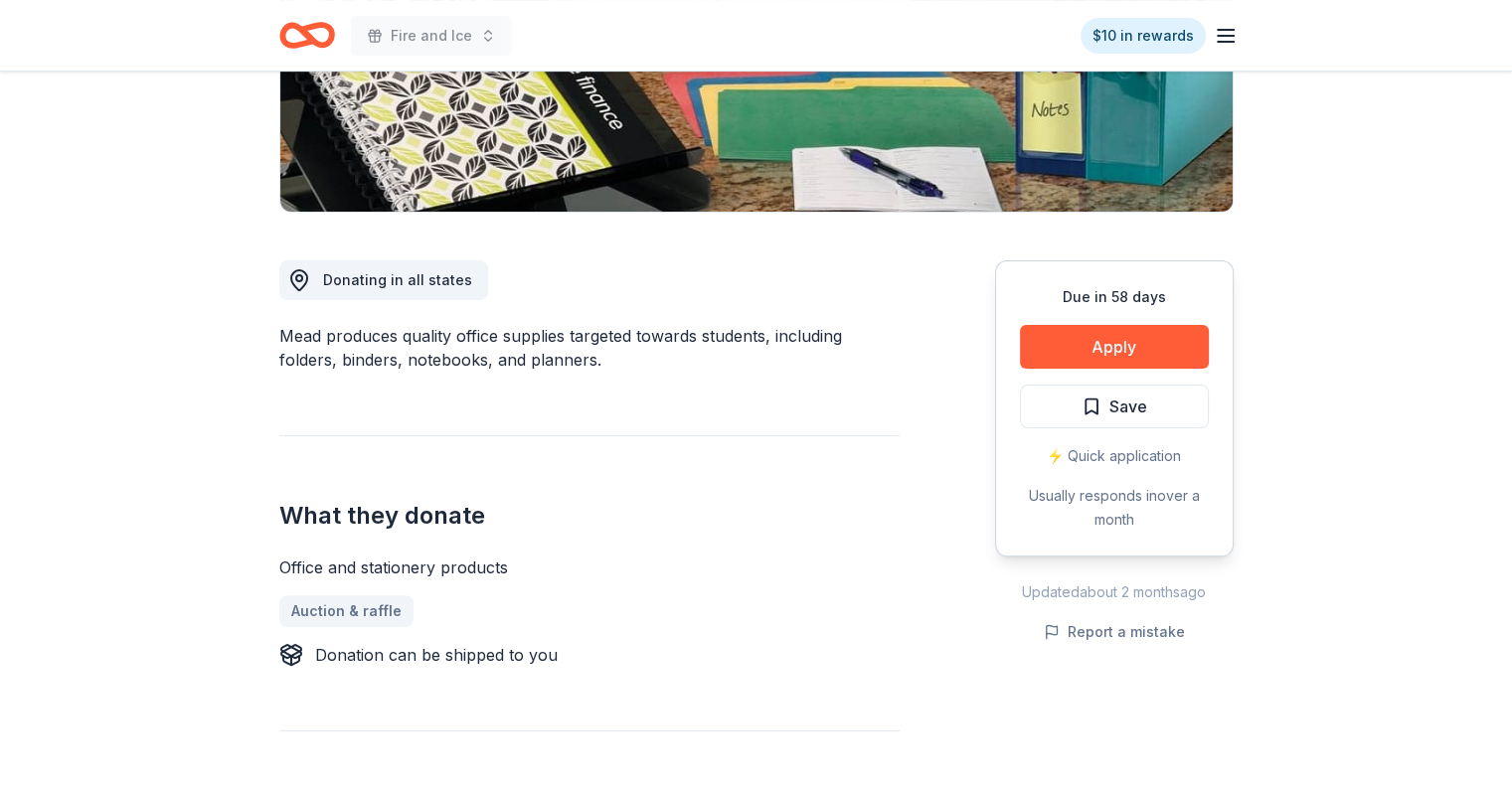 scroll, scrollTop: 397, scrollLeft: 0, axis: vertical 